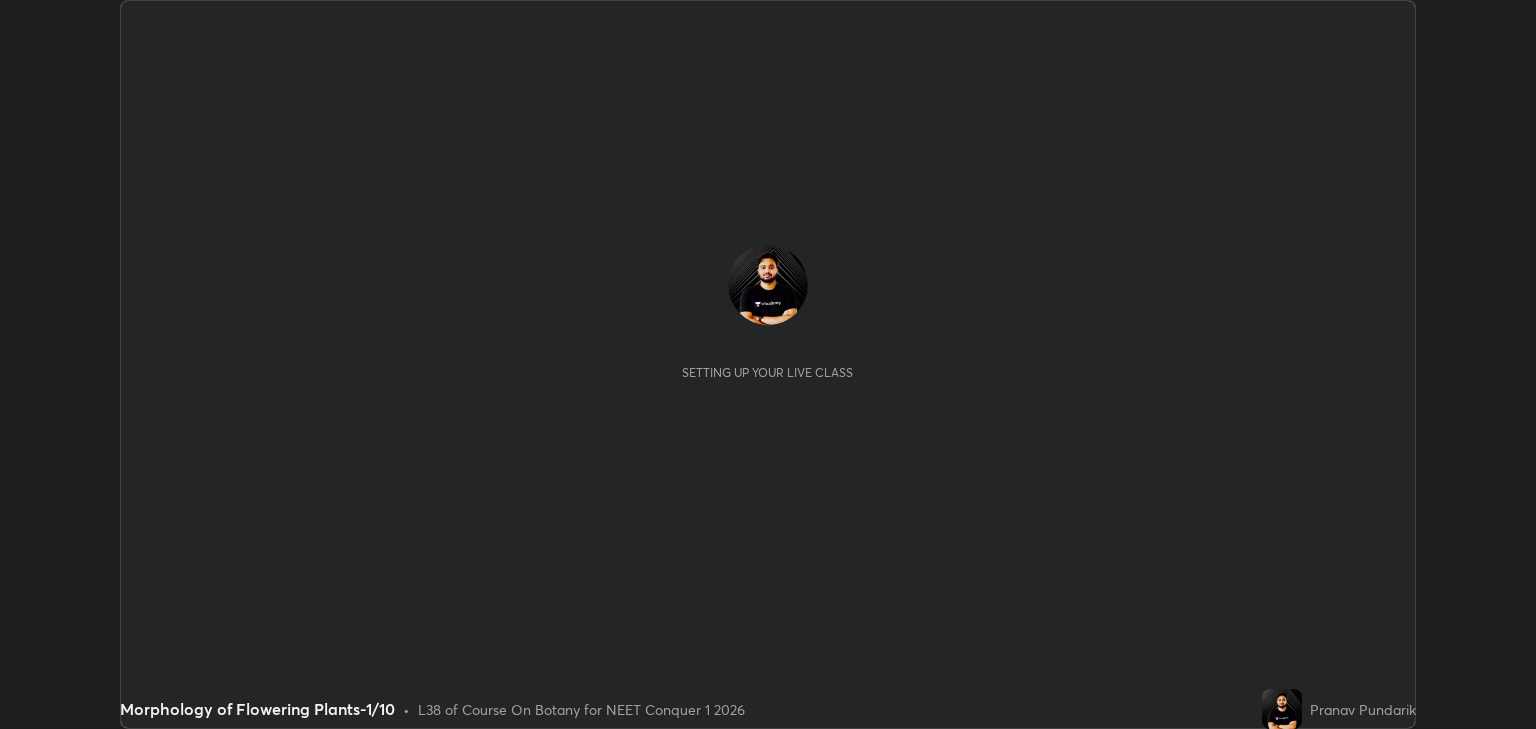 scroll, scrollTop: 0, scrollLeft: 0, axis: both 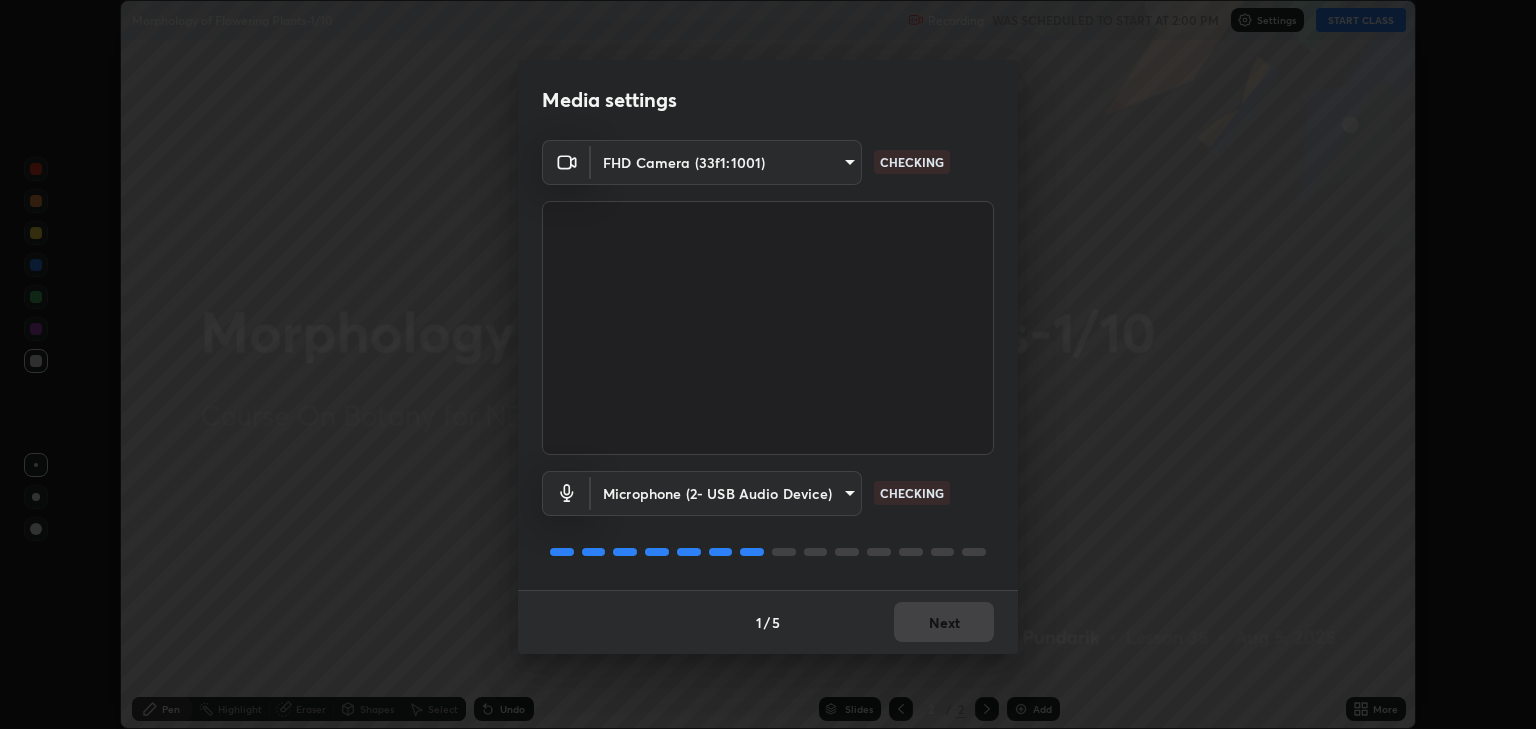 click at bounding box center [943, 552] 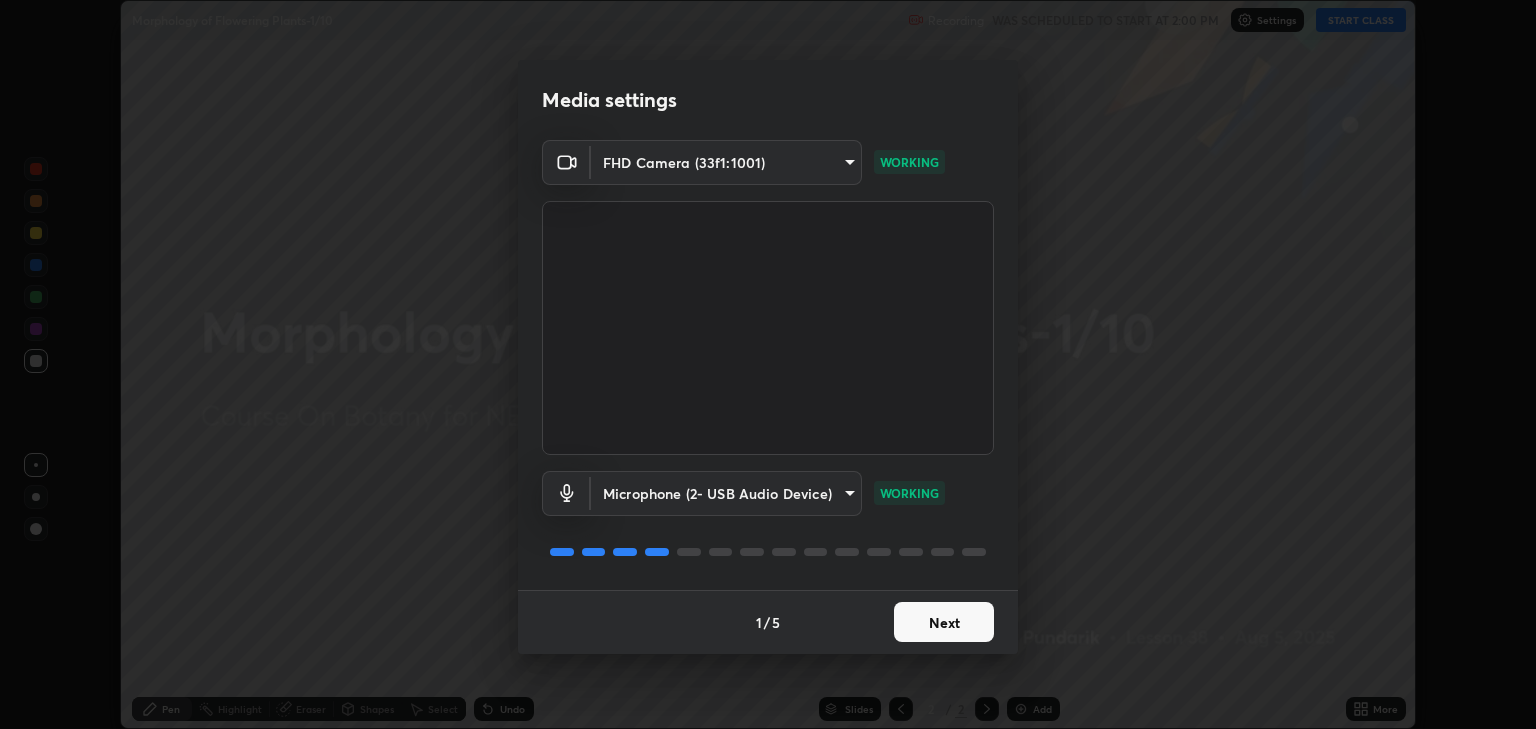 click on "Next" at bounding box center (944, 622) 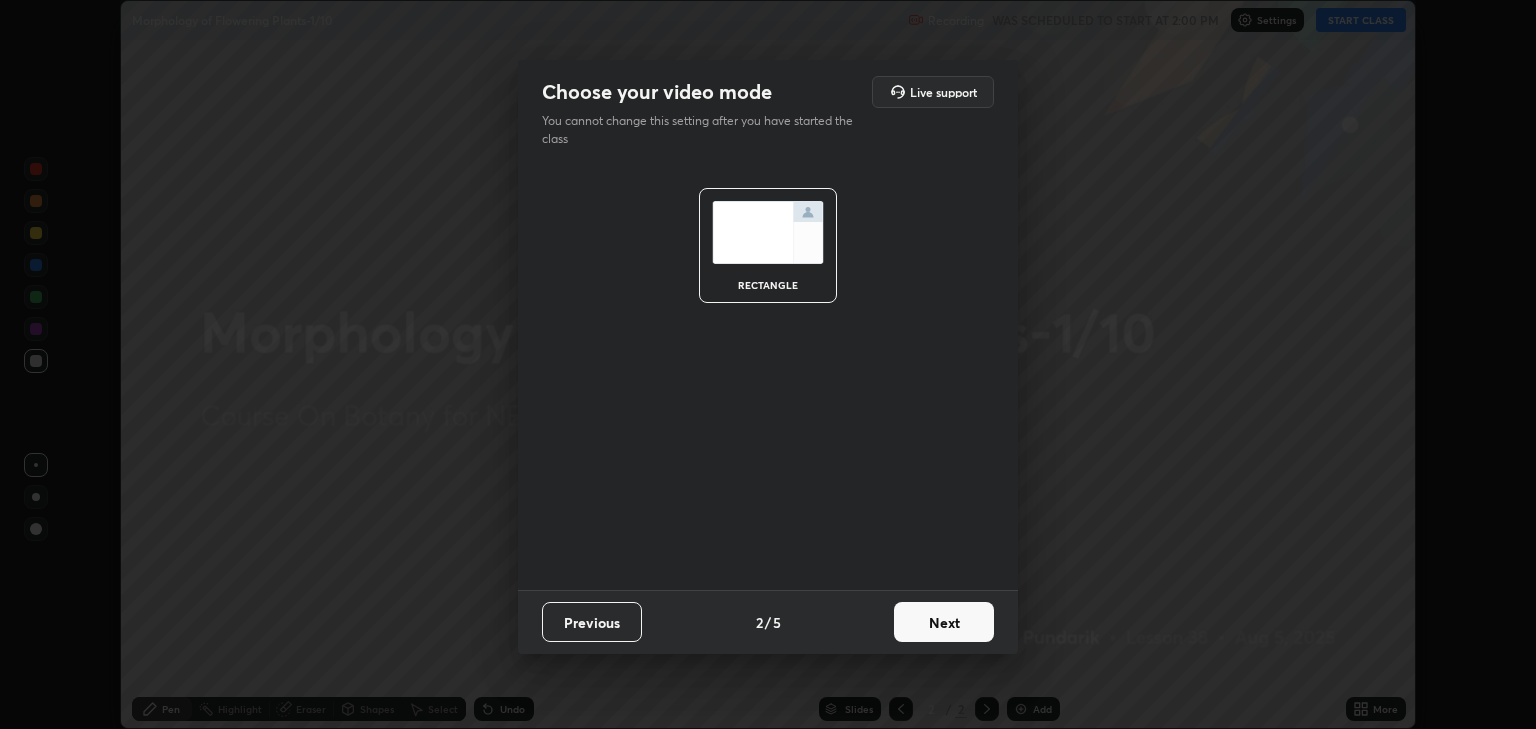 click on "Next" at bounding box center [944, 622] 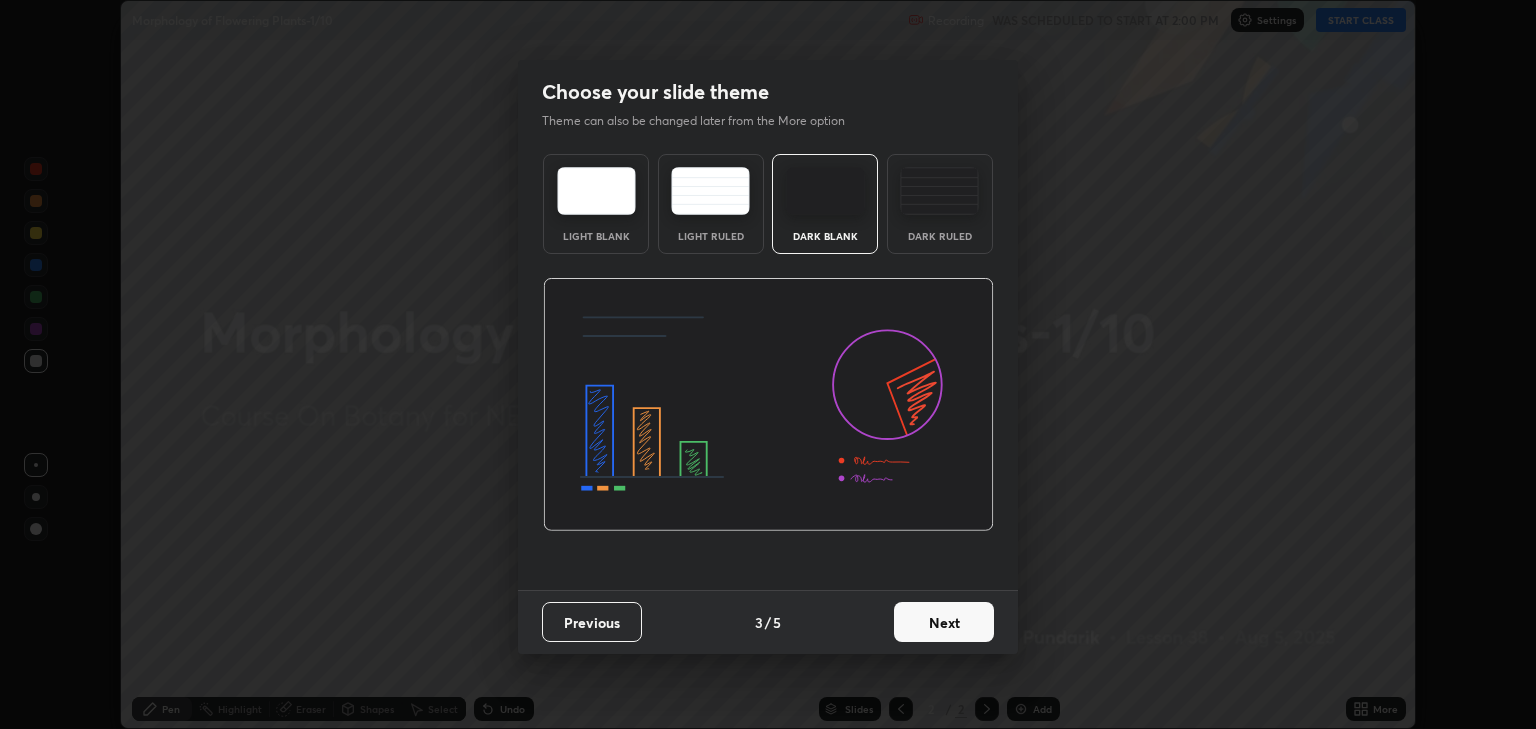 click on "Next" at bounding box center [944, 622] 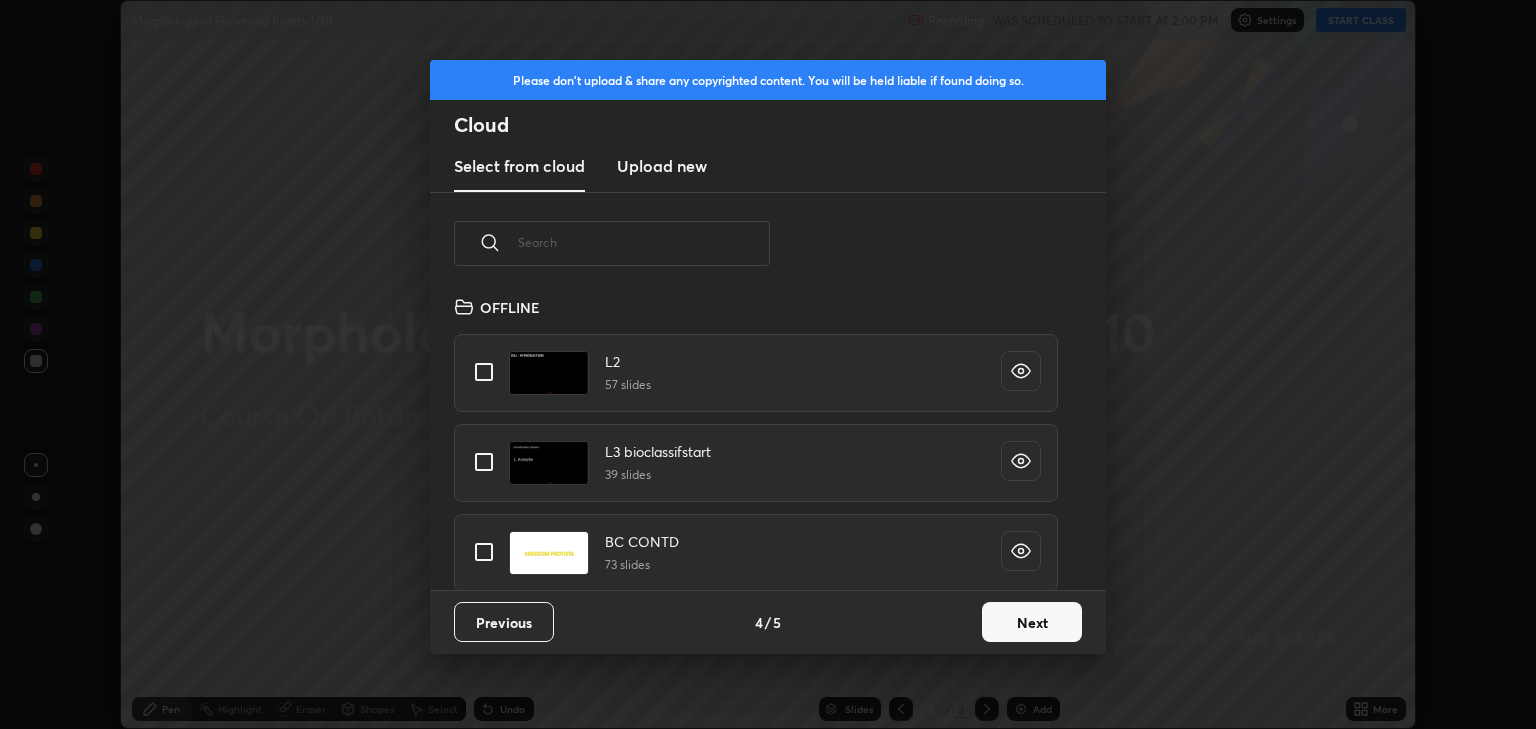 scroll, scrollTop: 6, scrollLeft: 11, axis: both 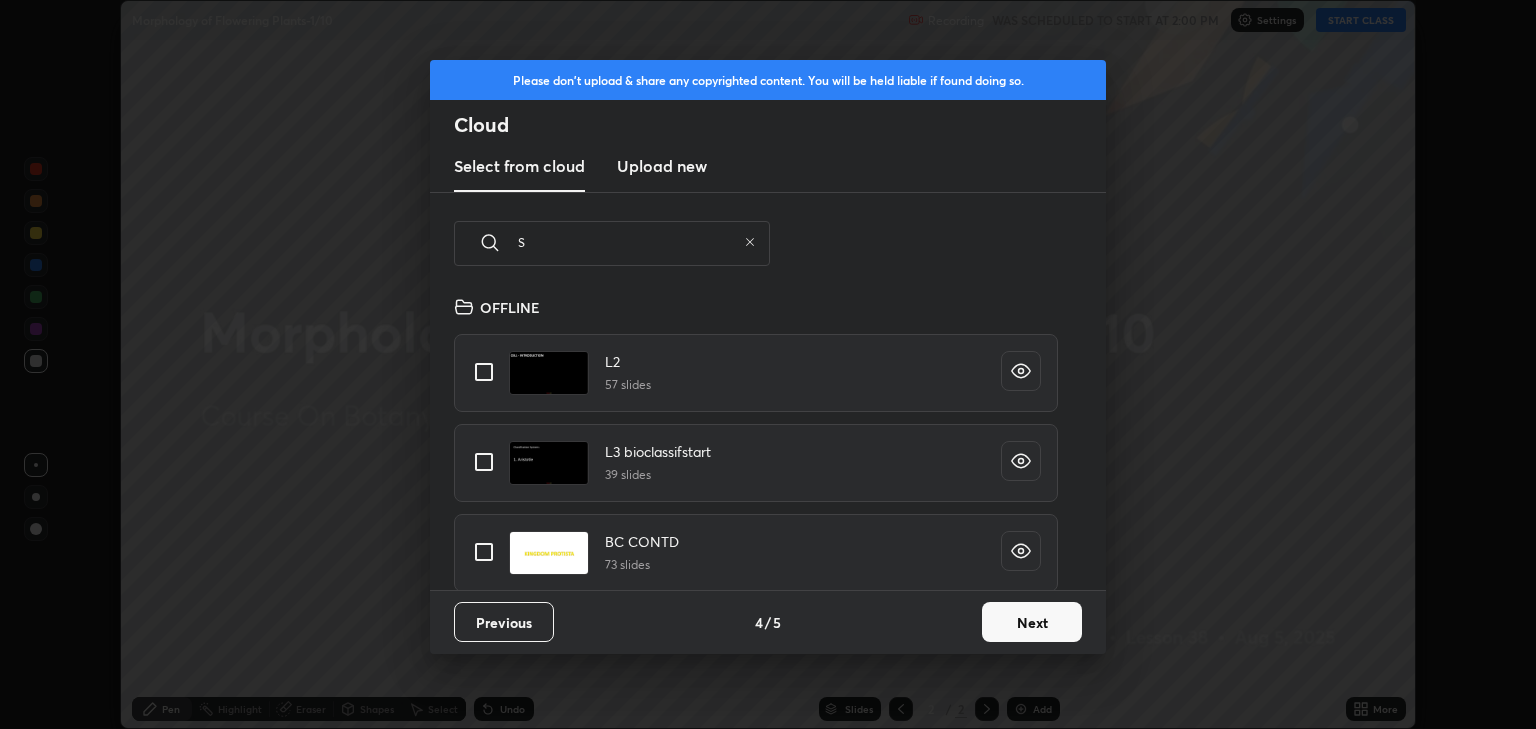type on "St" 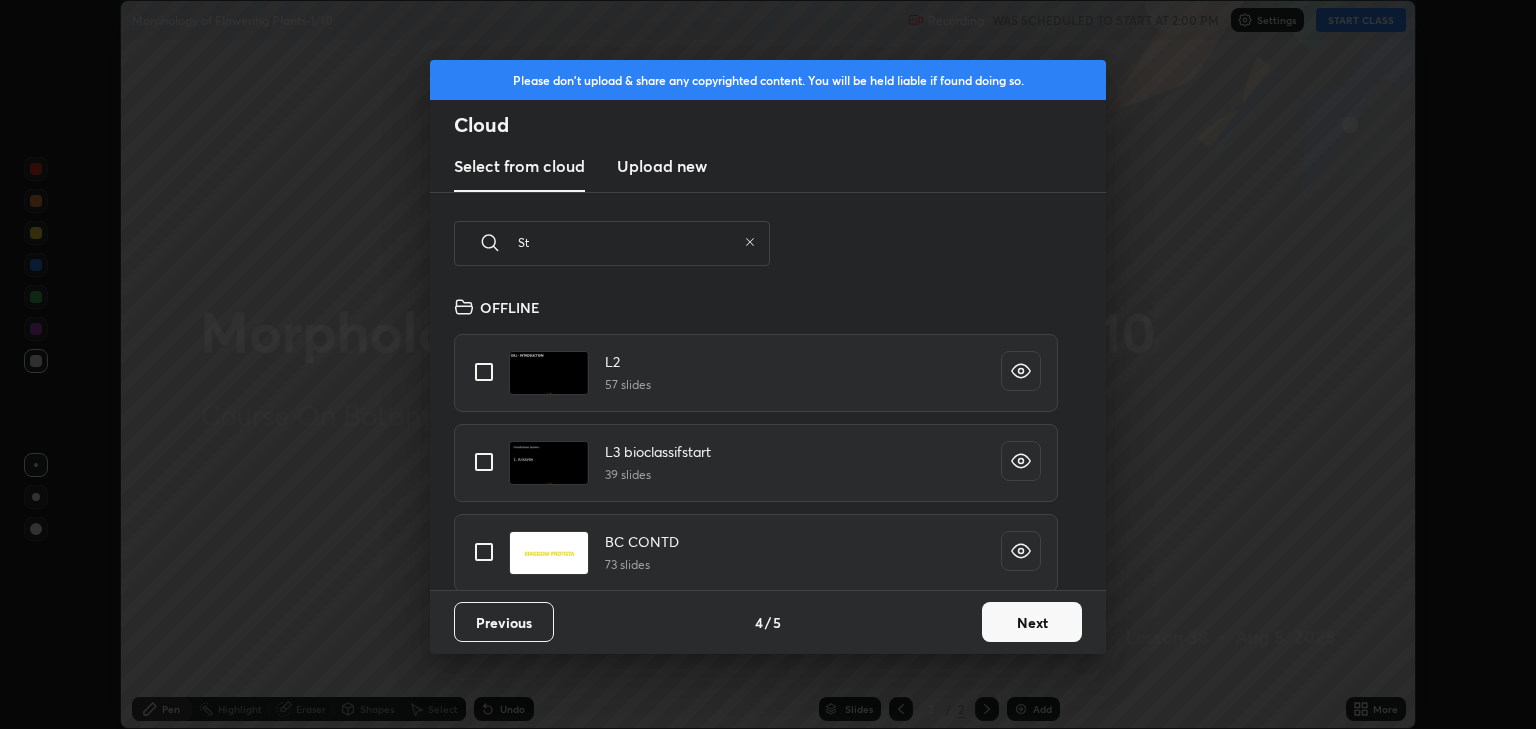 type on "x" 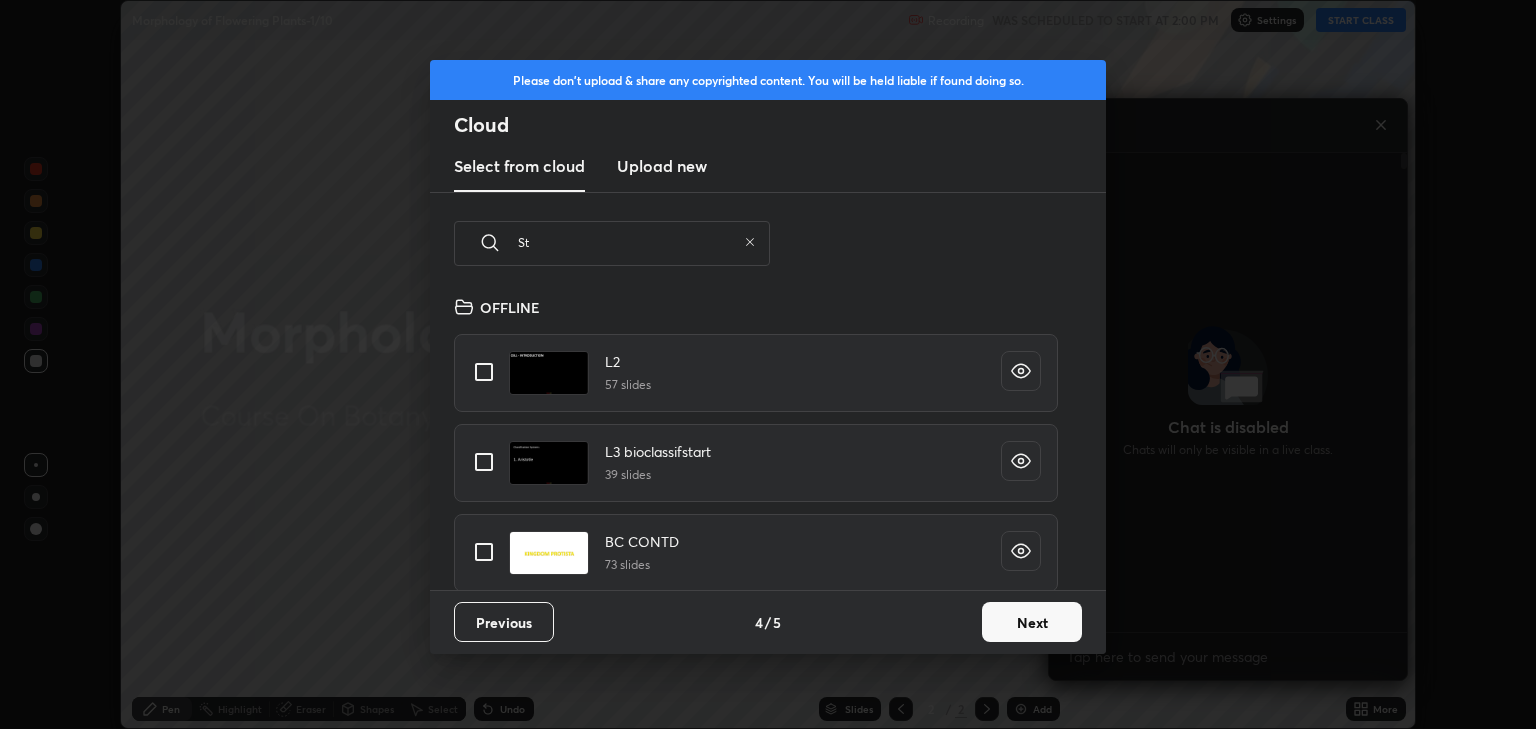 scroll, scrollTop: 522, scrollLeft: 352, axis: both 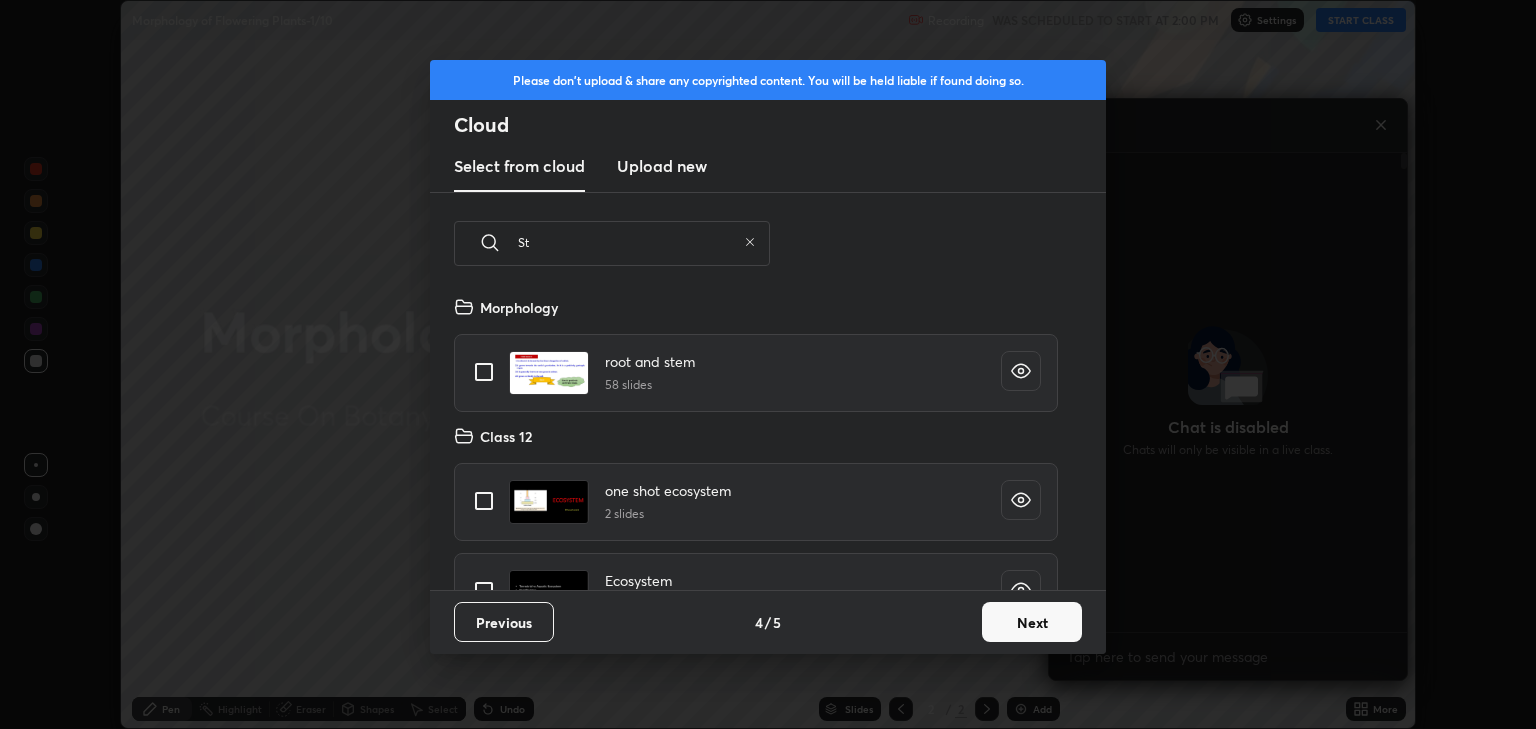 type on "S" 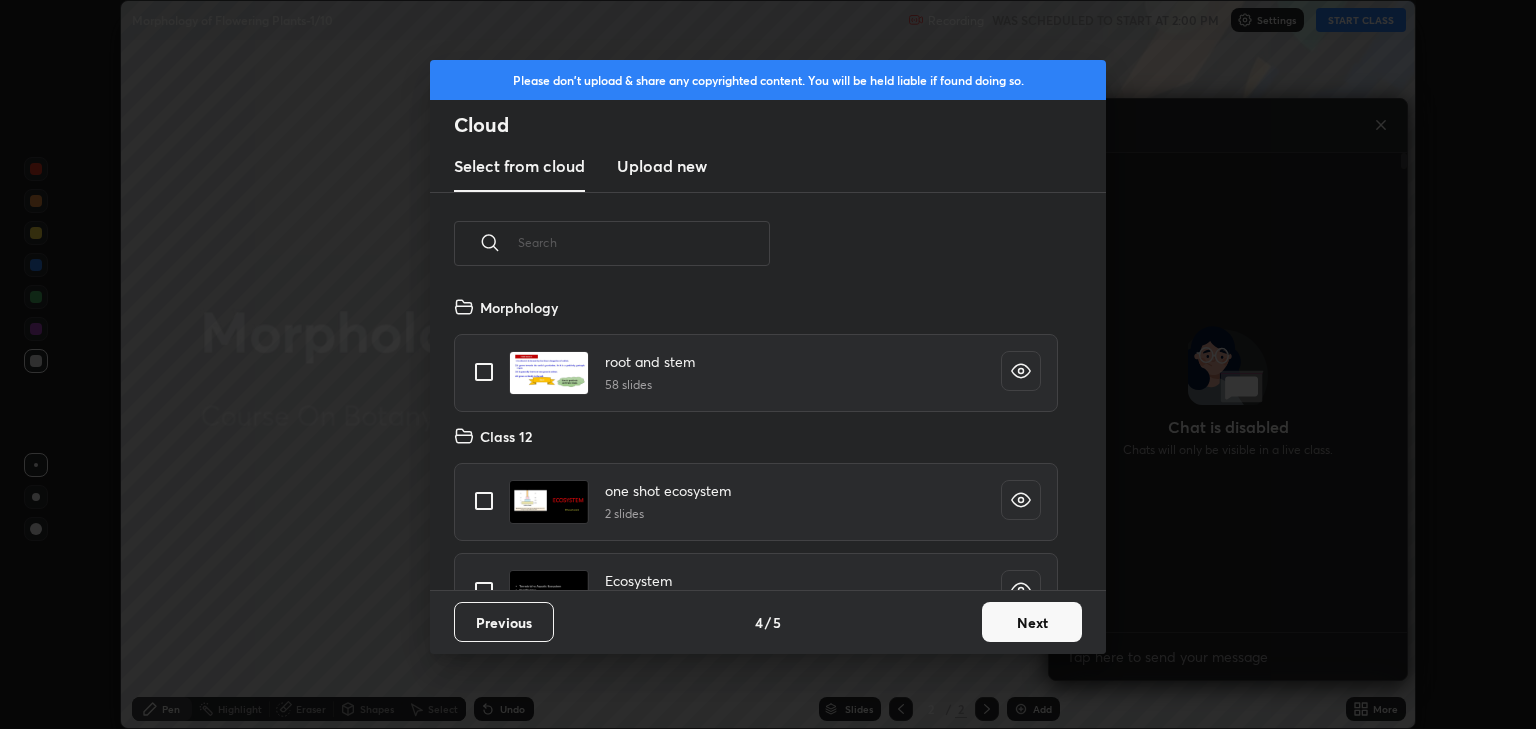 type on "R" 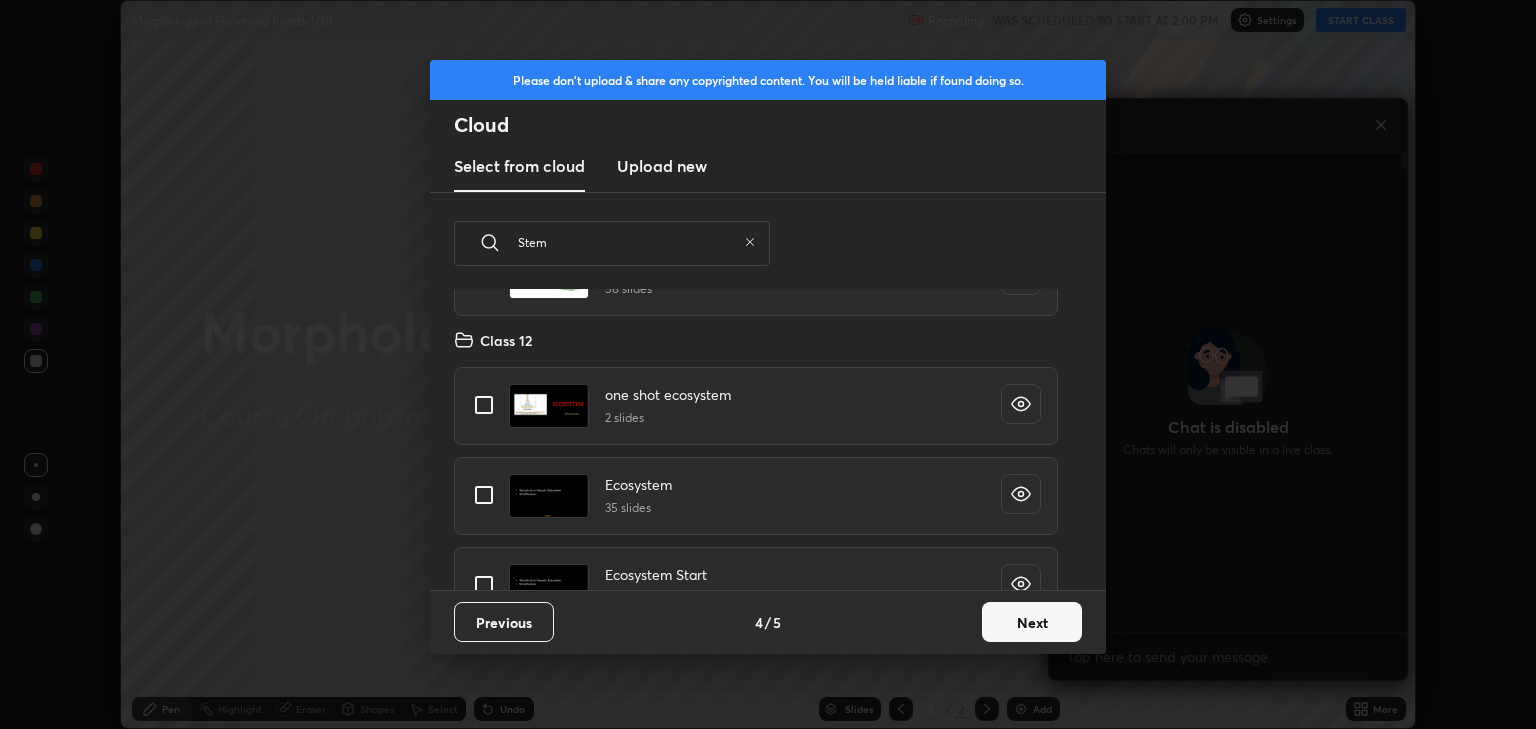 scroll, scrollTop: 0, scrollLeft: 0, axis: both 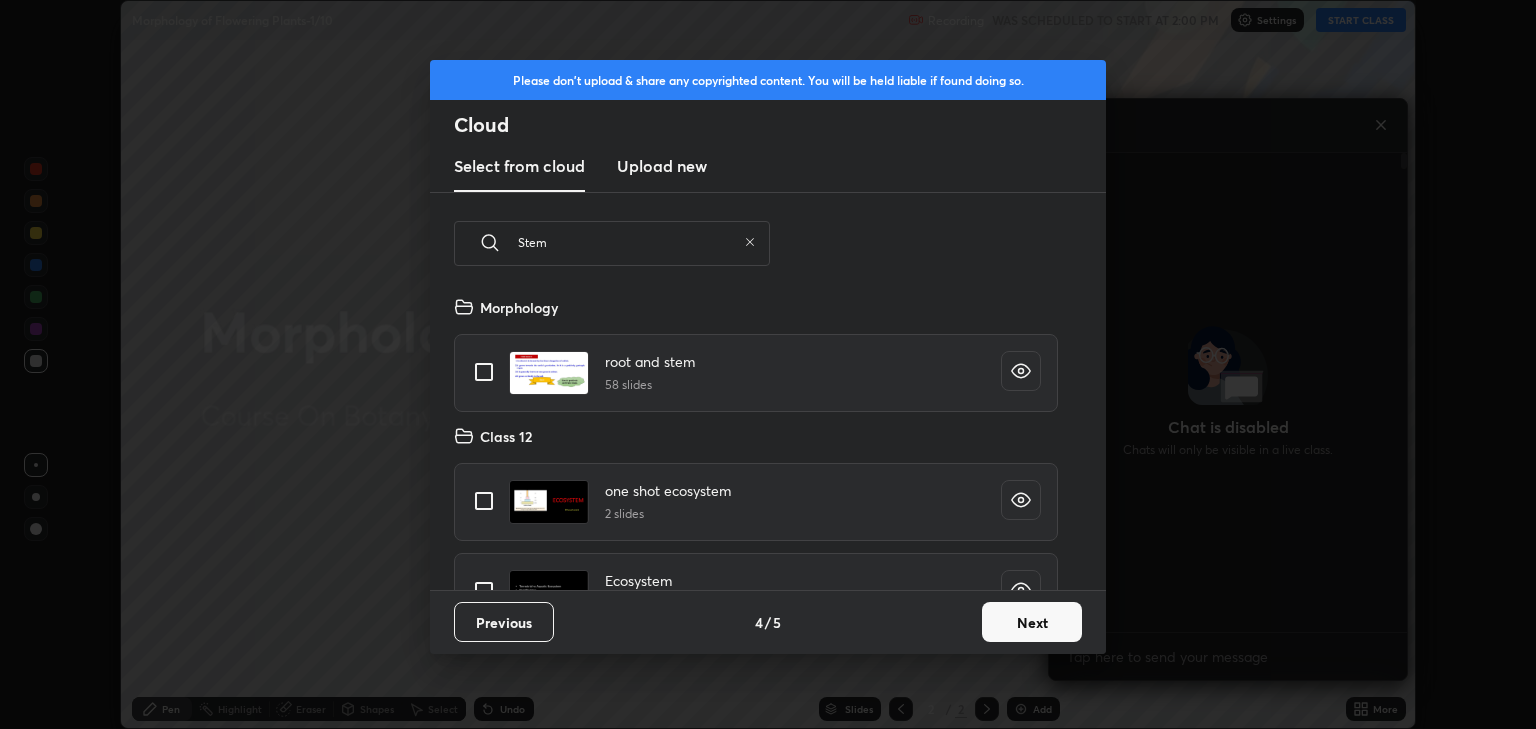 type on "Stem" 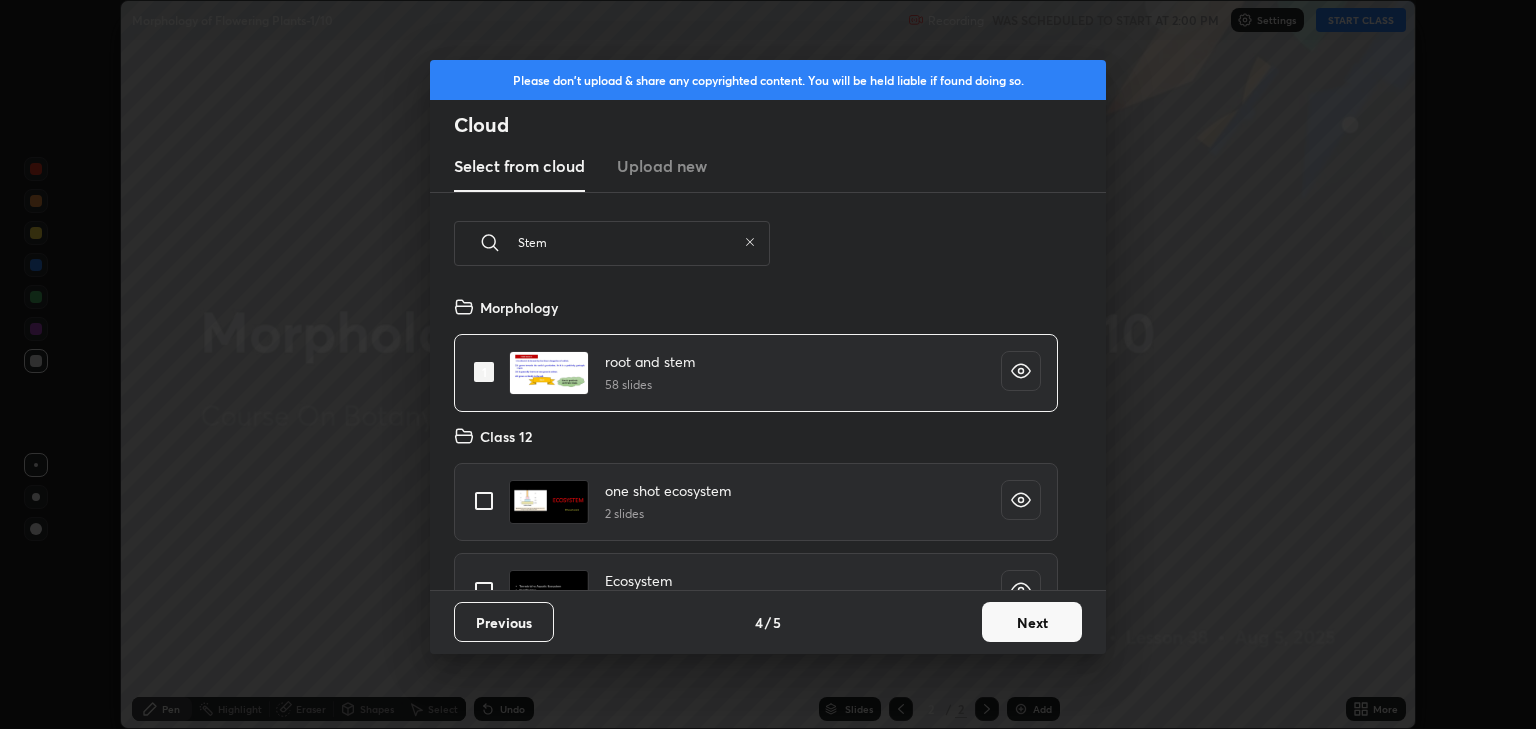 click at bounding box center [484, 372] 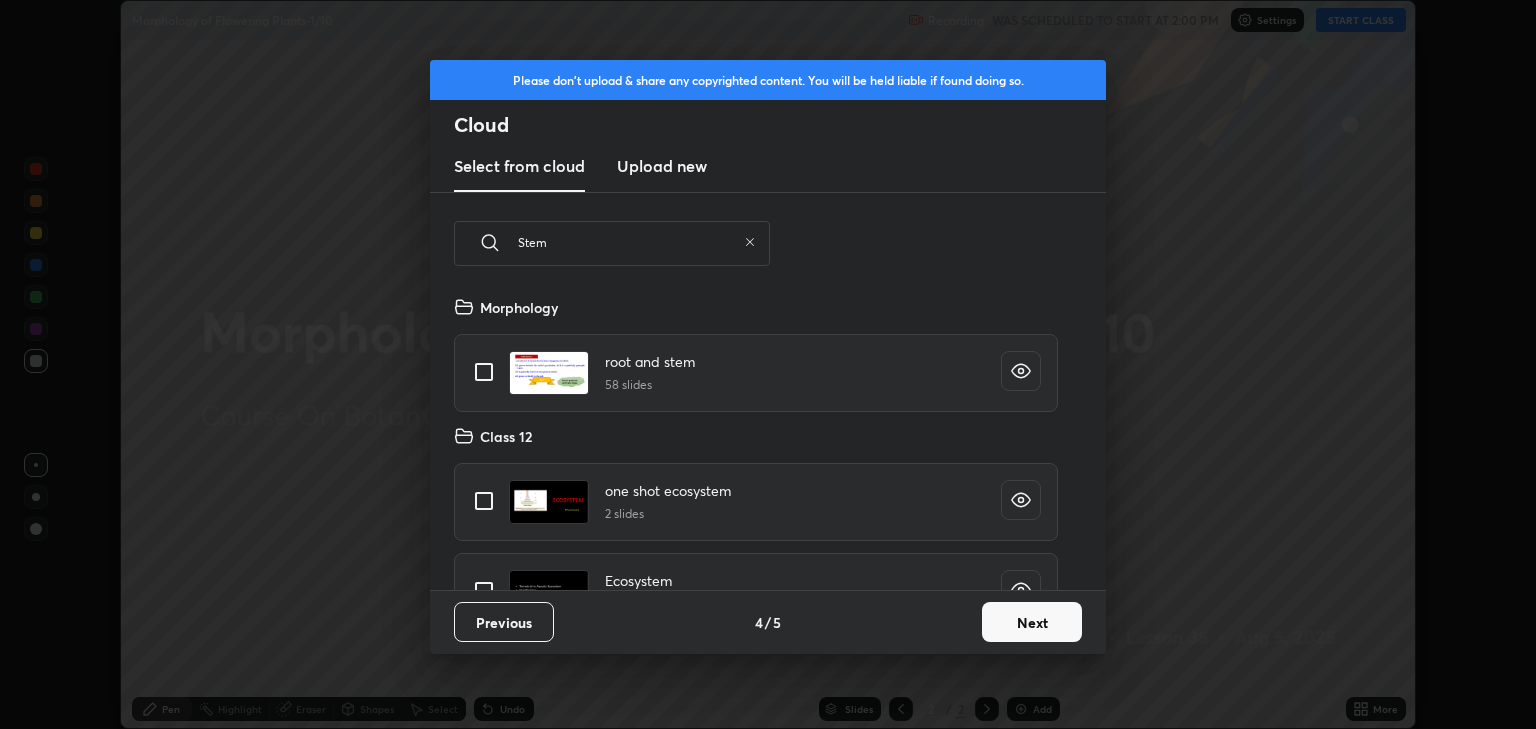 click 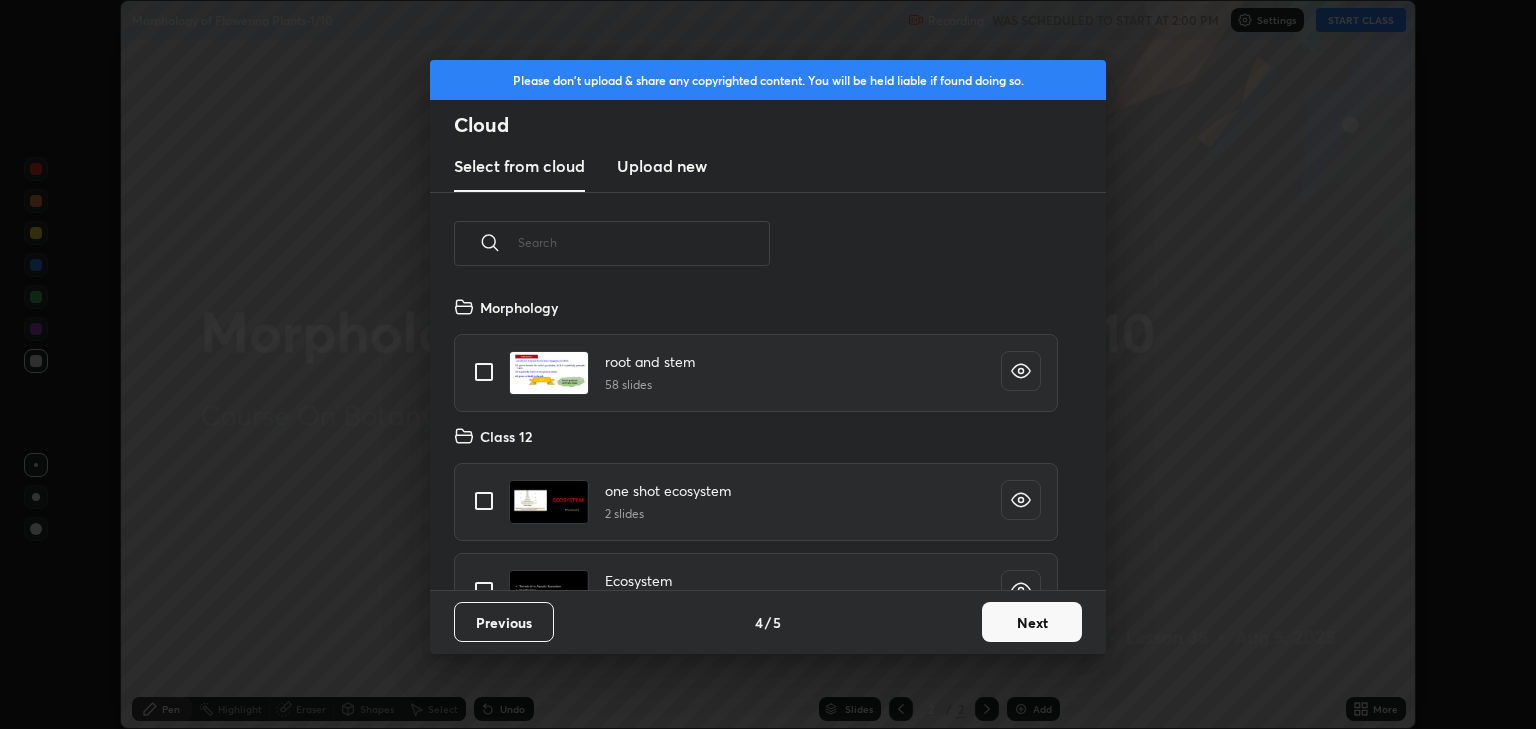 click at bounding box center (644, 242) 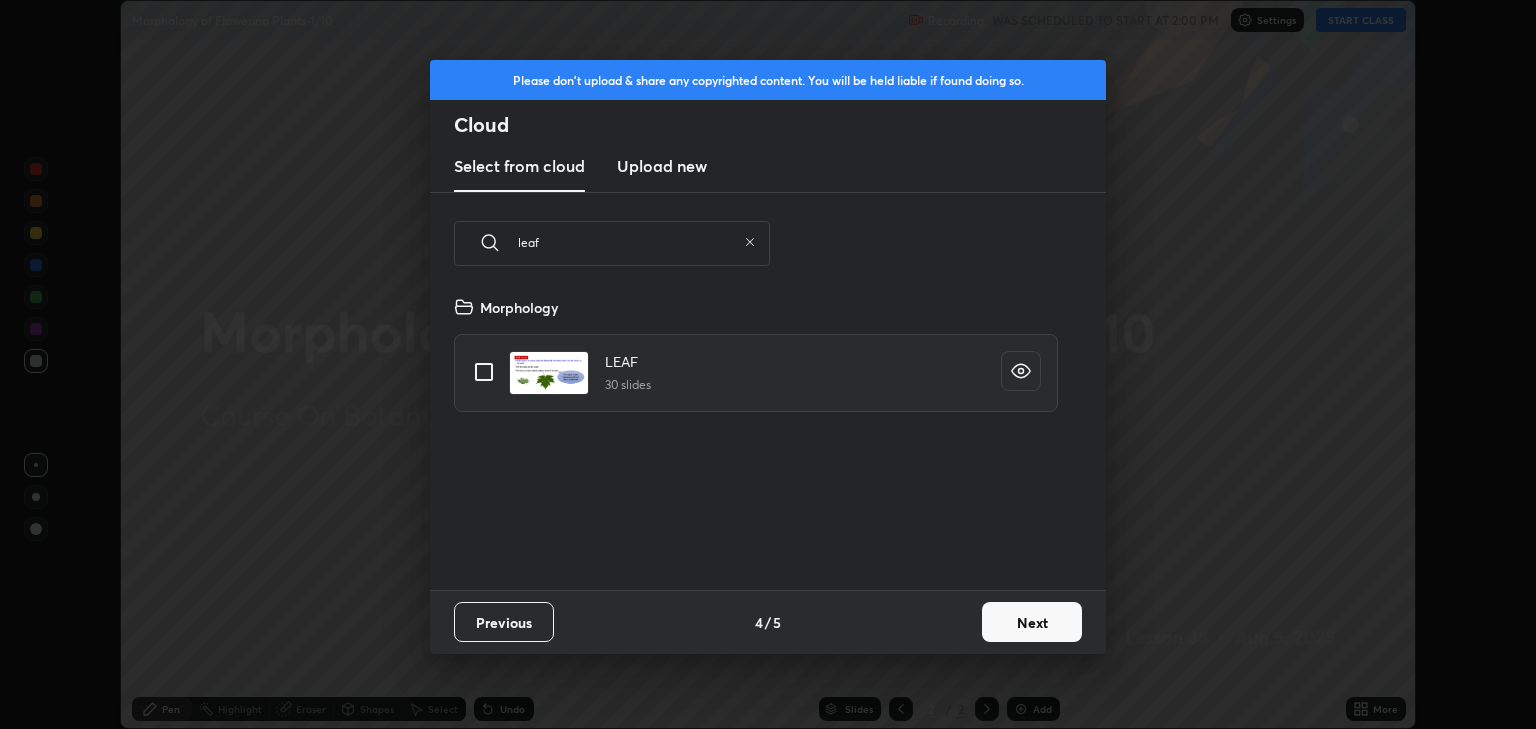 type on "leaf" 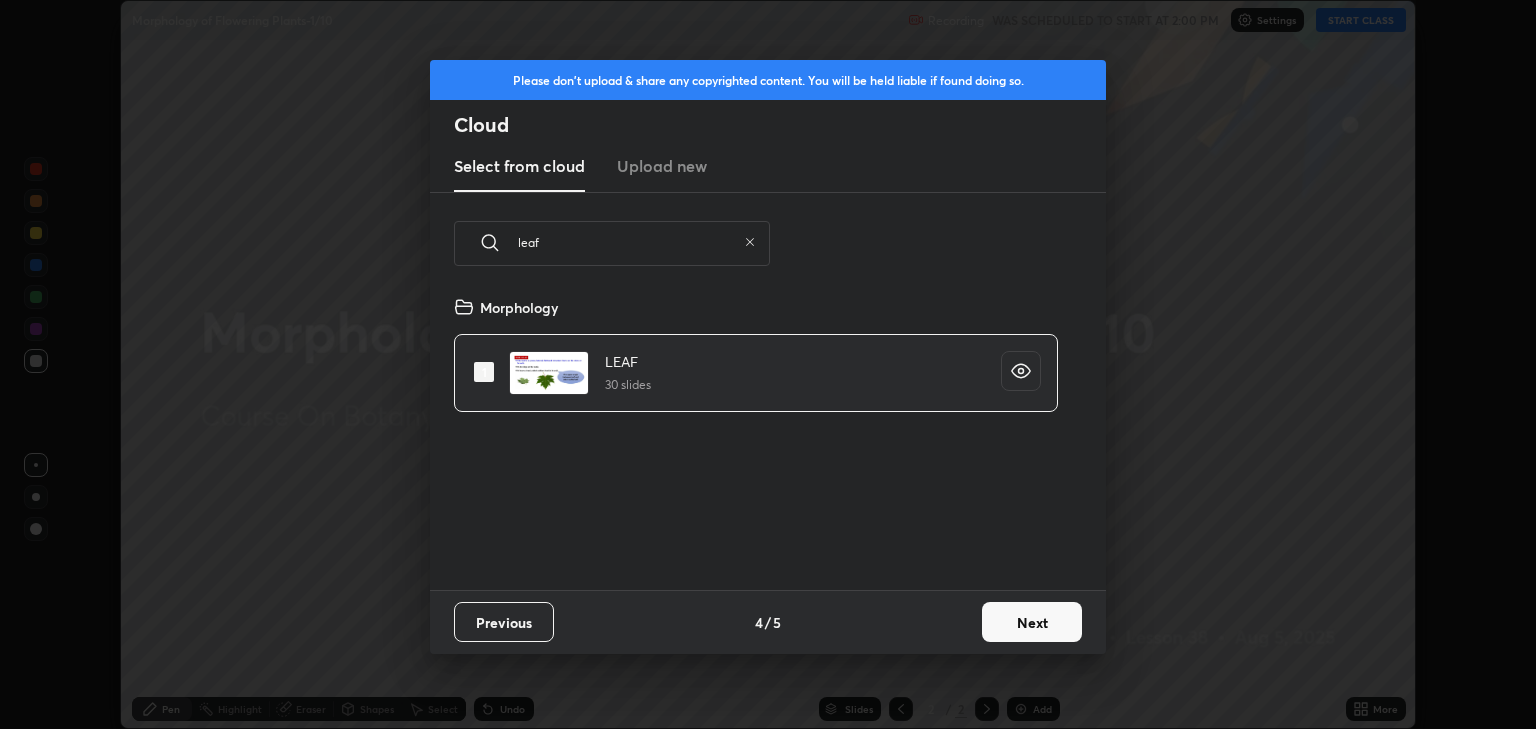 click on "Next" at bounding box center [1032, 622] 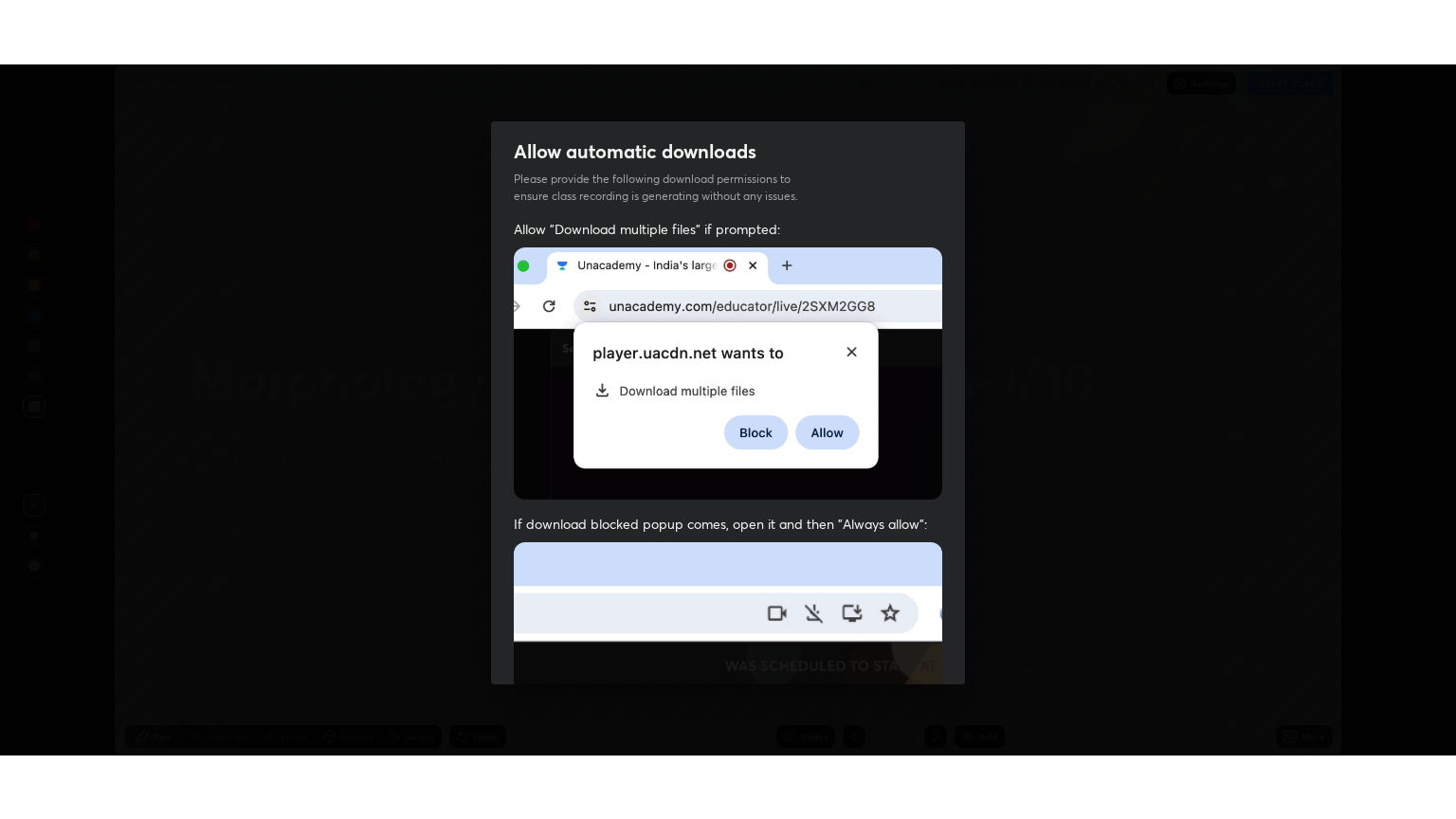 scroll, scrollTop: 384, scrollLeft: 0, axis: vertical 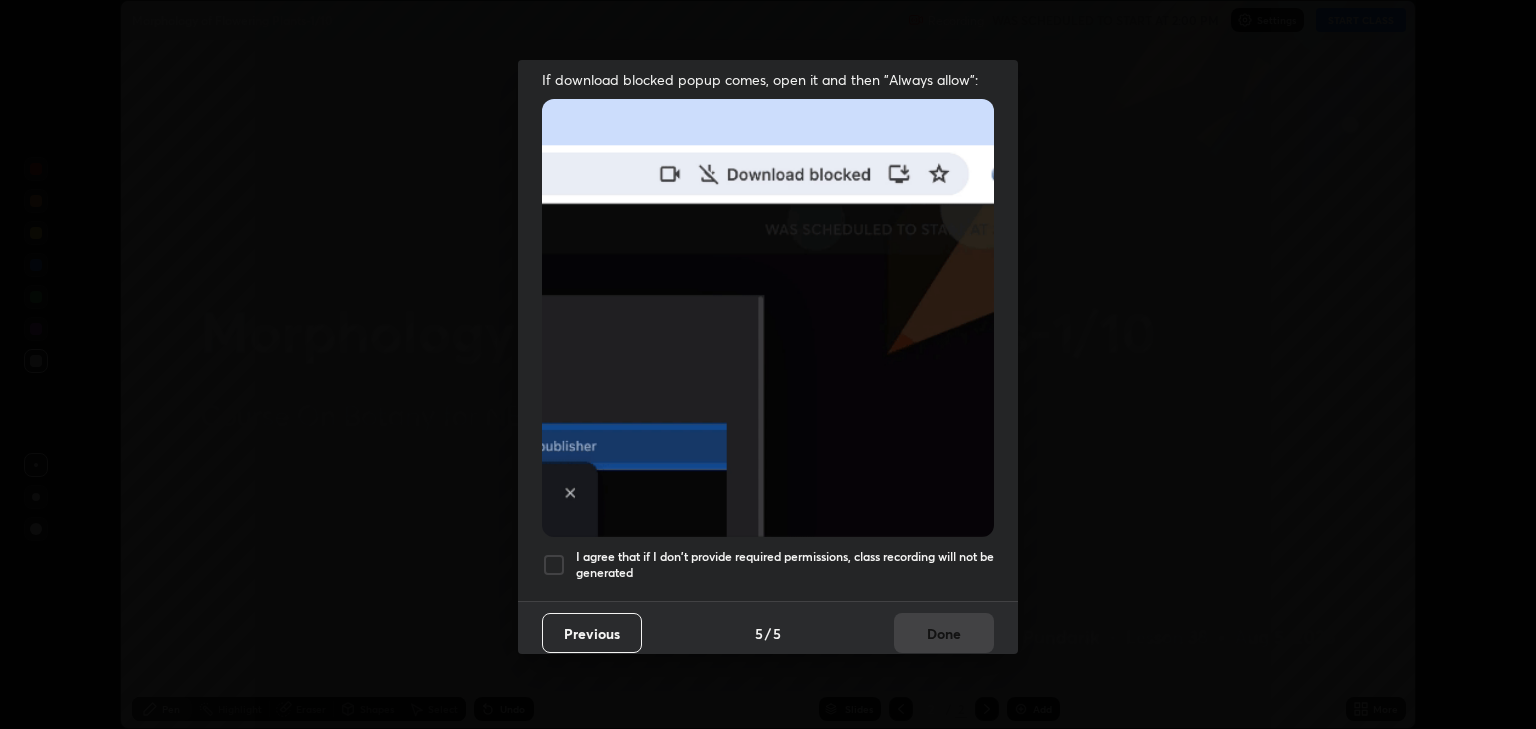 click on "I agree that if I don't provide required permissions, class recording will not be generated" at bounding box center [785, 564] 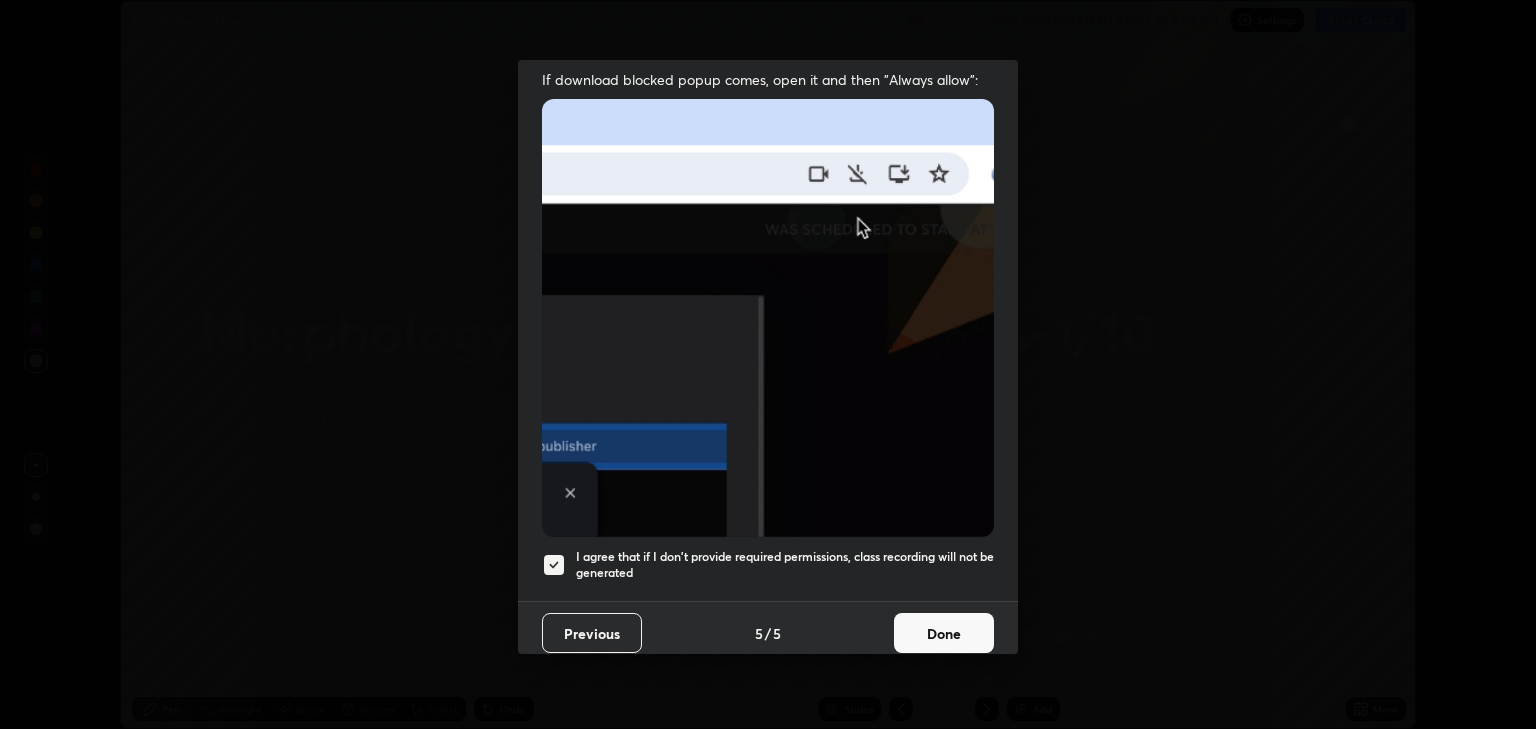 click on "Done" at bounding box center [944, 633] 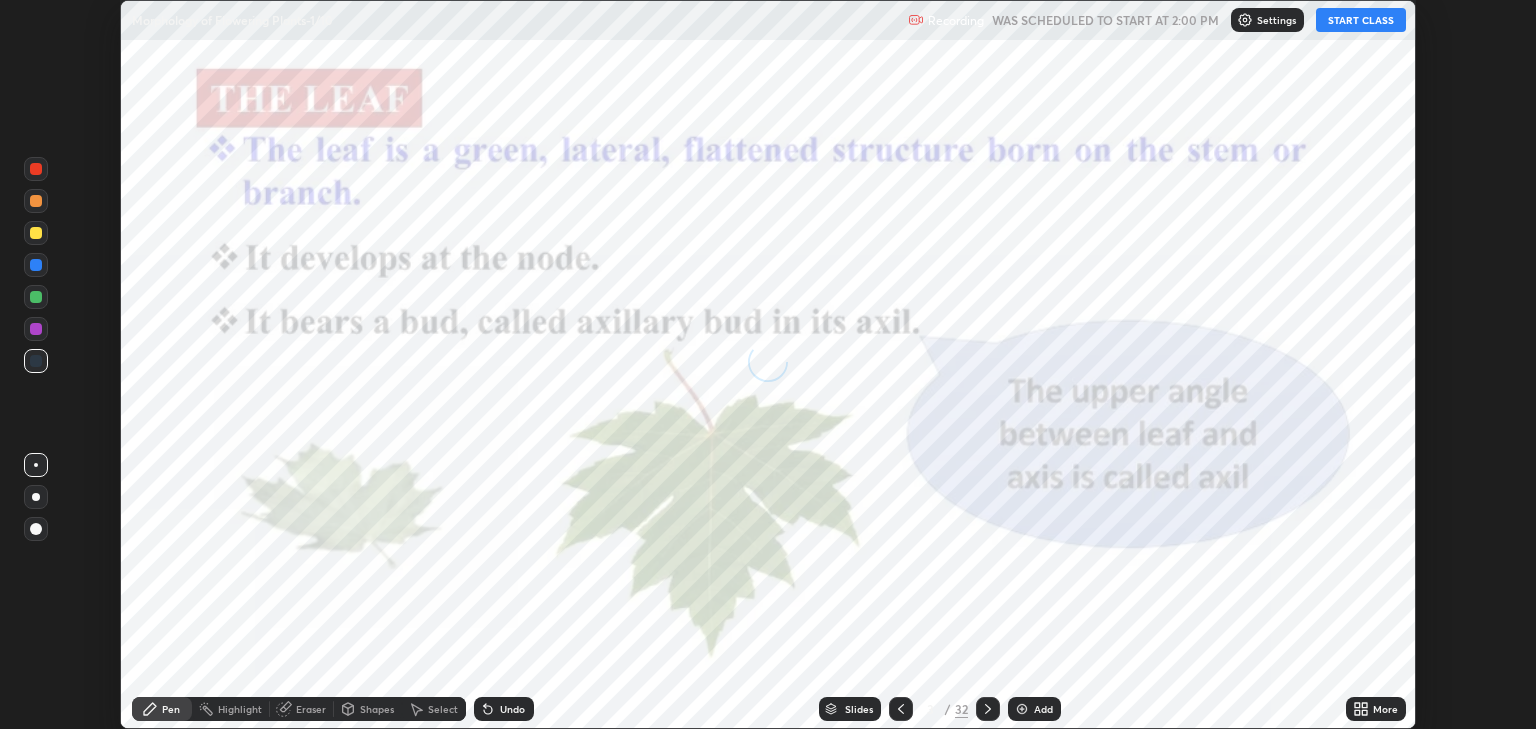 click 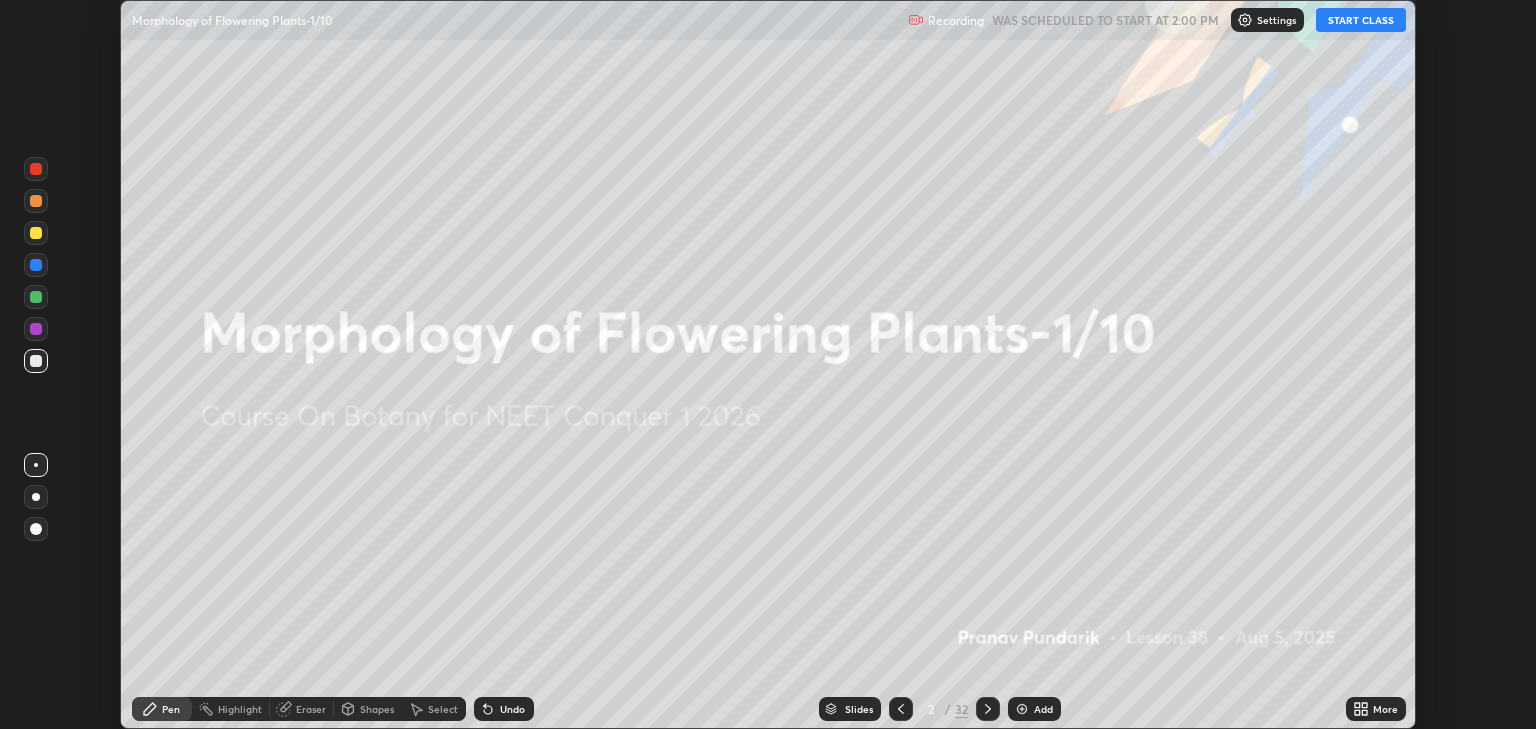 click on "Add" at bounding box center (1043, 709) 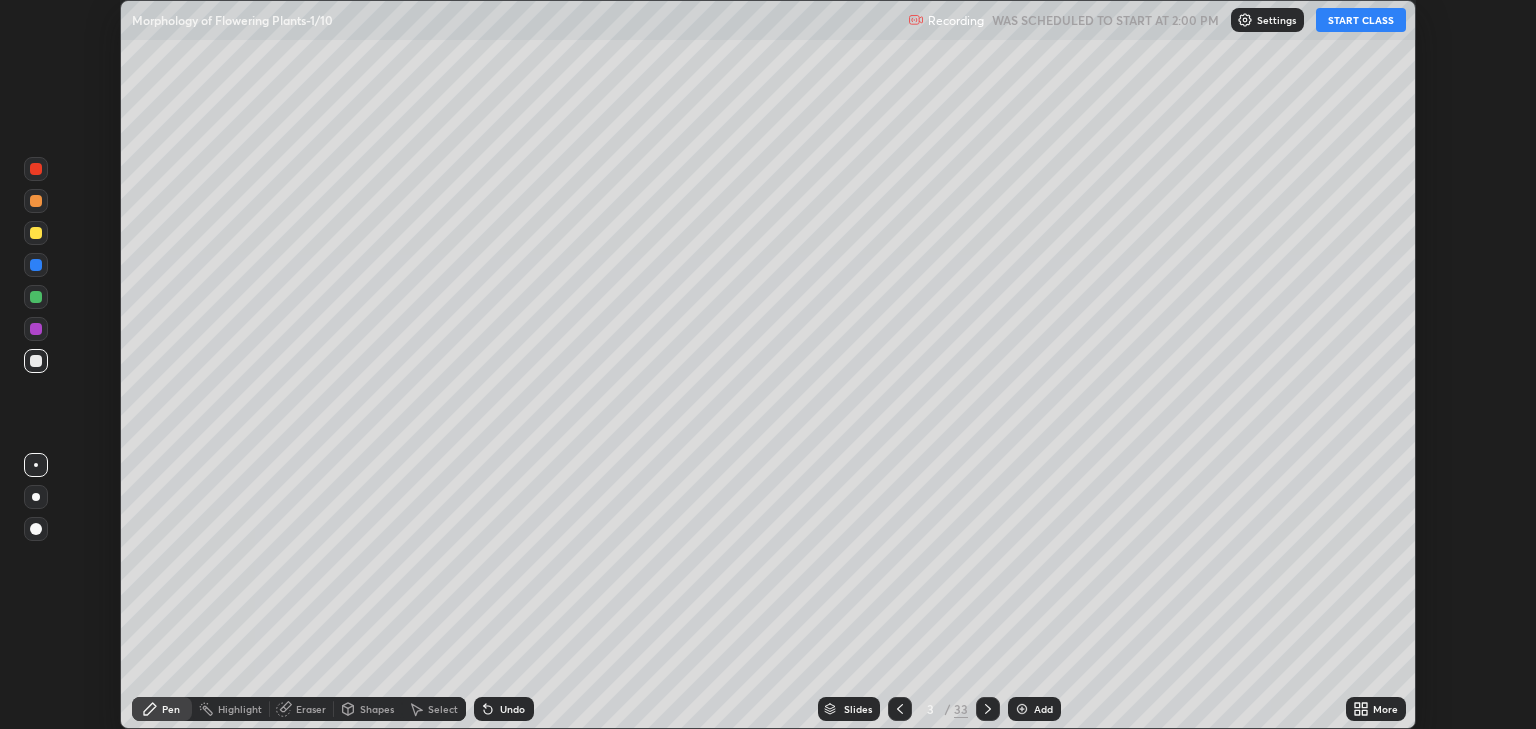click 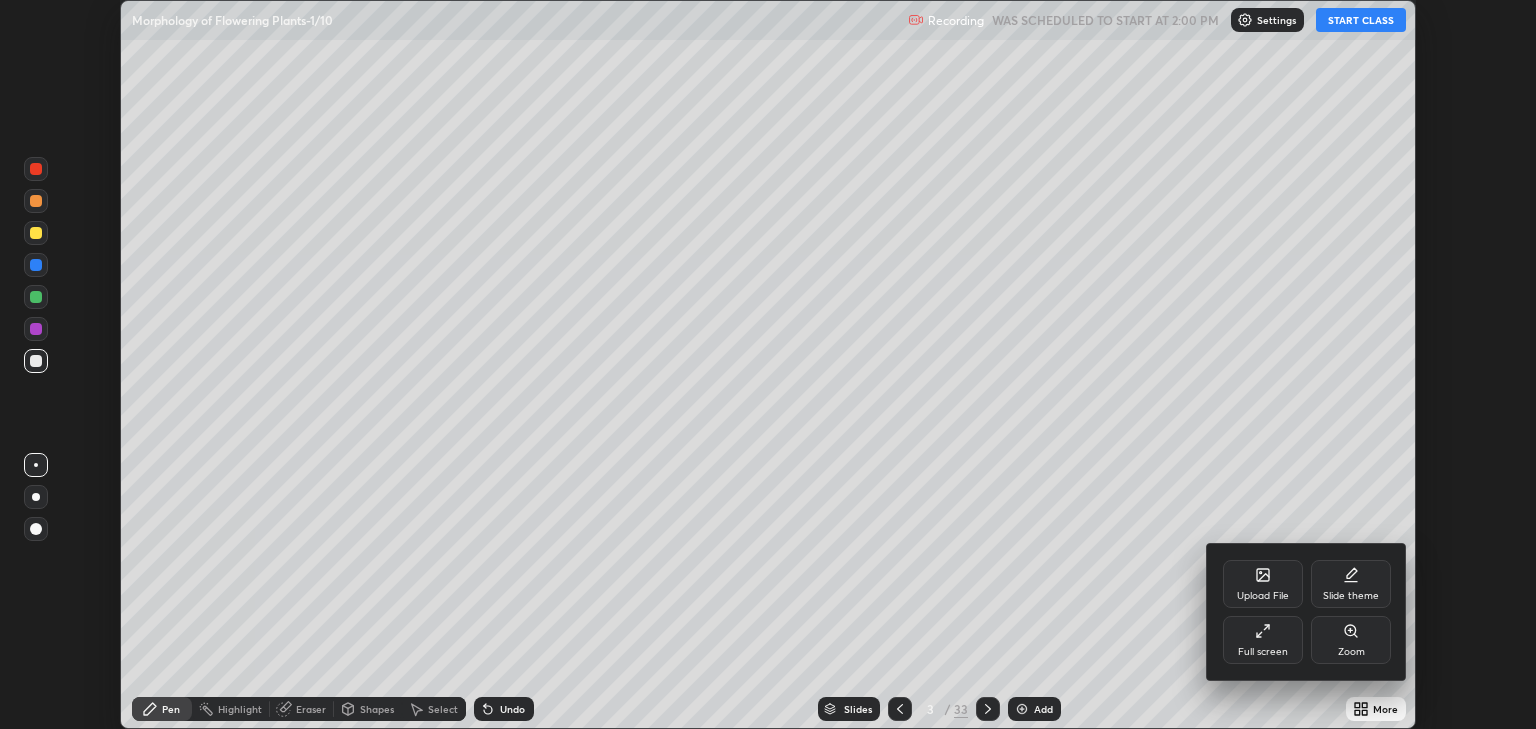 click on "Full screen" at bounding box center [1263, 640] 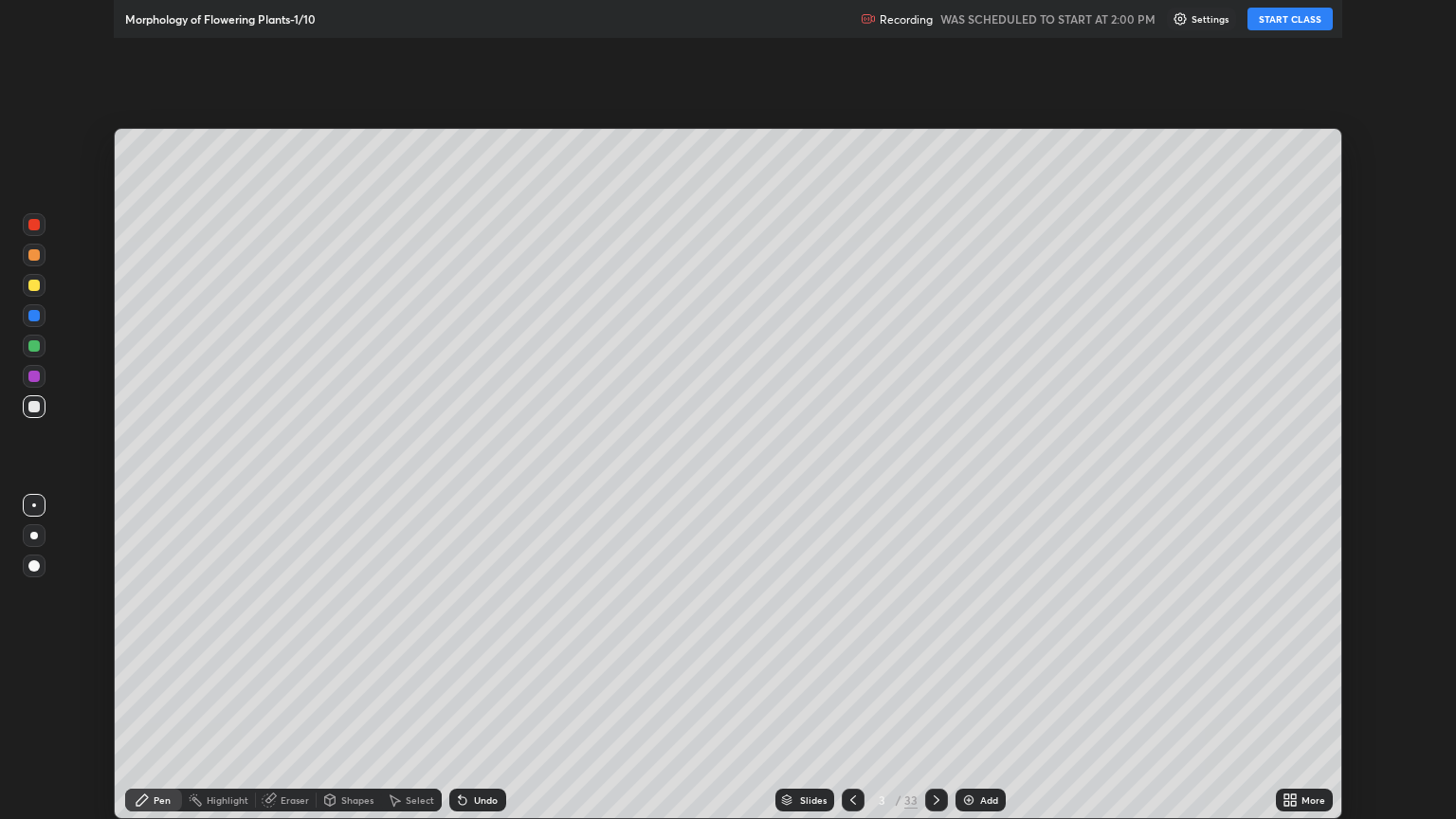 scroll, scrollTop: 93973, scrollLeft: 93336, axis: both 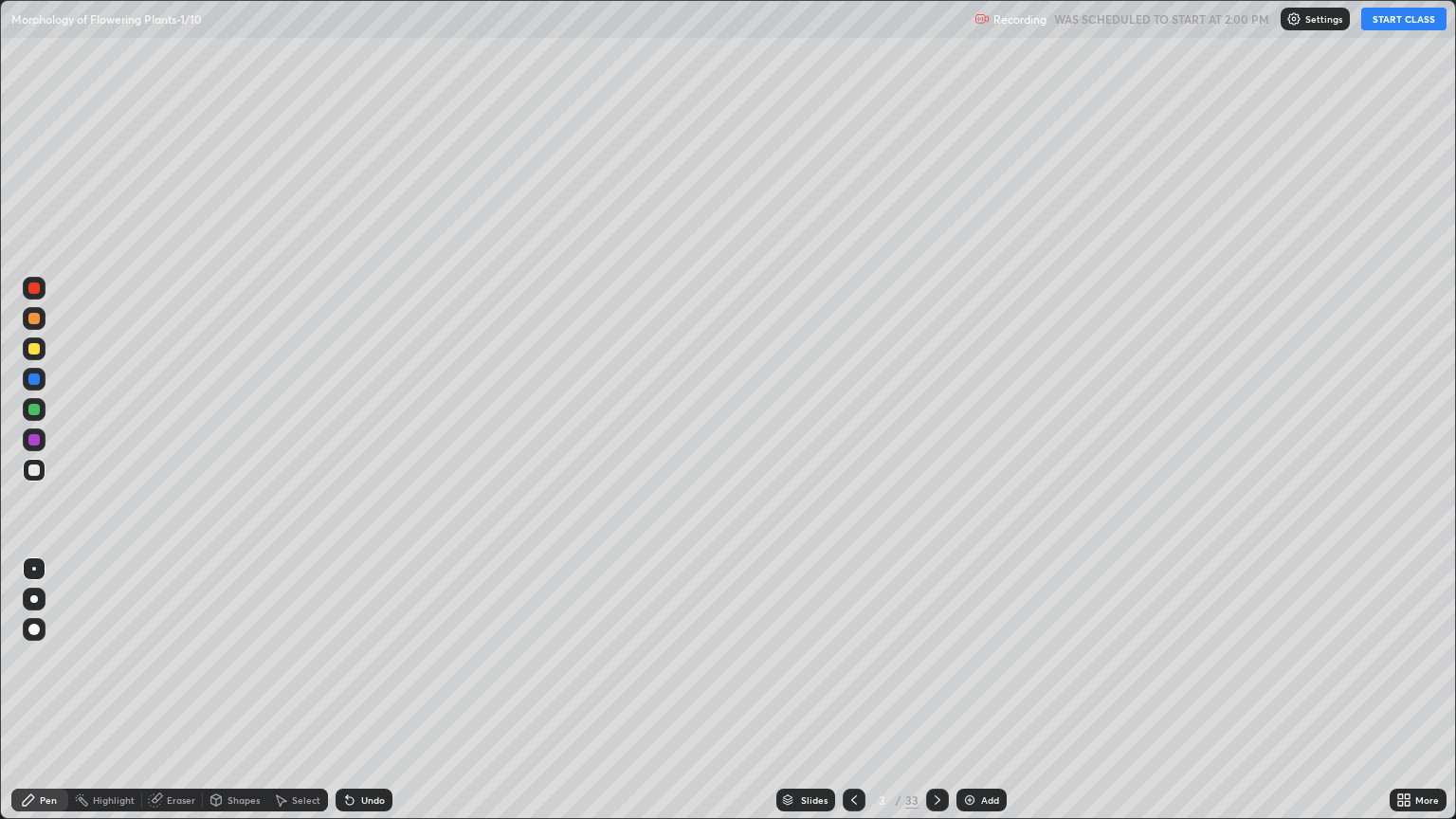 click on "START CLASS" at bounding box center (1404, 19) 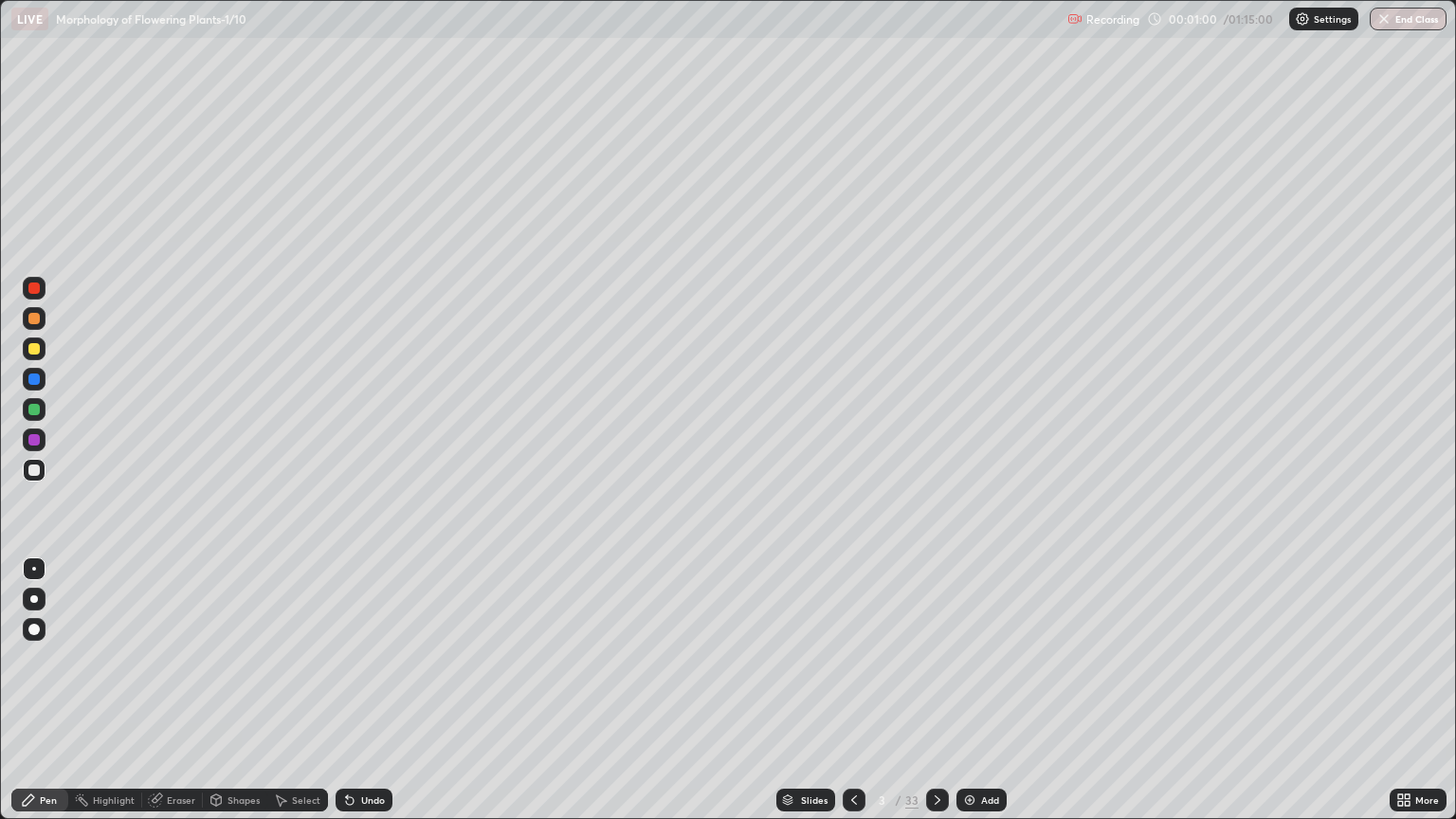 click at bounding box center (34, 599) 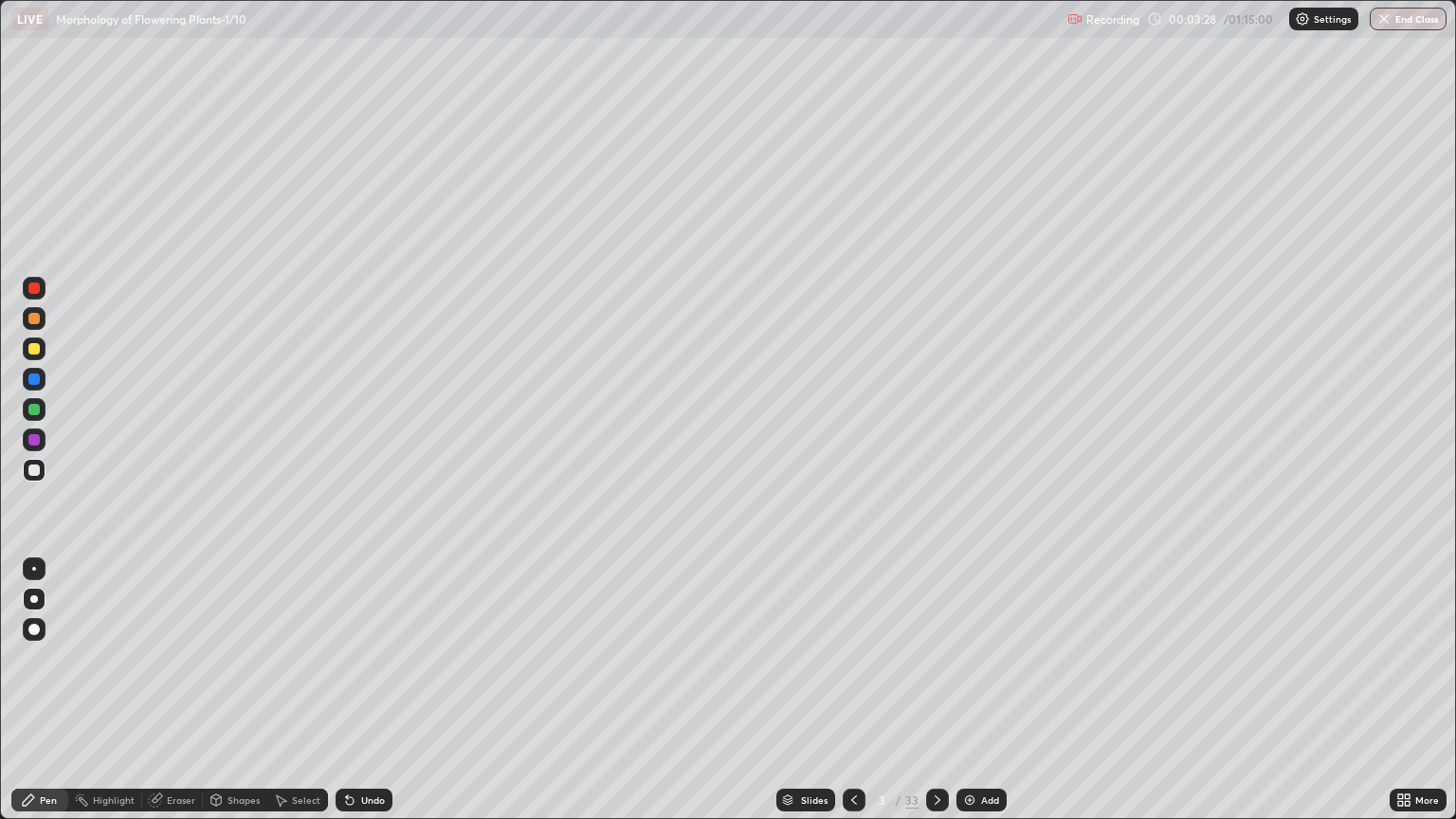 click at bounding box center [34, 349] 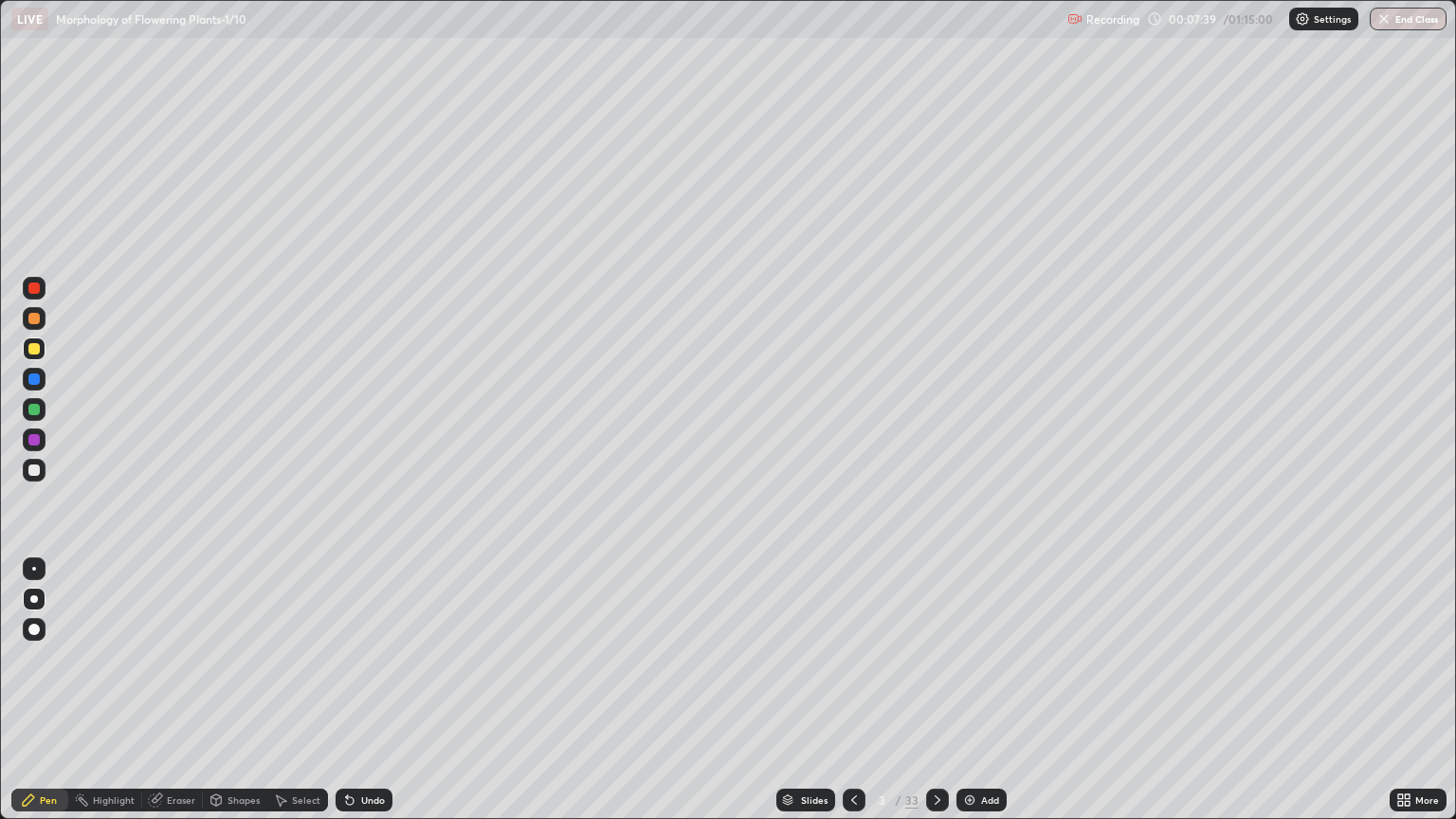 click 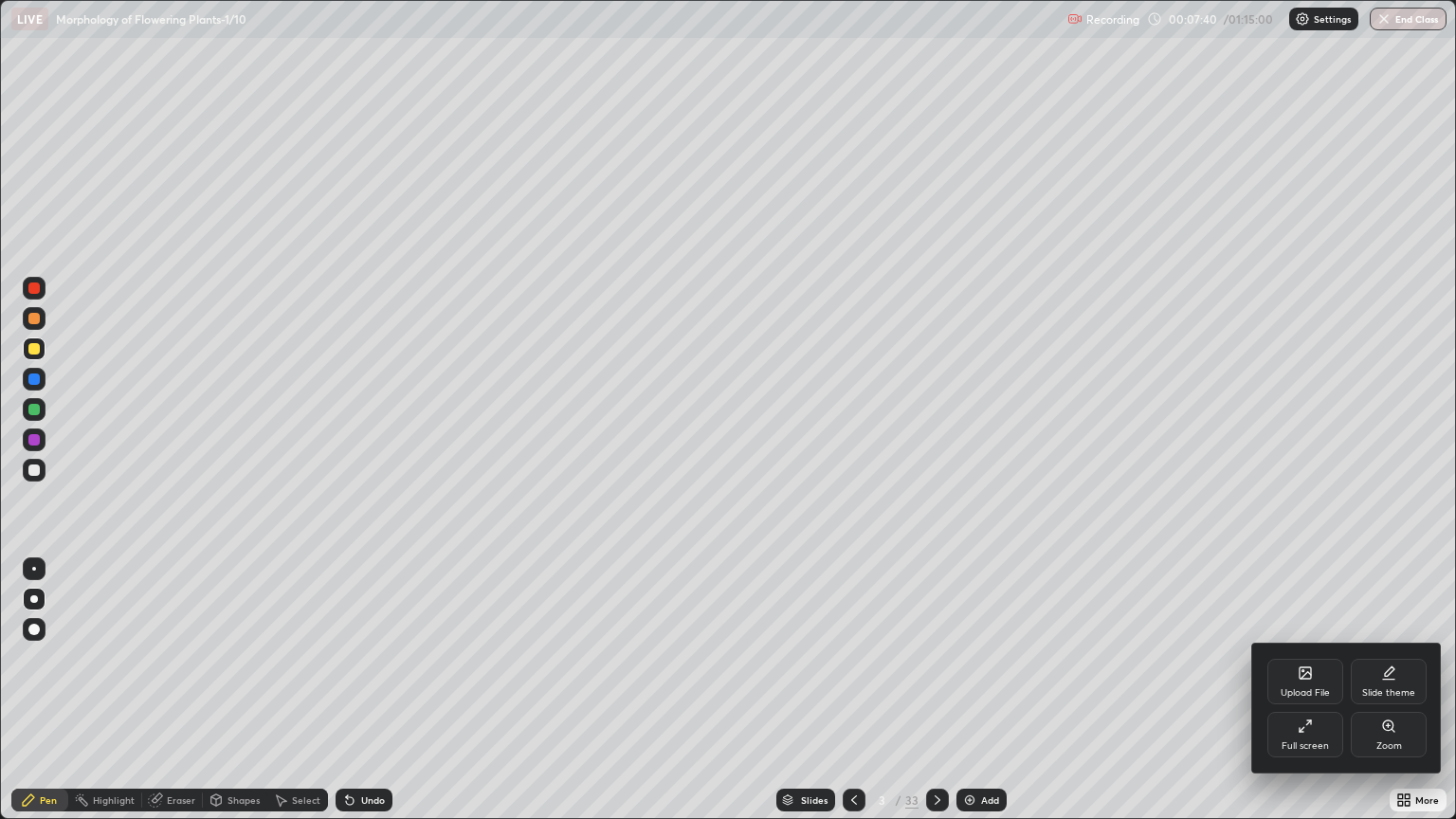click 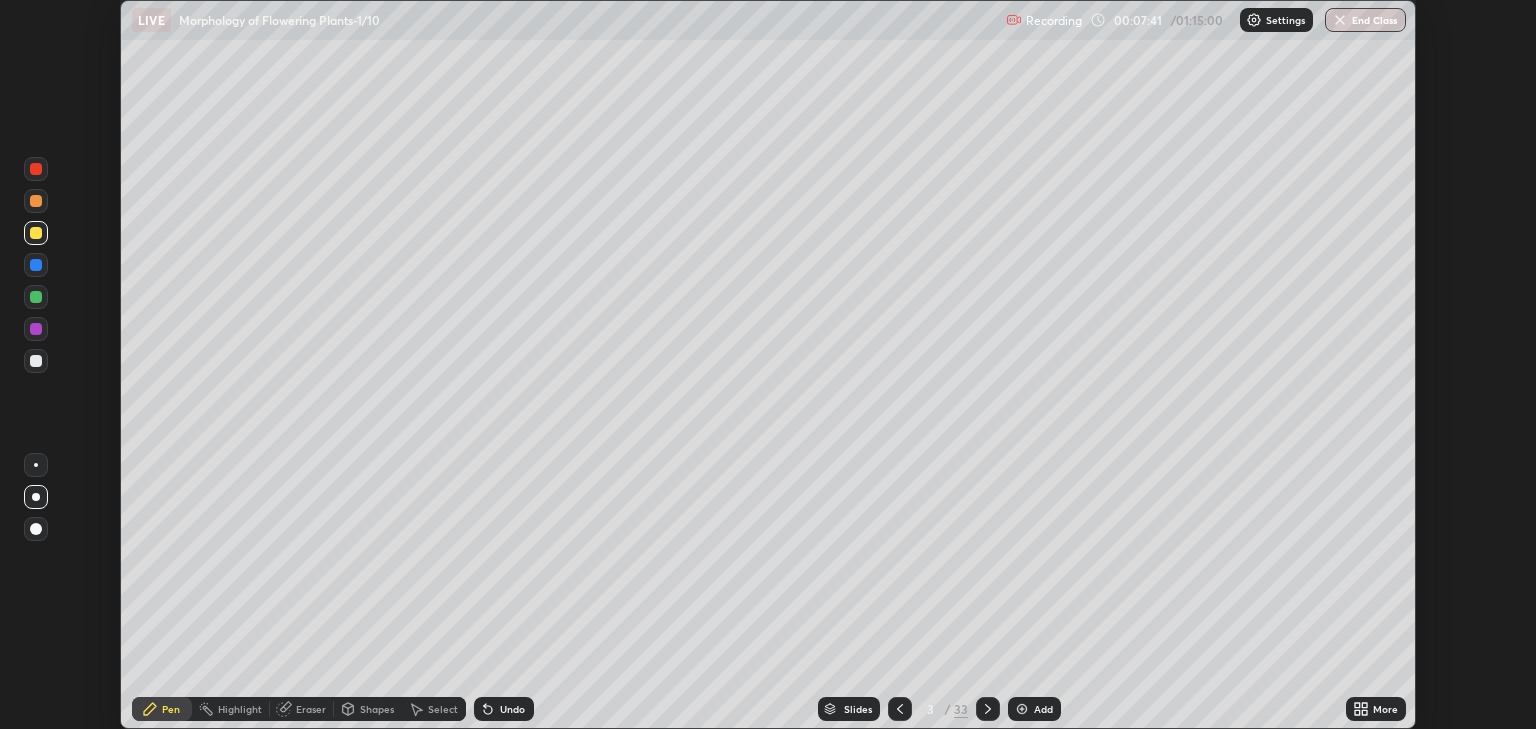 scroll, scrollTop: 729, scrollLeft: 1536, axis: both 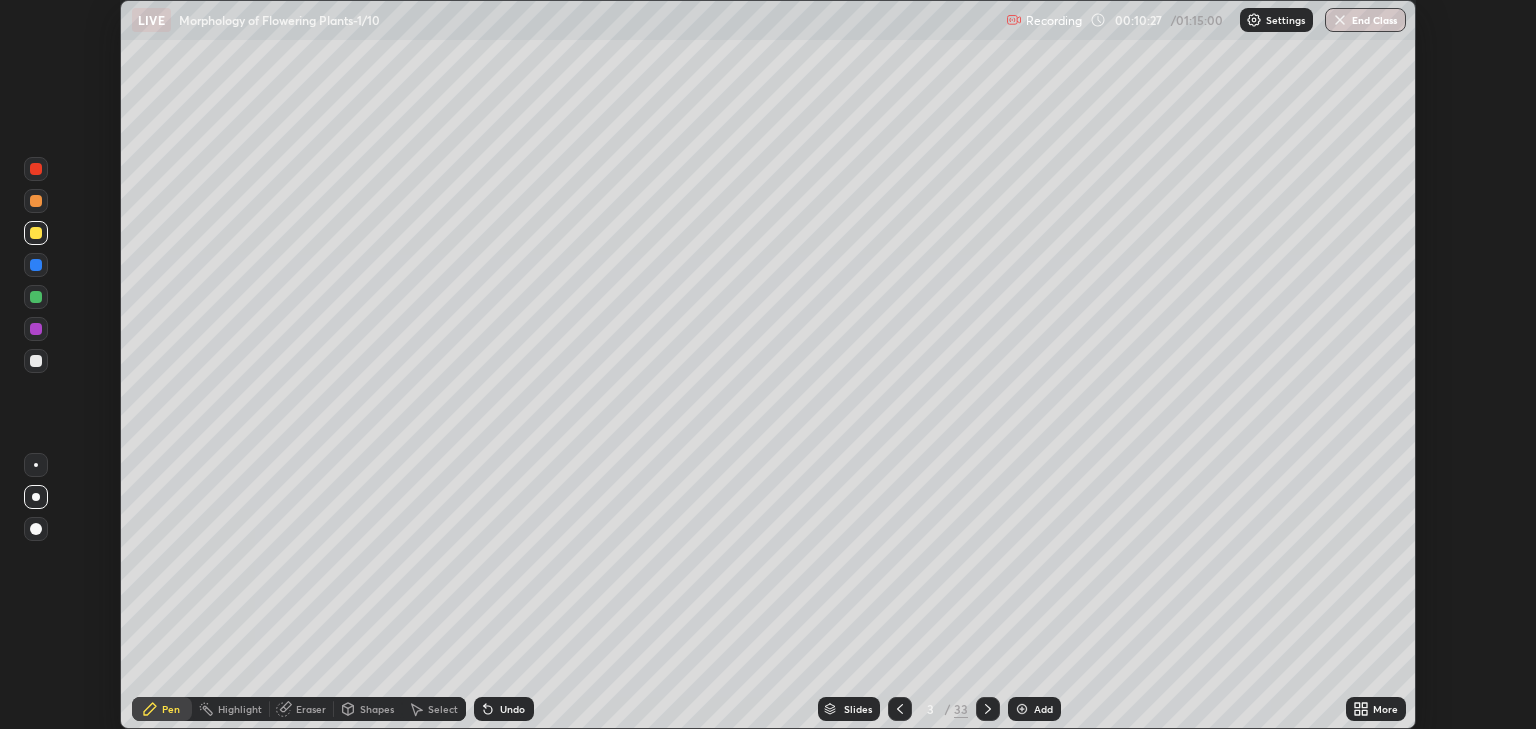 click on "More" at bounding box center (1385, 709) 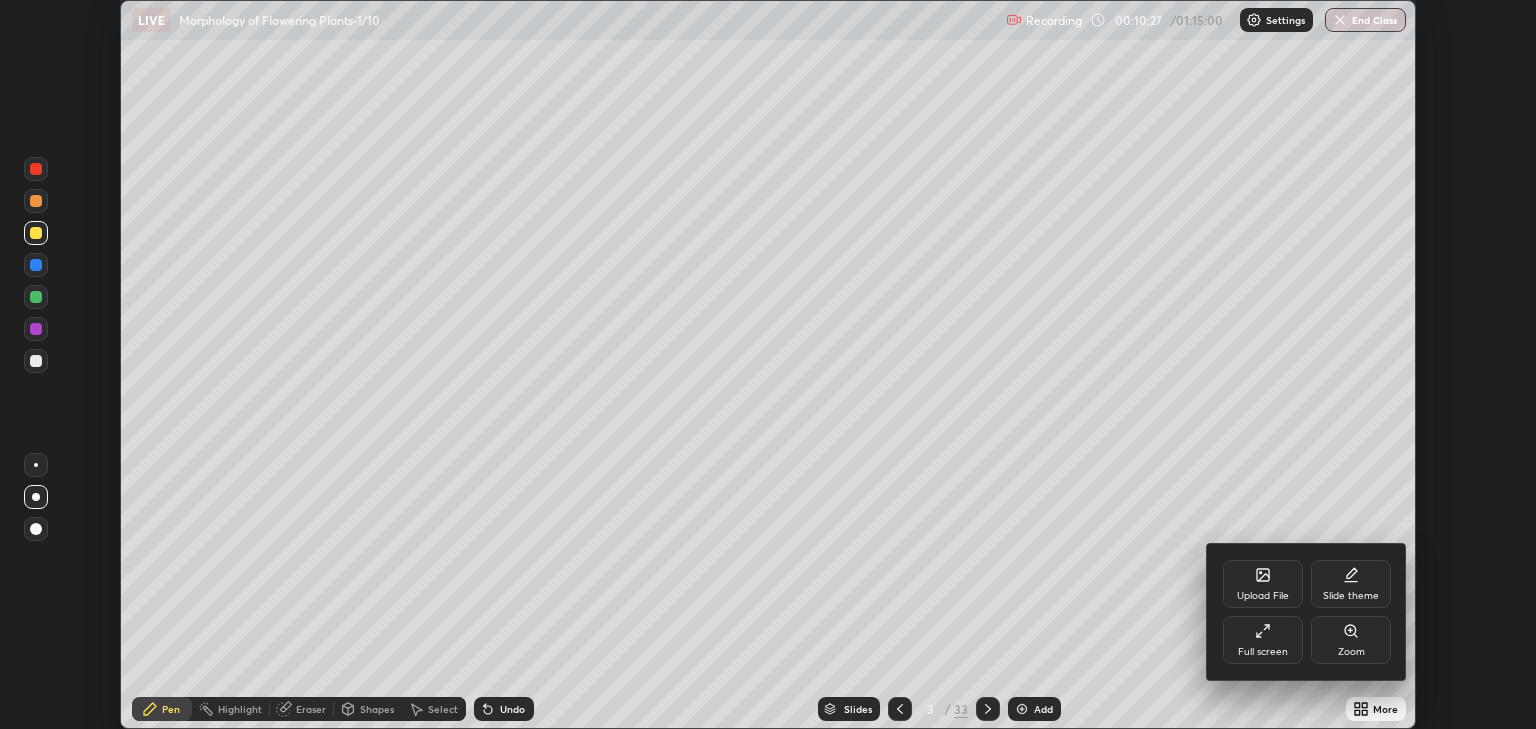 click on "Upload File Slide theme Full screen Zoom" at bounding box center [1307, 612] 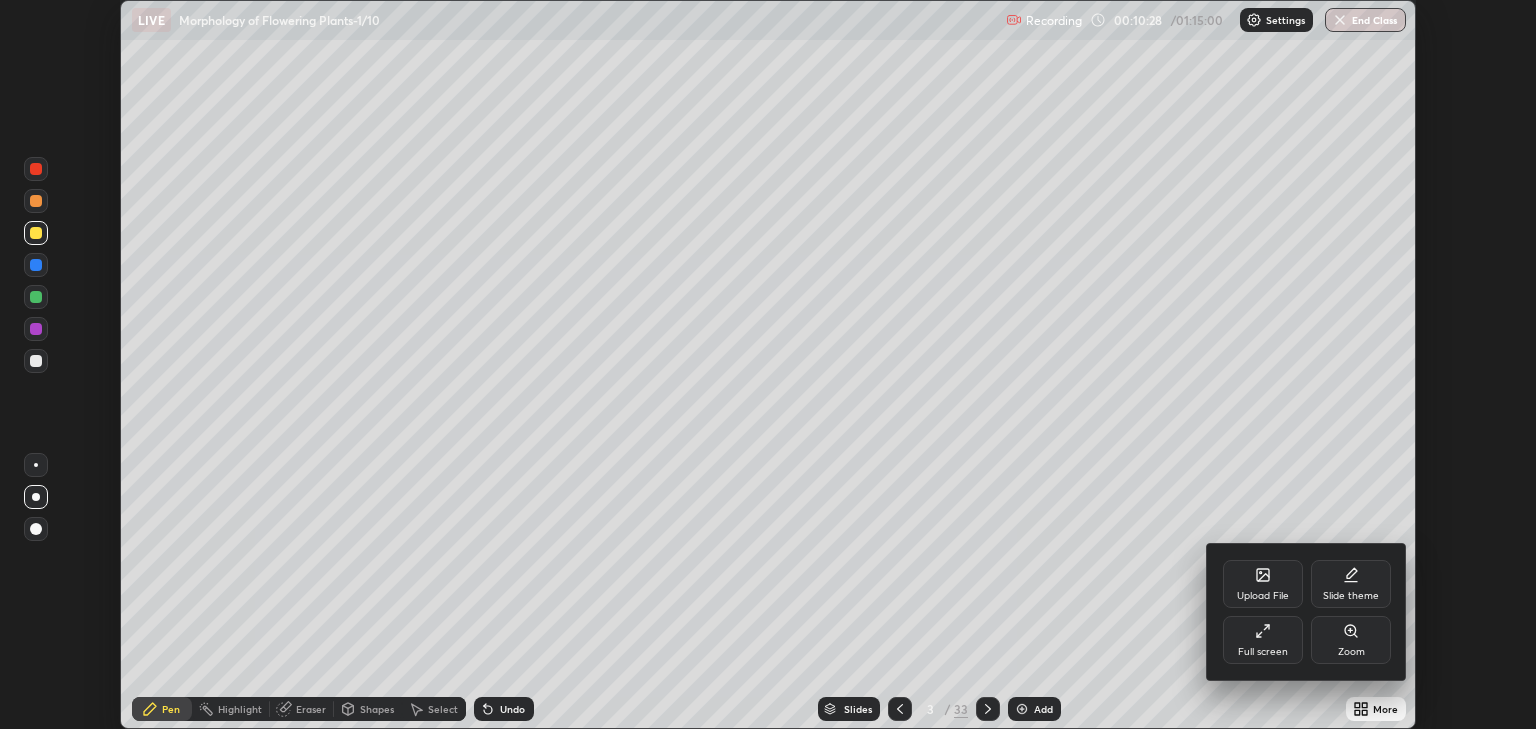 click on "Full screen" at bounding box center (1263, 652) 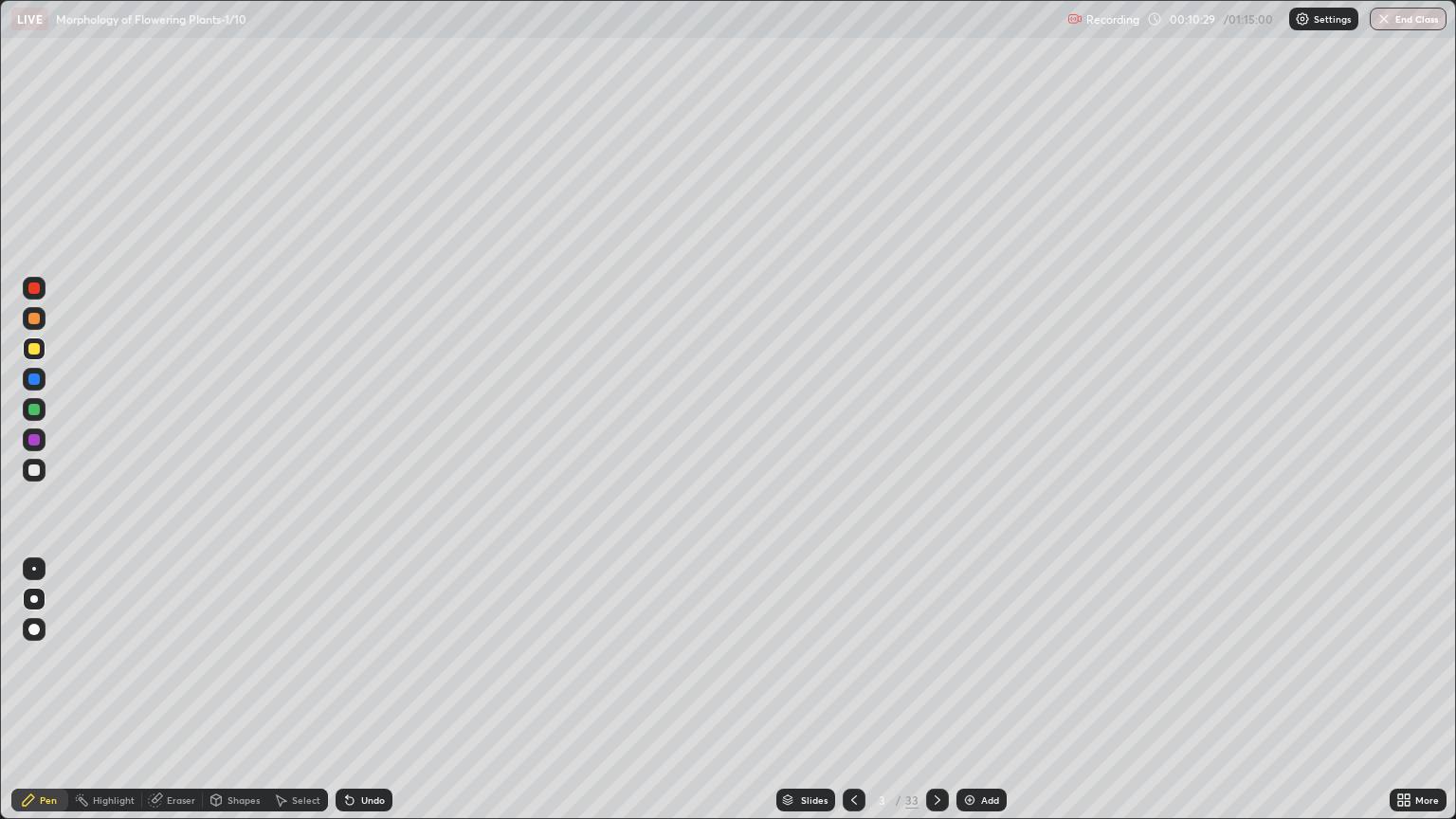 scroll, scrollTop: 93973, scrollLeft: 93336, axis: both 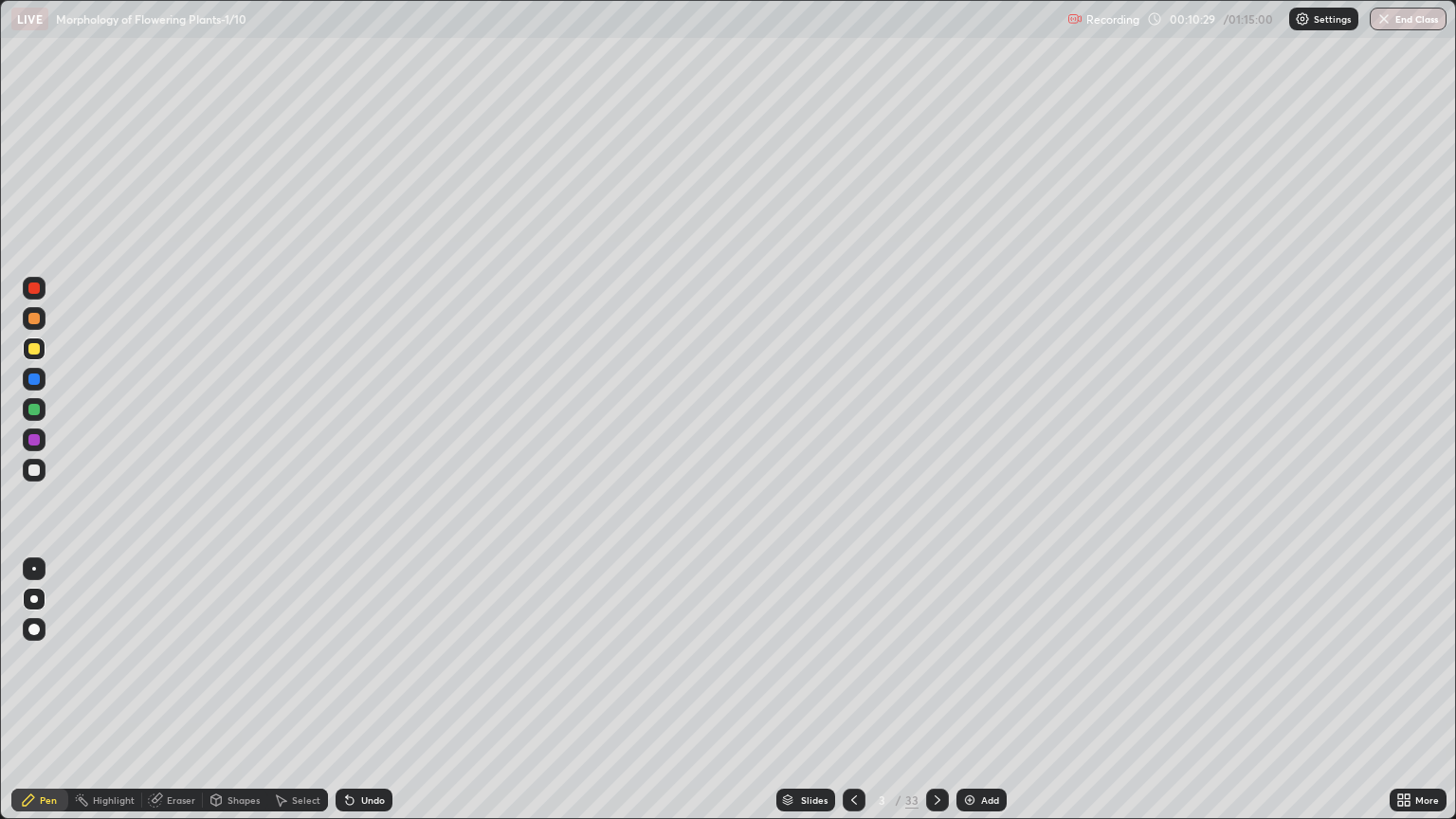 click on "Add" at bounding box center [981, 800] 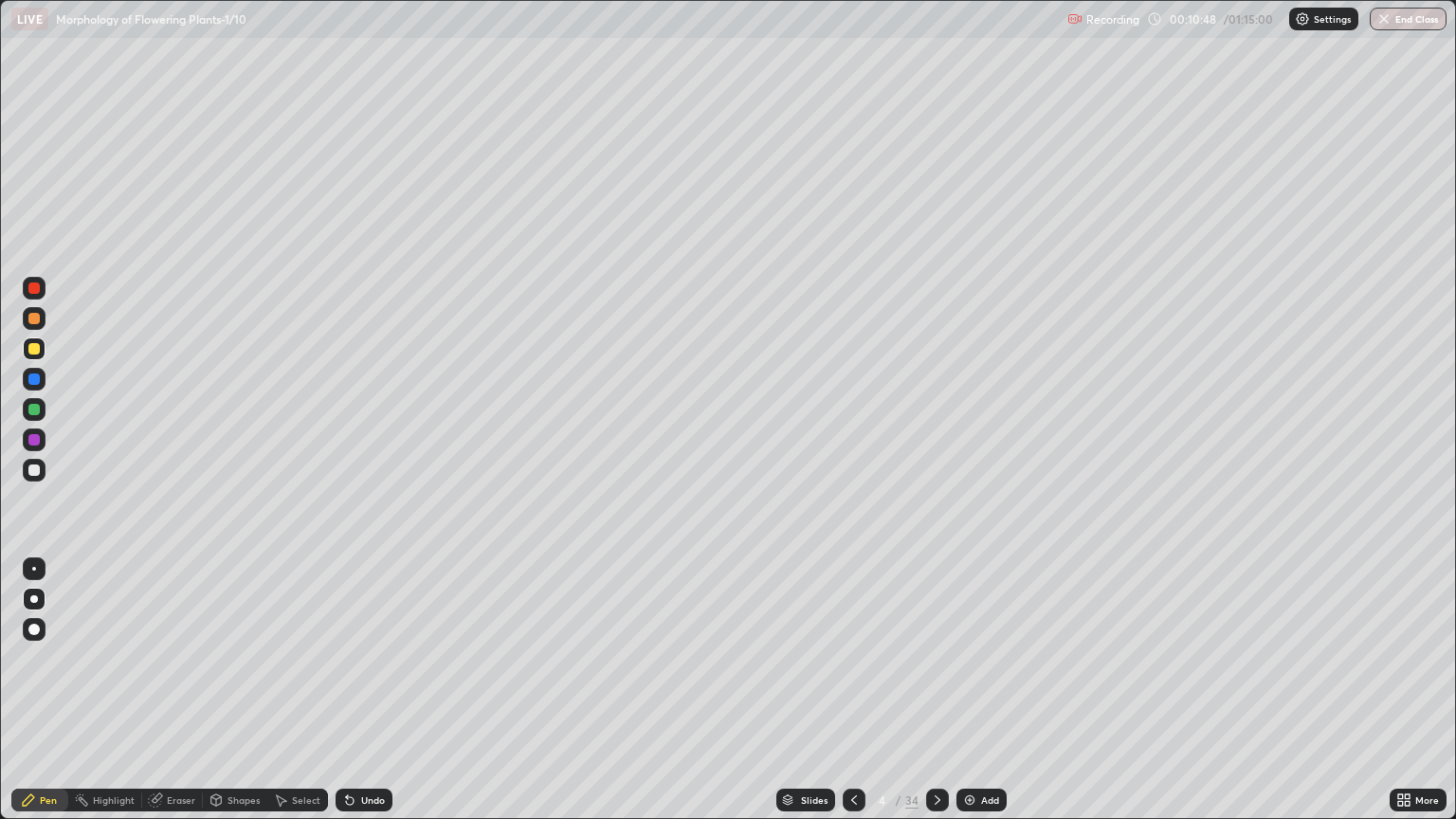 click 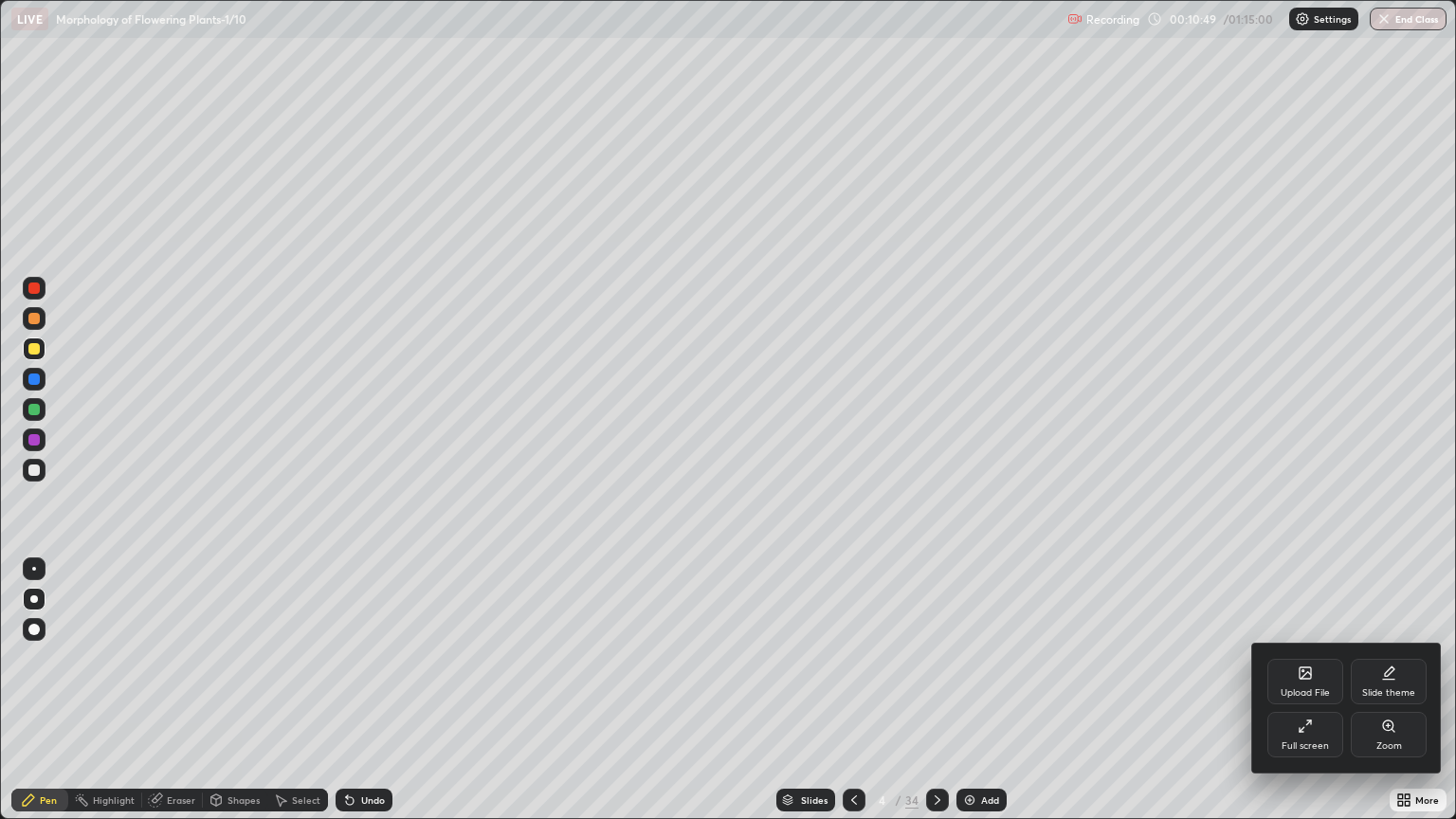 click on "Upload File" at bounding box center (1305, 693) 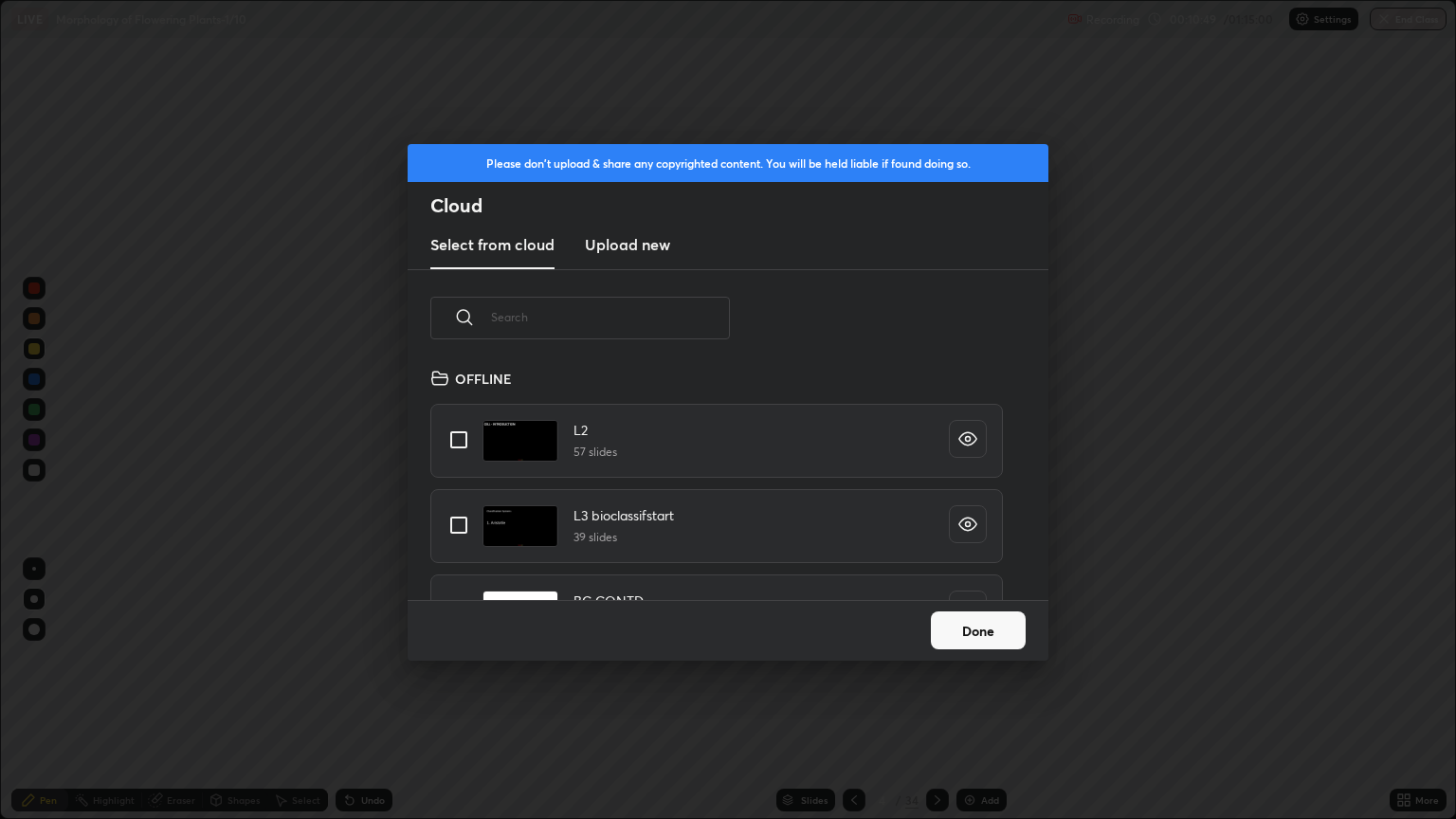 click at bounding box center [610, 317] 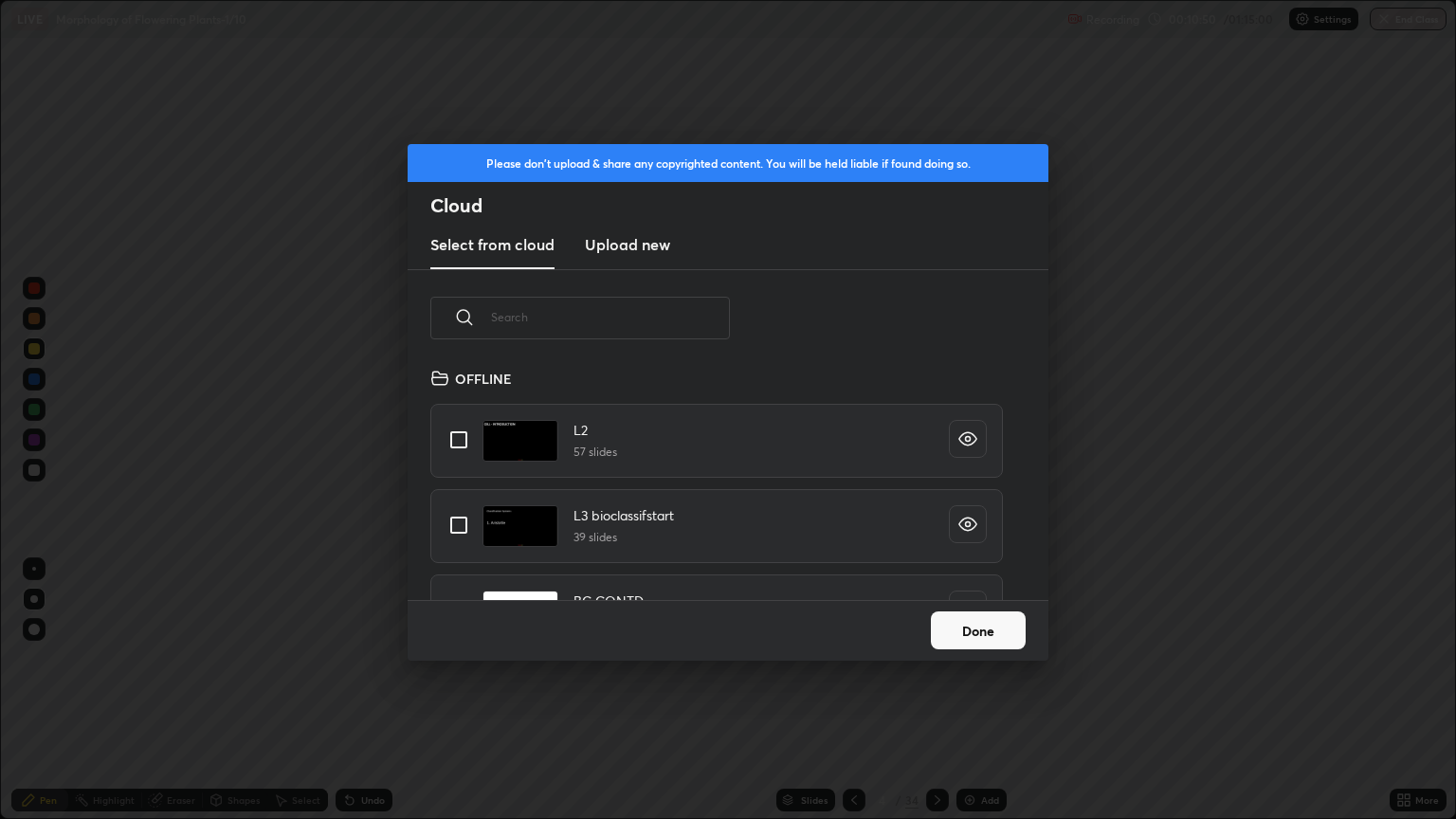 click at bounding box center (610, 317) 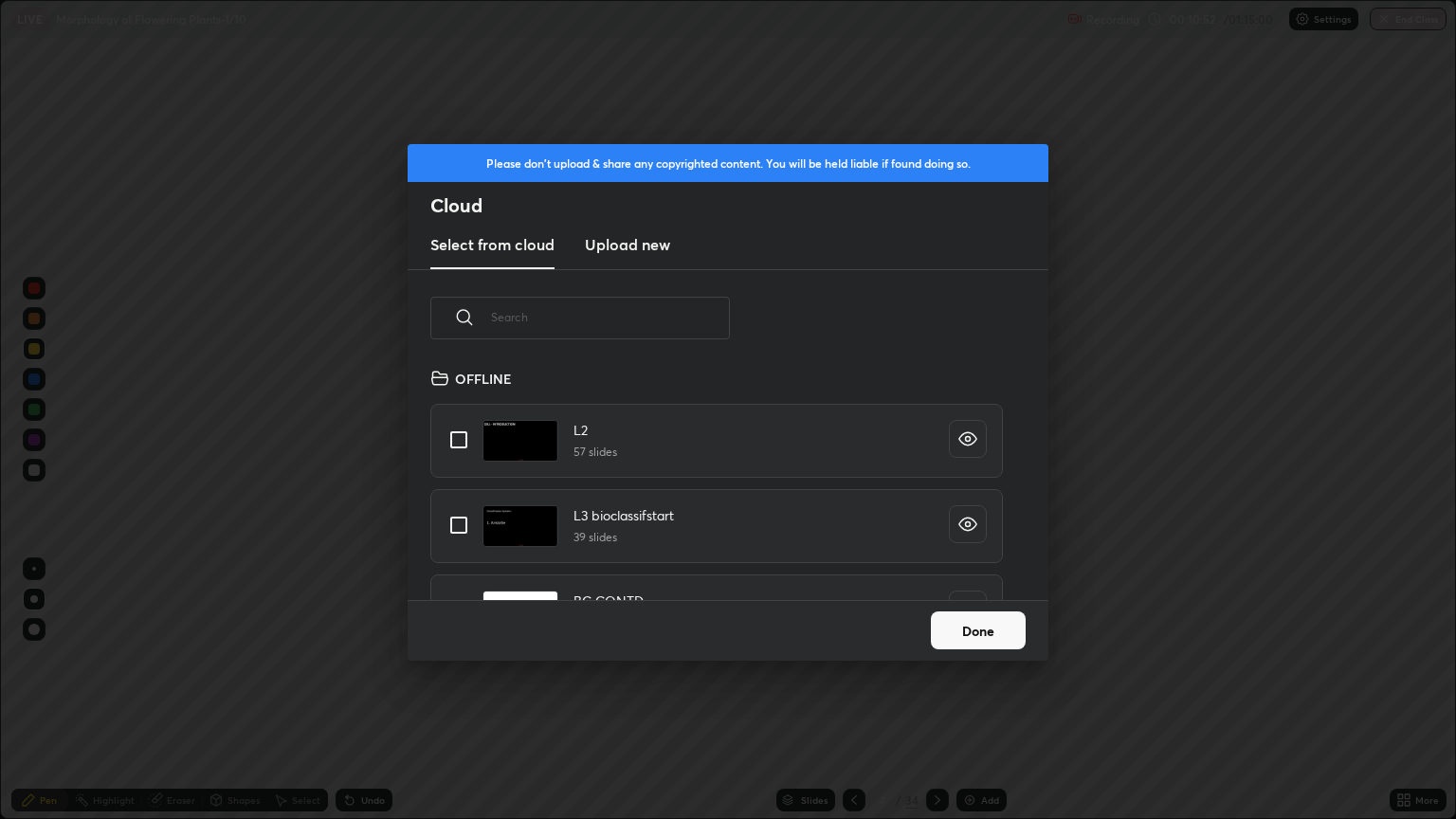 click on "Done" at bounding box center [978, 630] 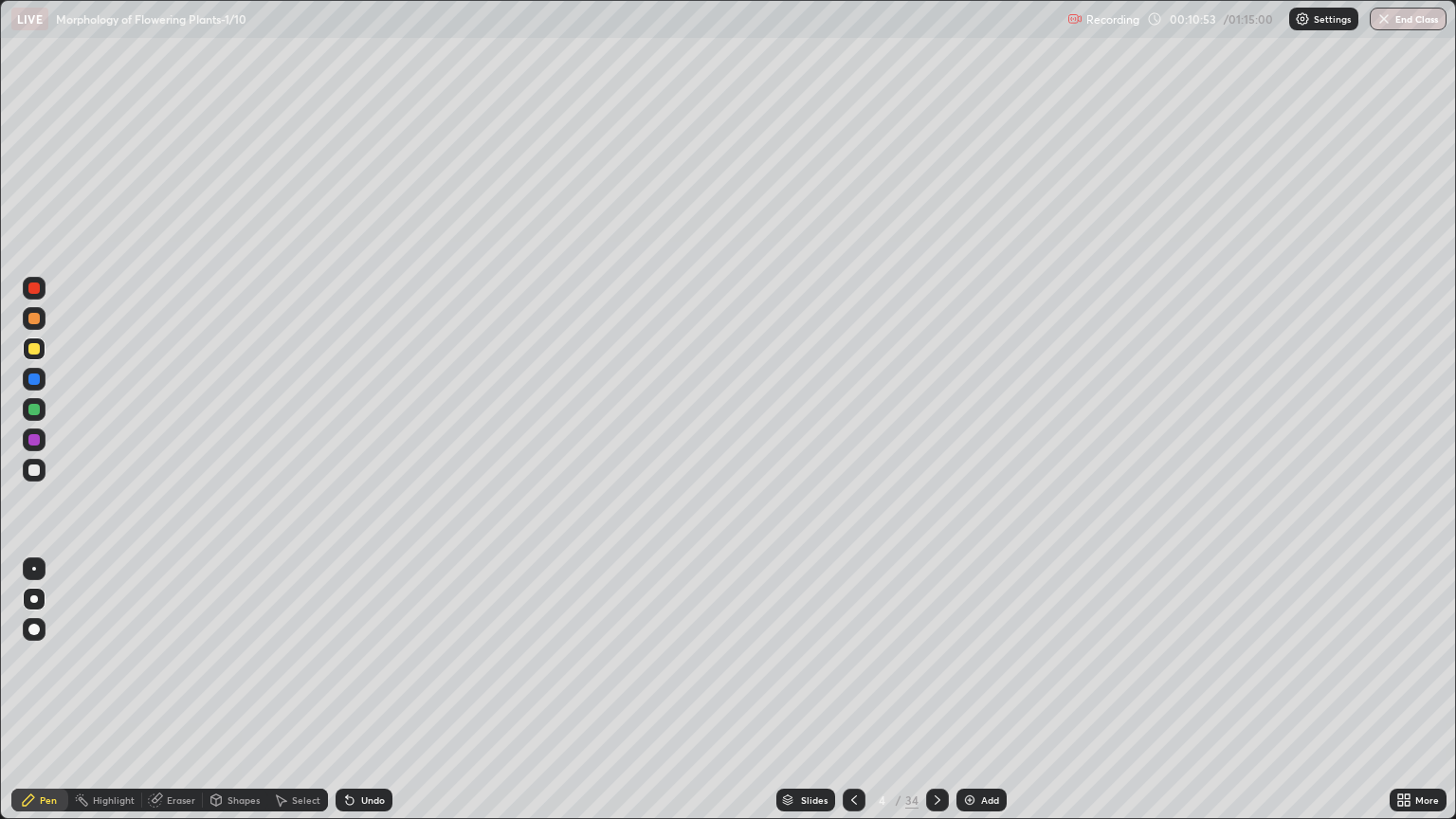 click at bounding box center [34, 470] 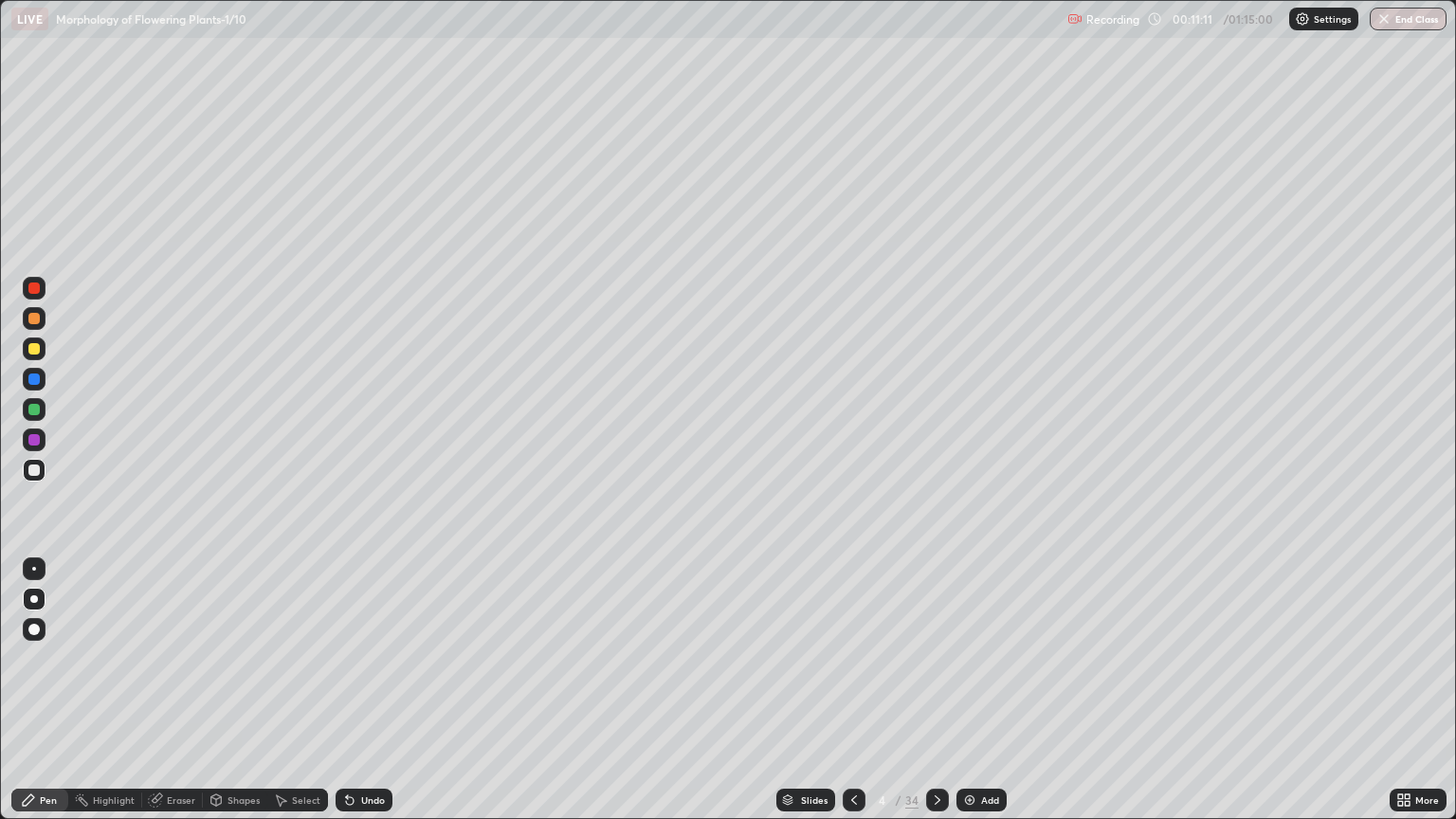 click at bounding box center (34, 288) 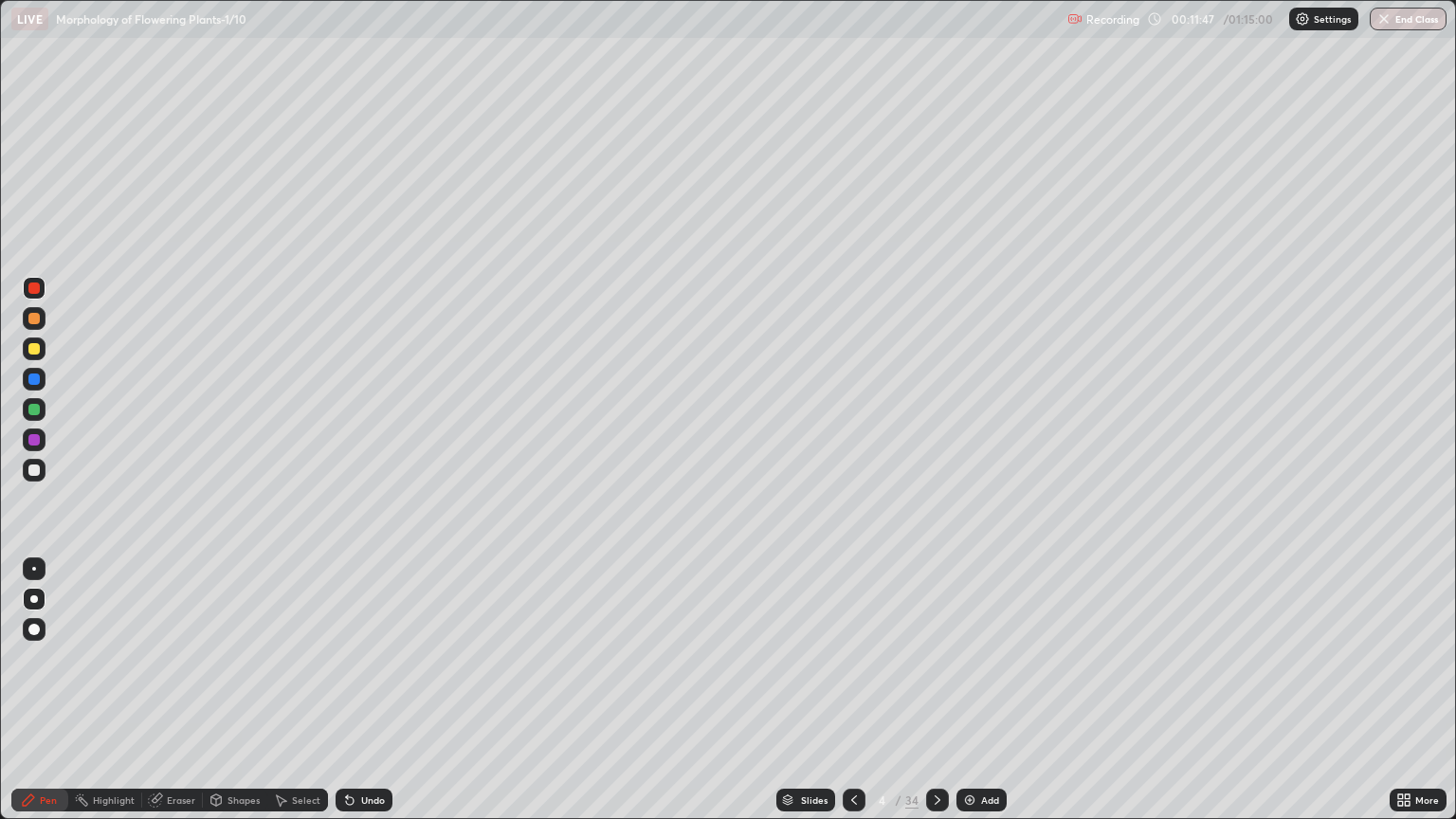 click at bounding box center [34, 410] 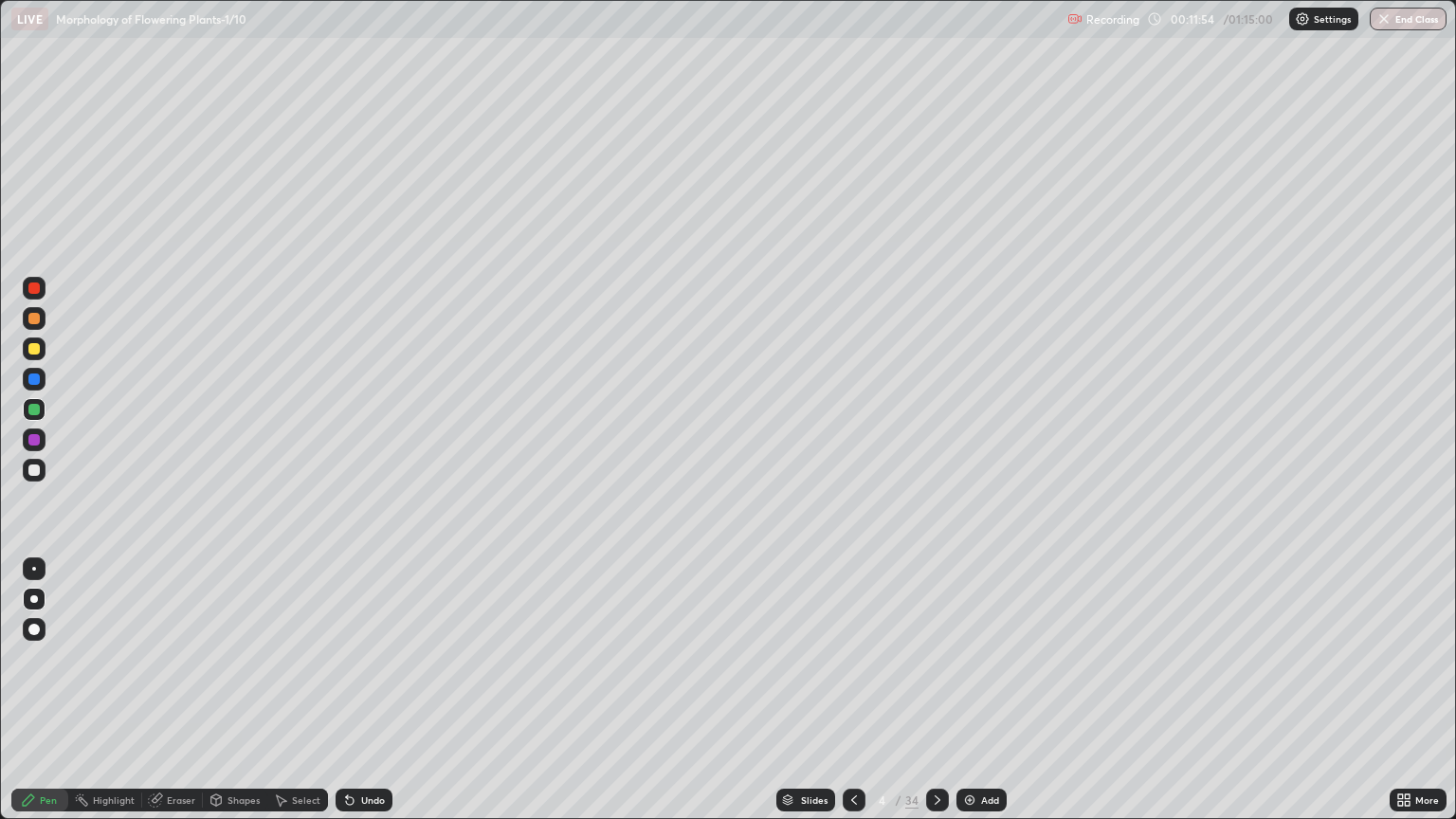 click at bounding box center (34, 470) 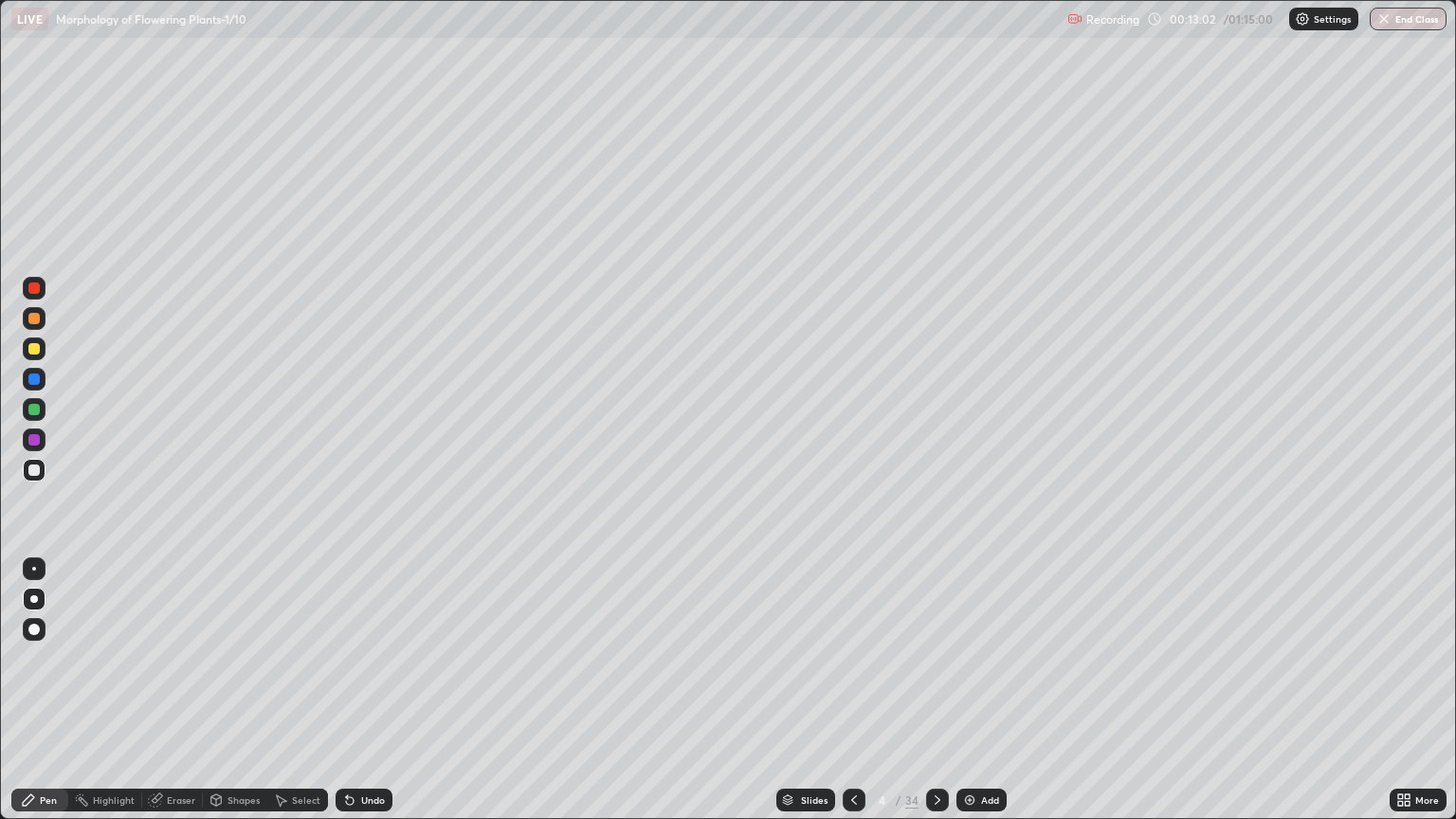 click at bounding box center (34, 410) 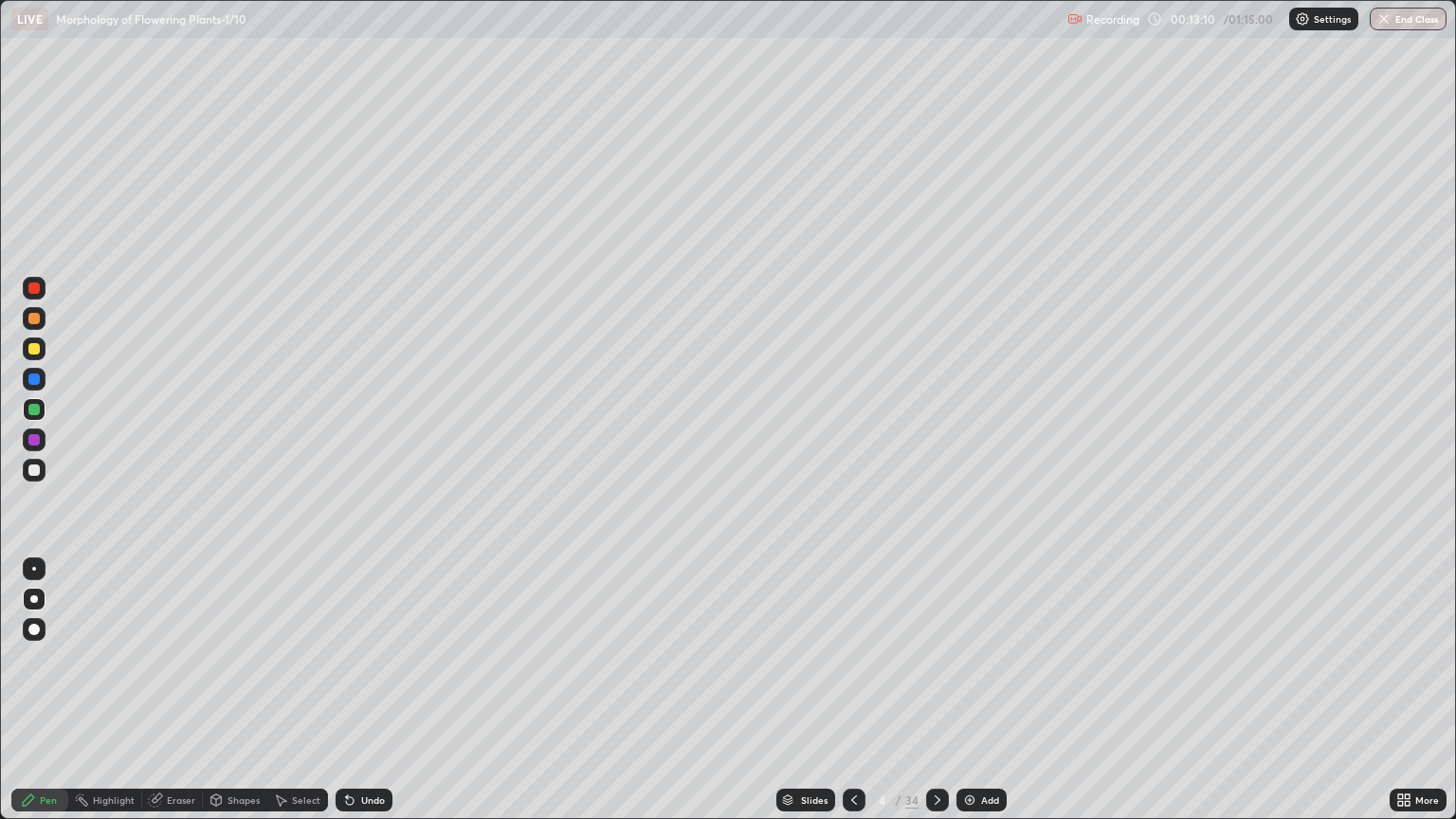 click at bounding box center [34, 470] 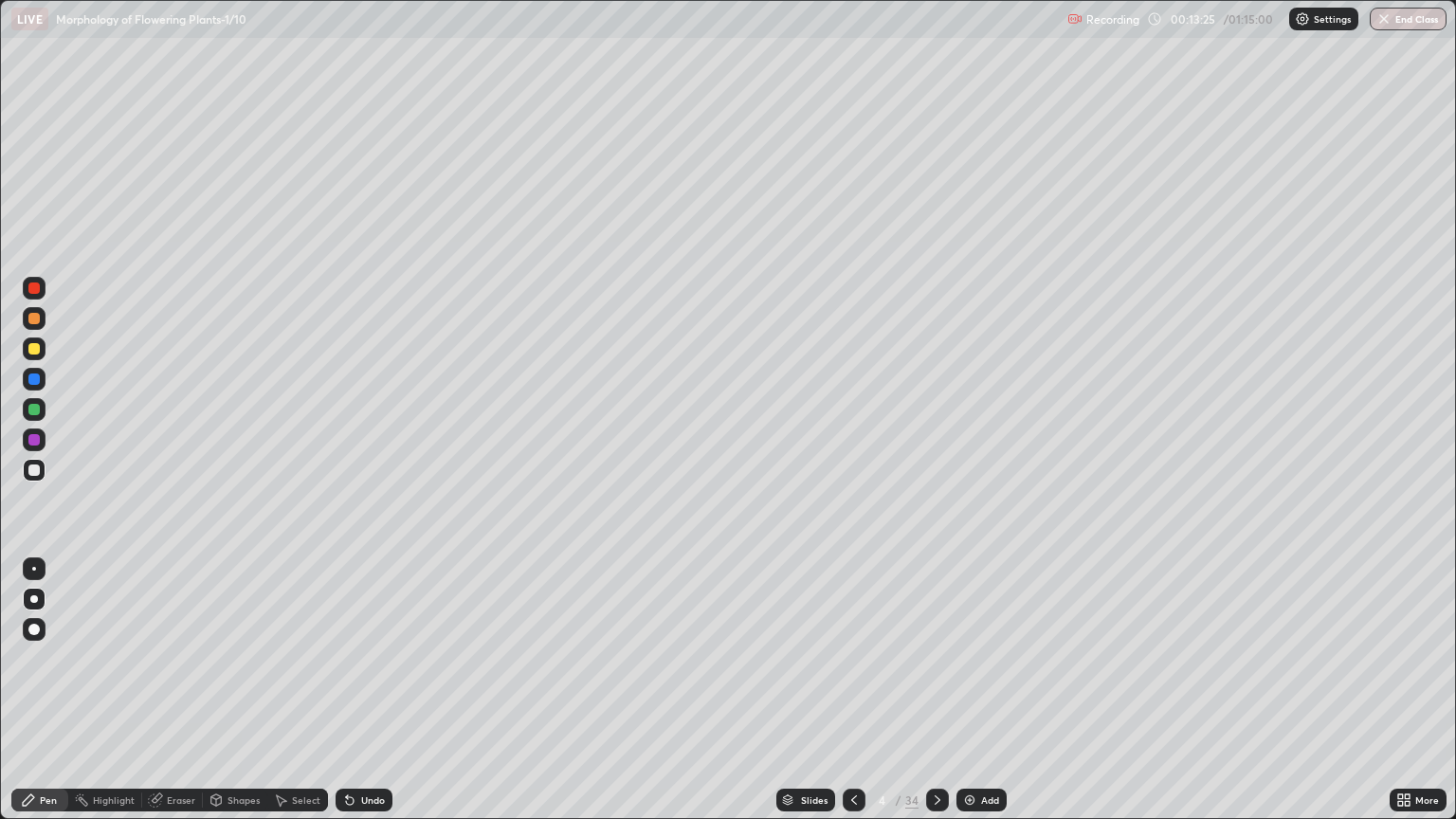 click at bounding box center [34, 410] 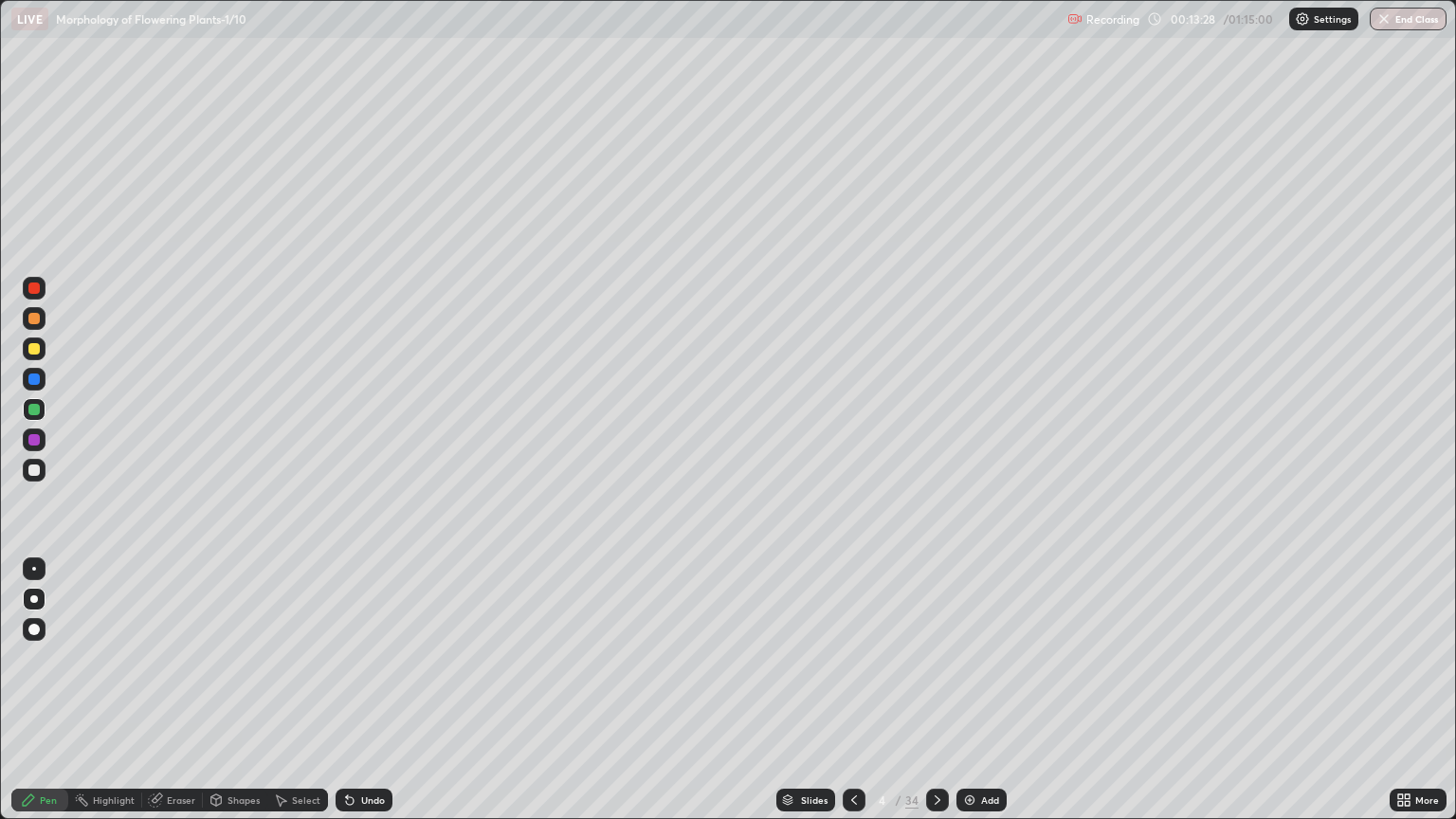 click at bounding box center [34, 470] 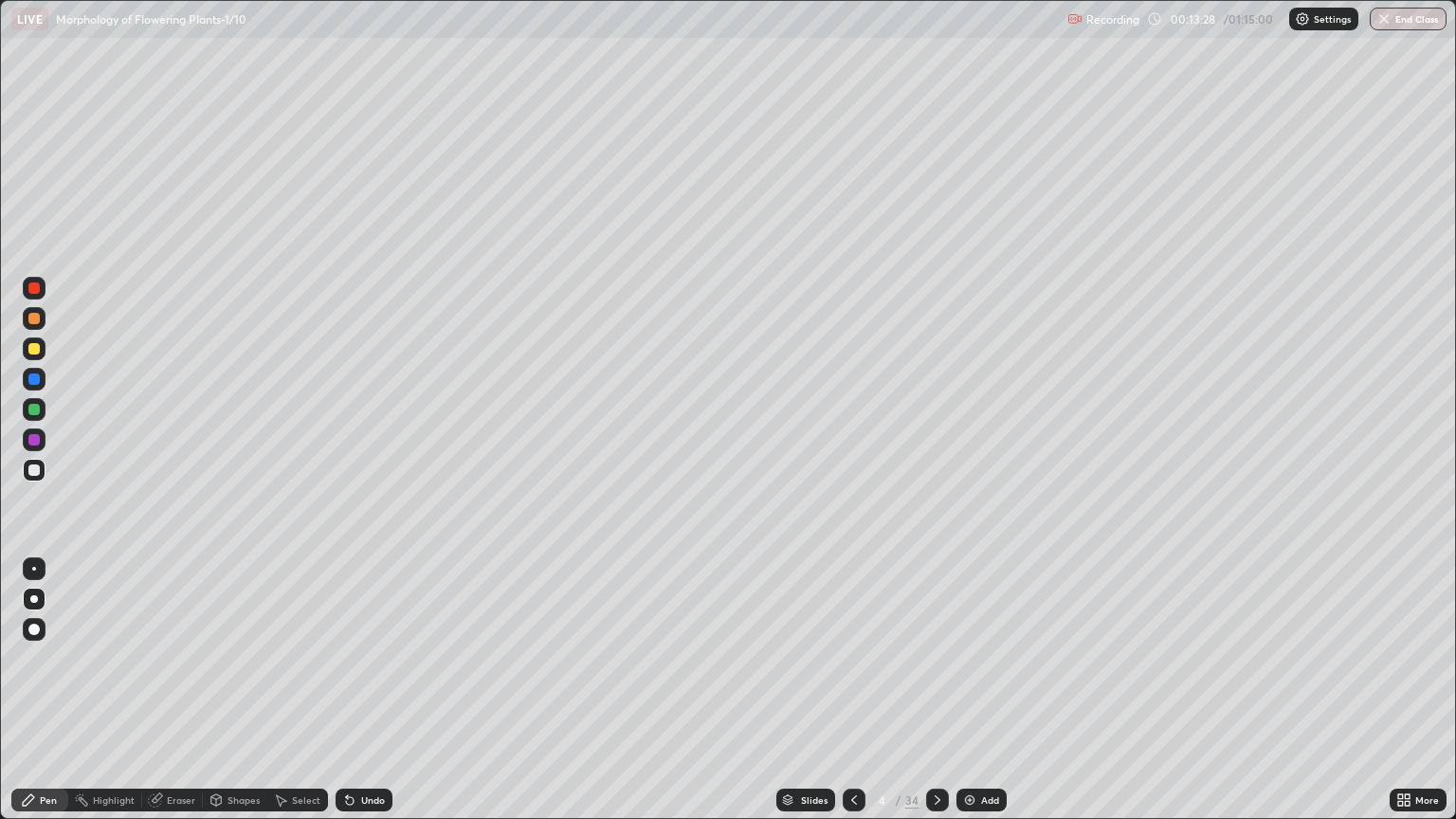 click at bounding box center [34, 470] 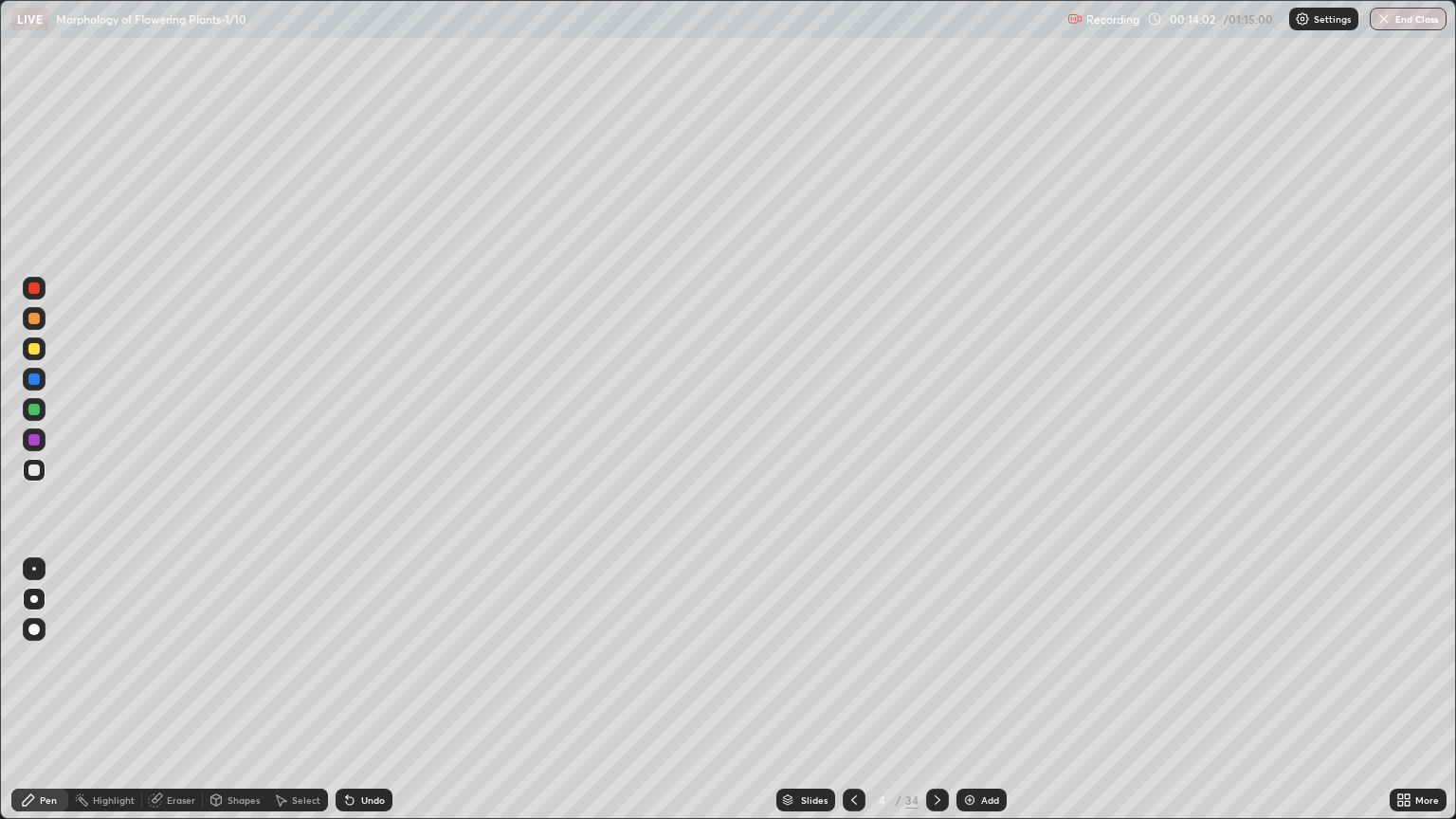 click on "Slides" at bounding box center [814, 800] 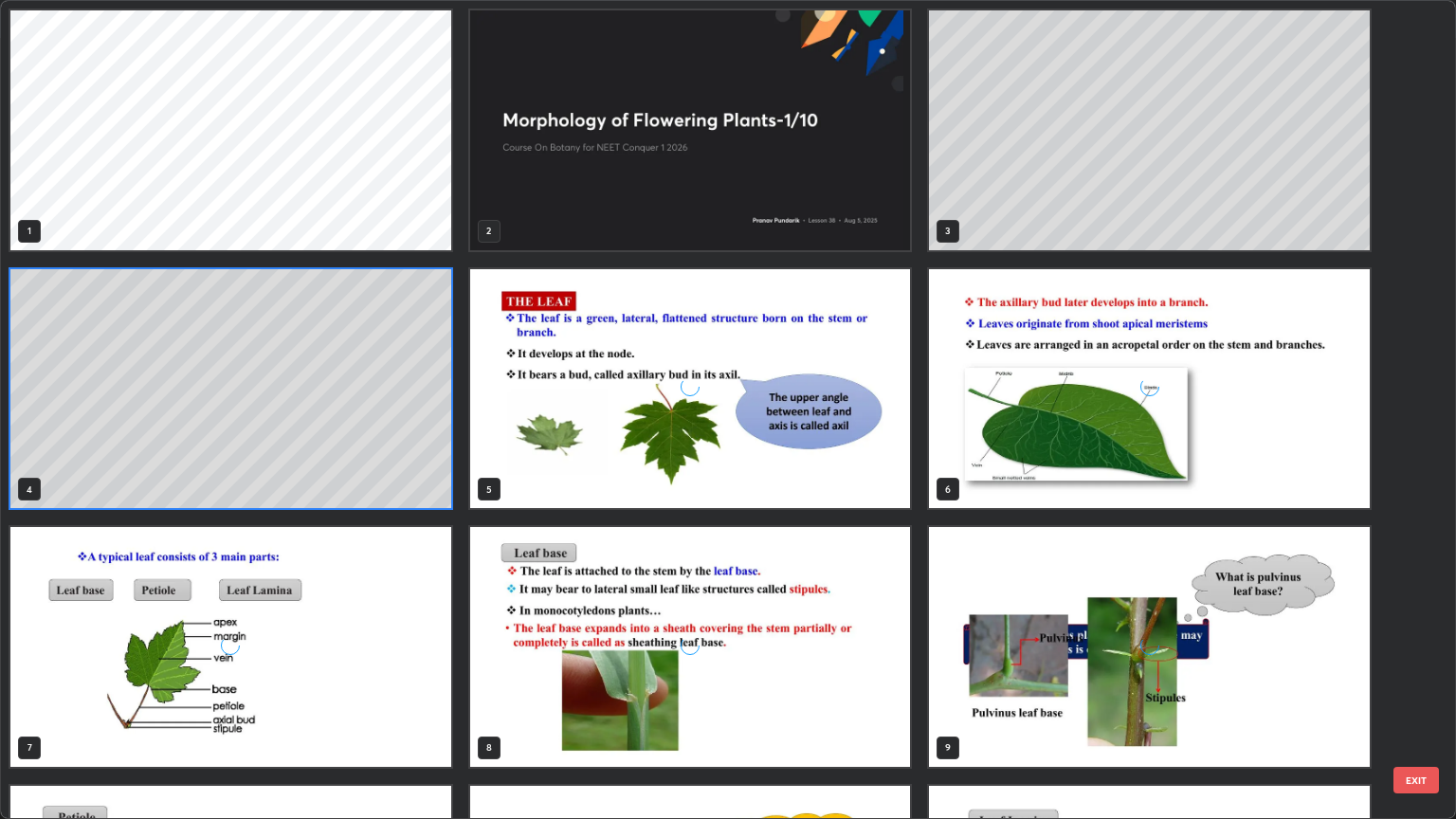 scroll, scrollTop: 6, scrollLeft: 9, axis: both 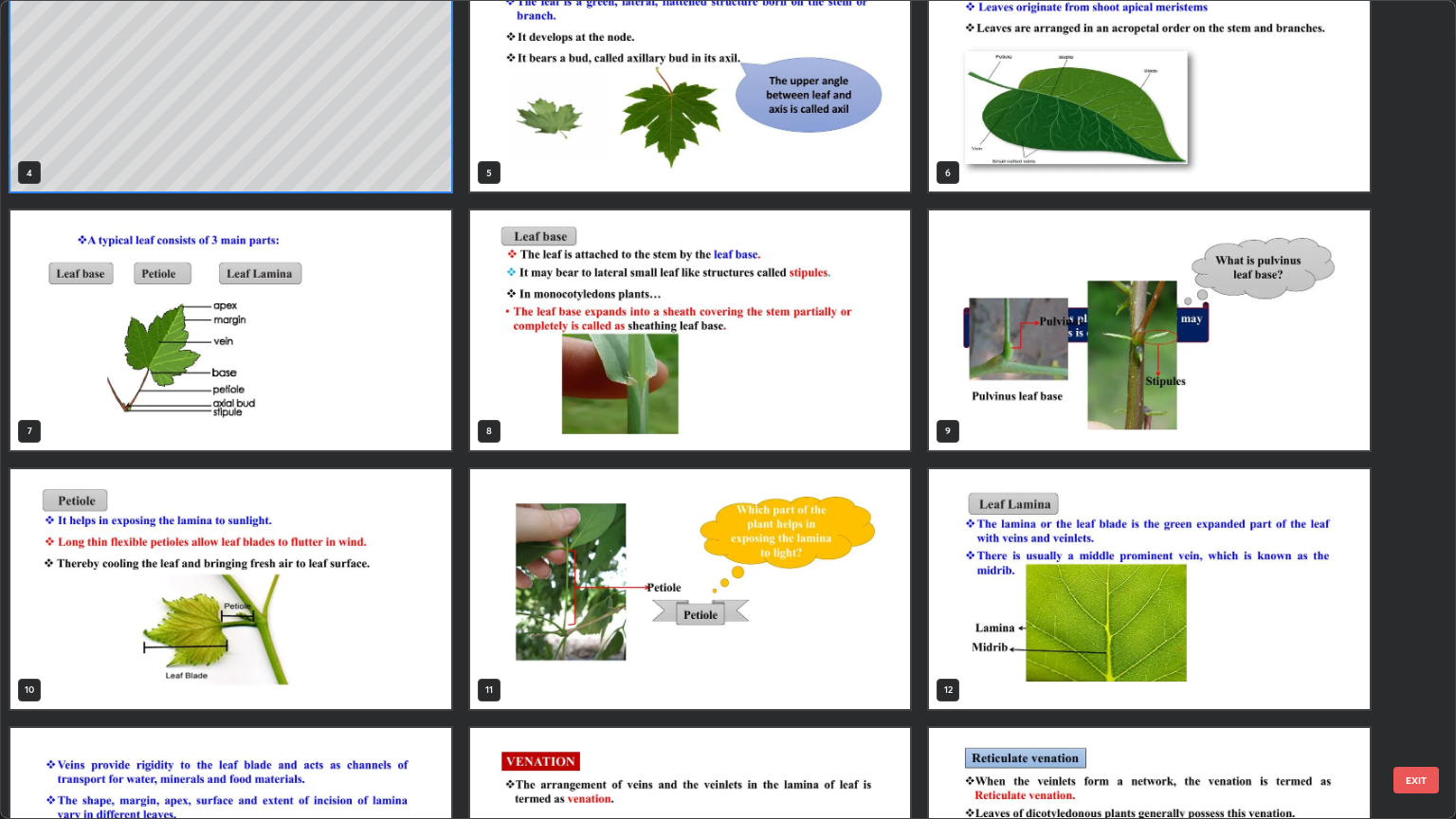 click at bounding box center (230, 589) 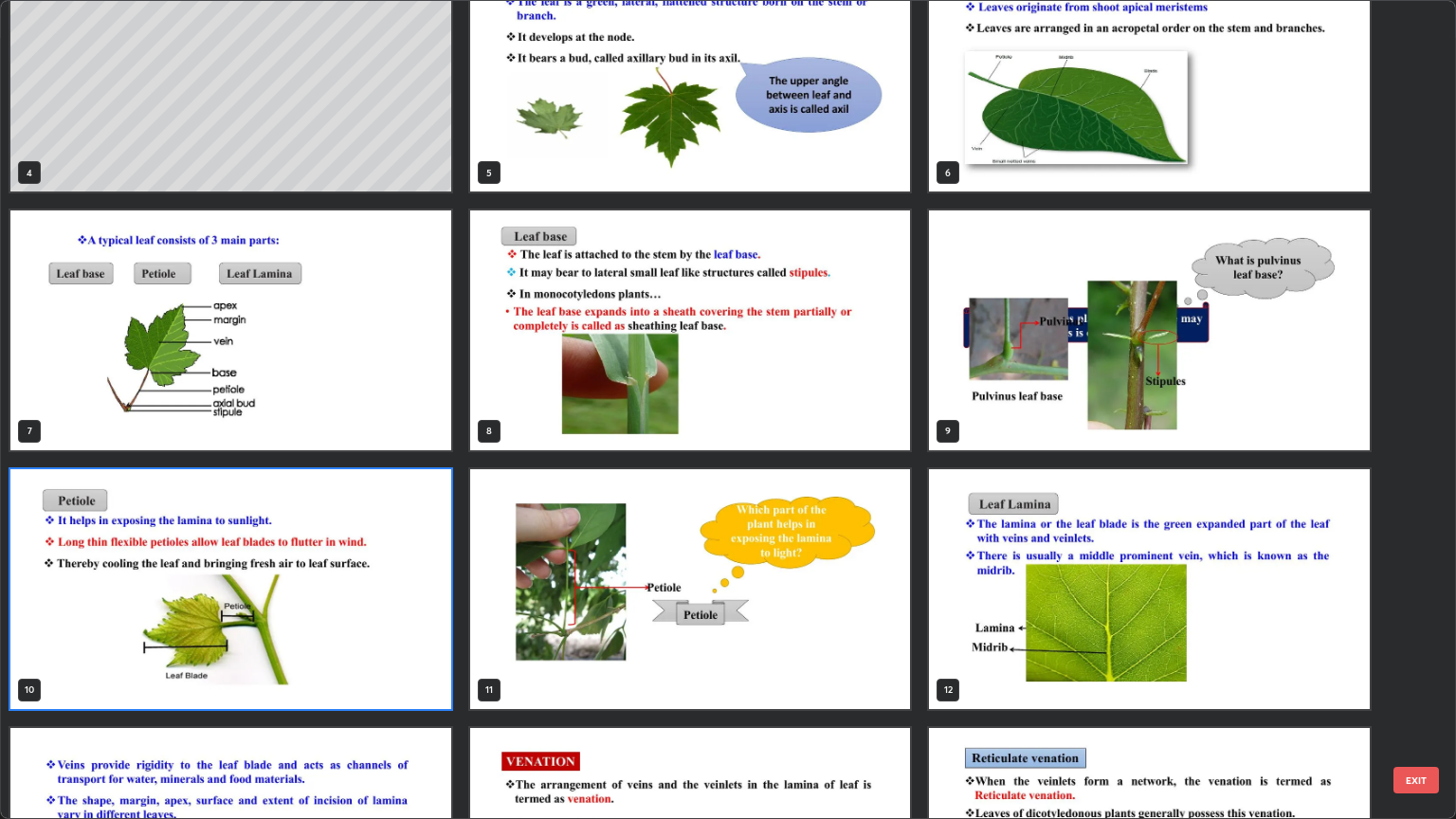 click at bounding box center [230, 589] 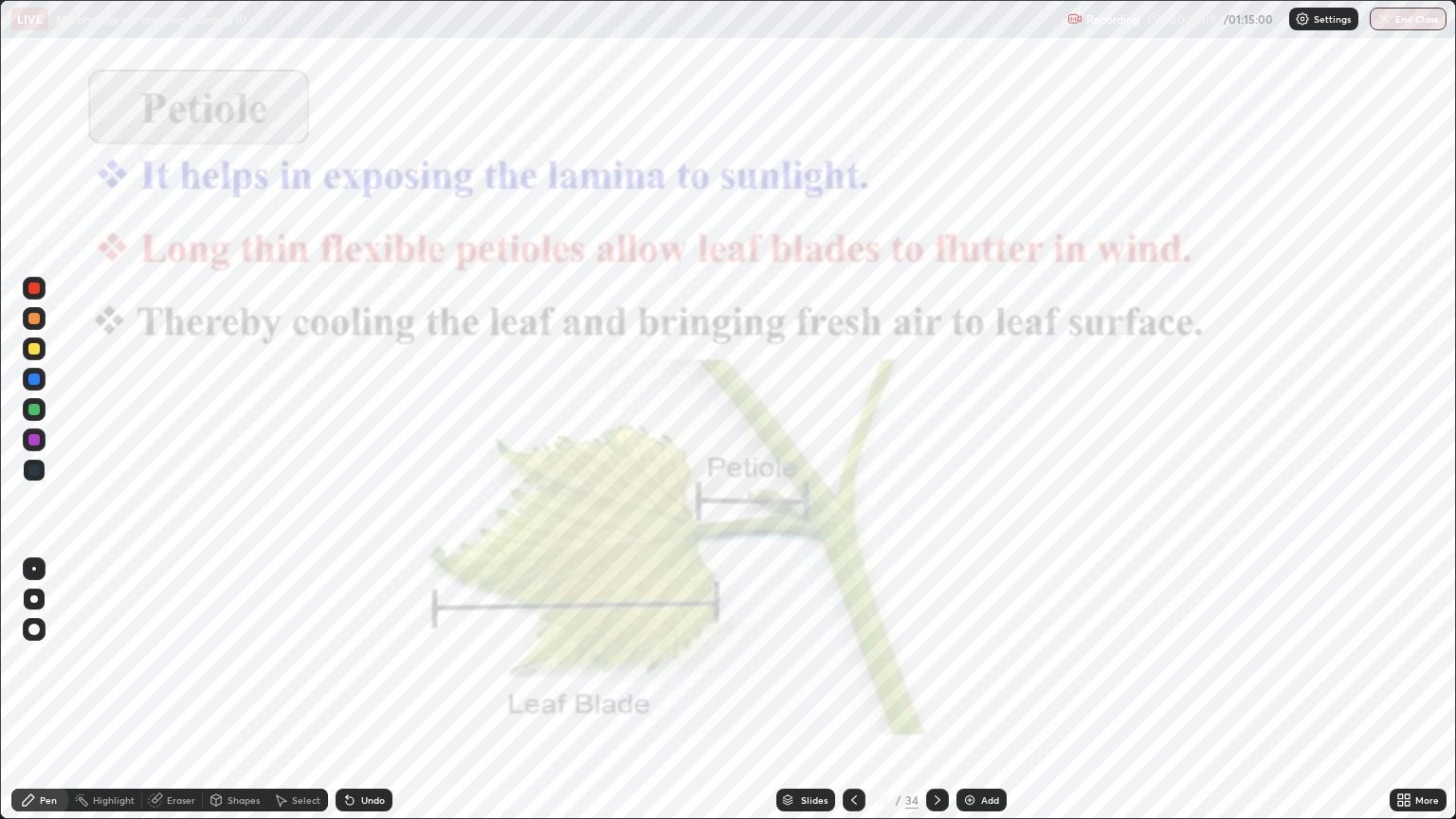click at bounding box center [230, 589] 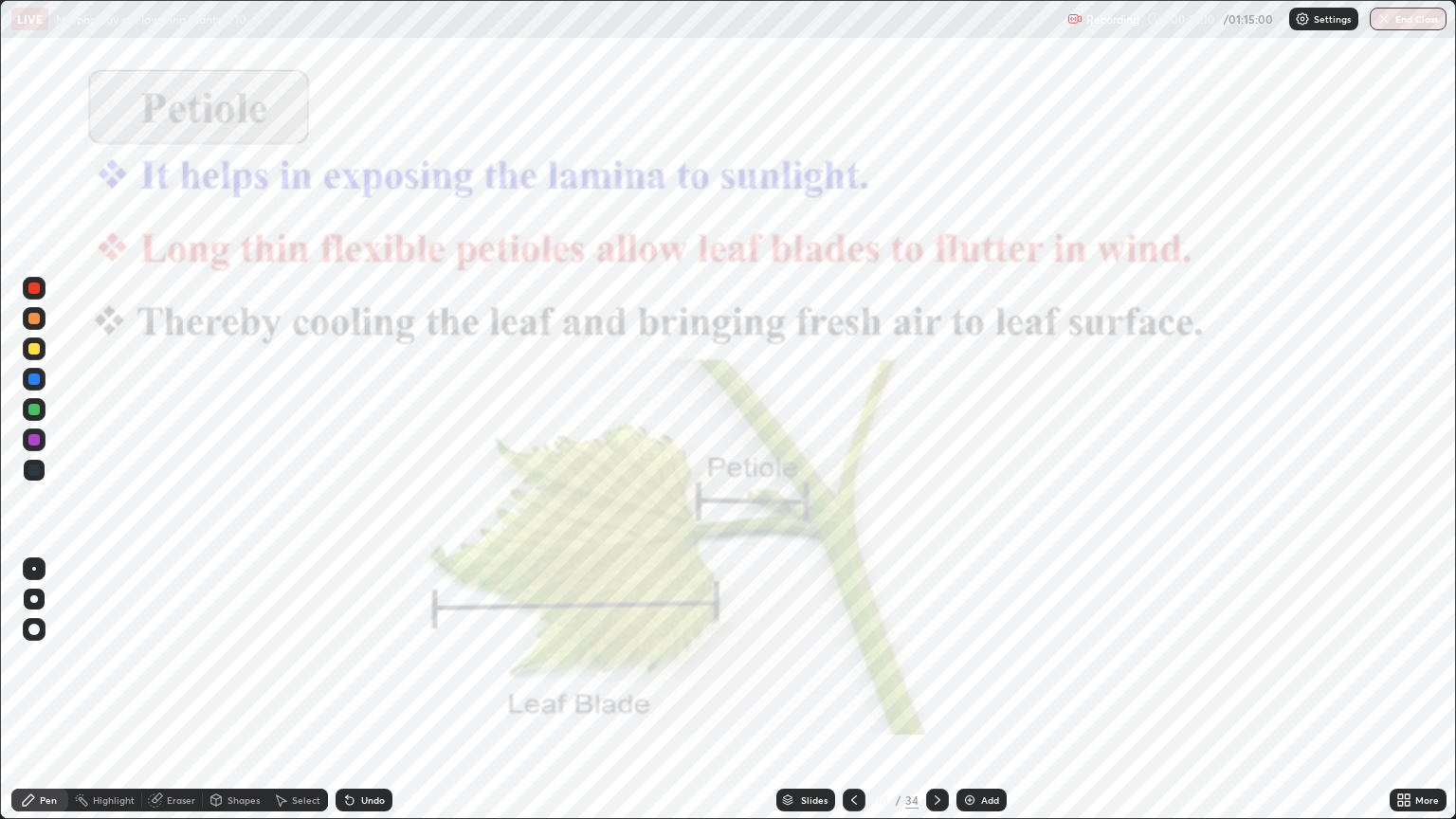 click on "Slides" at bounding box center [814, 800] 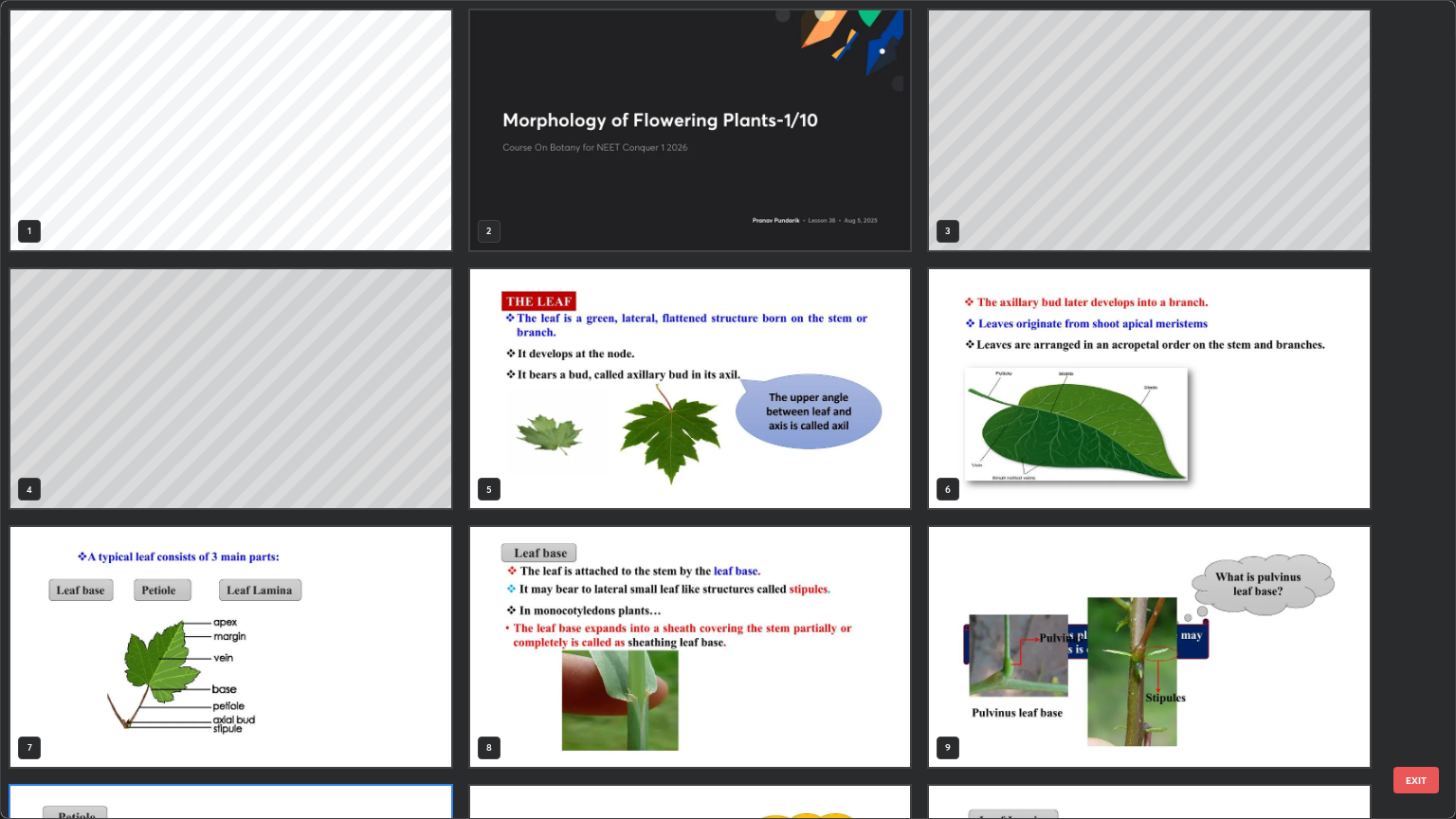 scroll, scrollTop: 216, scrollLeft: 0, axis: vertical 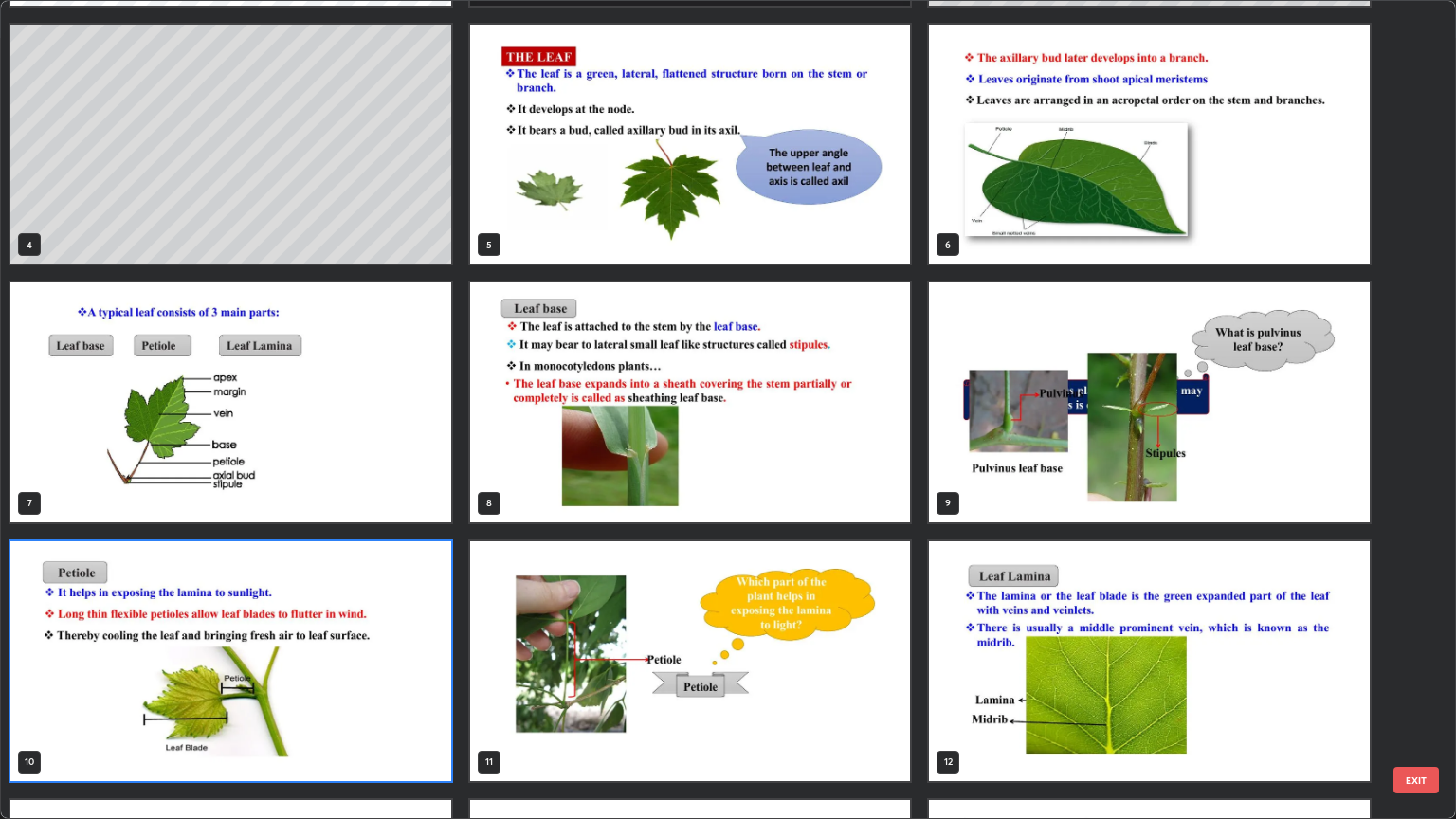 click at bounding box center (1149, 402) 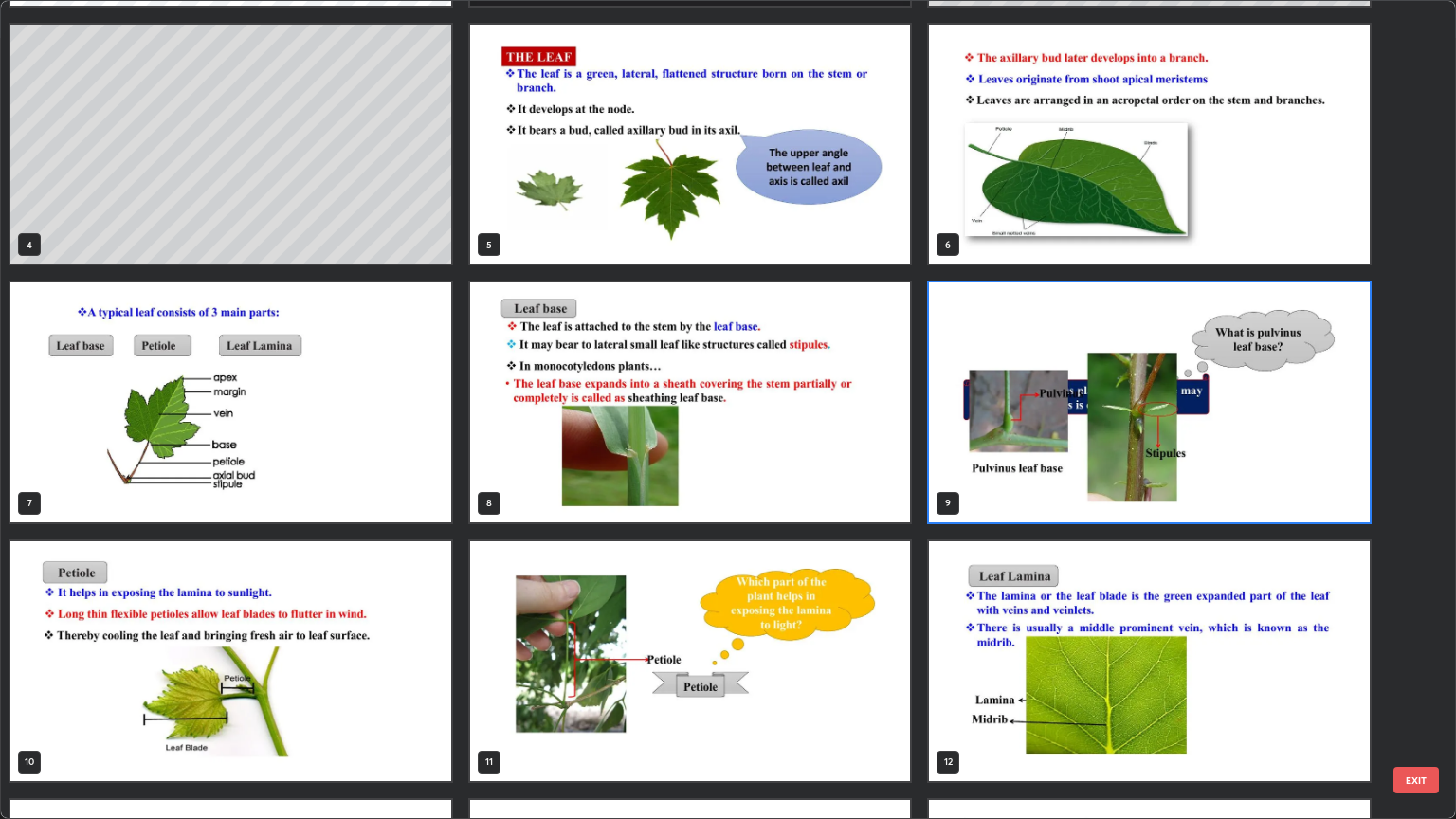 click at bounding box center (1149, 402) 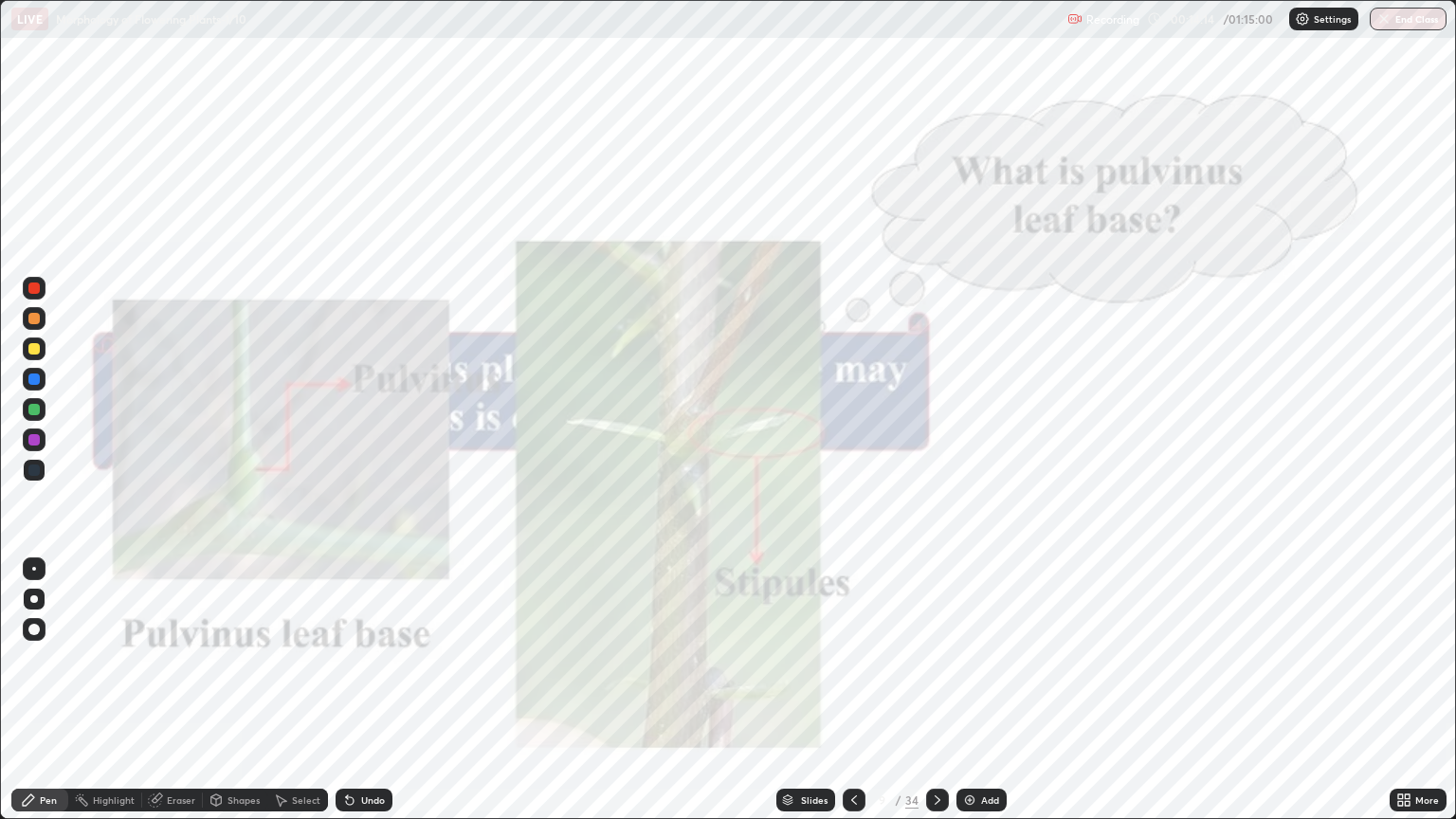 click at bounding box center [1149, 402] 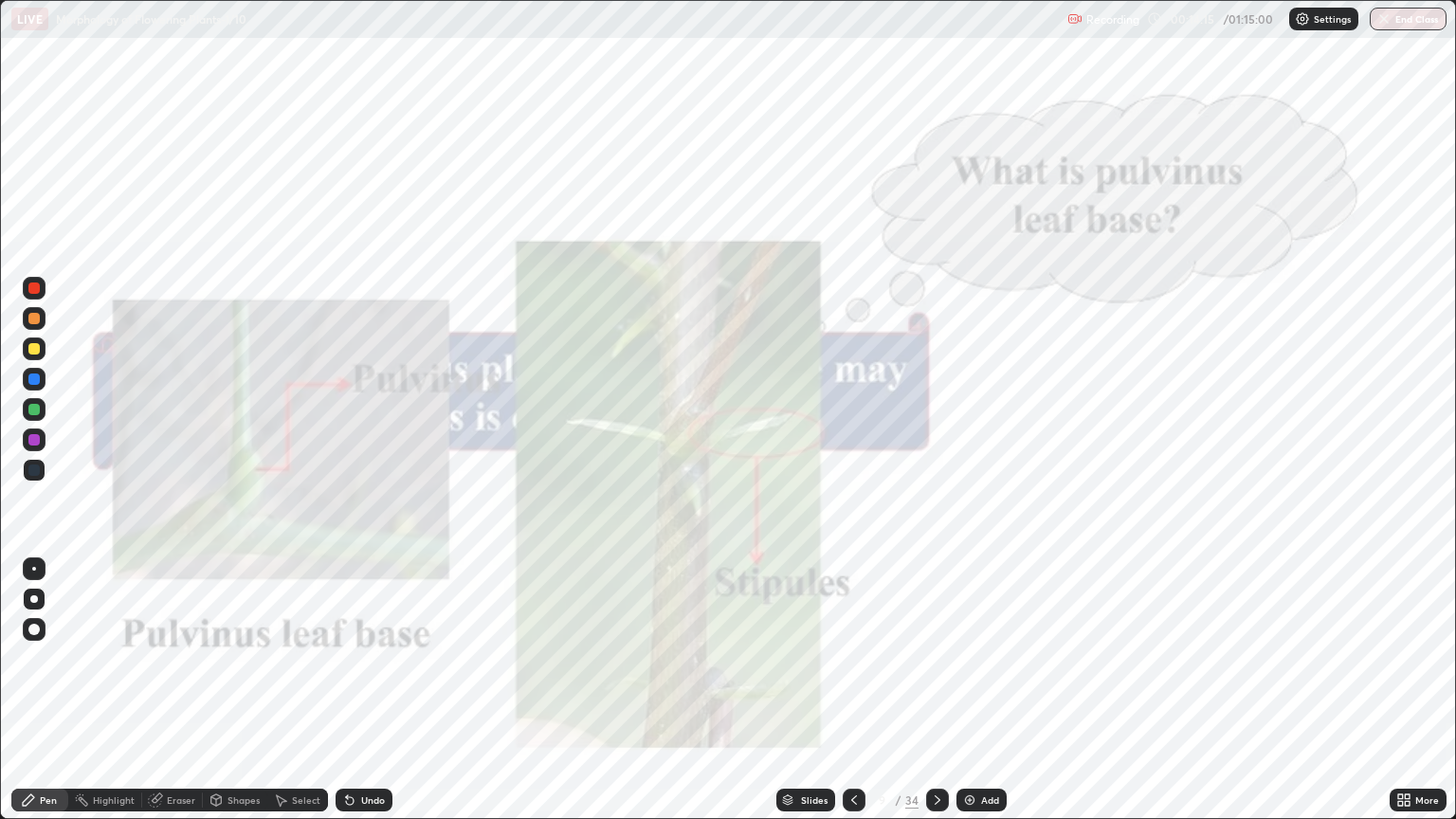 click on "More" at bounding box center [1418, 800] 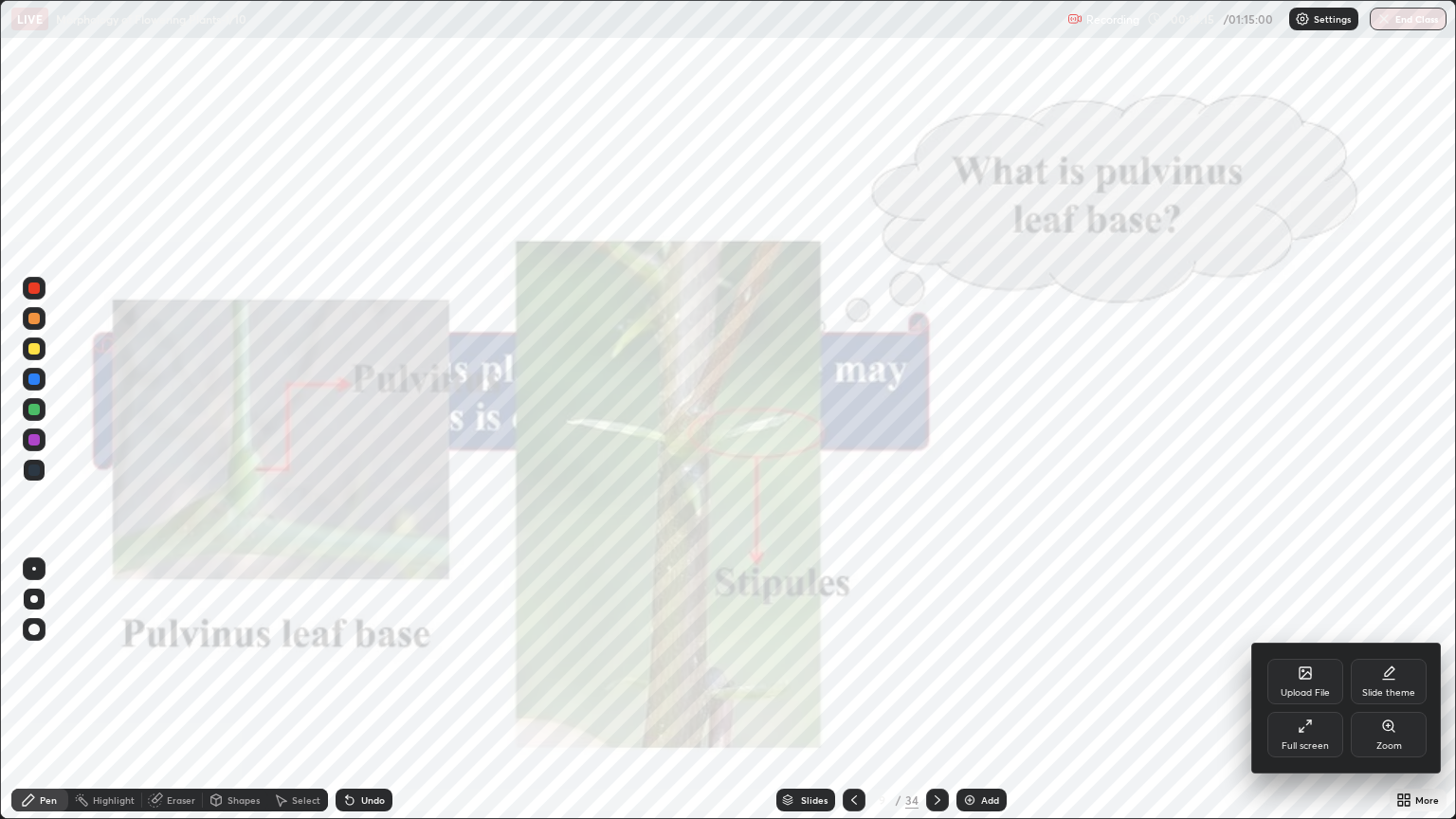 click 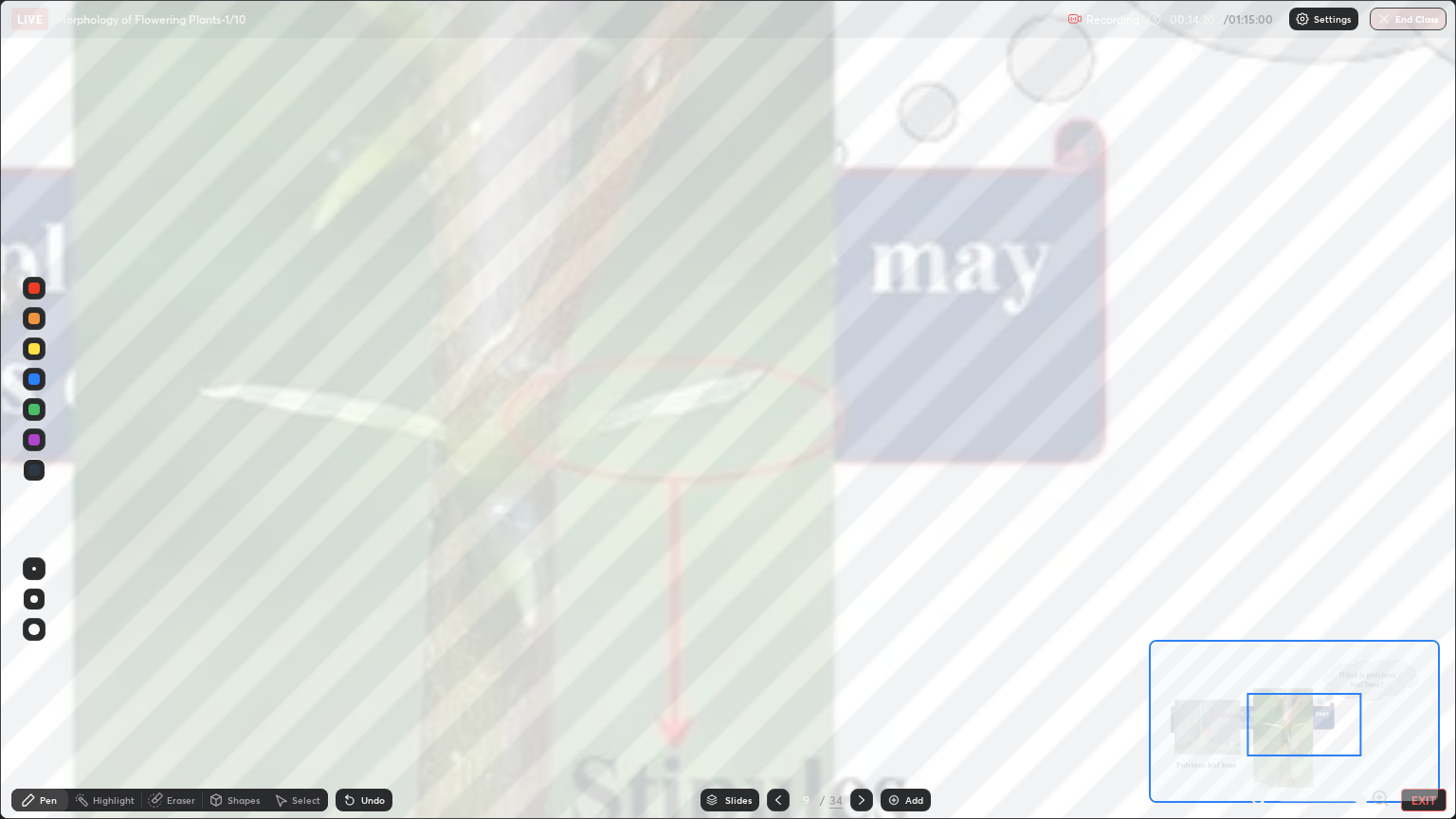 click 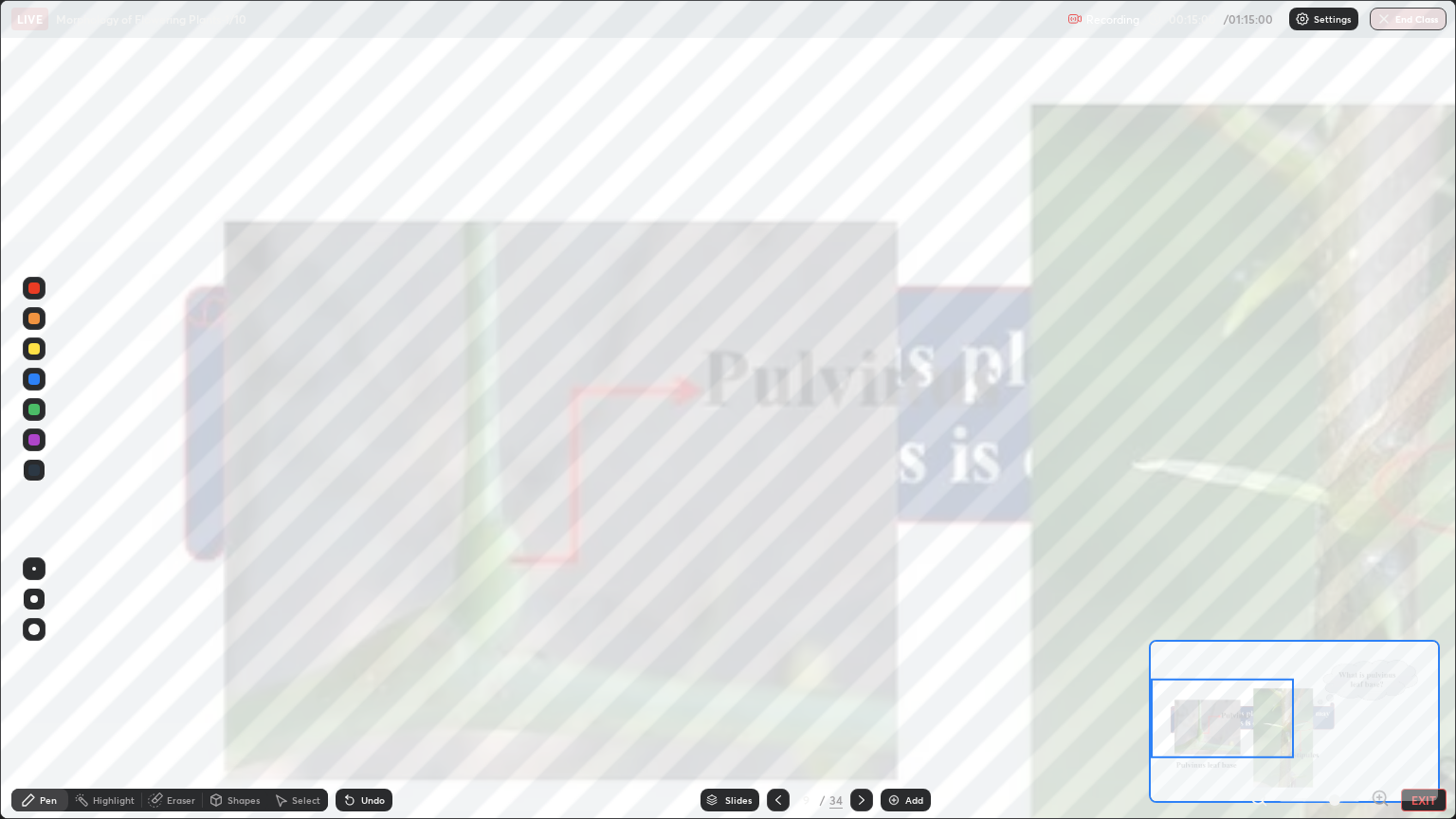 click on "EXIT" at bounding box center [1424, 800] 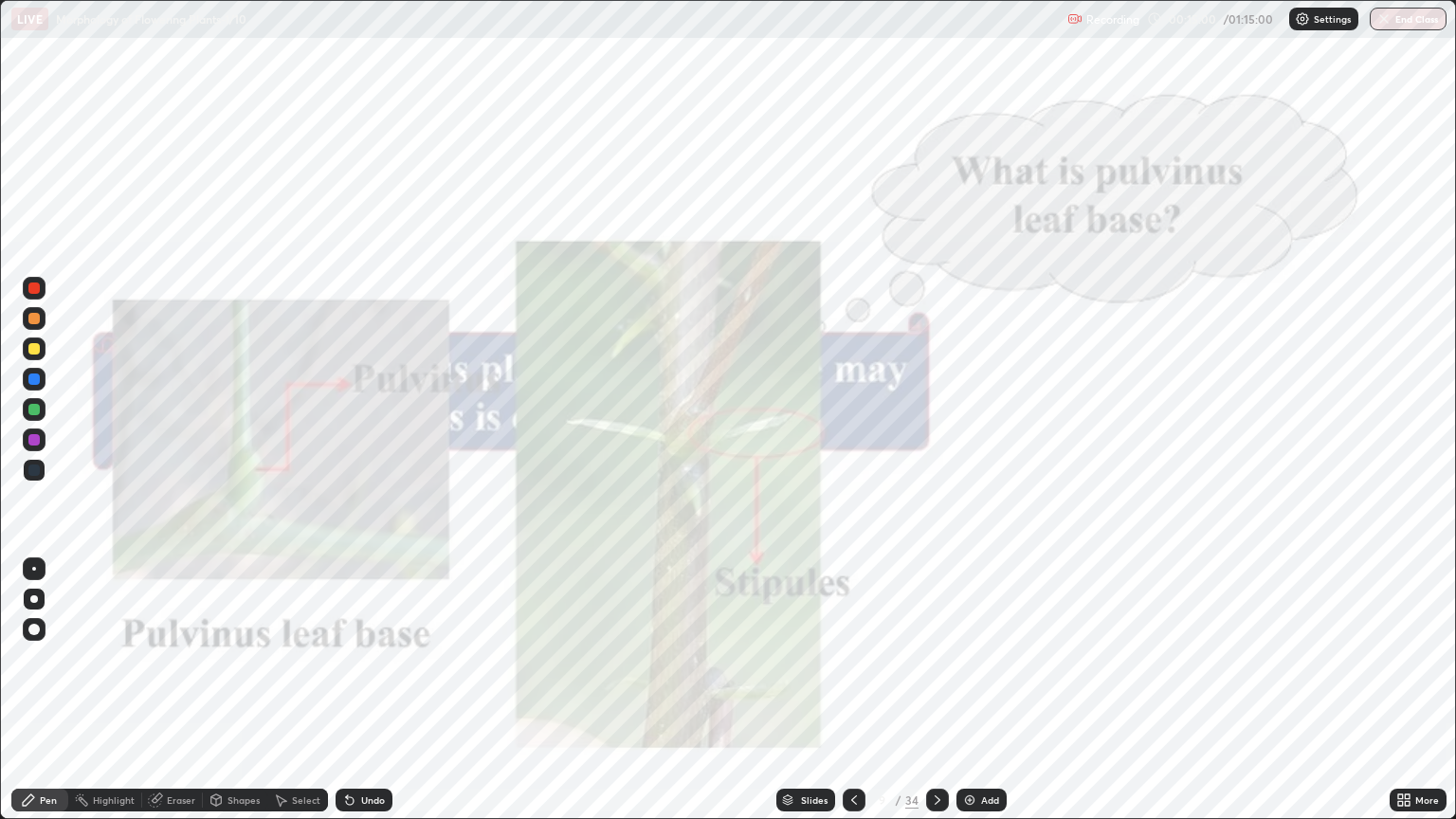 click on "Add" at bounding box center (990, 800) 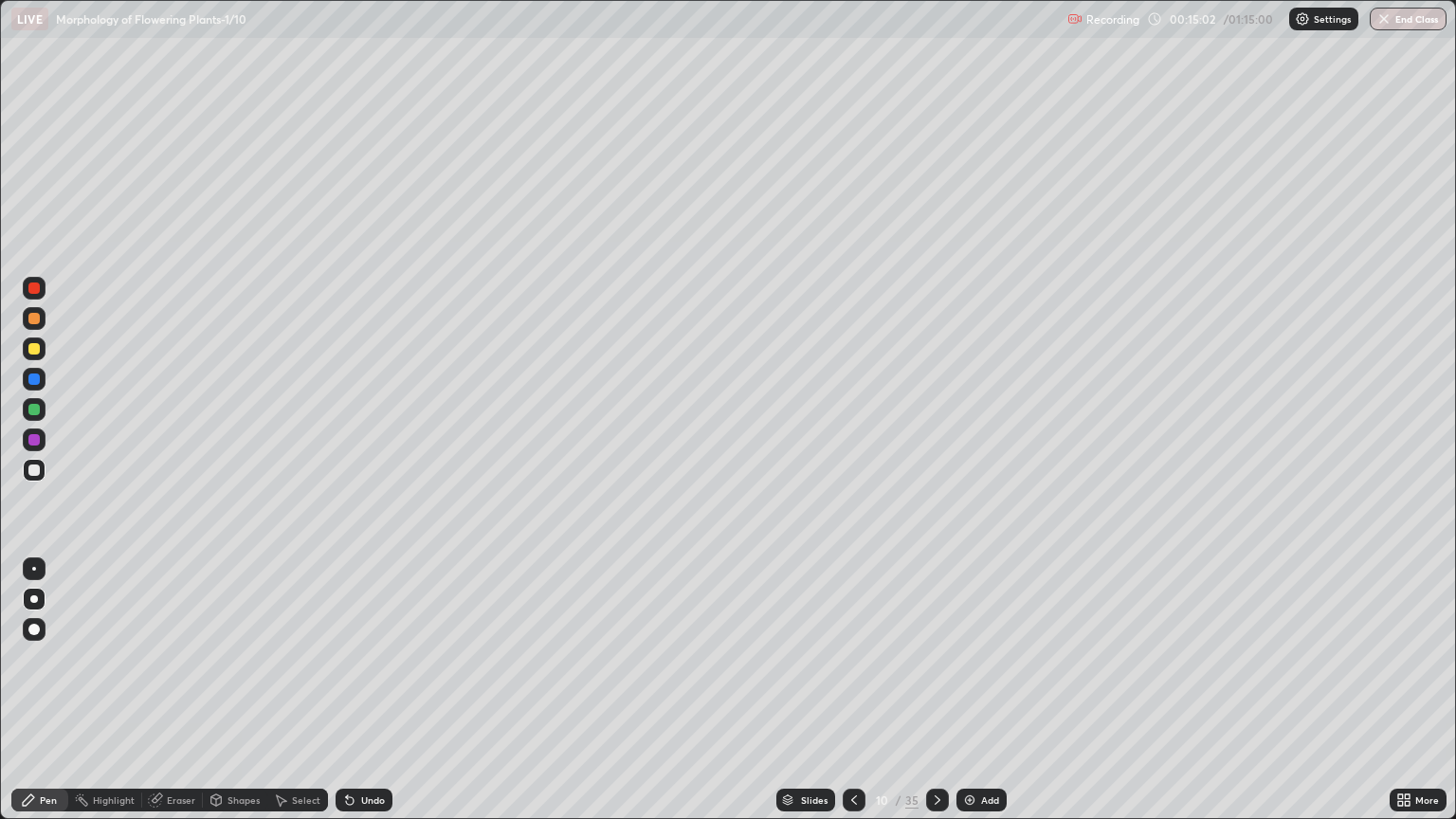 click at bounding box center (34, 470) 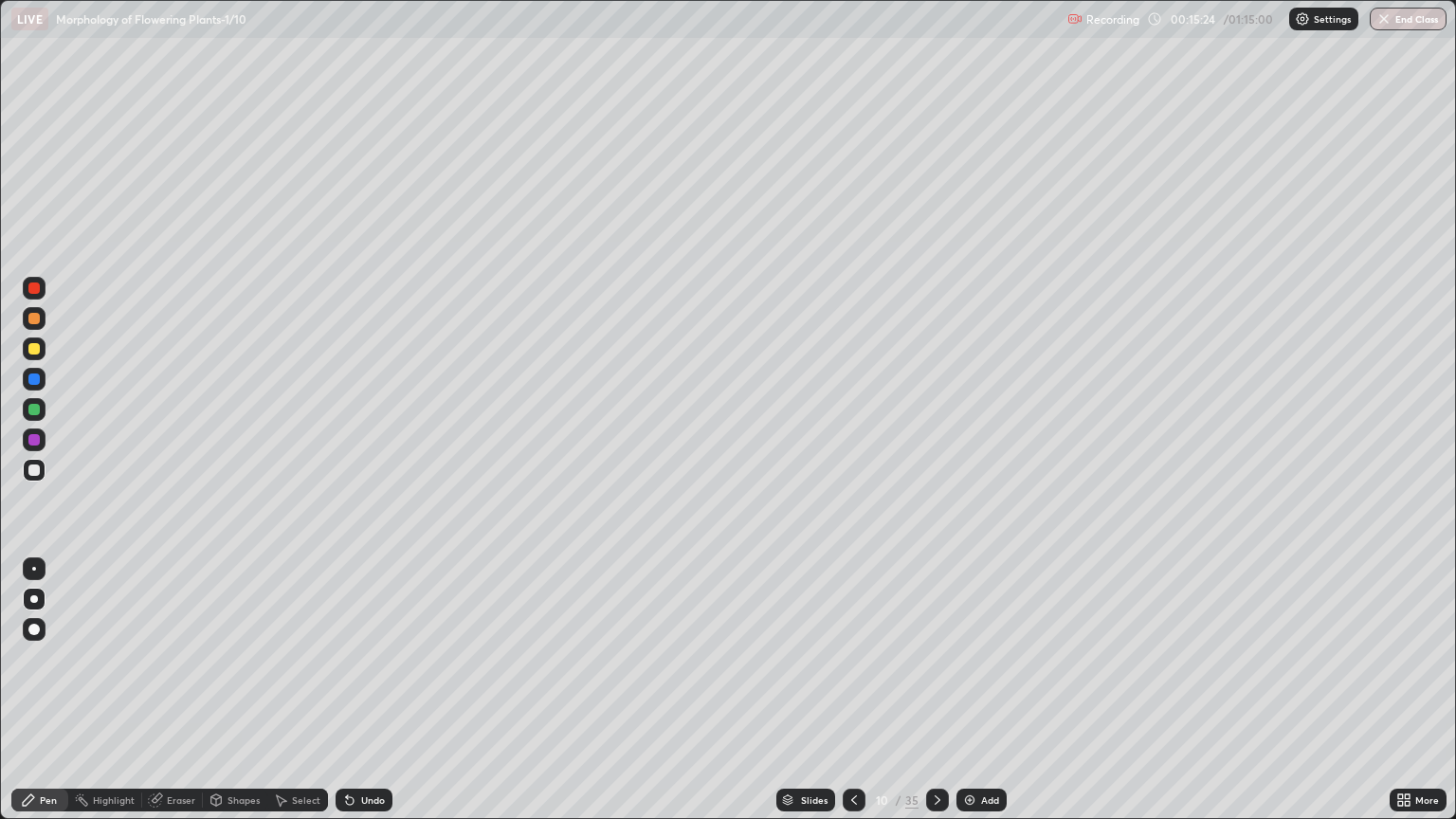 click at bounding box center [34, 410] 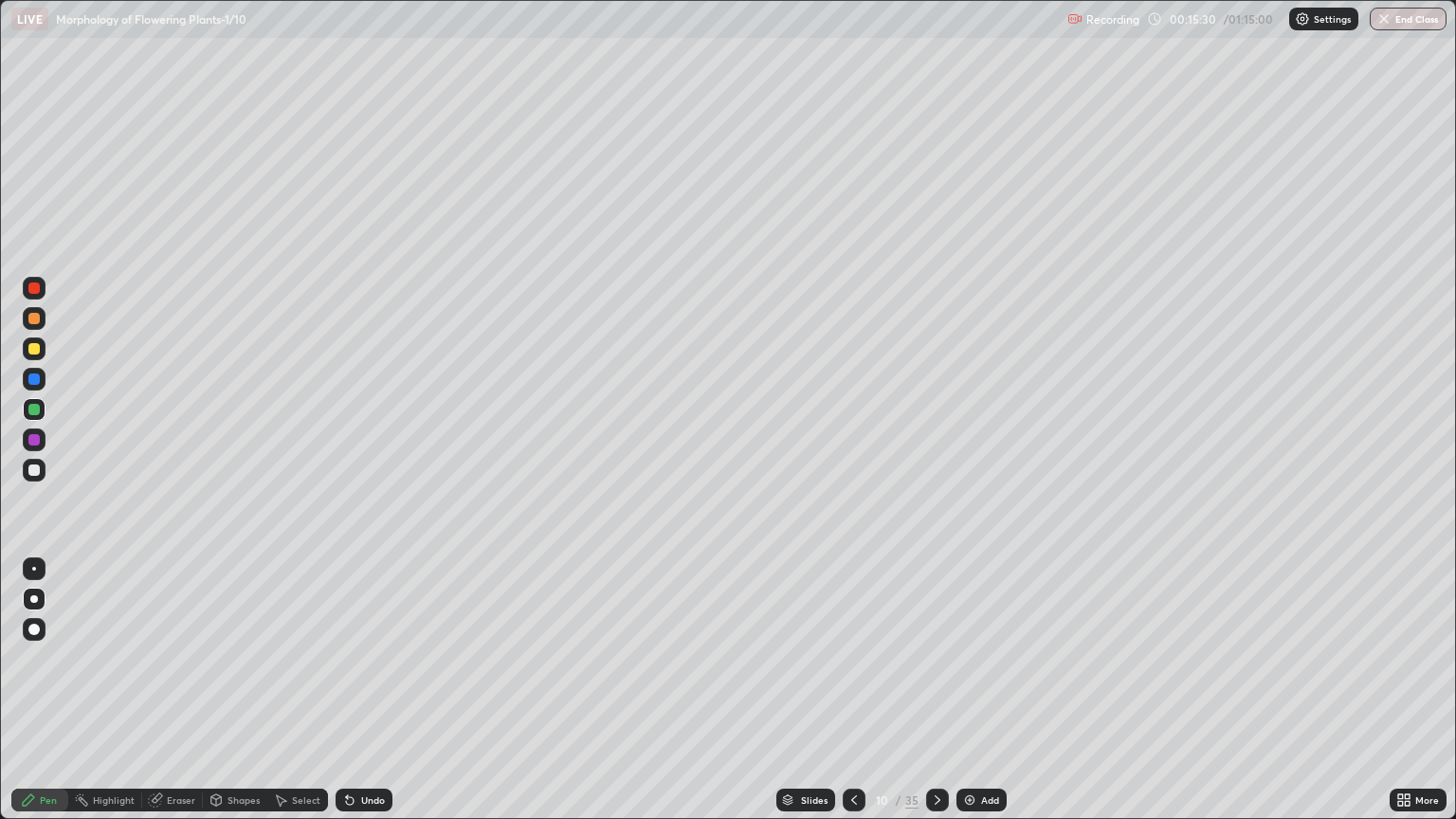click at bounding box center [34, 470] 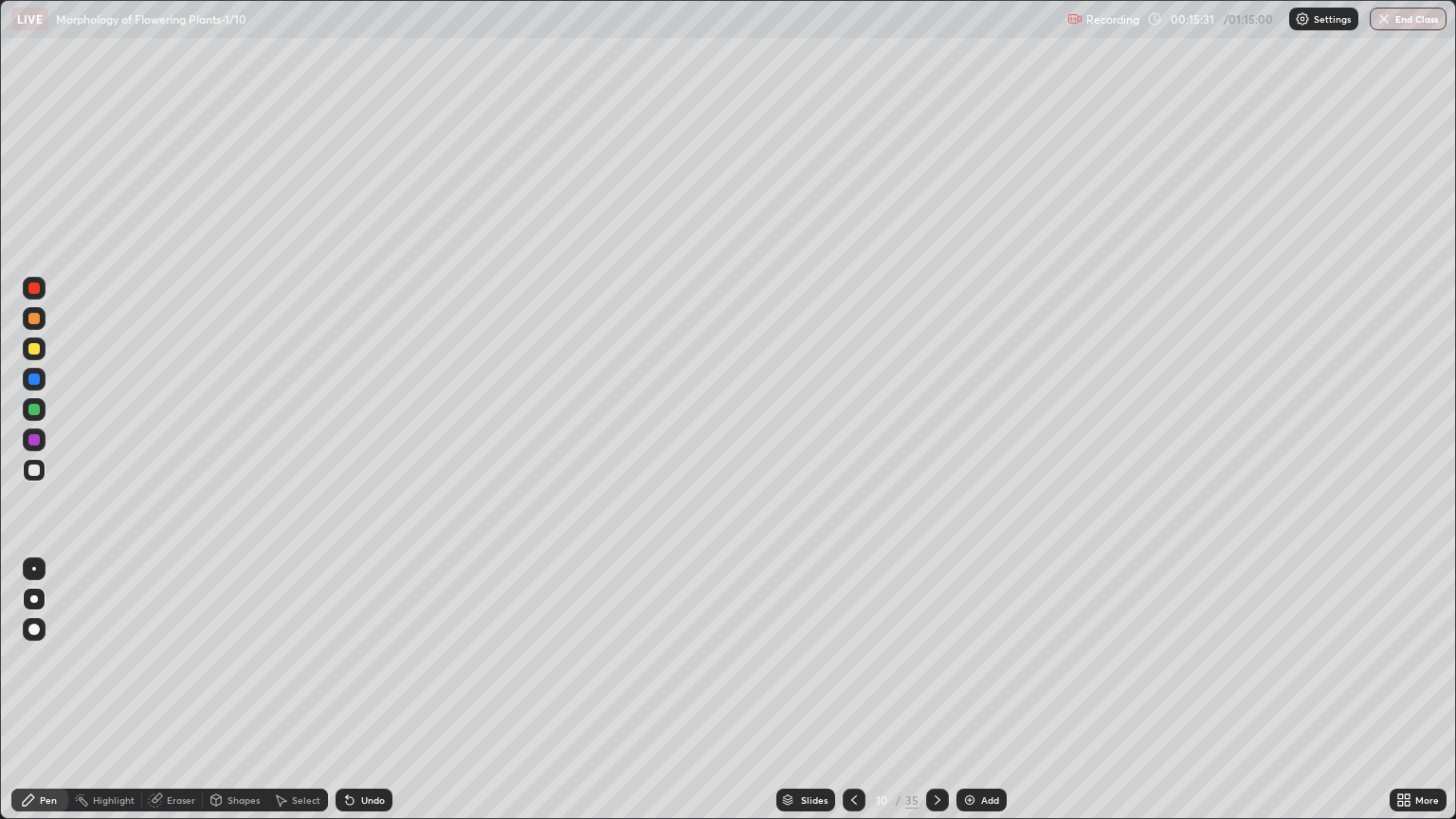 click at bounding box center (34, 440) 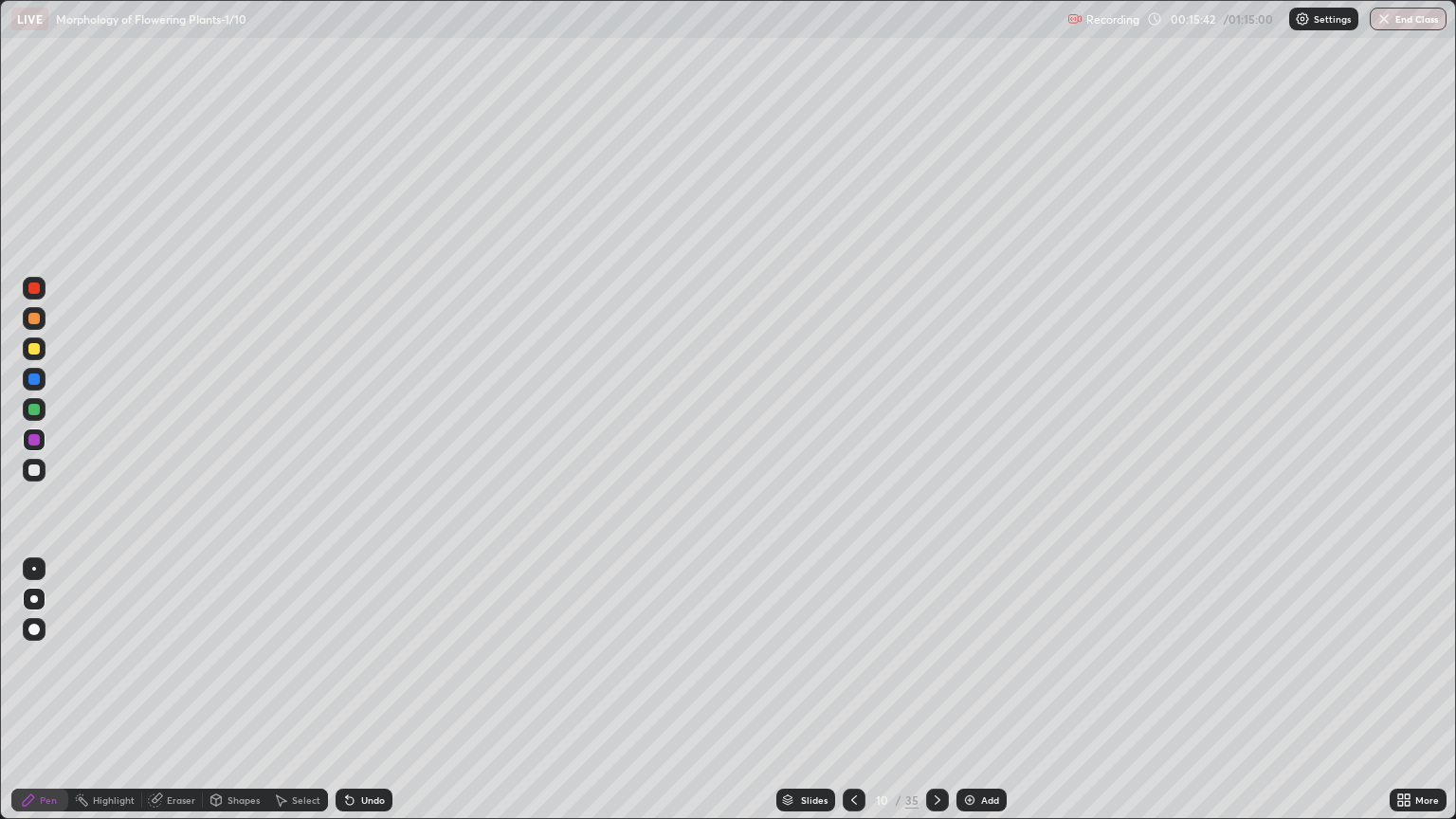 click at bounding box center [34, 379] 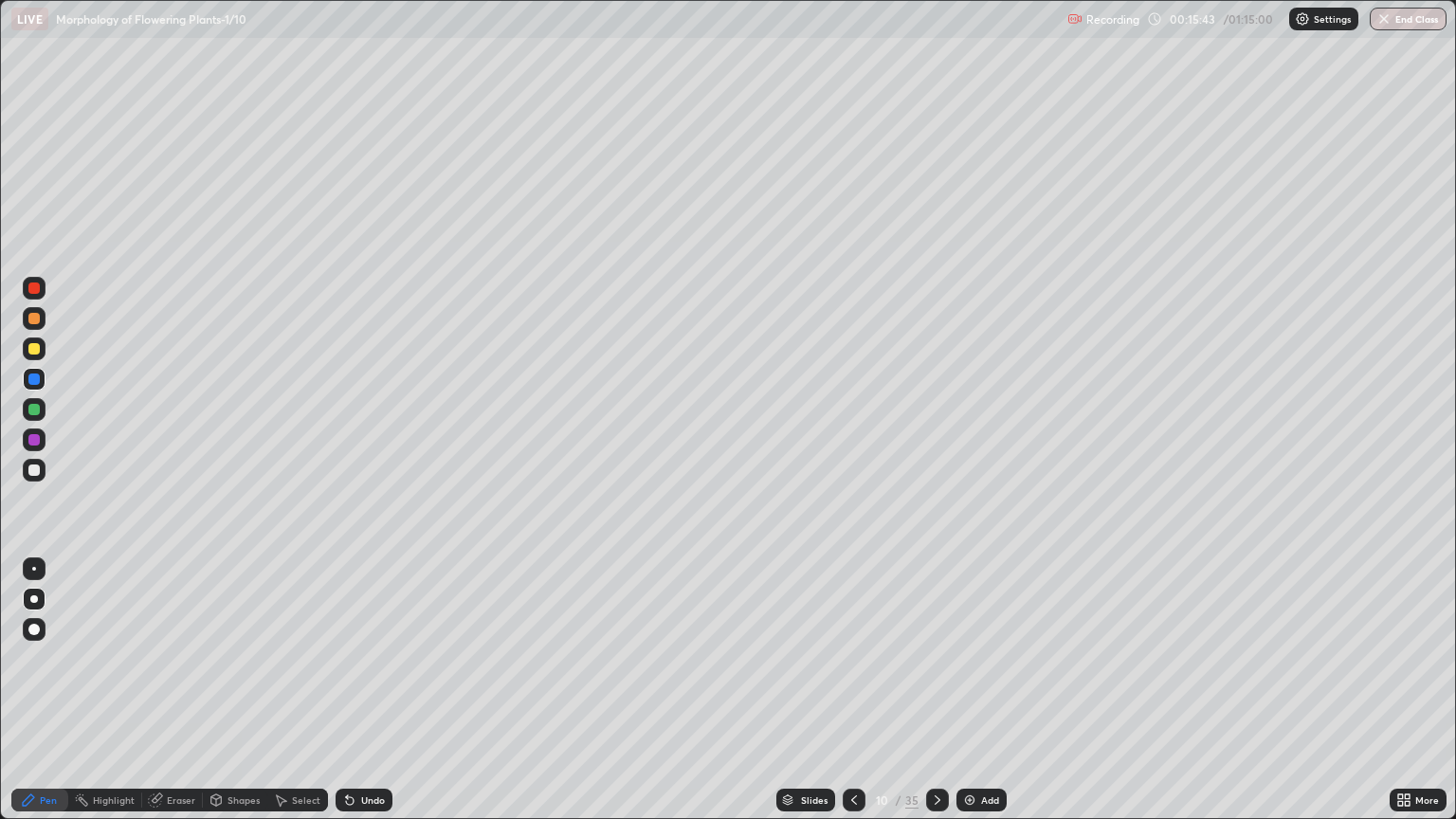 click at bounding box center [34, 410] 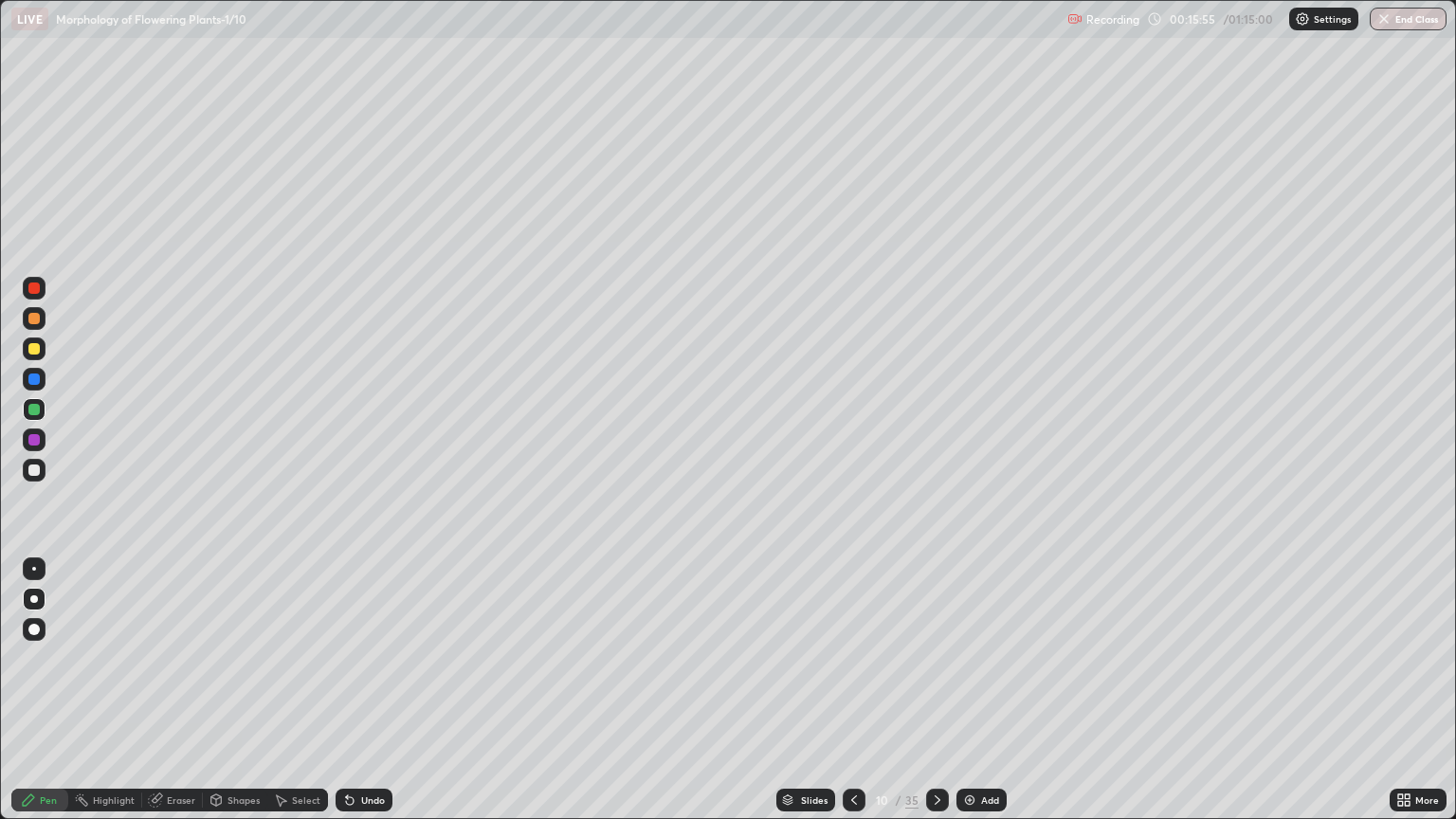 click at bounding box center (34, 440) 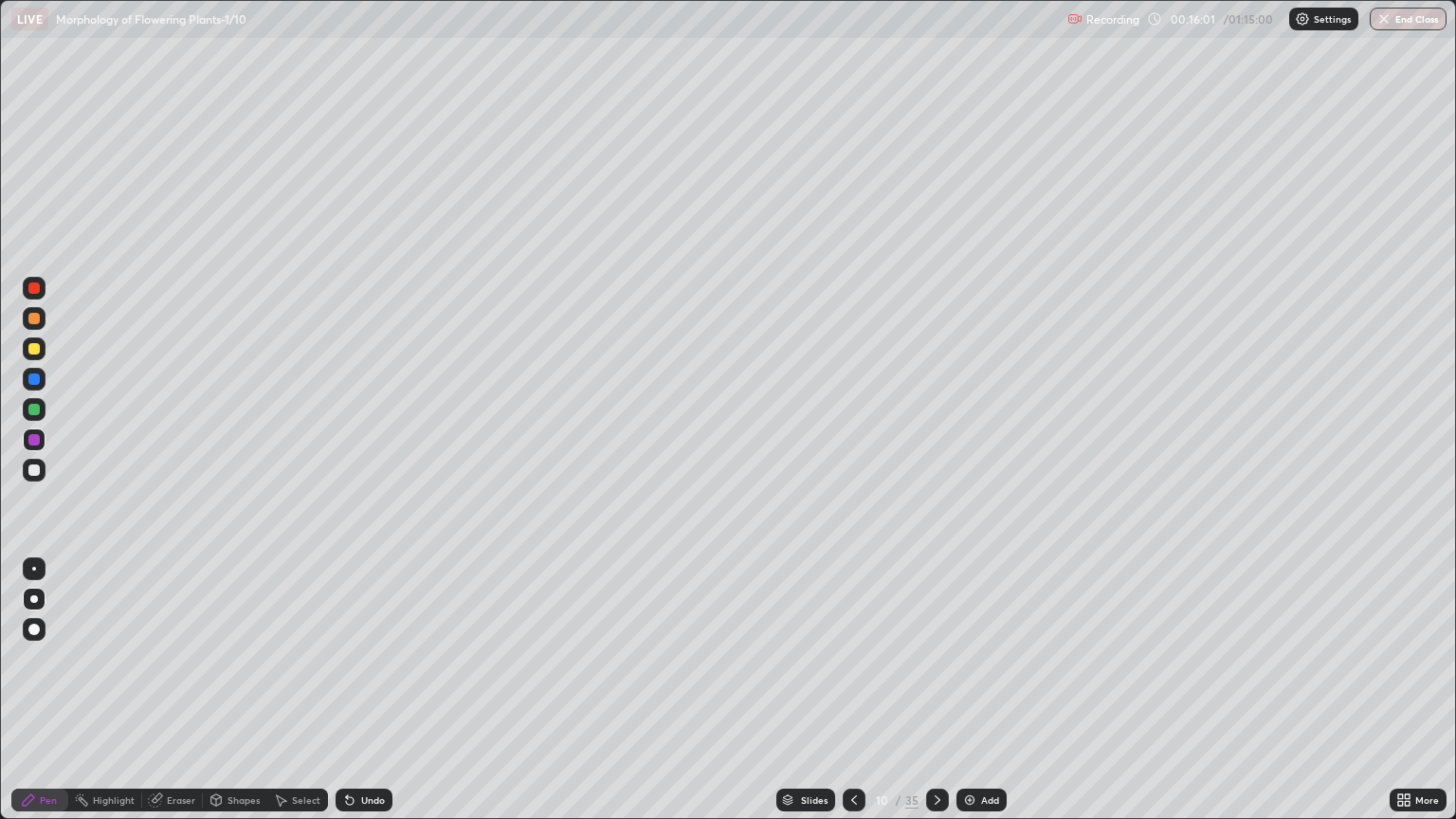 click at bounding box center [34, 470] 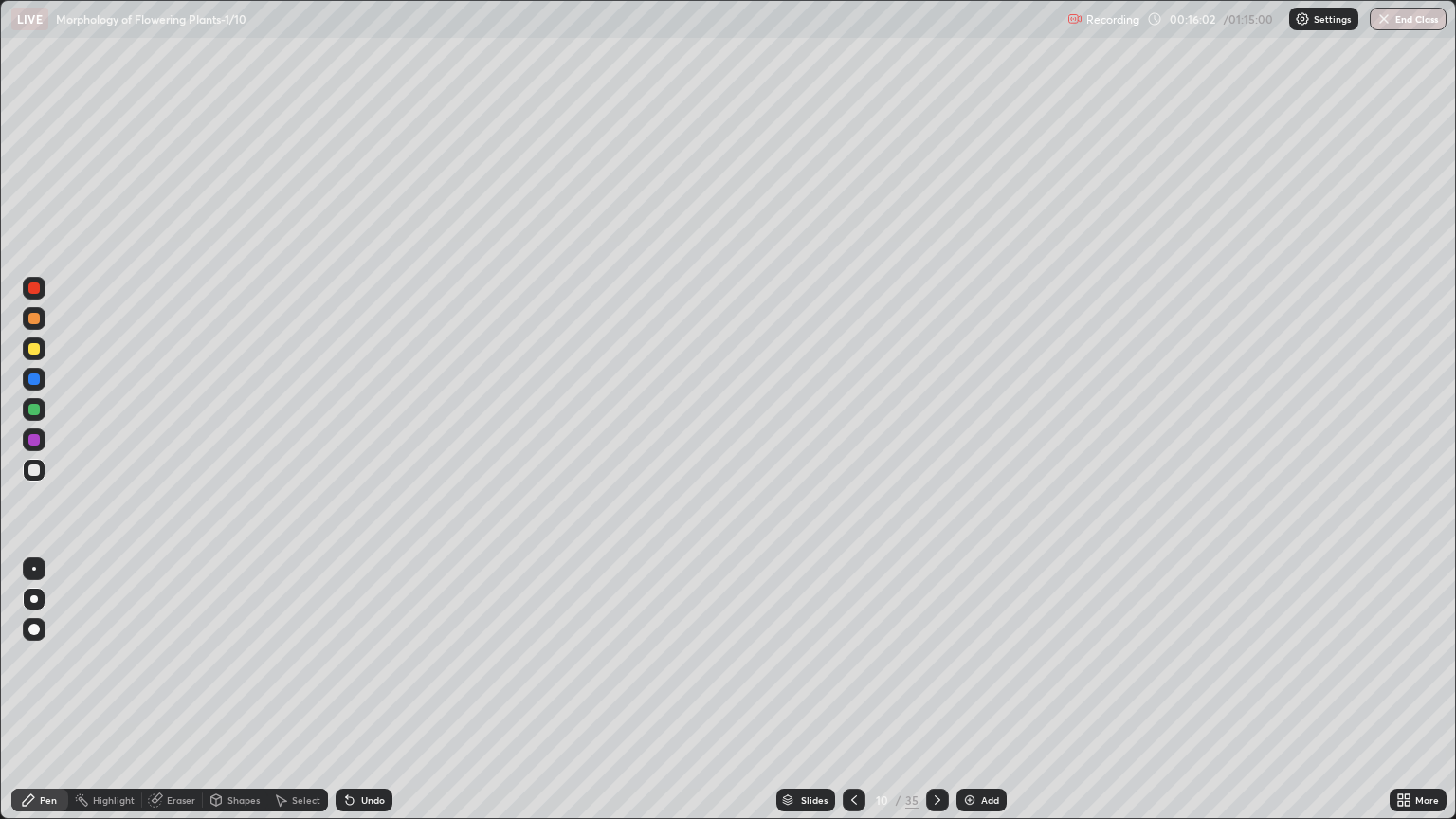click at bounding box center [34, 349] 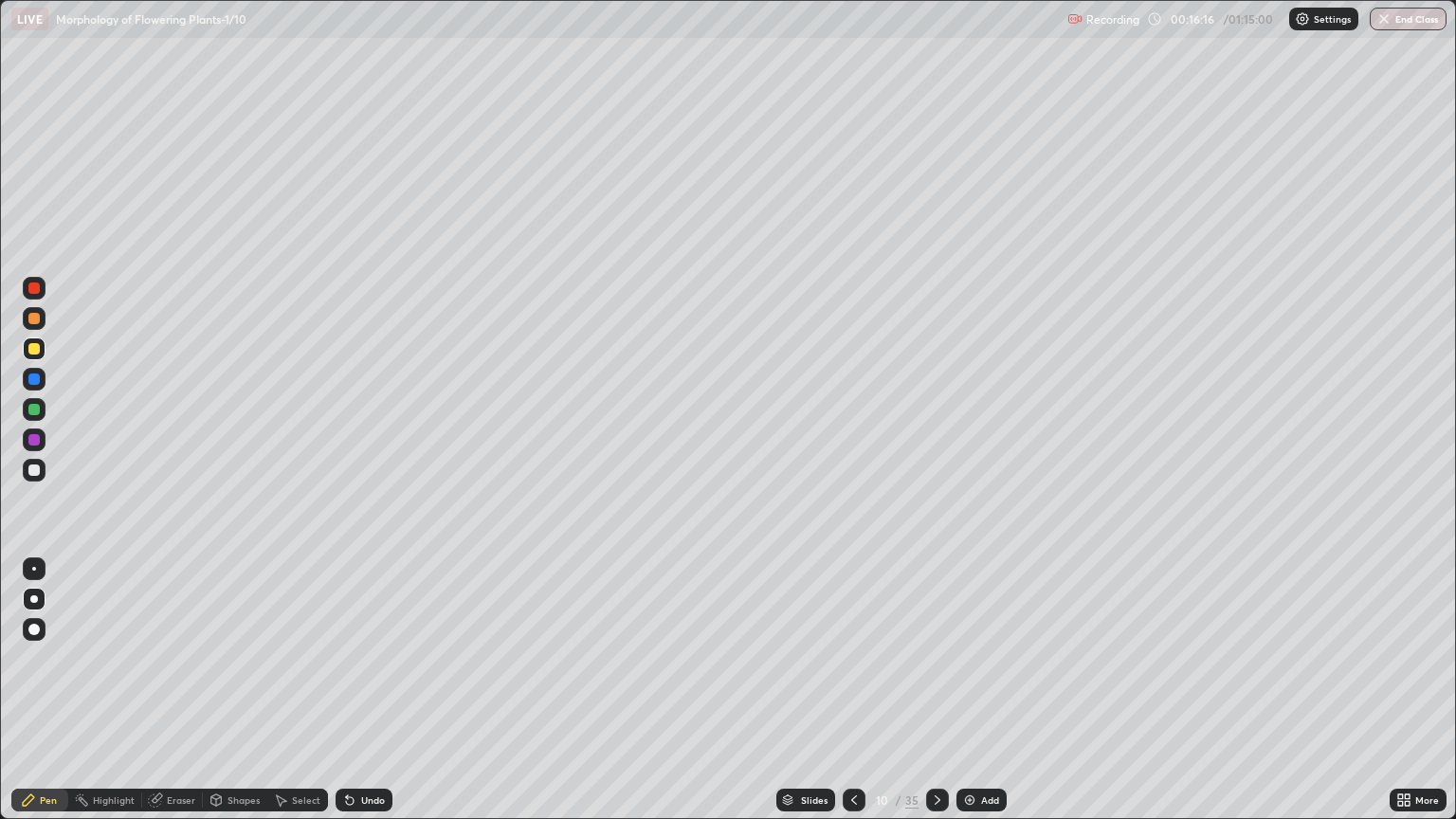 click at bounding box center [34, 440] 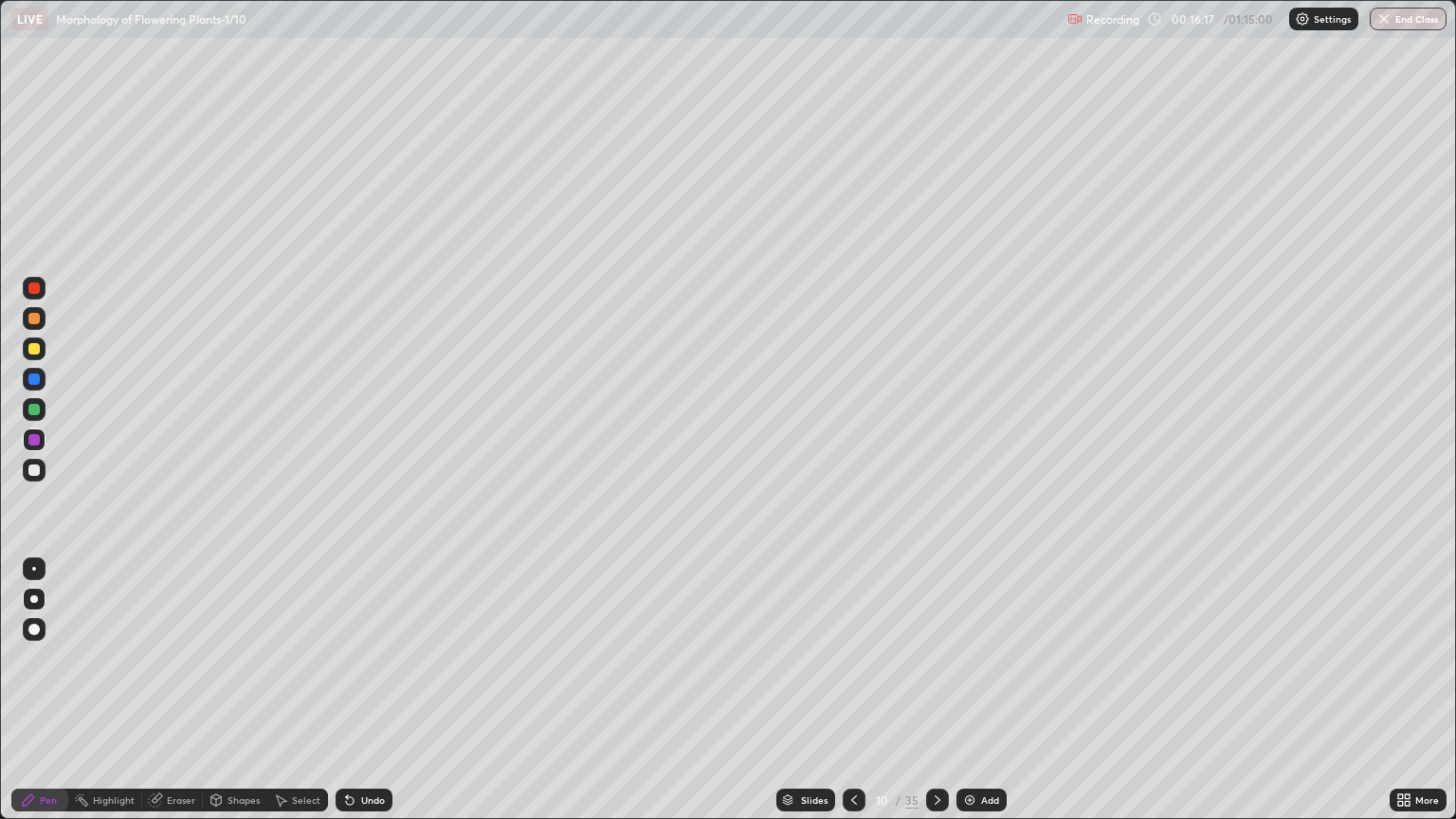 click at bounding box center (34, 569) 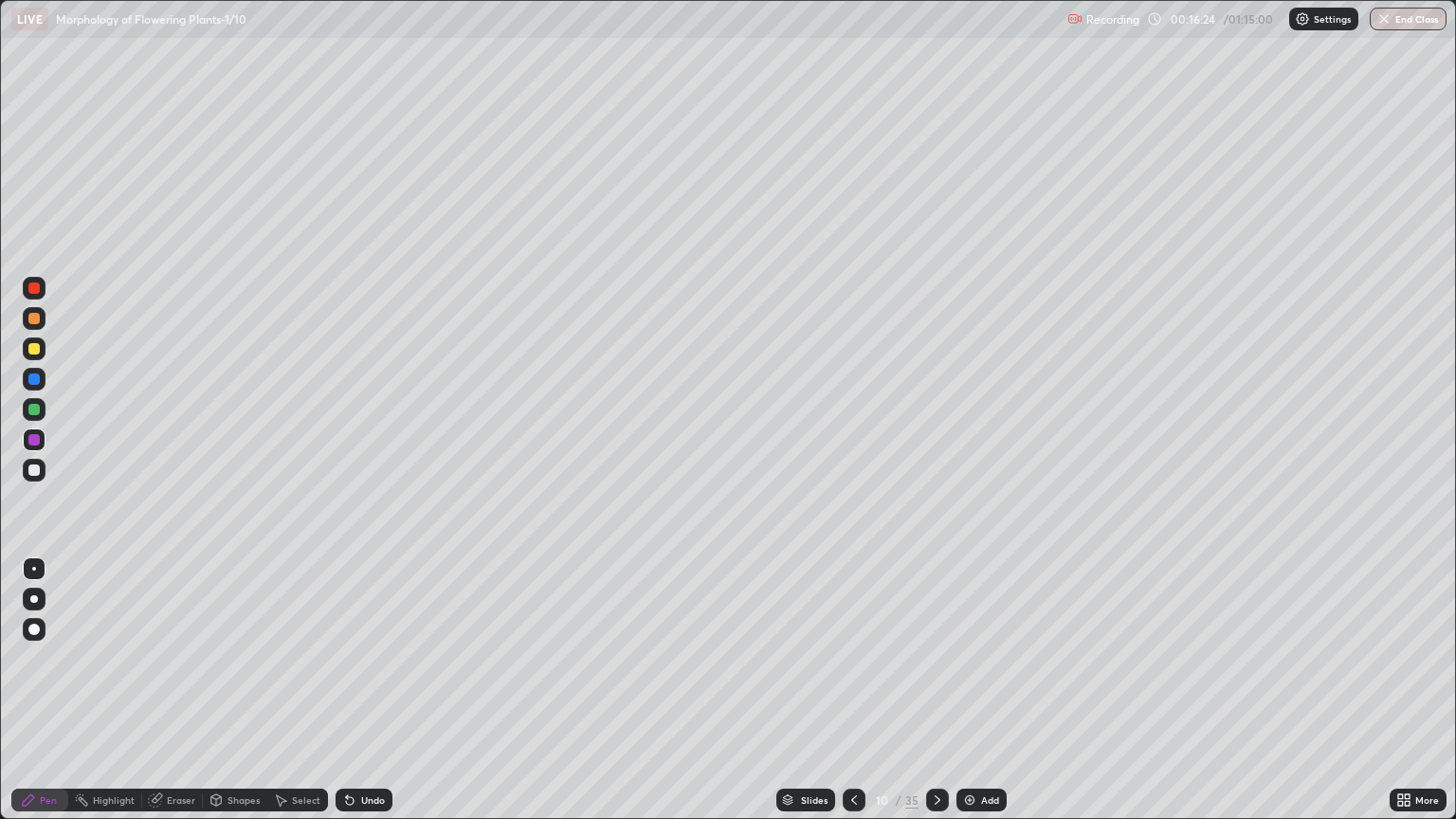 click at bounding box center [34, 470] 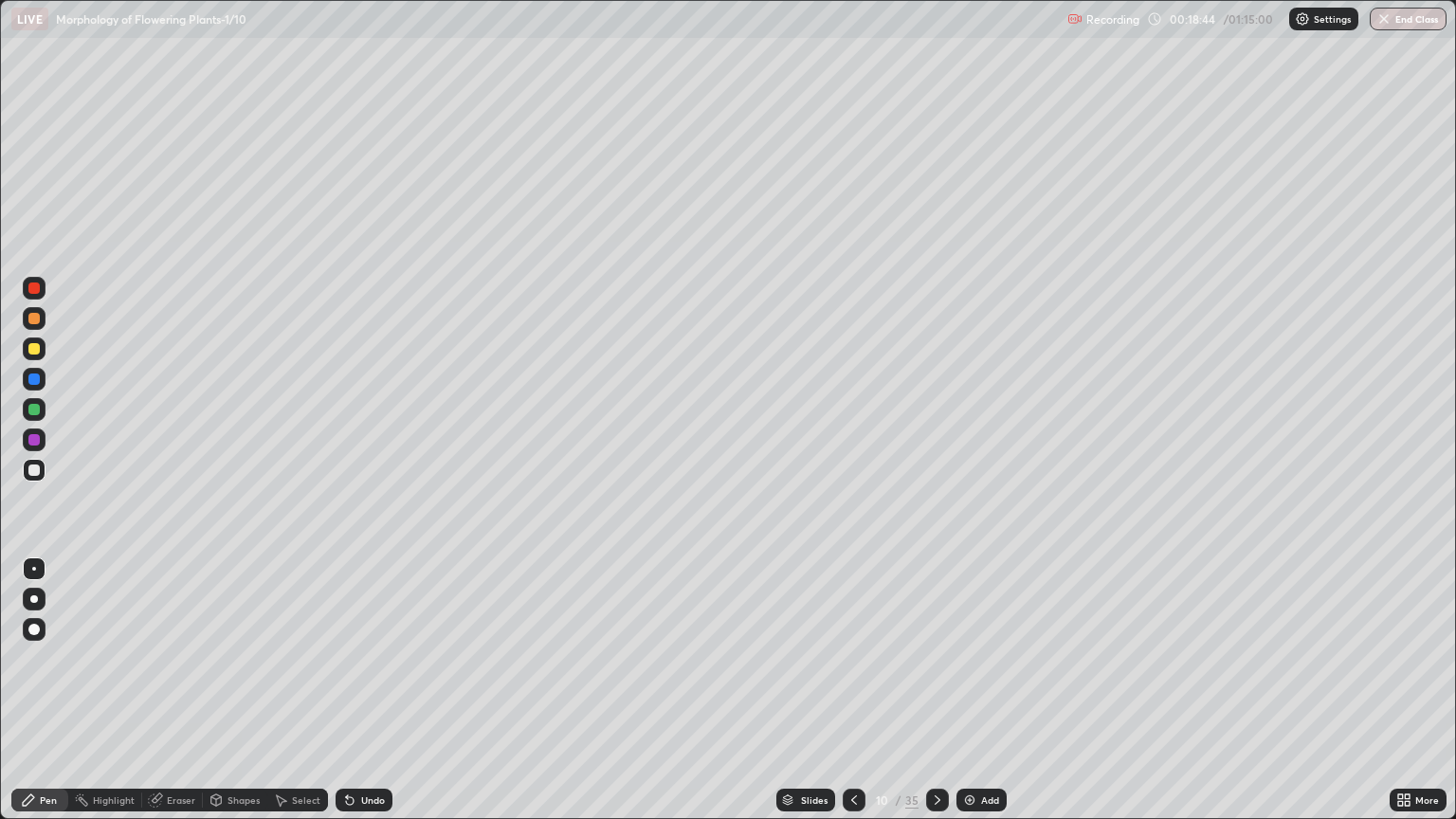 click 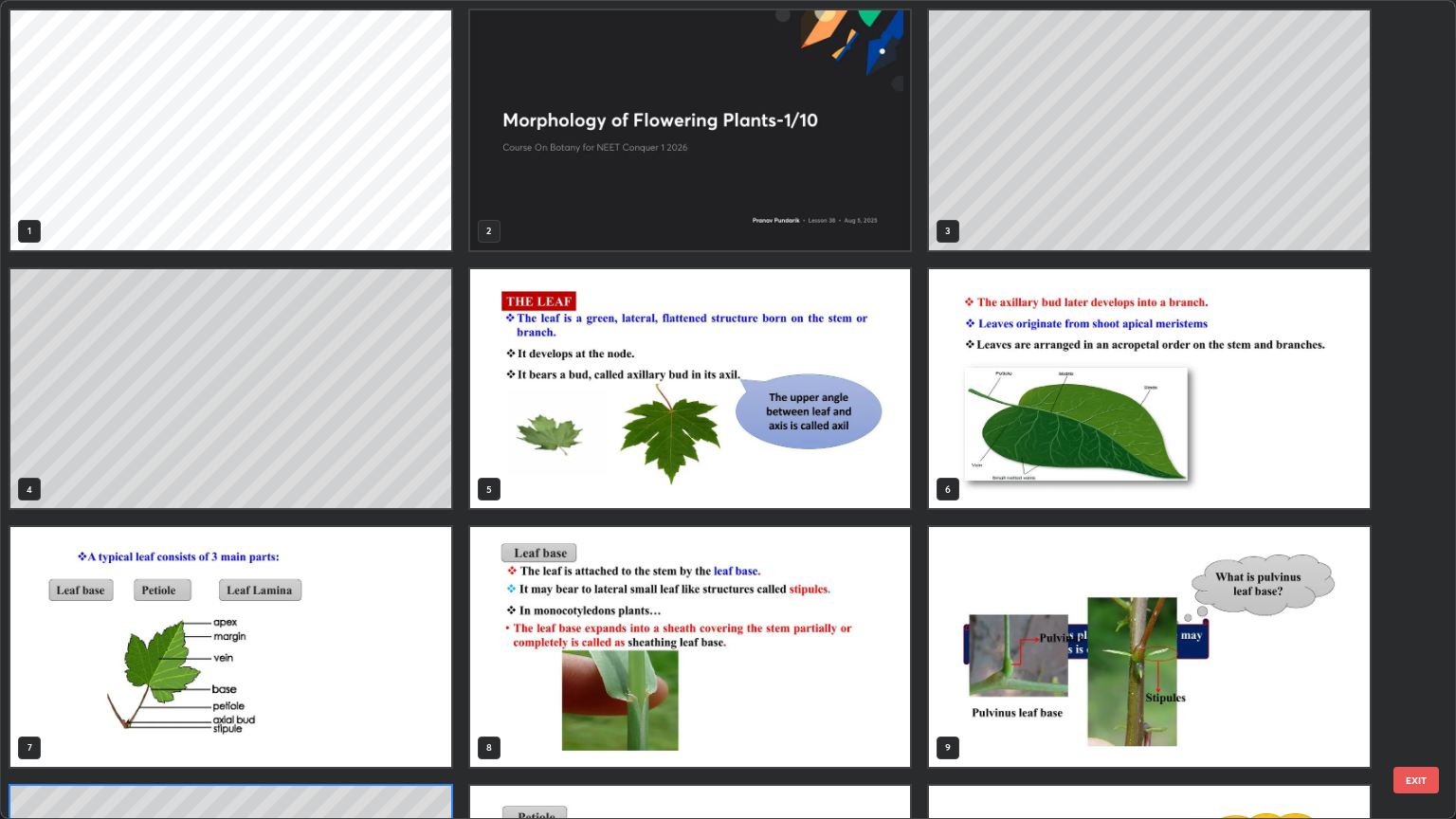 scroll, scrollTop: 216, scrollLeft: 0, axis: vertical 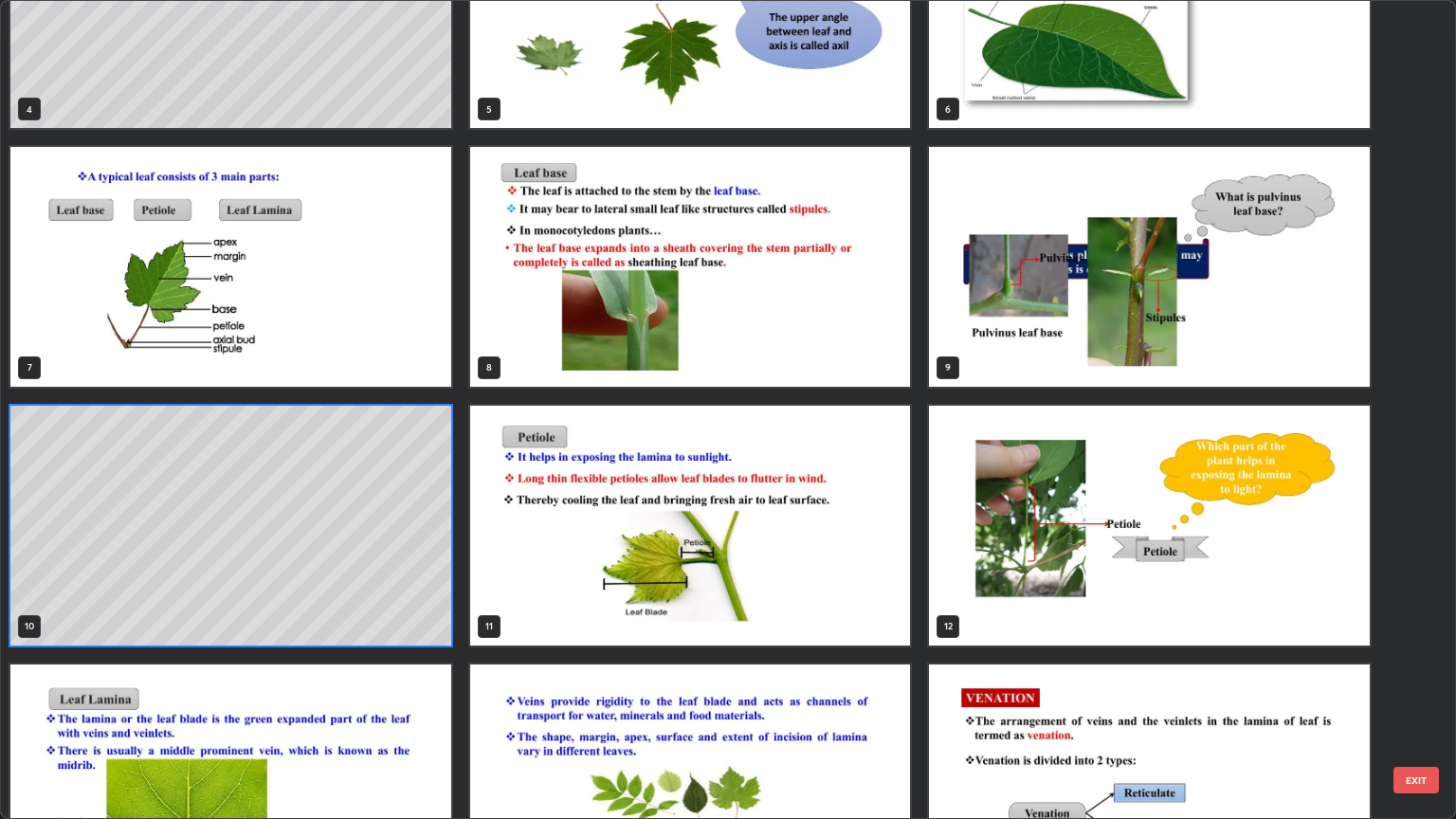 click at bounding box center [690, 266] 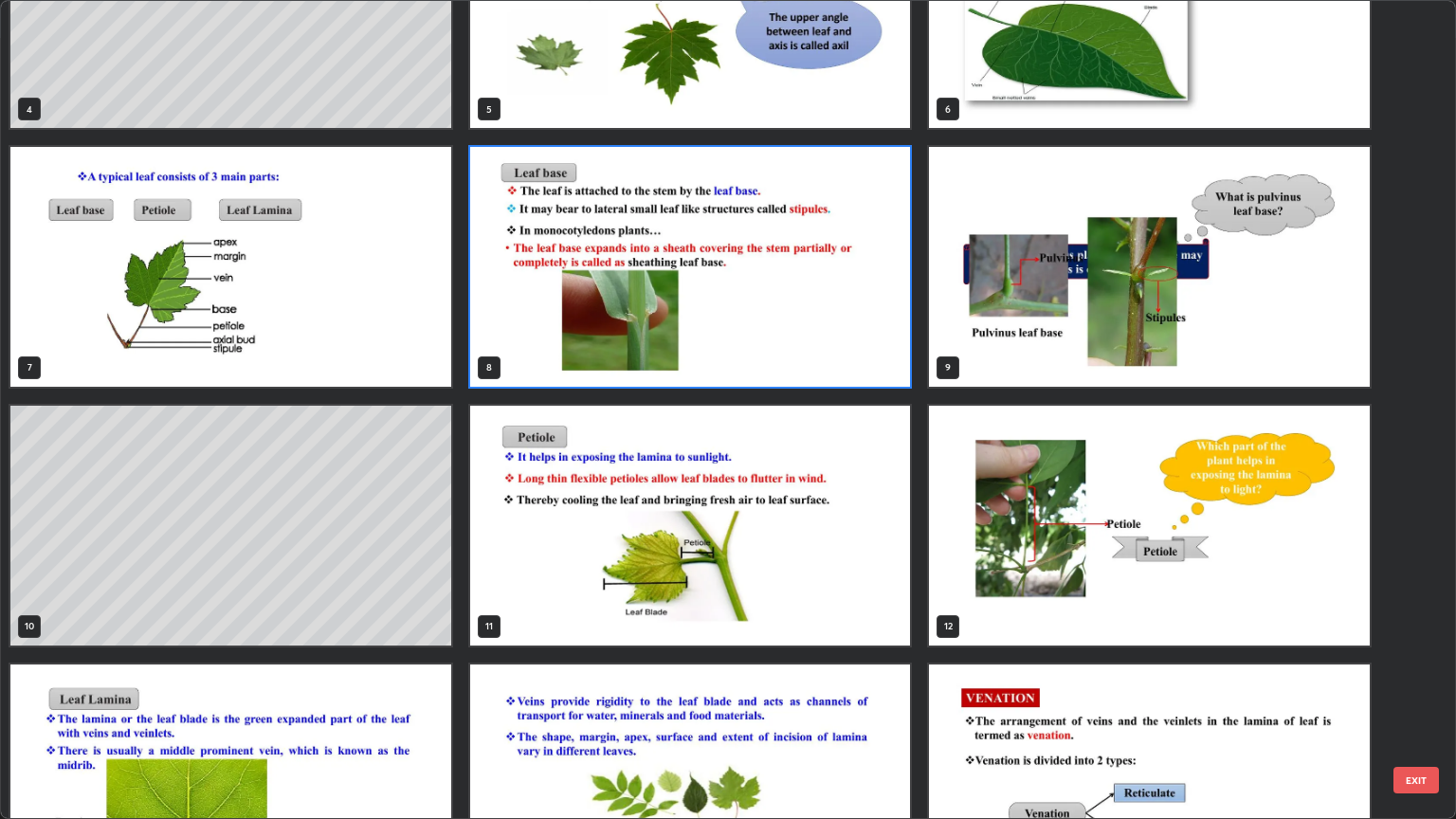 click at bounding box center (690, 266) 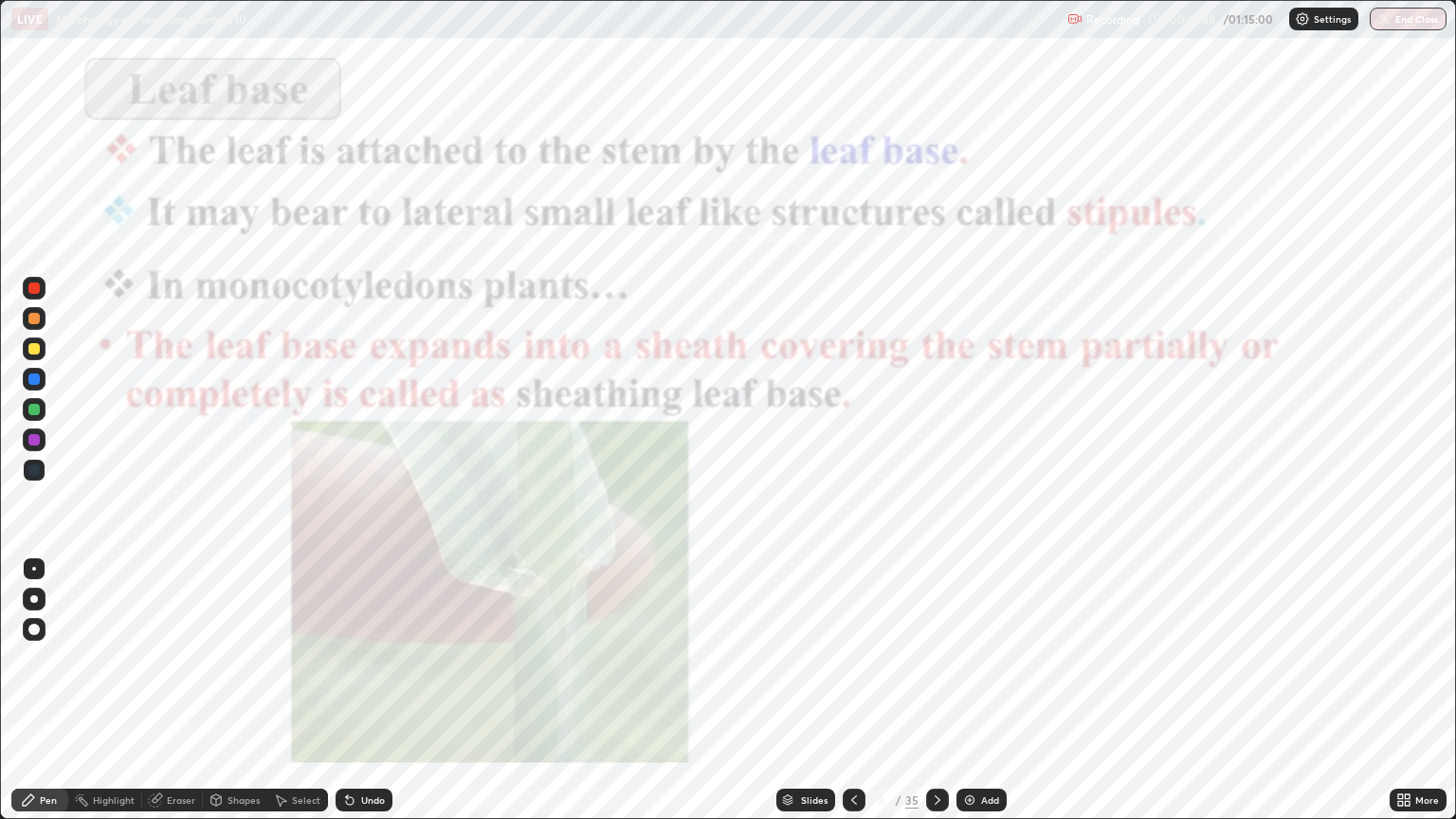 click at bounding box center (690, 266) 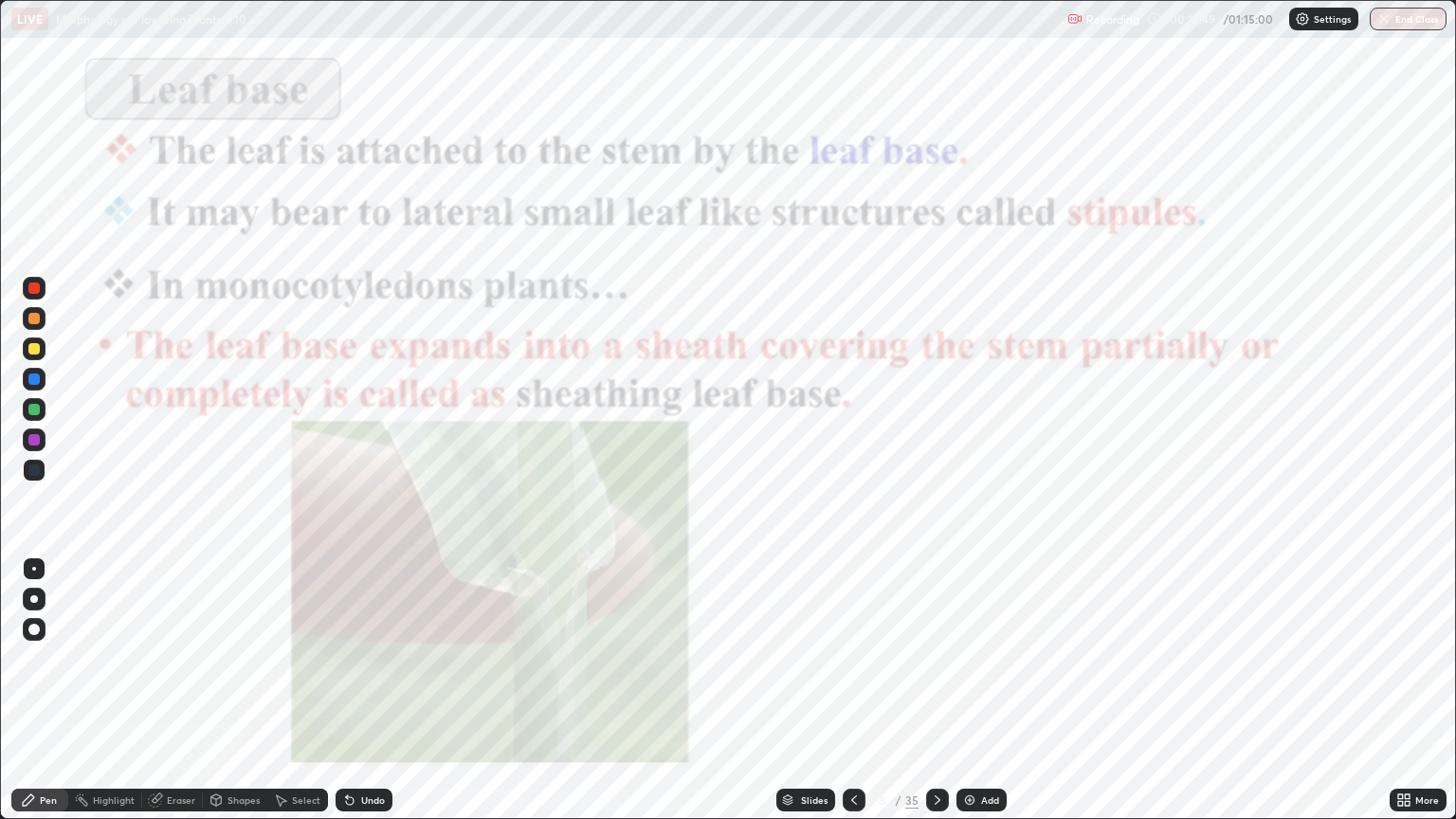 click on "More" at bounding box center [1418, 800] 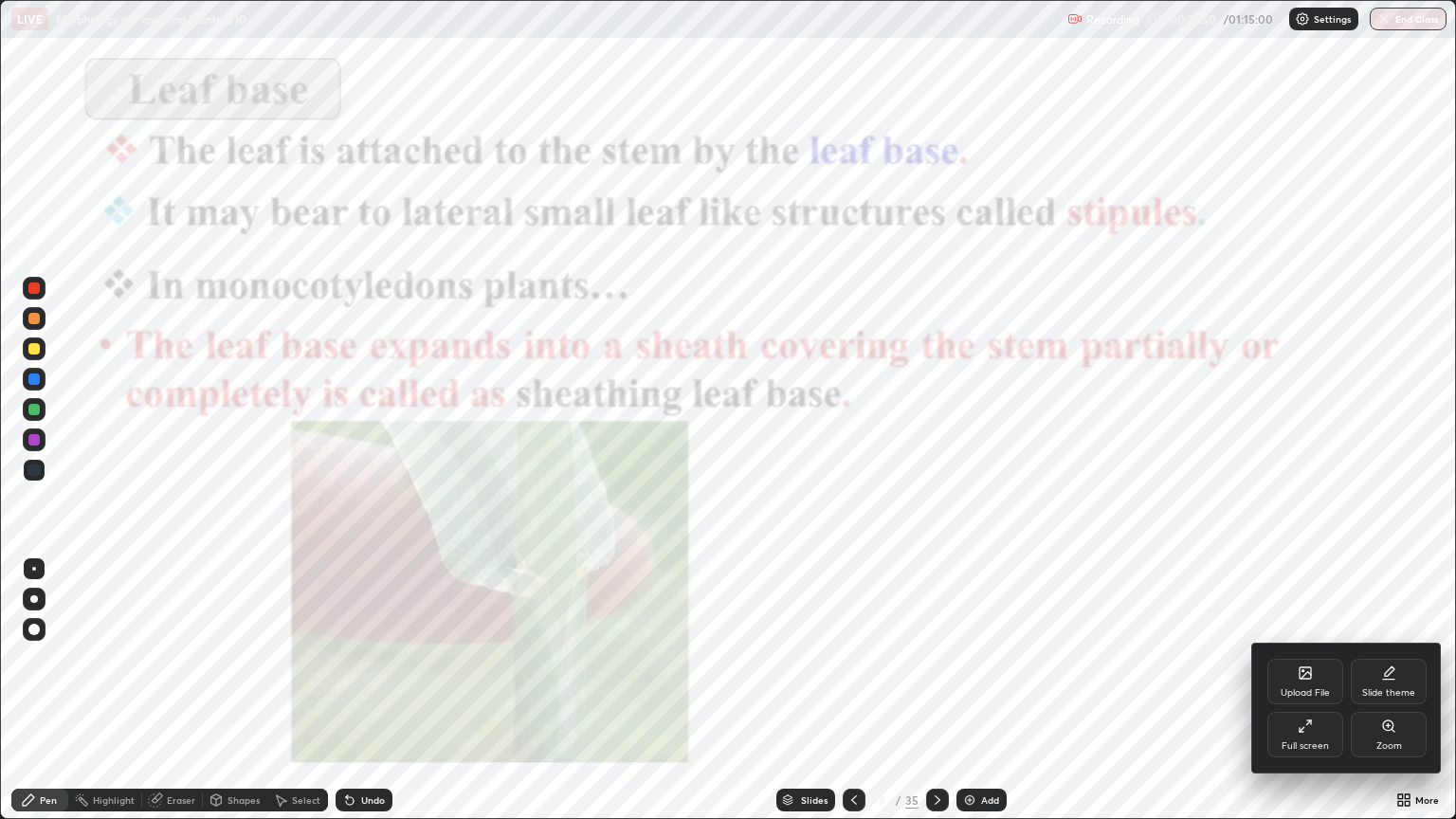 click on "Zoom" at bounding box center [1389, 735] 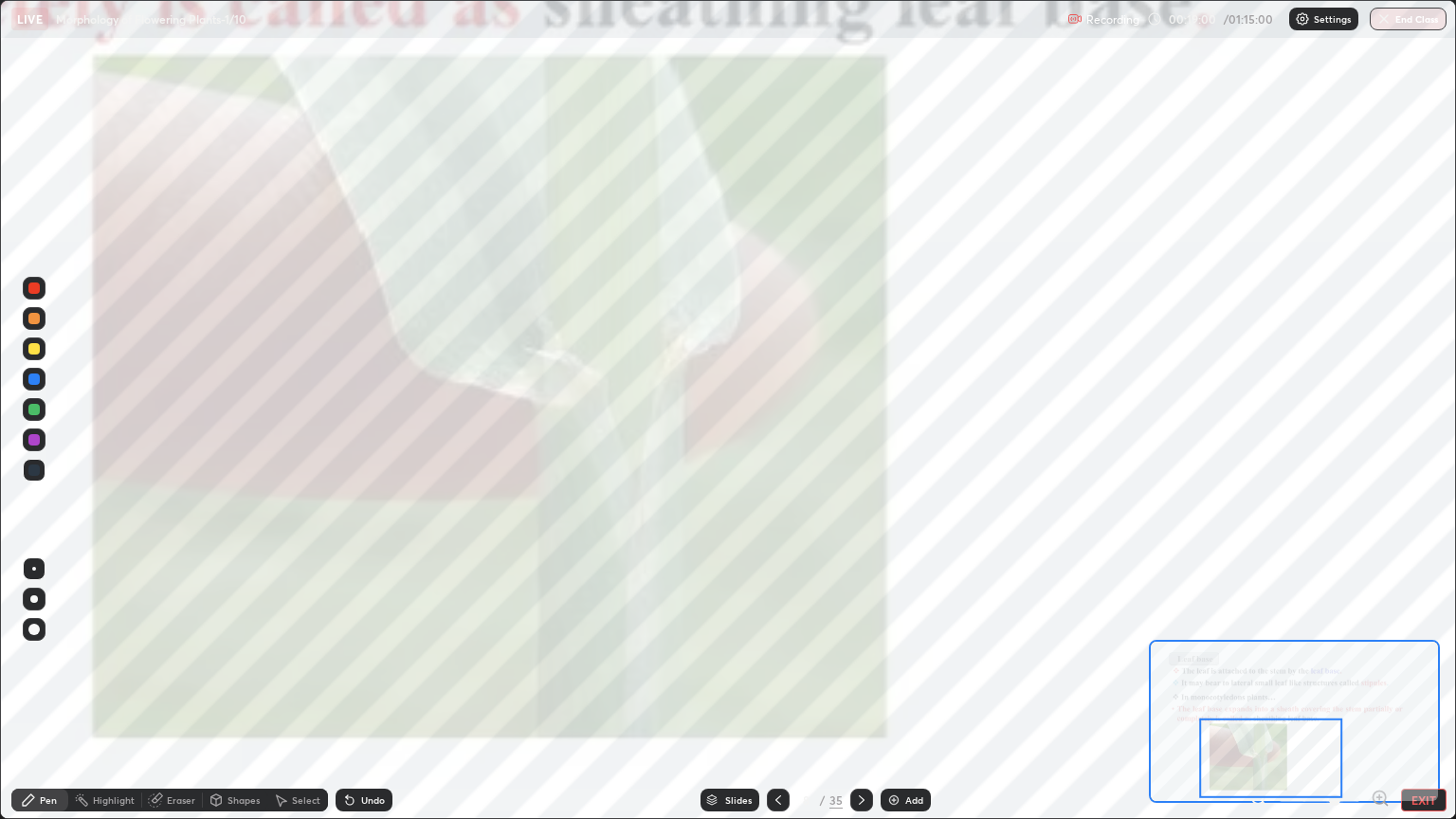click on "EXIT" at bounding box center (1424, 800) 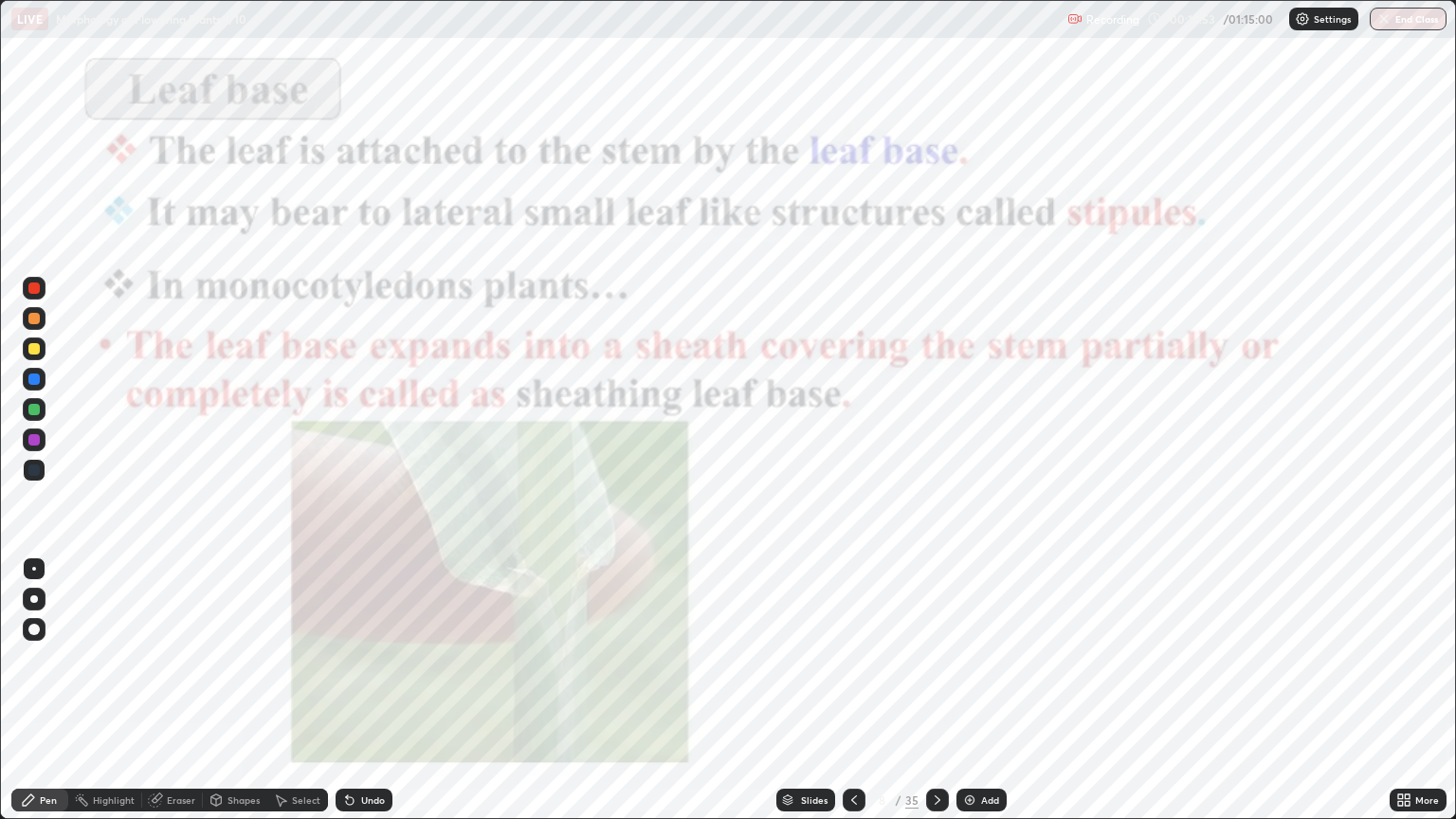 click on "Slides" at bounding box center (814, 800) 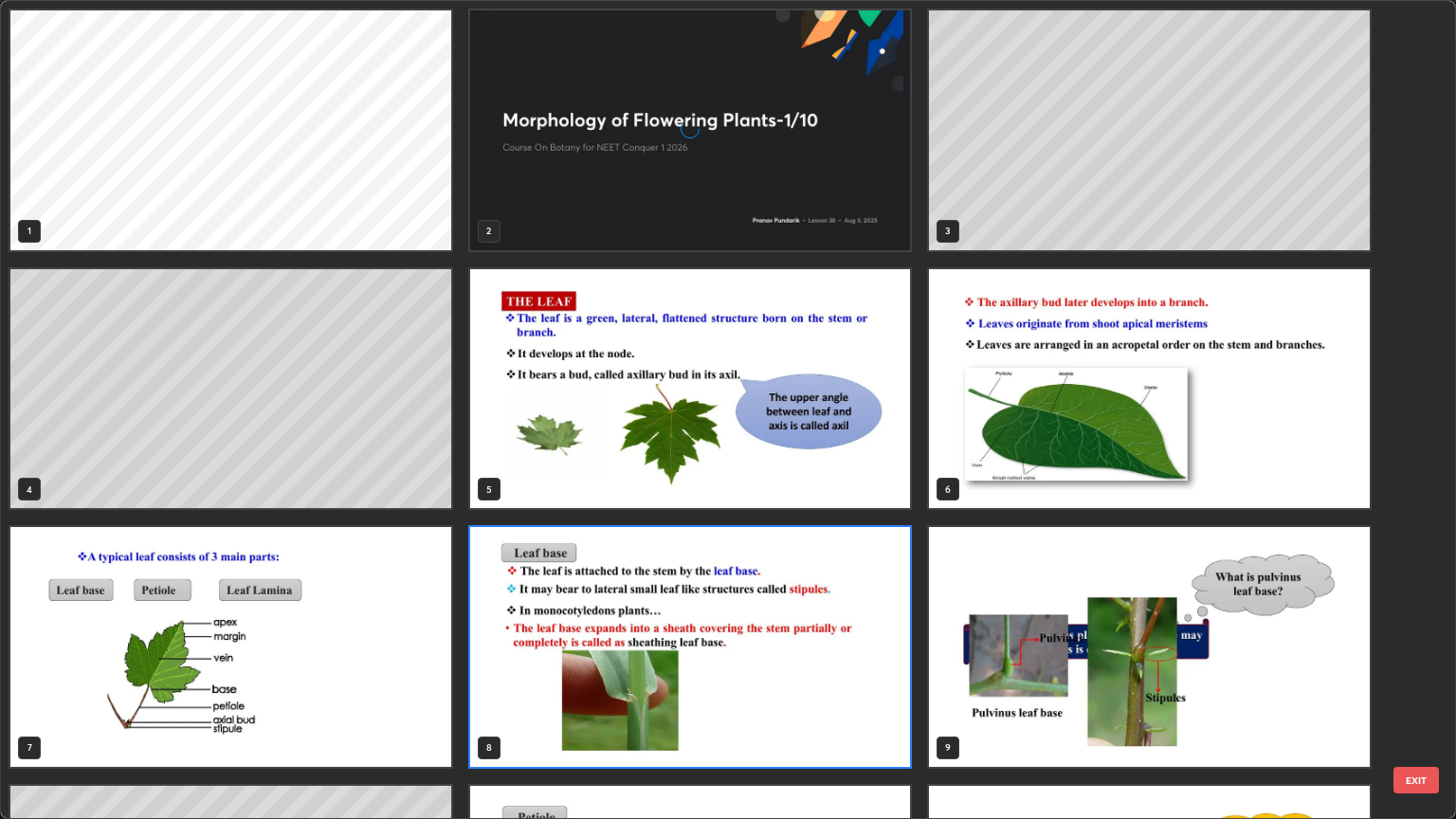 scroll, scrollTop: 6, scrollLeft: 9, axis: both 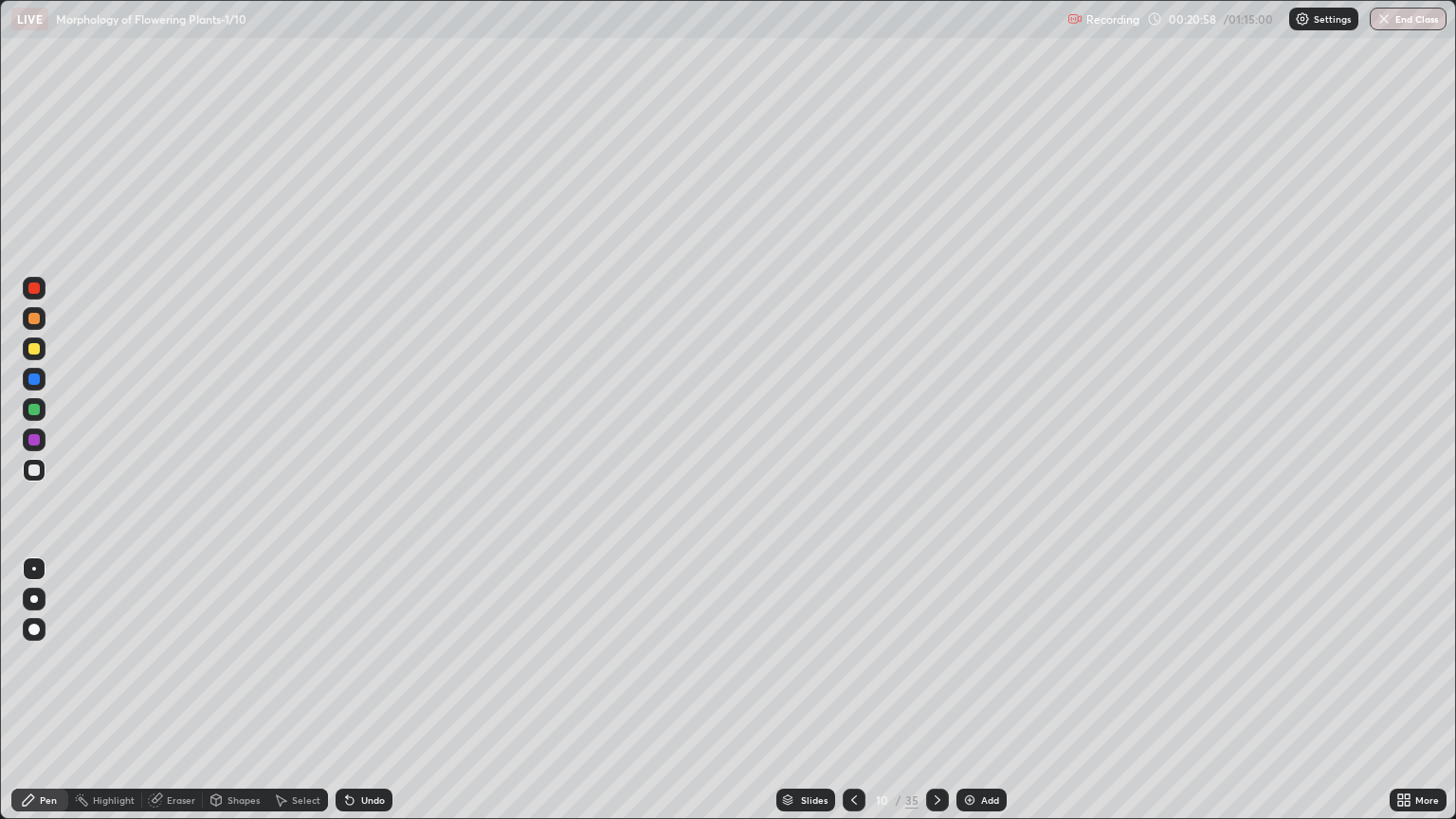 click 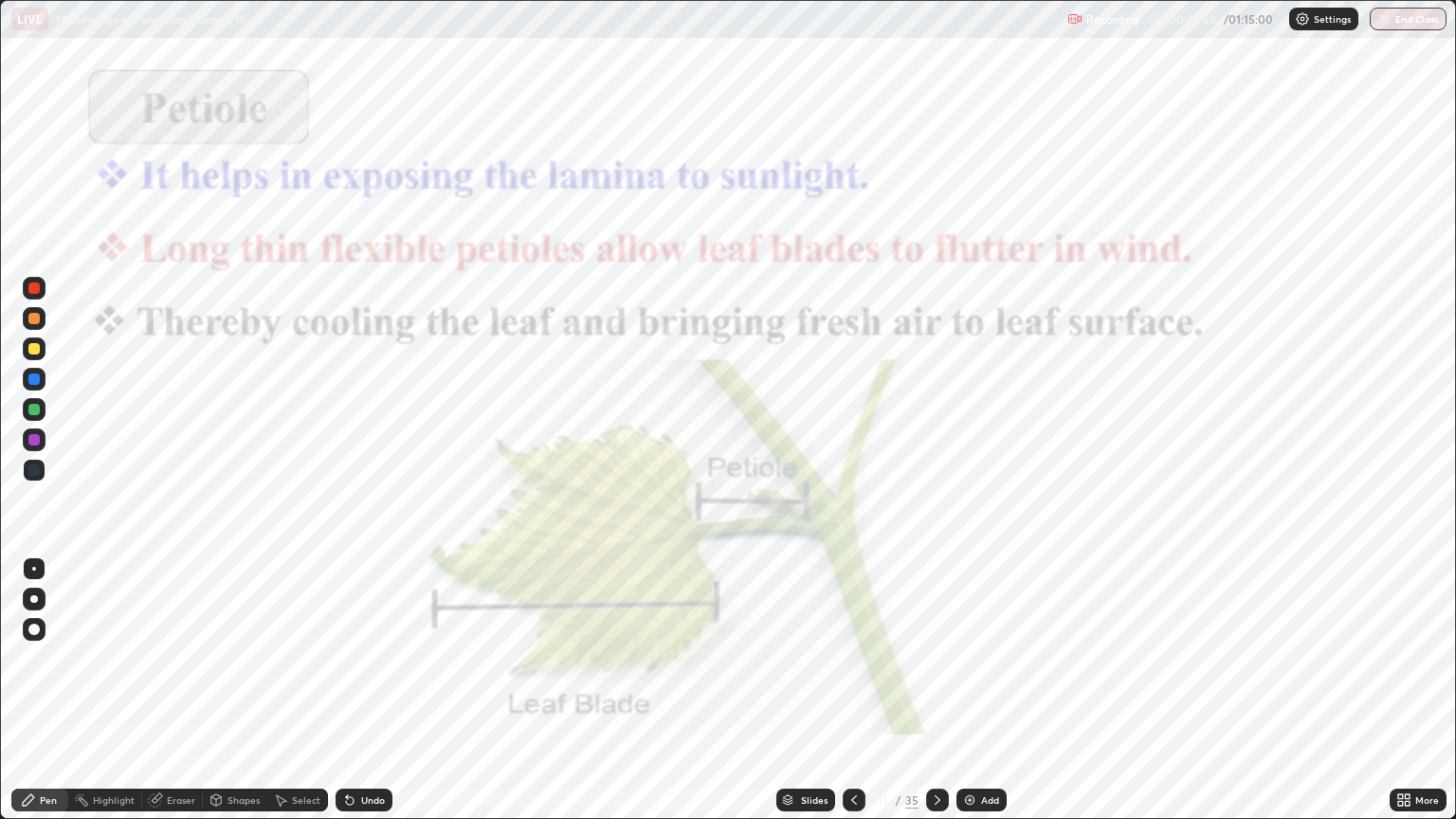 click on "Shapes" at bounding box center (244, 800) 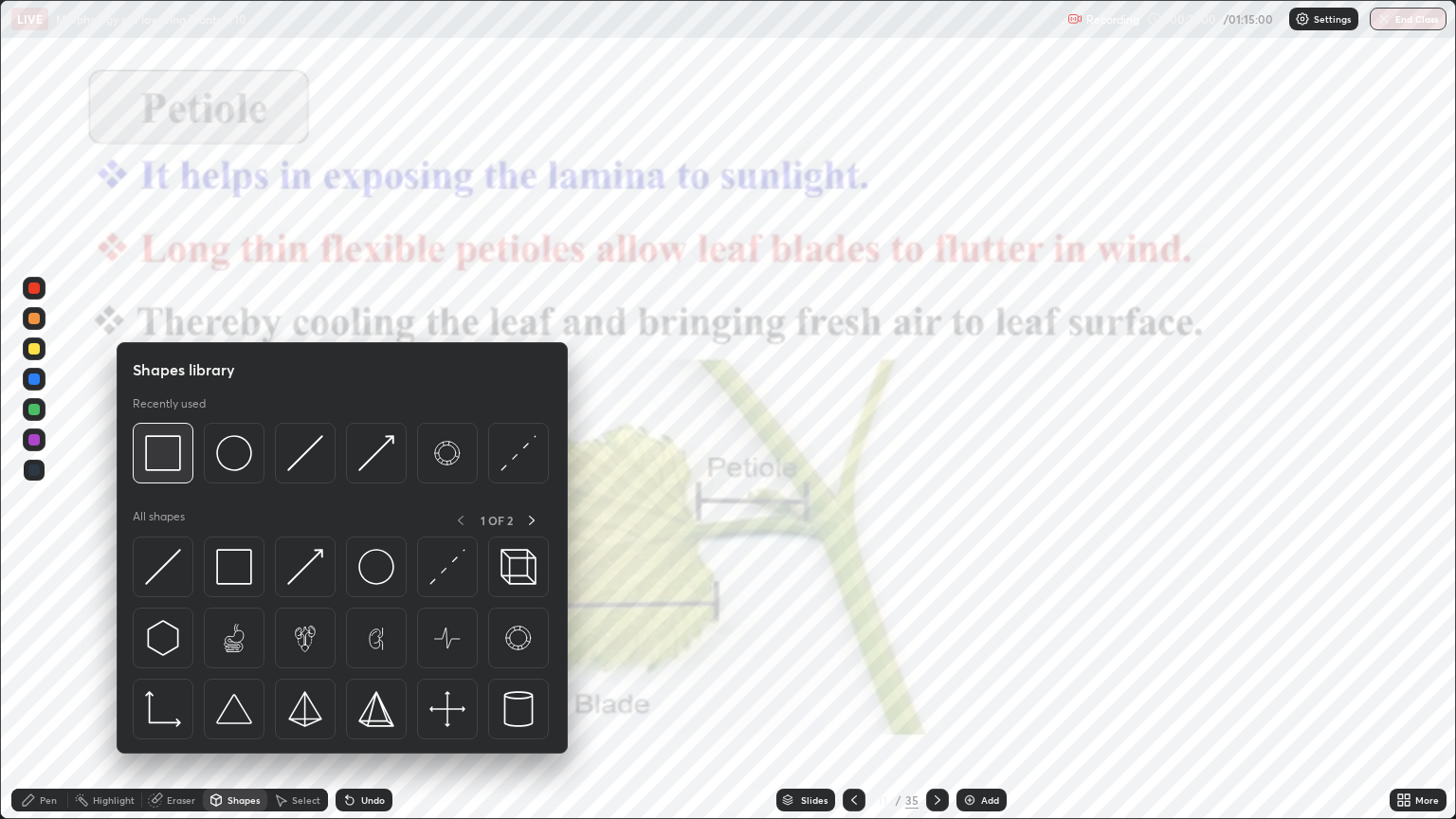 click at bounding box center (163, 453) 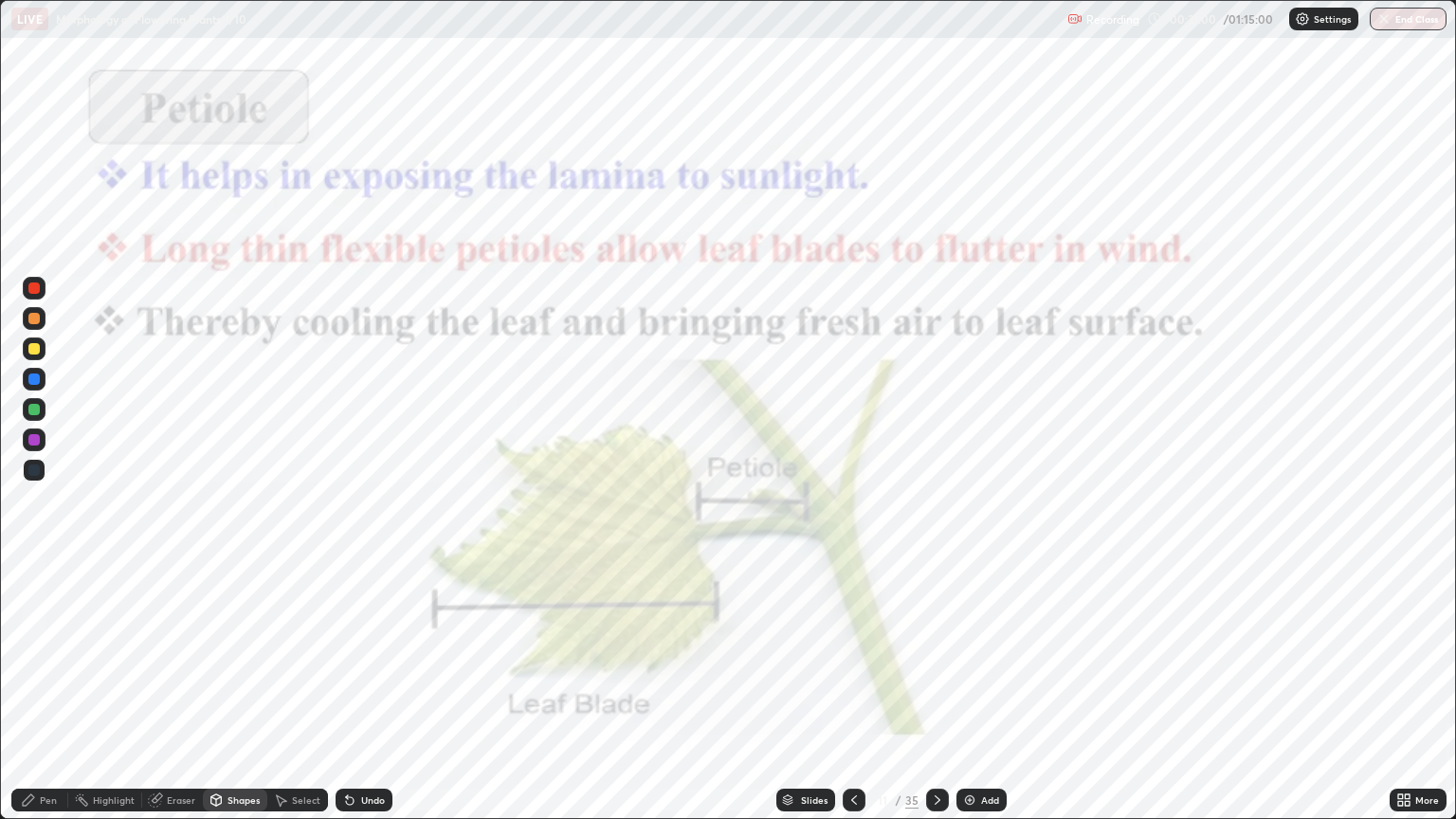 click at bounding box center [34, 288] 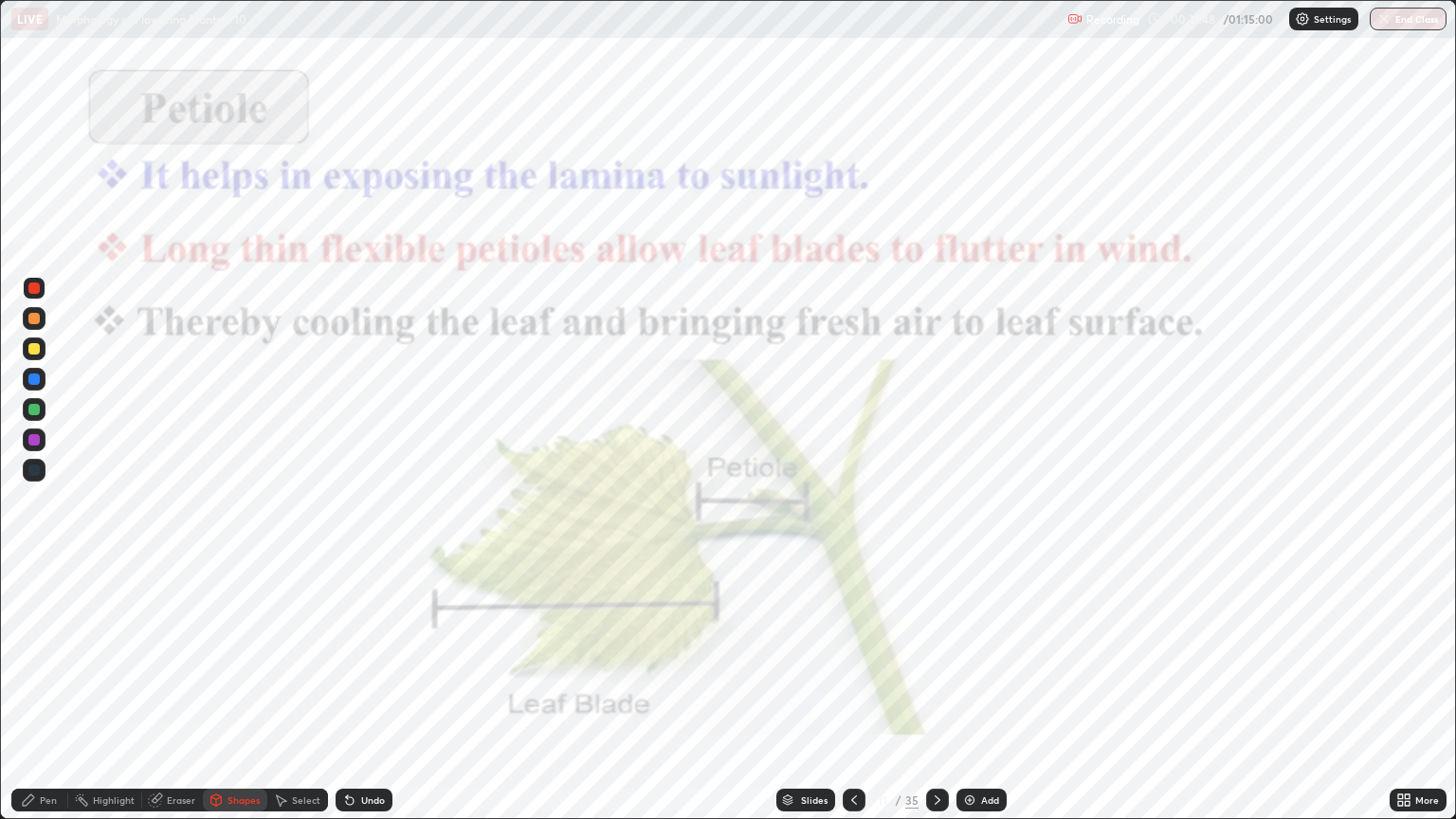 click on "Slides" at bounding box center [814, 800] 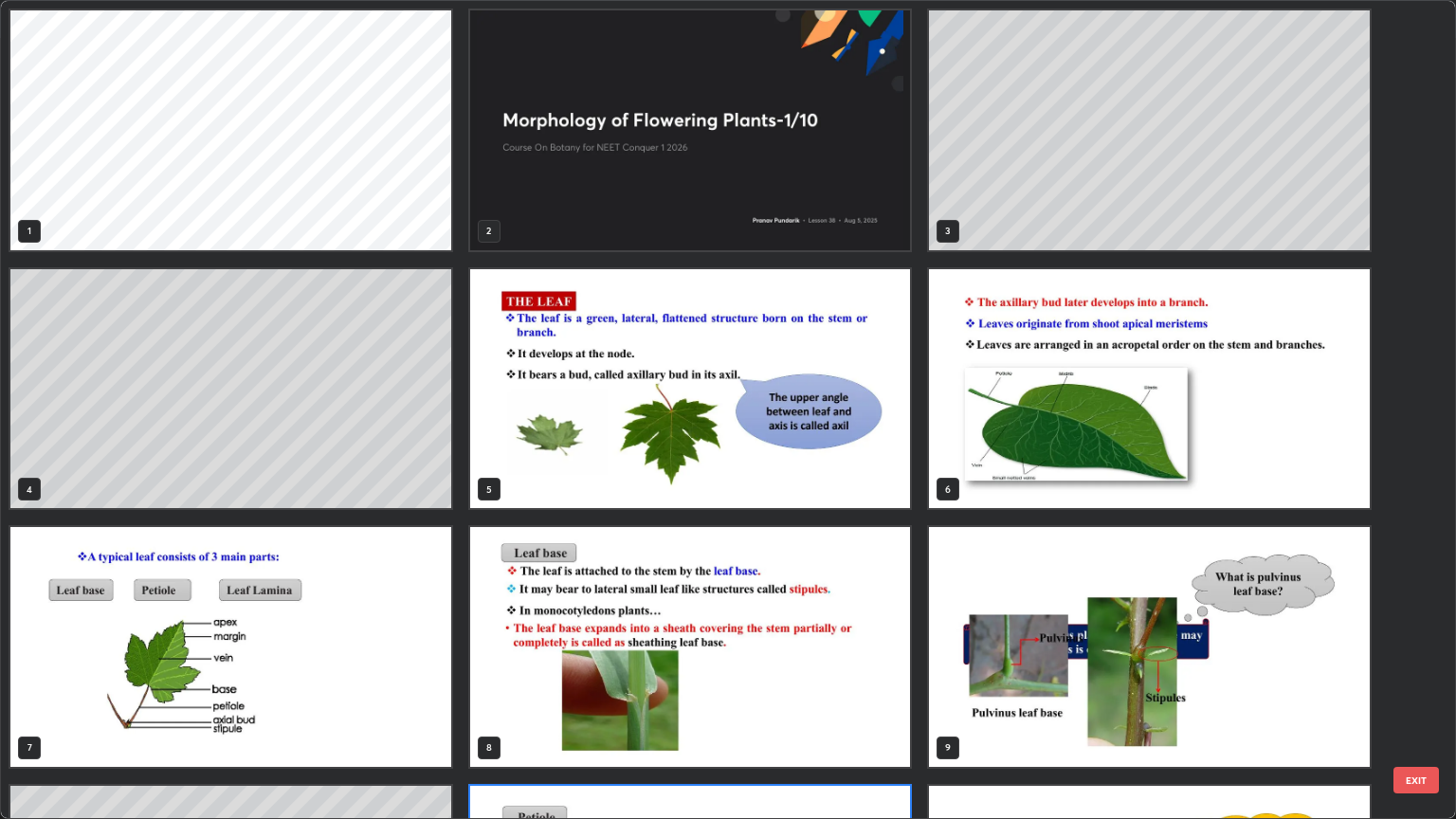 scroll, scrollTop: 216, scrollLeft: 0, axis: vertical 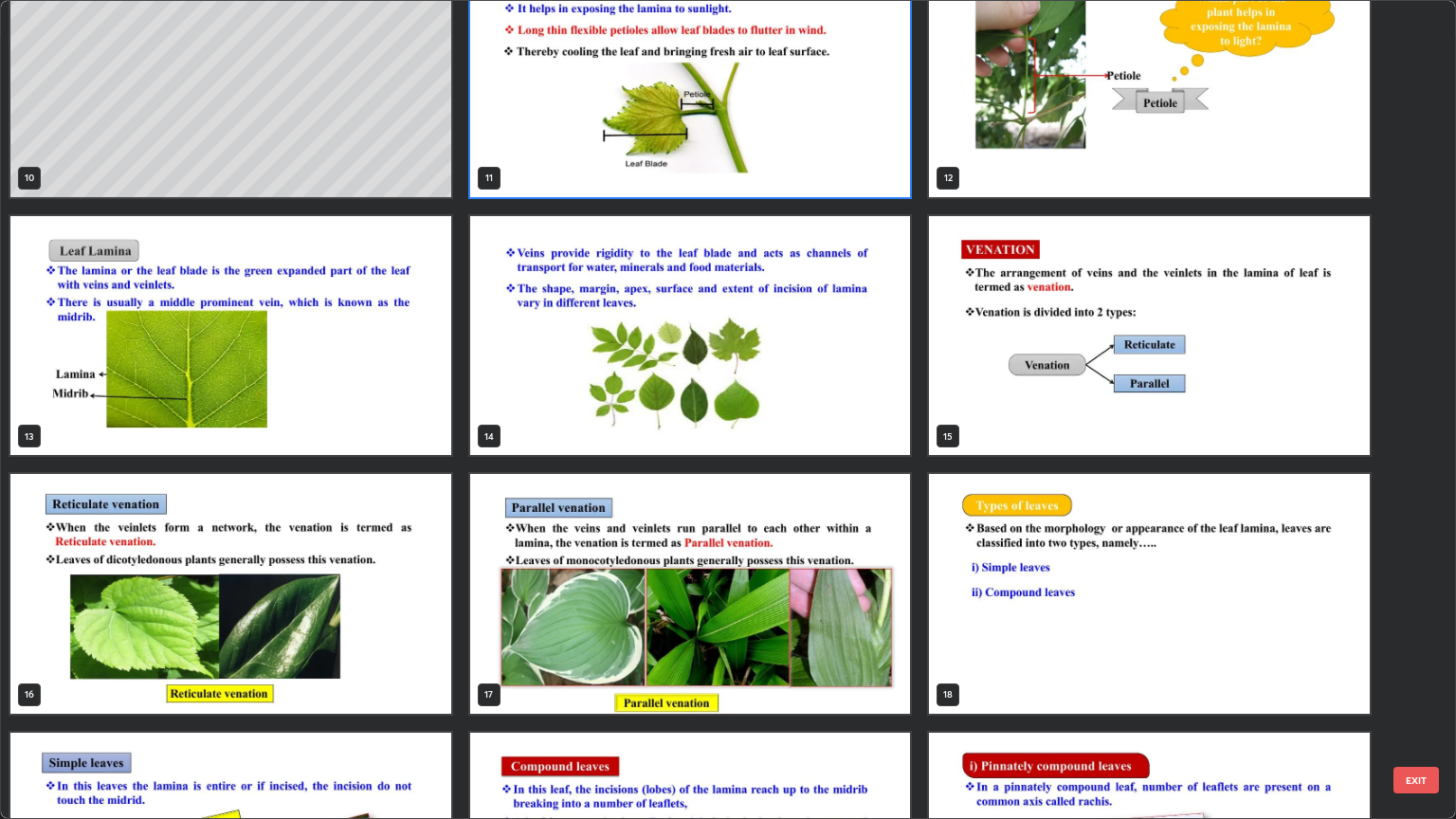 click at bounding box center (1149, 336) 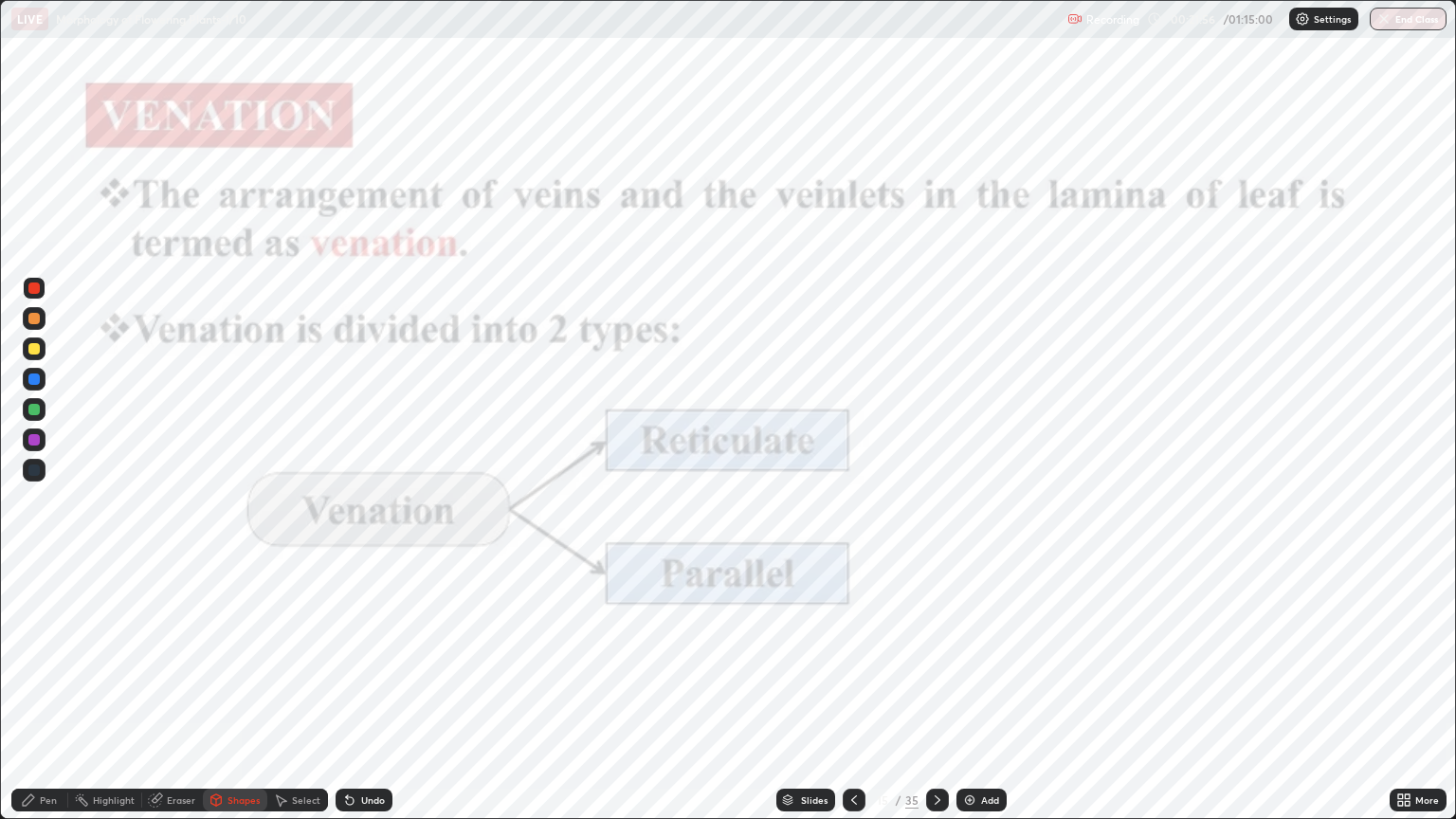 click at bounding box center (1149, 336) 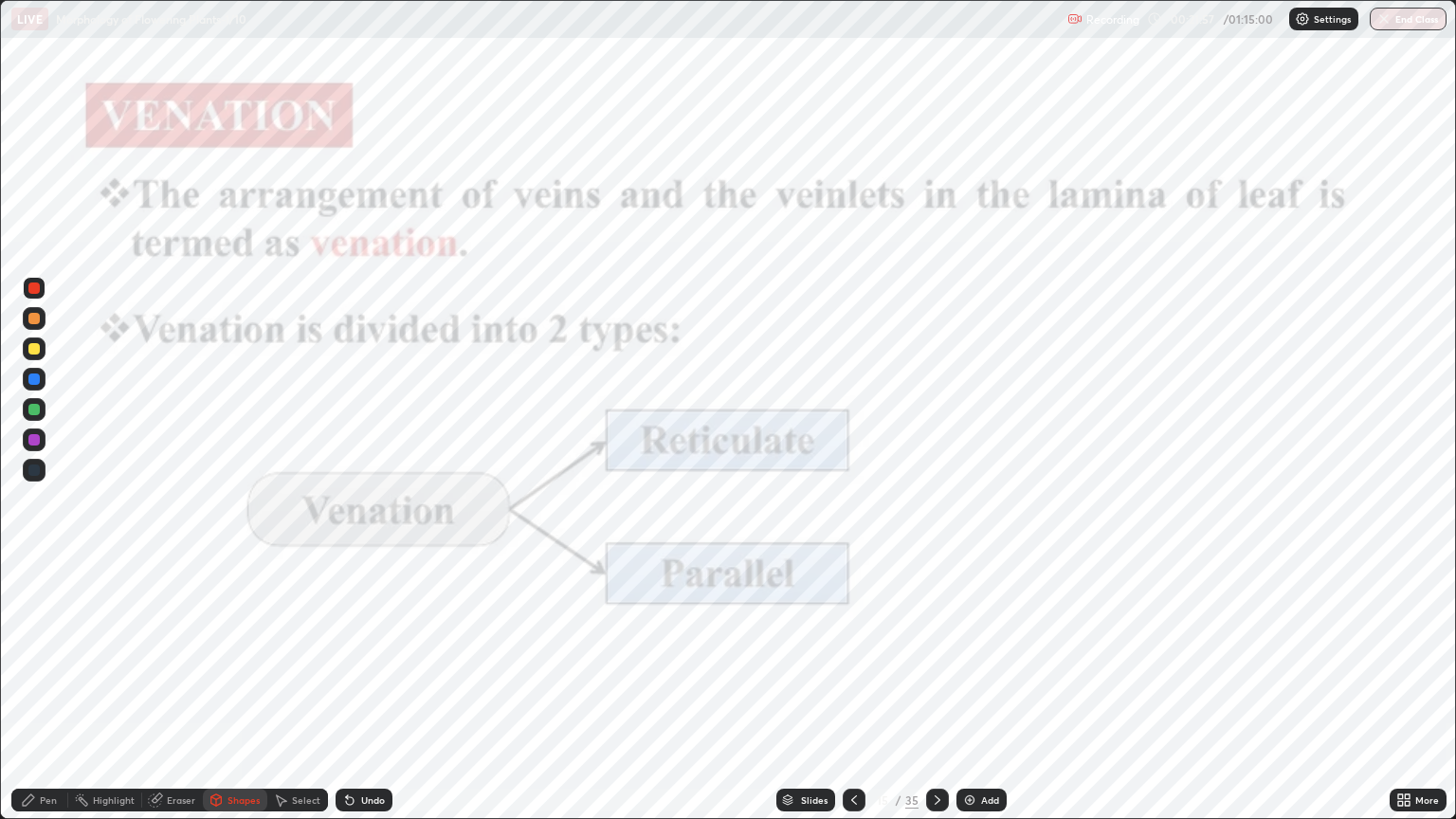 click at bounding box center (1149, 336) 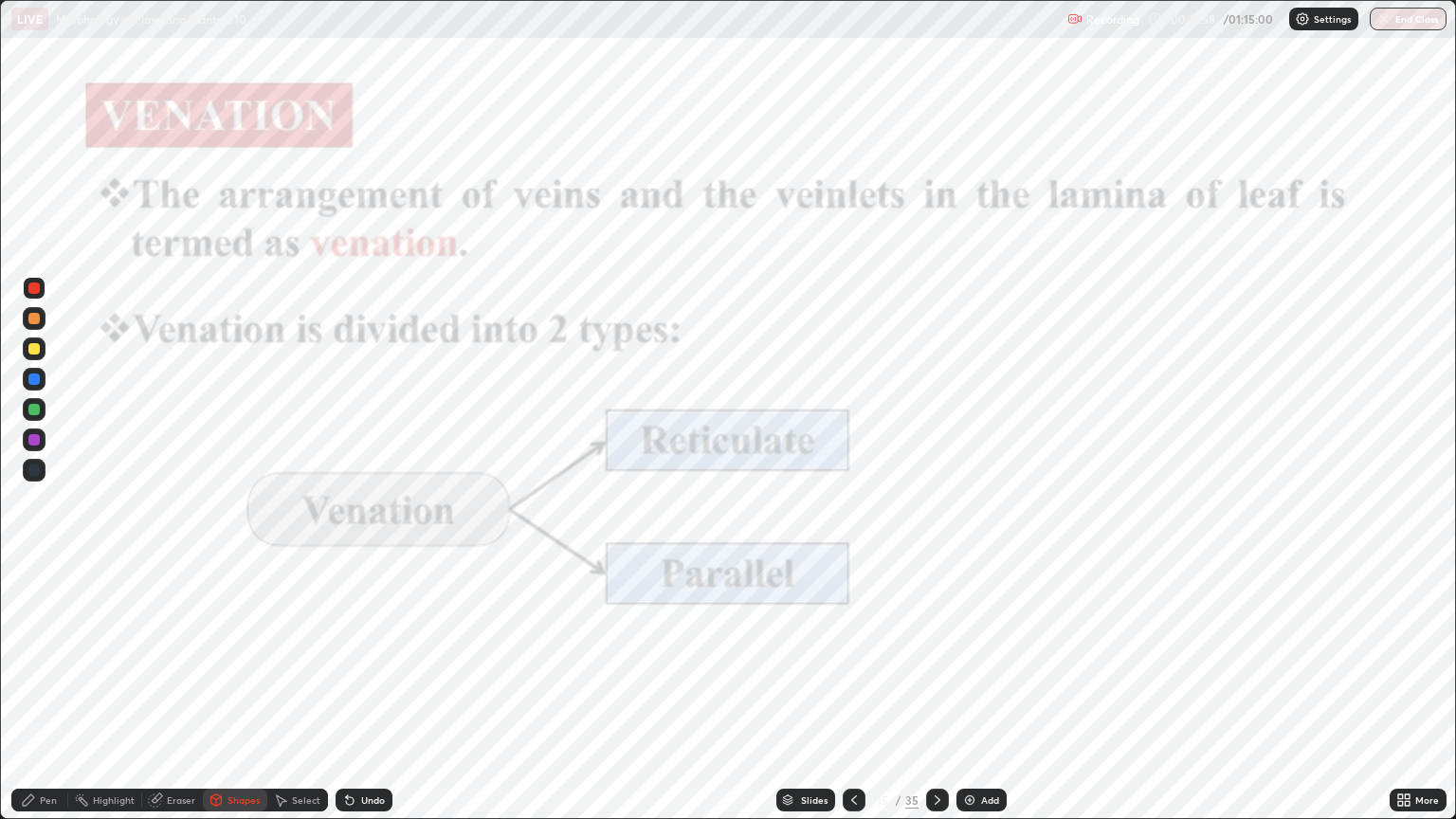 click on "Add" at bounding box center (981, 800) 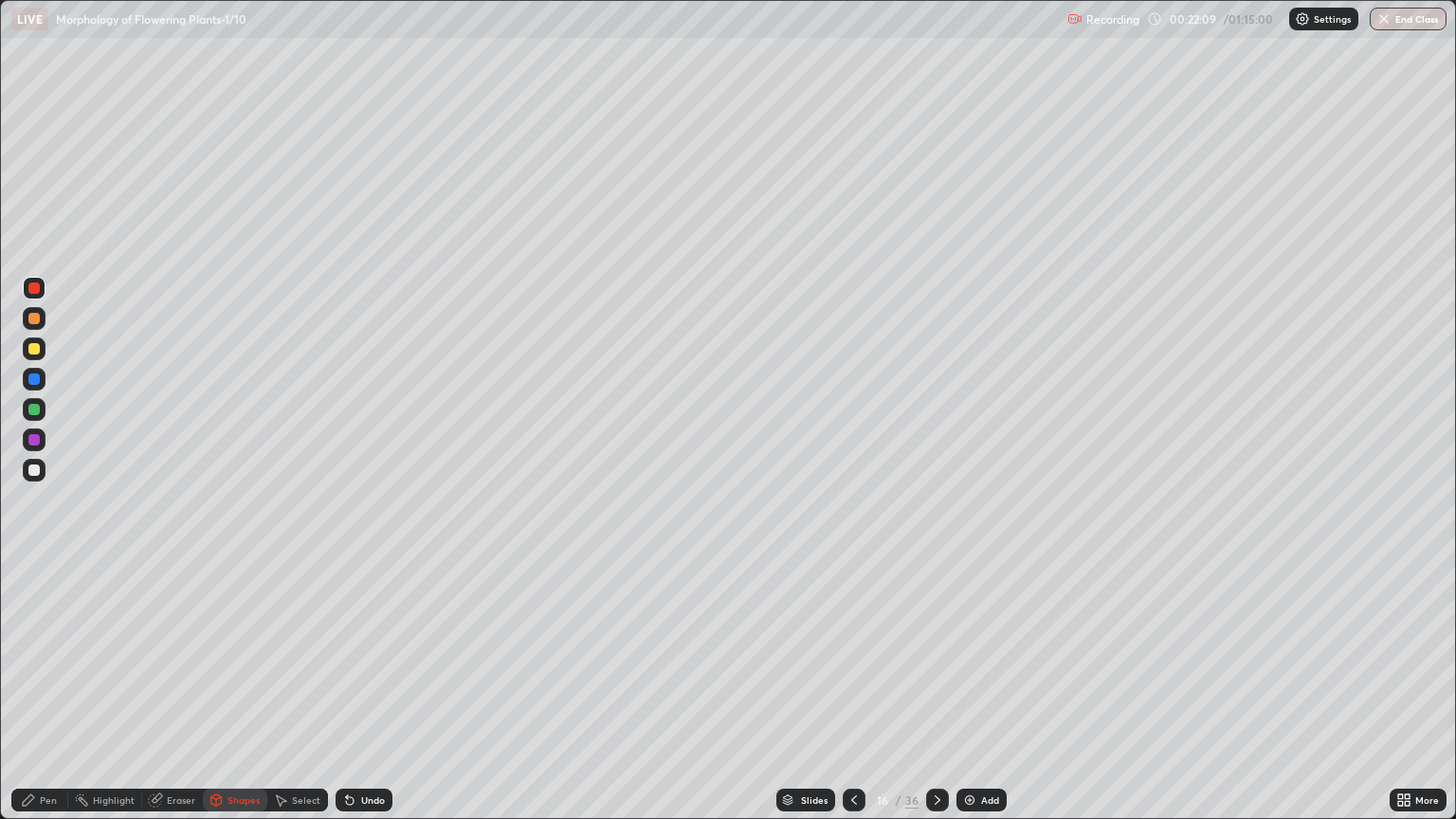 click at bounding box center (34, 318) 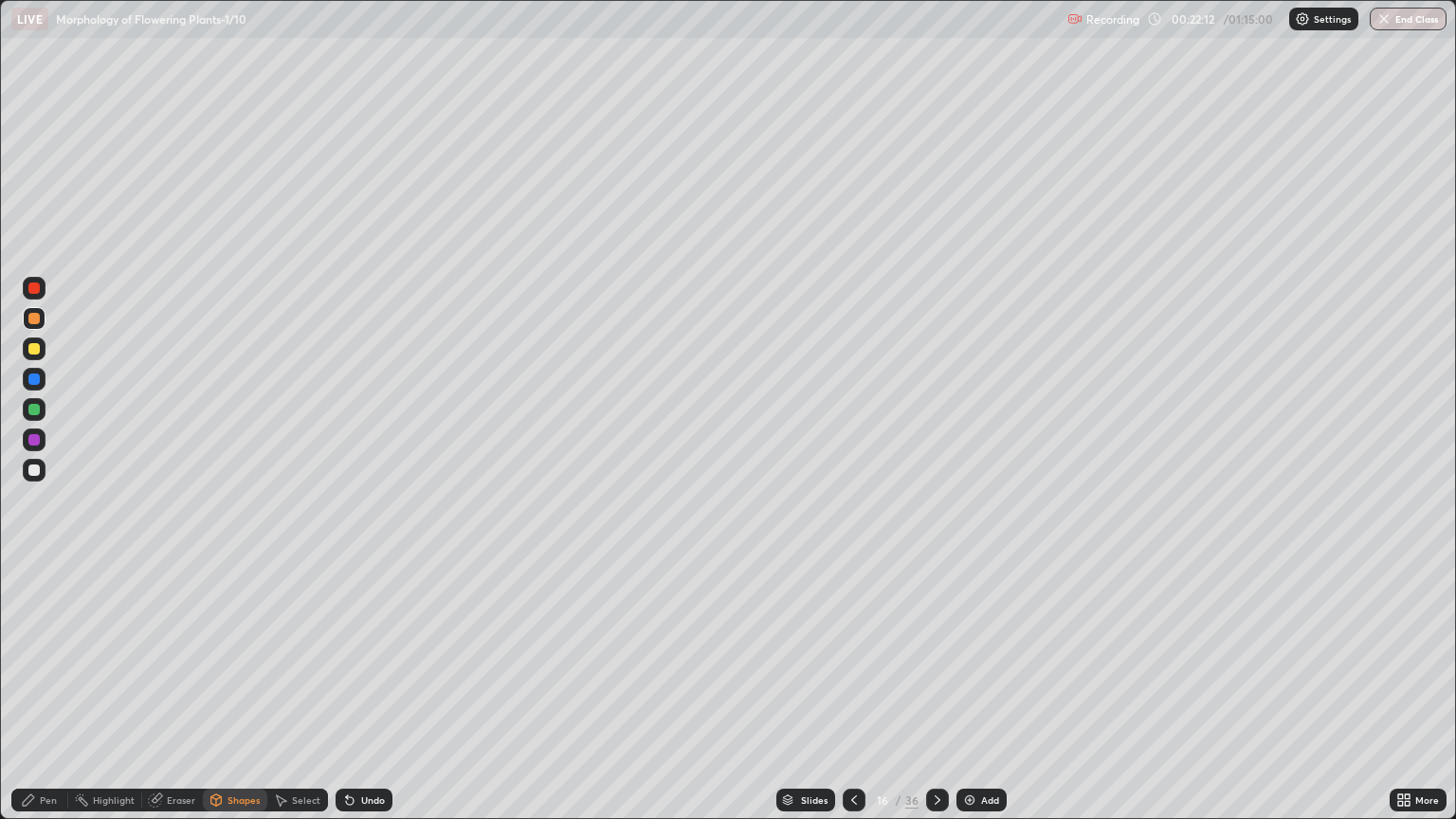 click 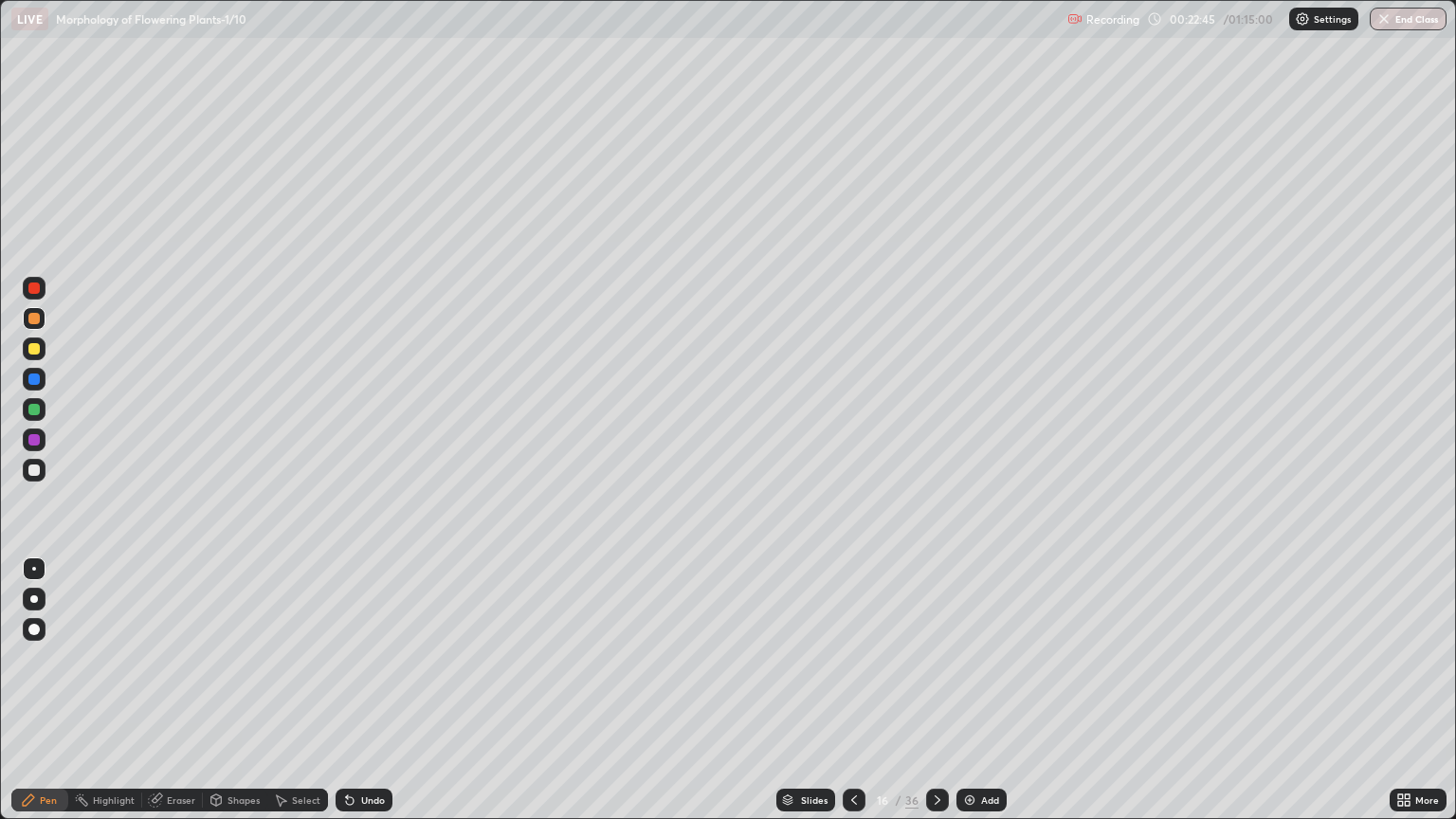 click at bounding box center [34, 599] 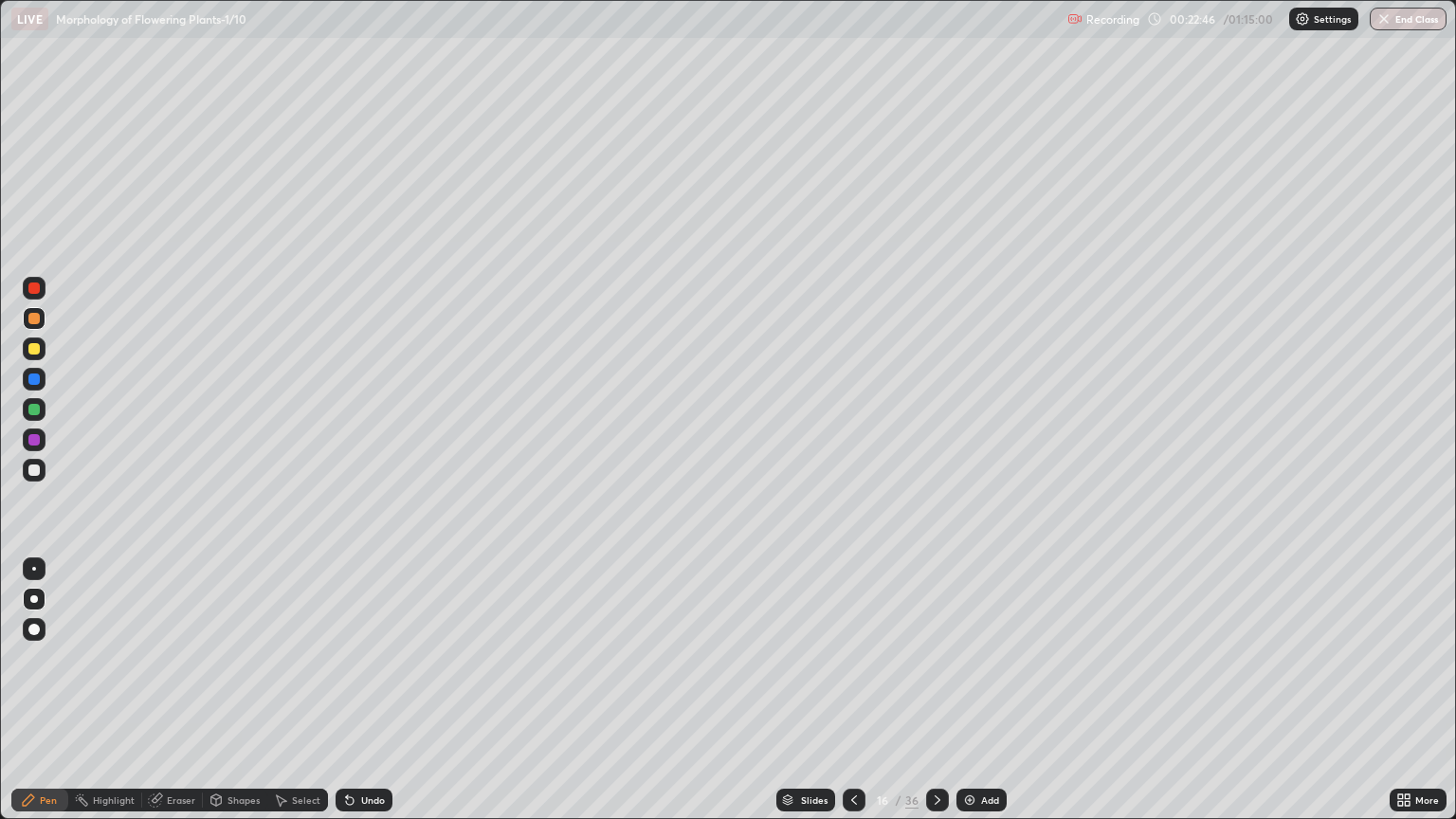 click at bounding box center [34, 470] 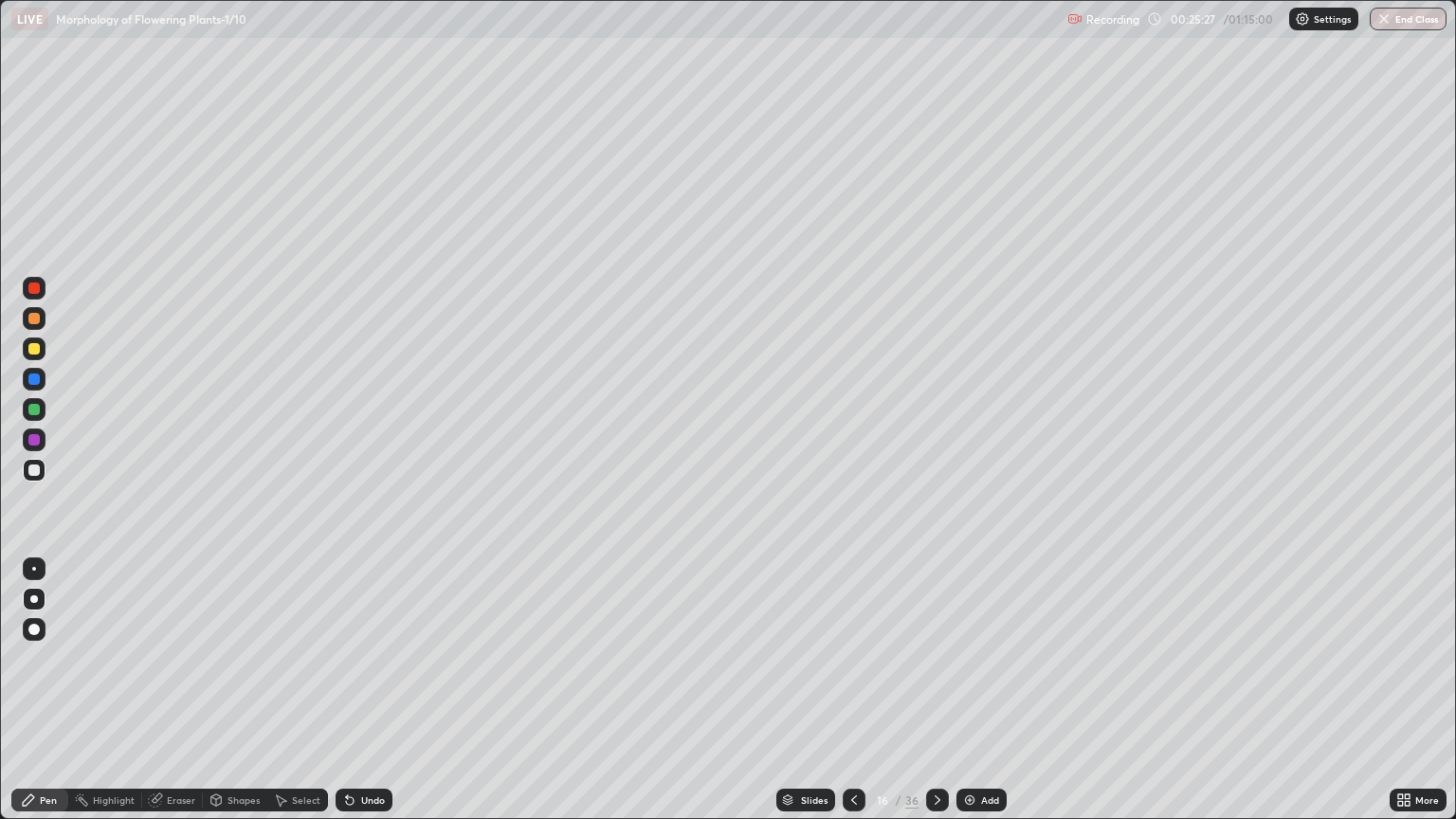 click on "Slides" at bounding box center (814, 800) 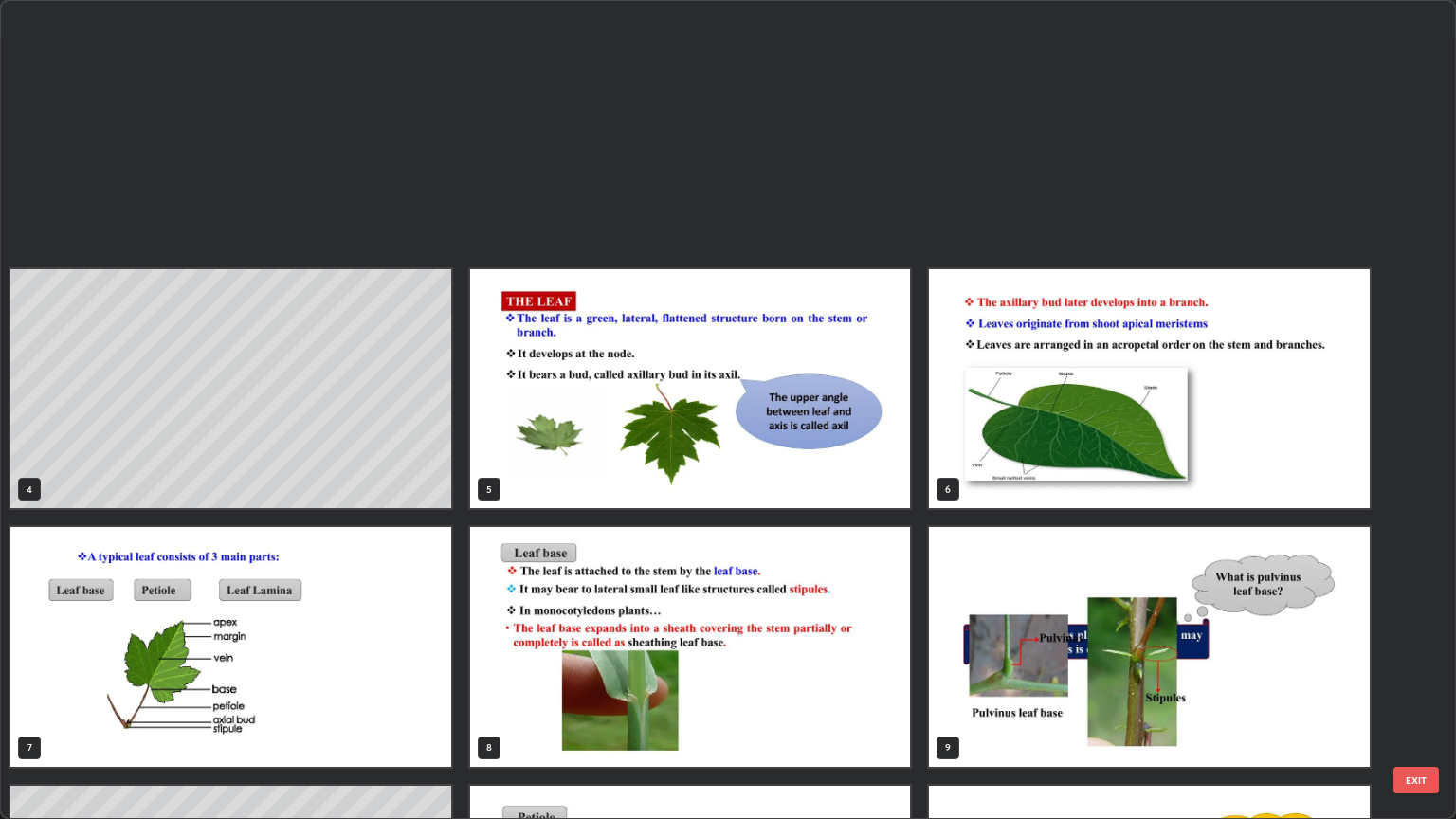 scroll, scrollTop: 733, scrollLeft: 0, axis: vertical 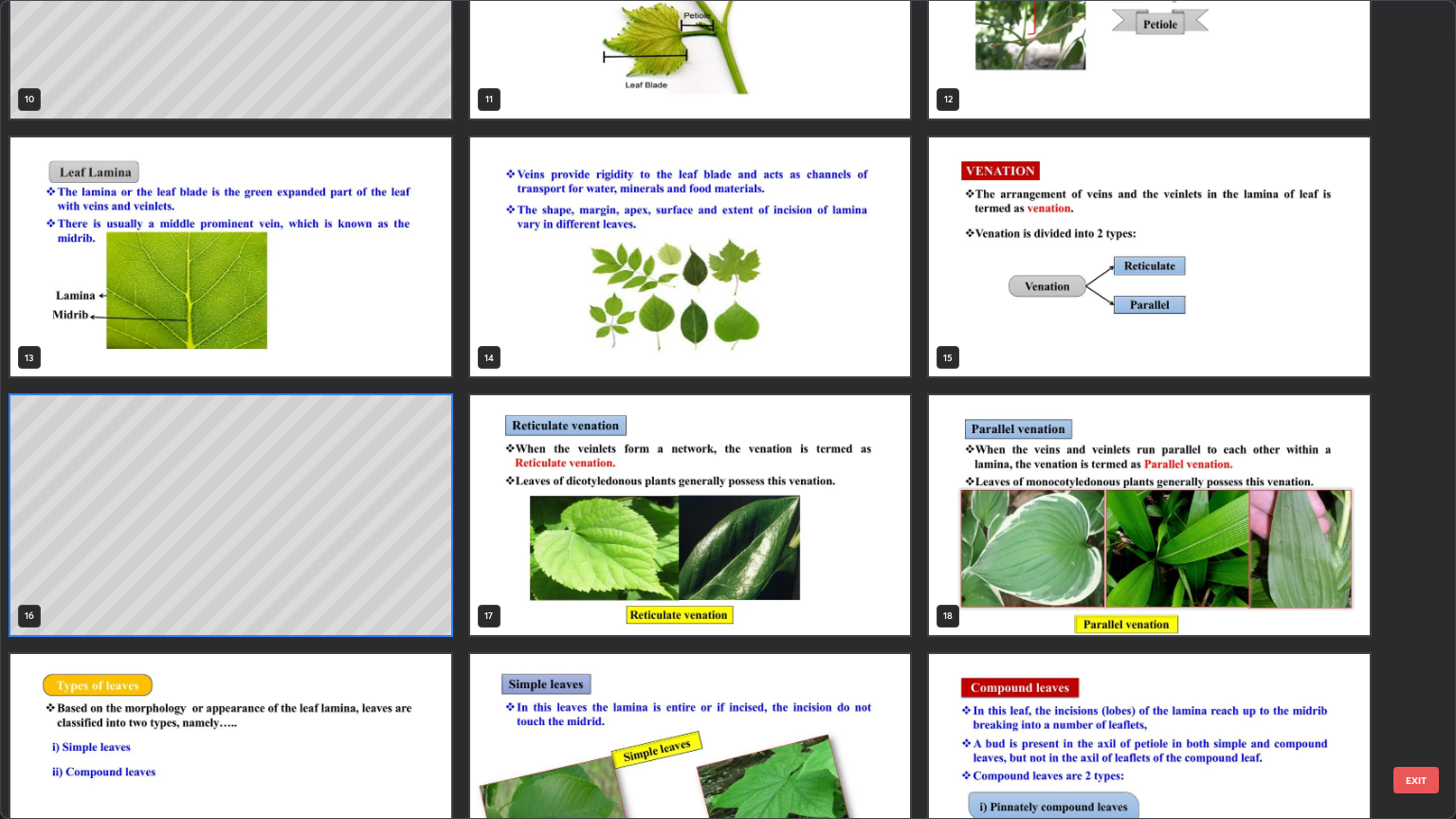 click at bounding box center (1149, 515) 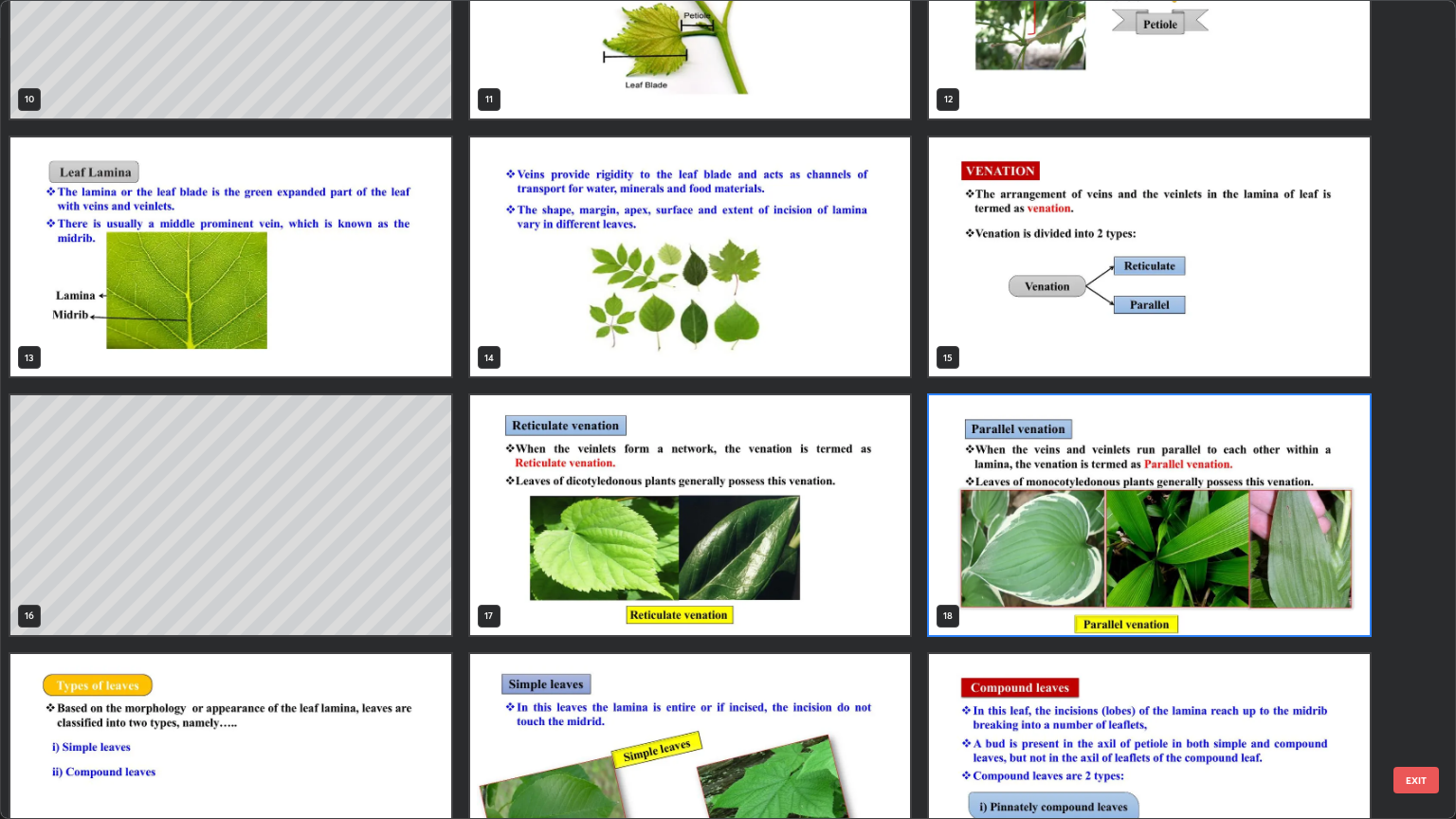 click at bounding box center [1149, 515] 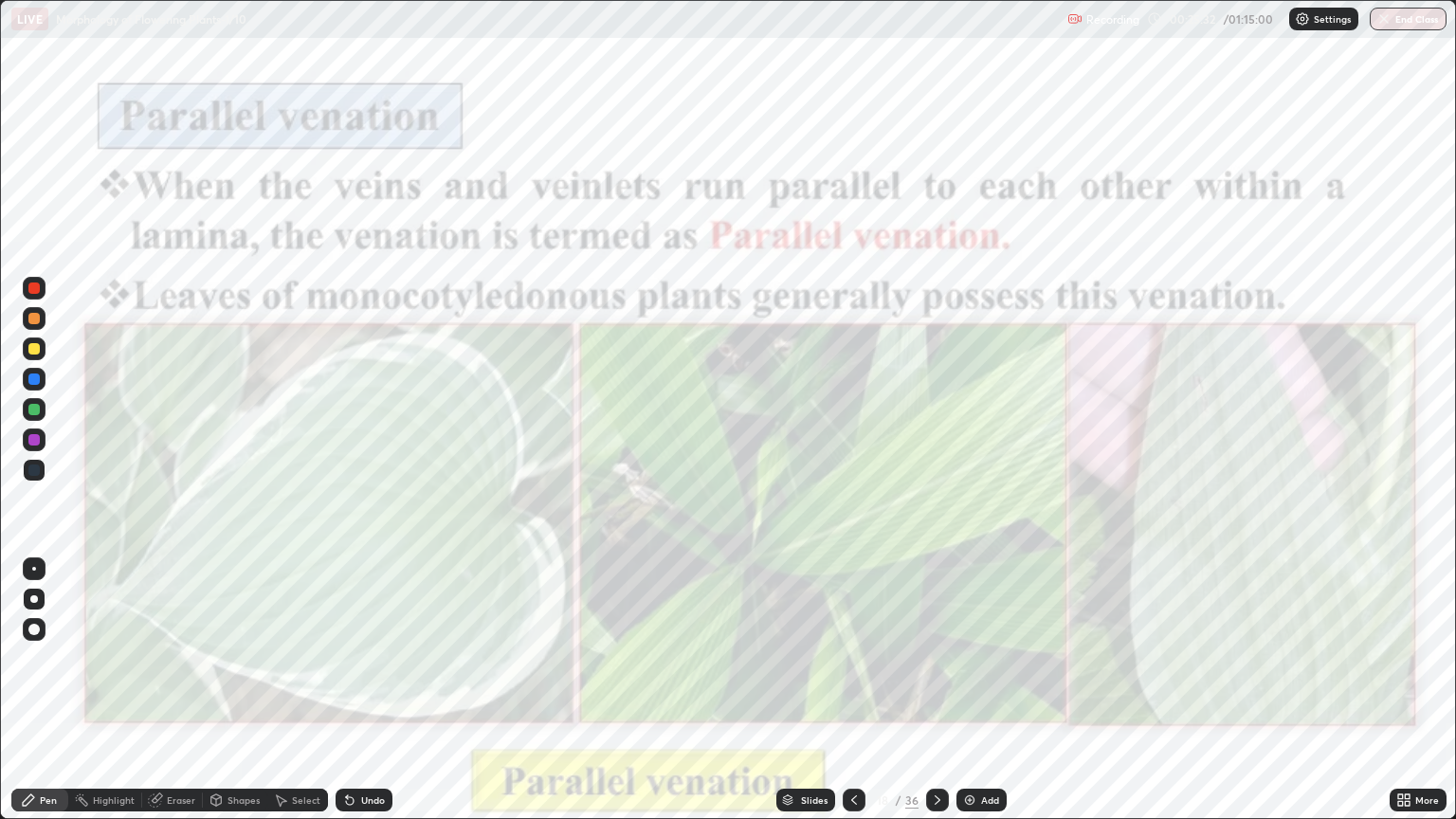 click at bounding box center [1149, 515] 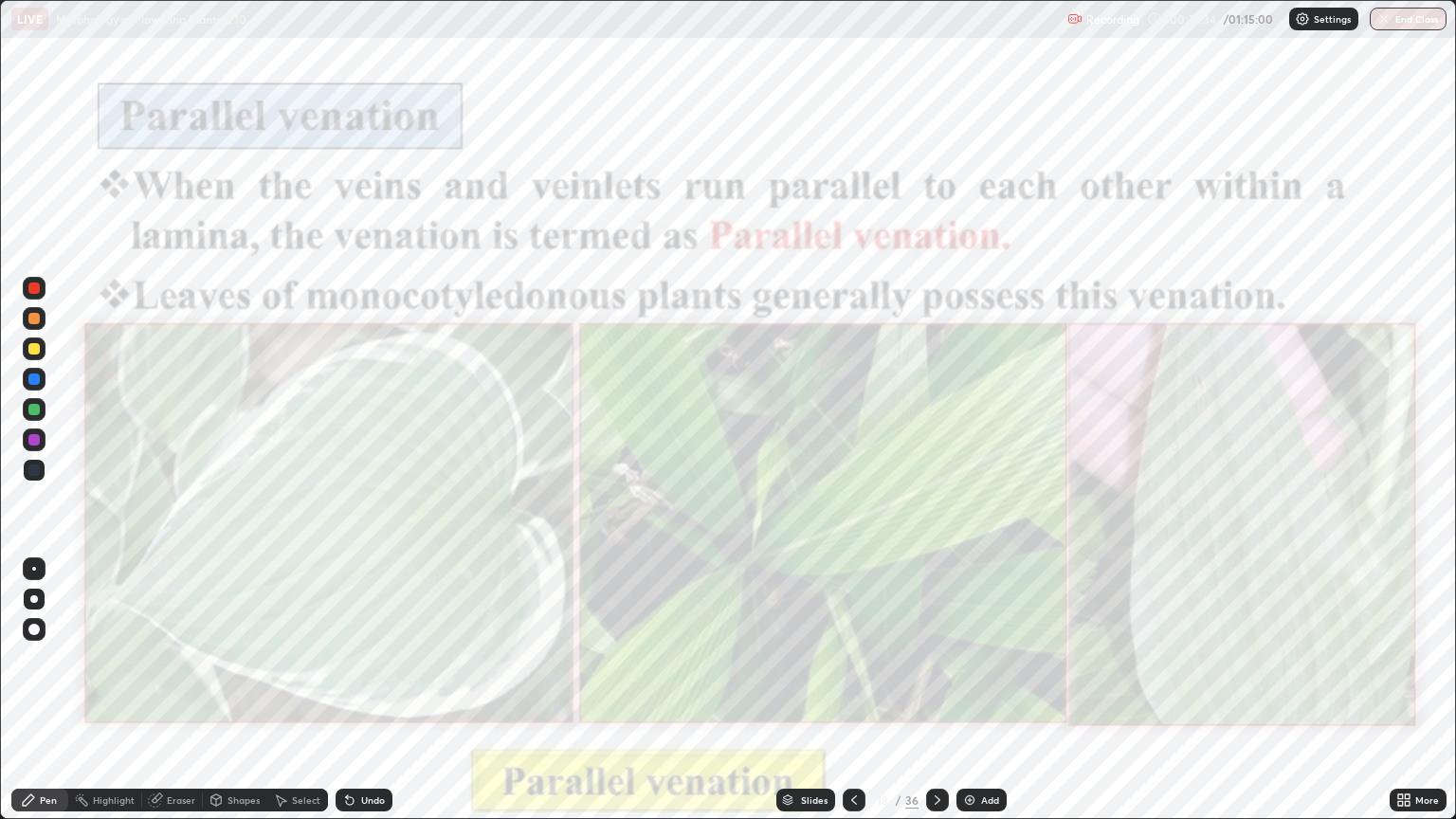 click 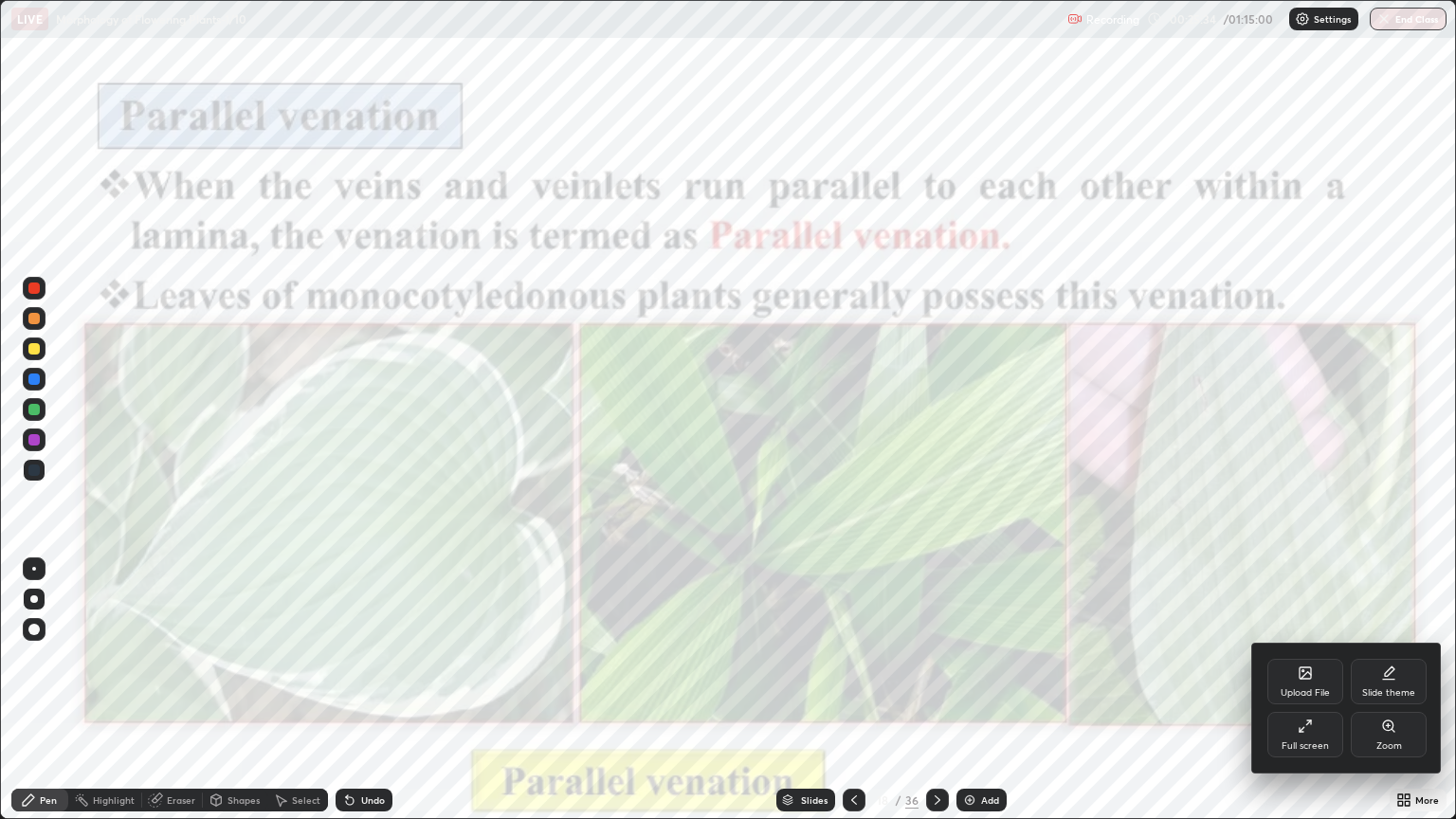 click on "Zoom" at bounding box center [1389, 735] 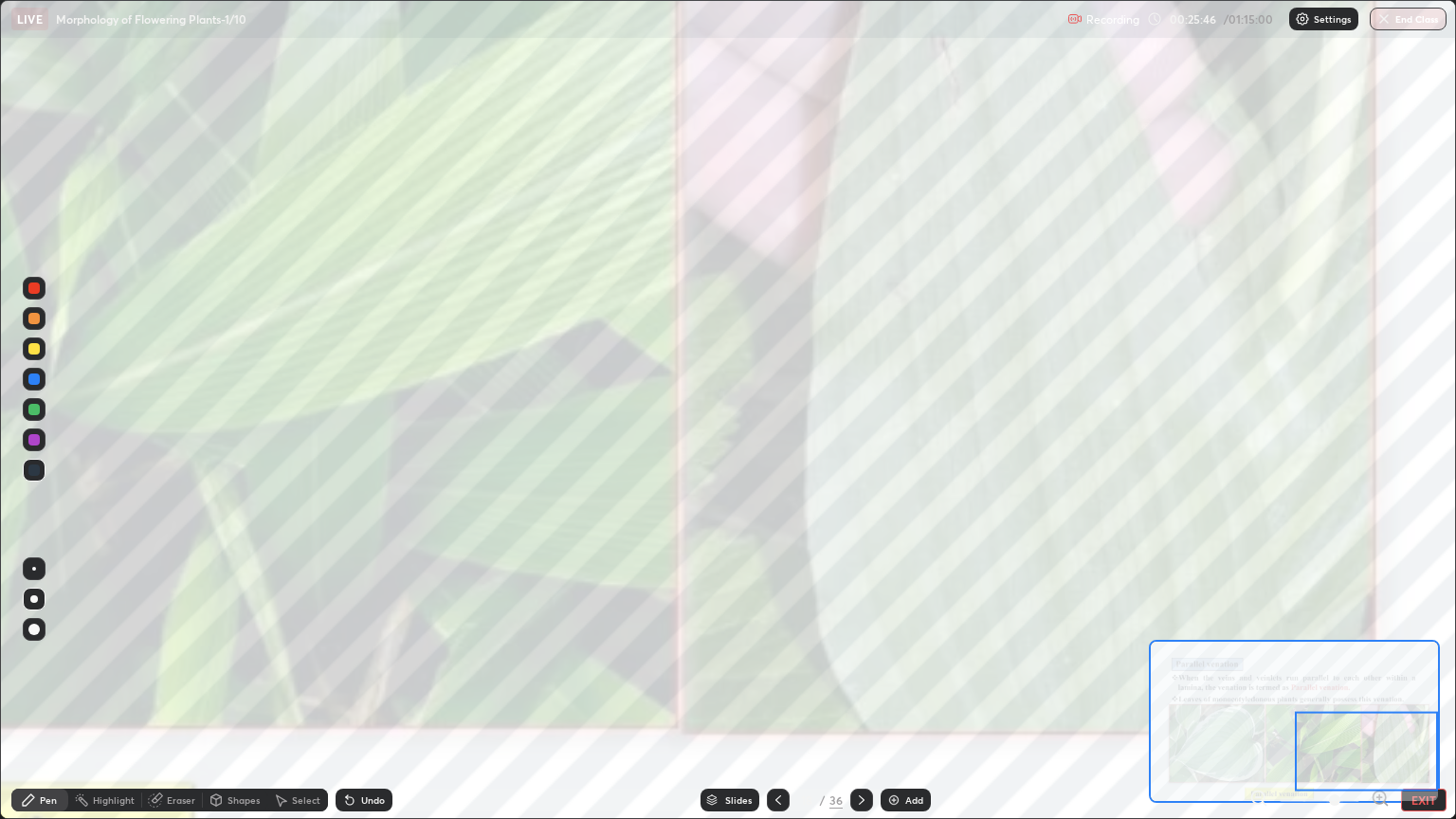 click on "Add" at bounding box center [914, 800] 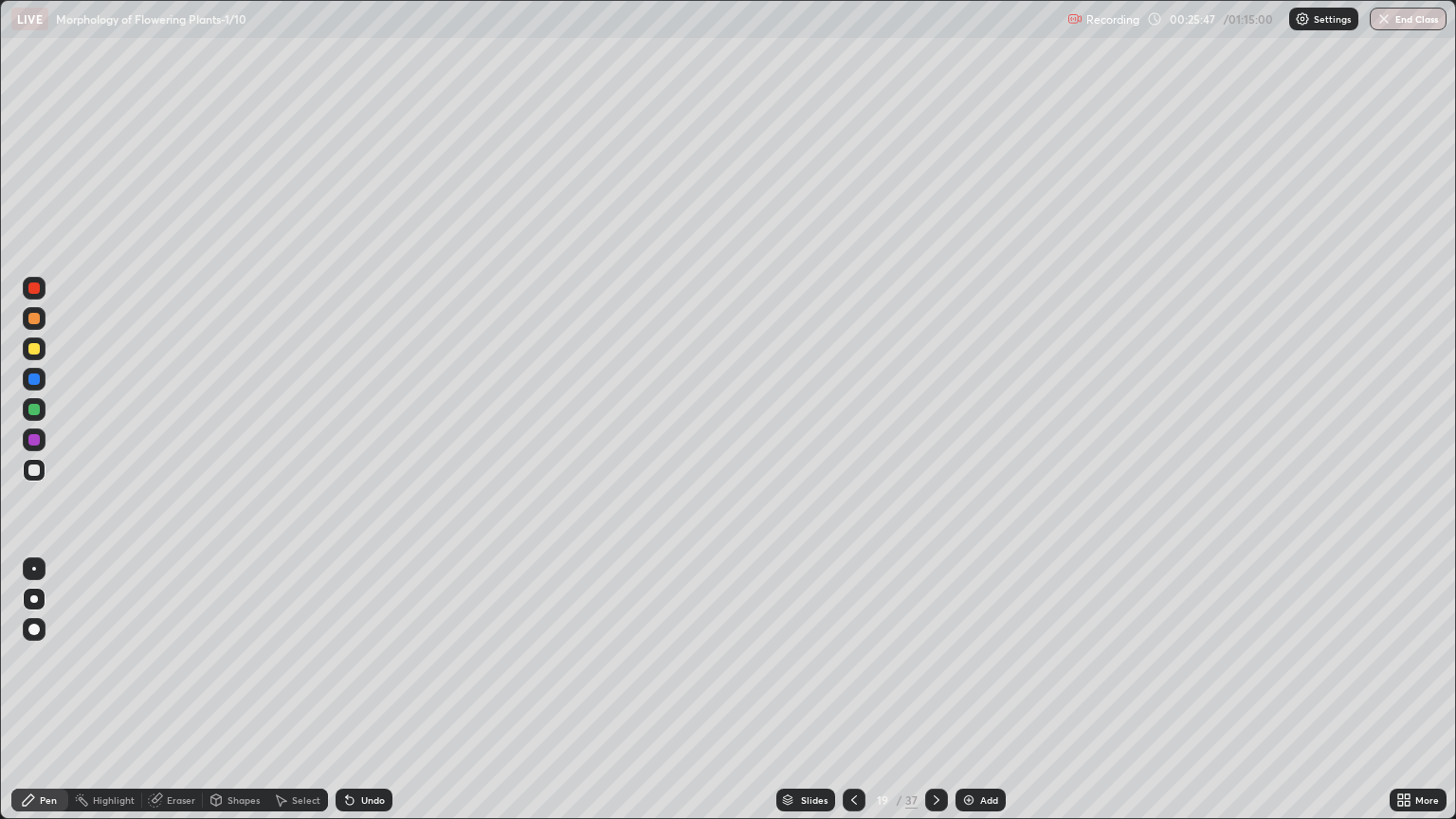 click at bounding box center [34, 349] 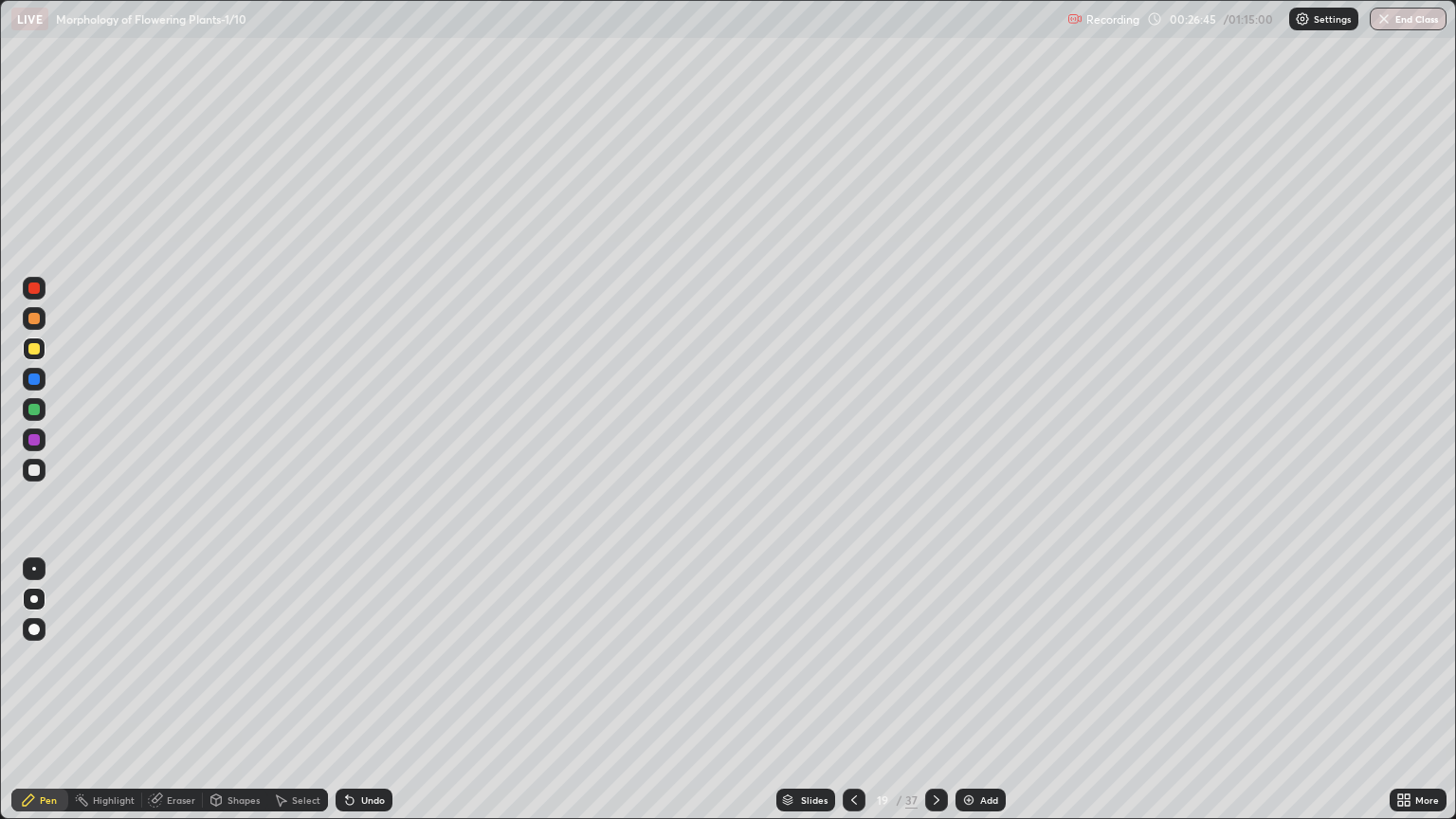 click at bounding box center [34, 410] 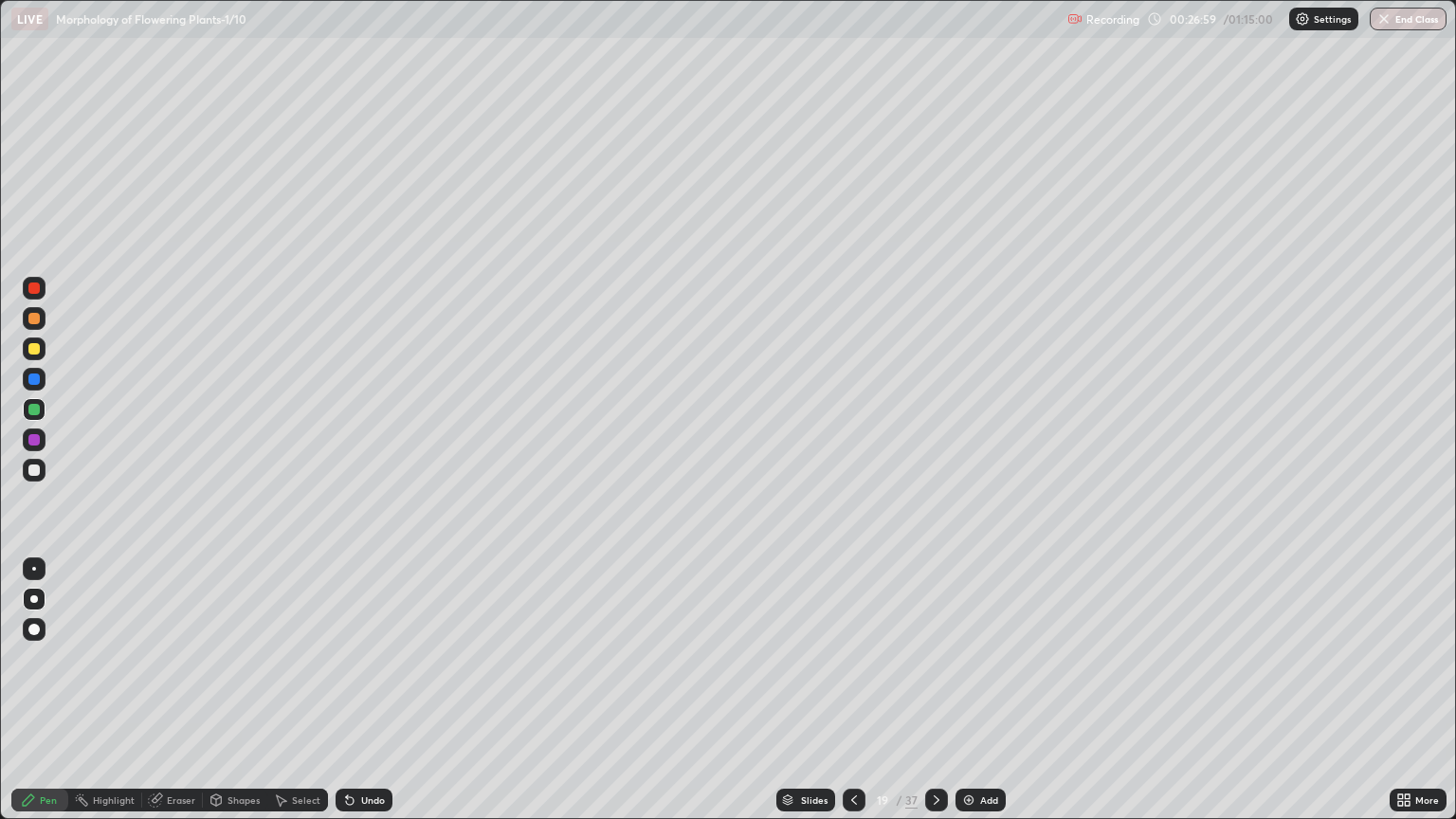 click on "Eraser" at bounding box center (173, 800) 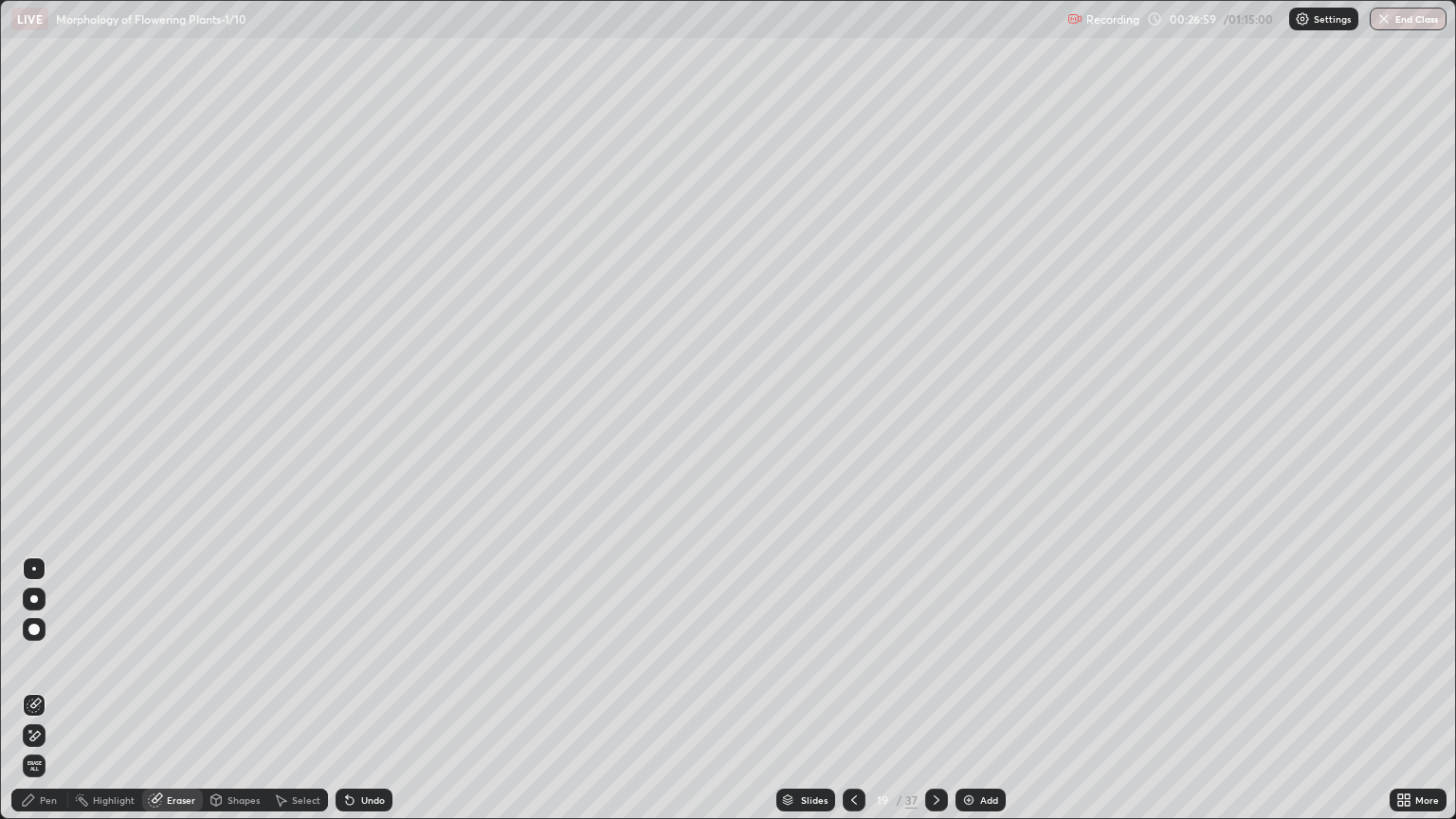 click 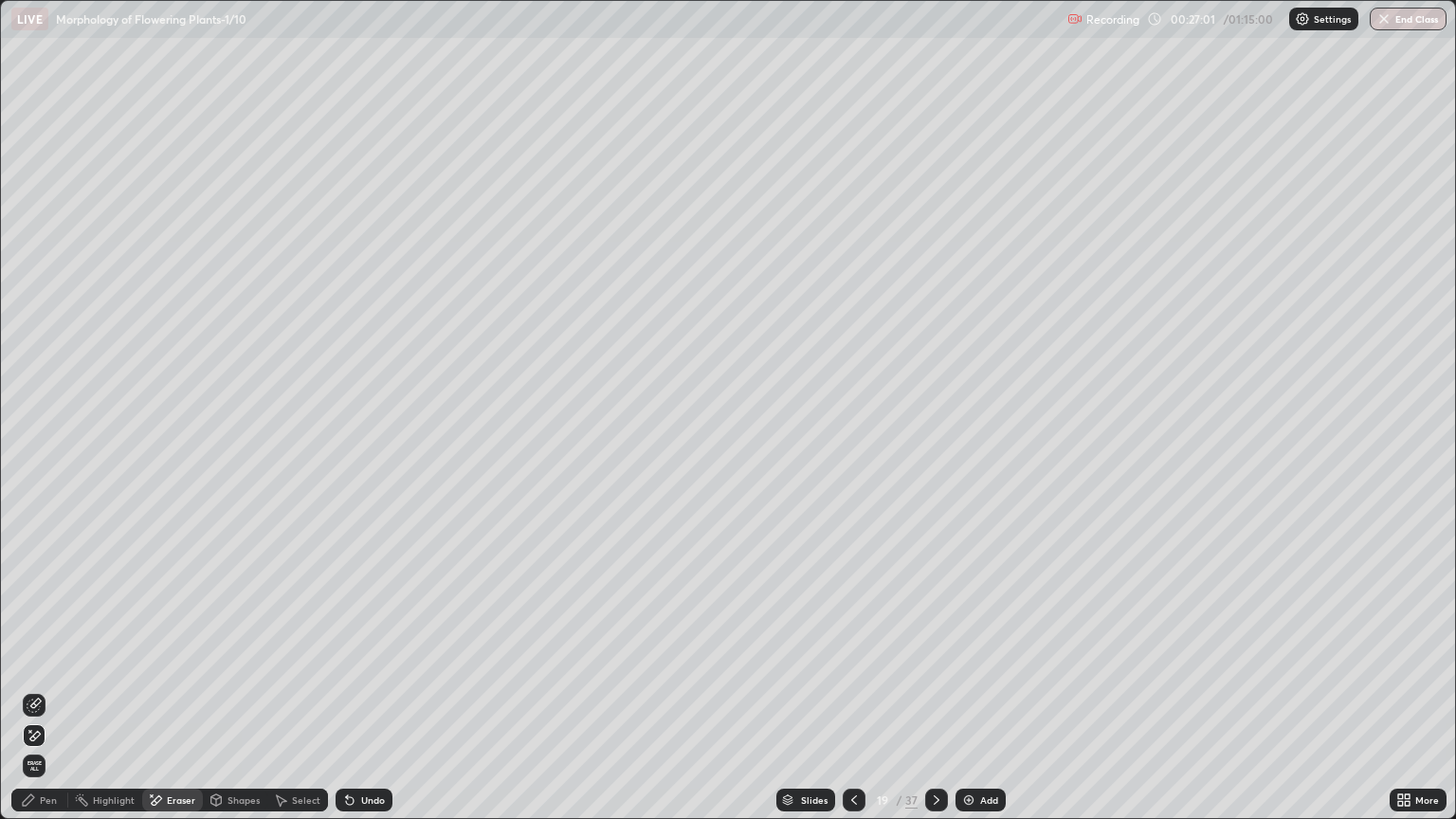 click on "Select" at bounding box center [298, 800] 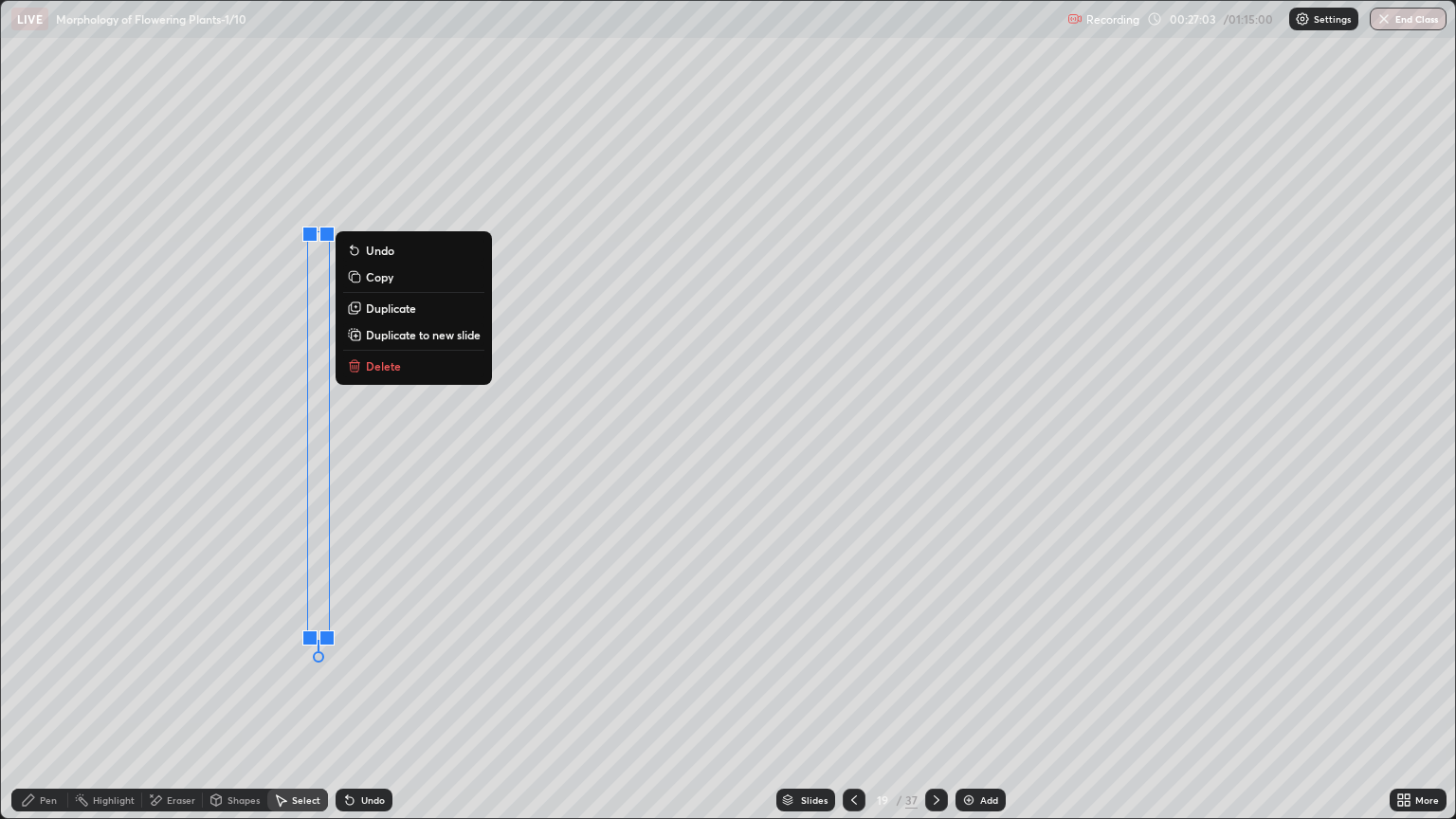 click on "Duplicate" at bounding box center (391, 308) 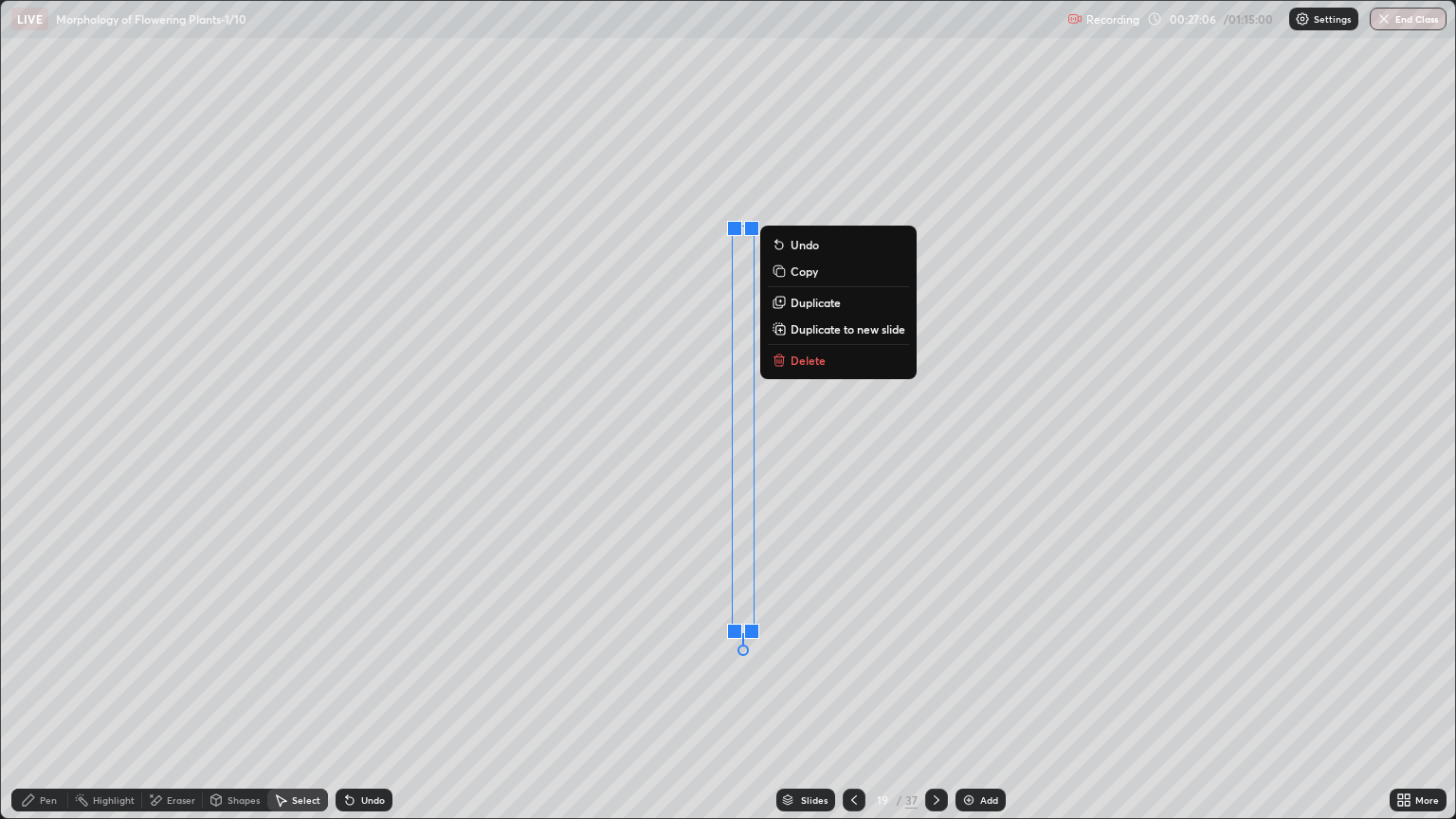 click on "Duplicate" at bounding box center [815, 302] 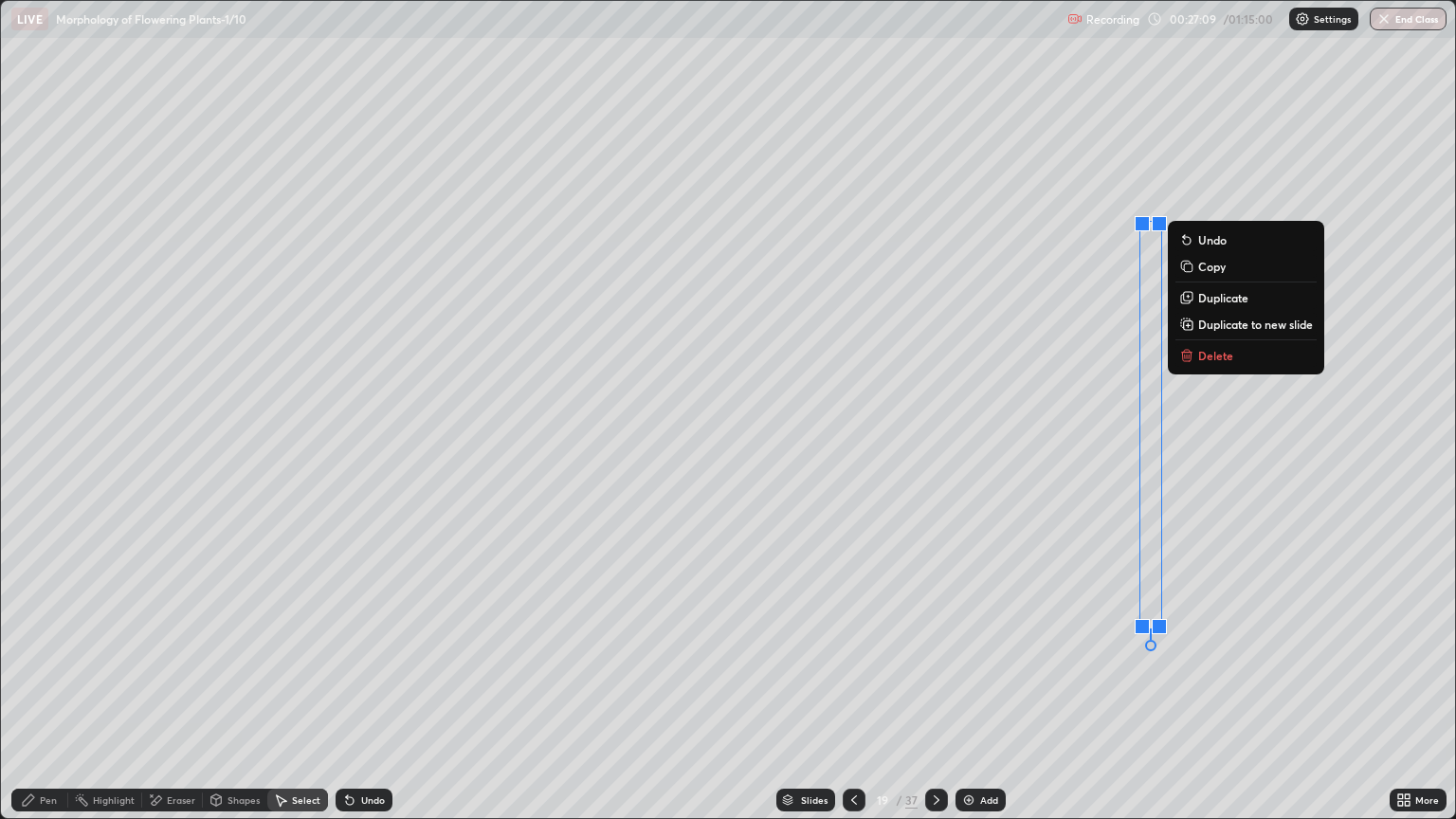 click on "Pen" at bounding box center [48, 800] 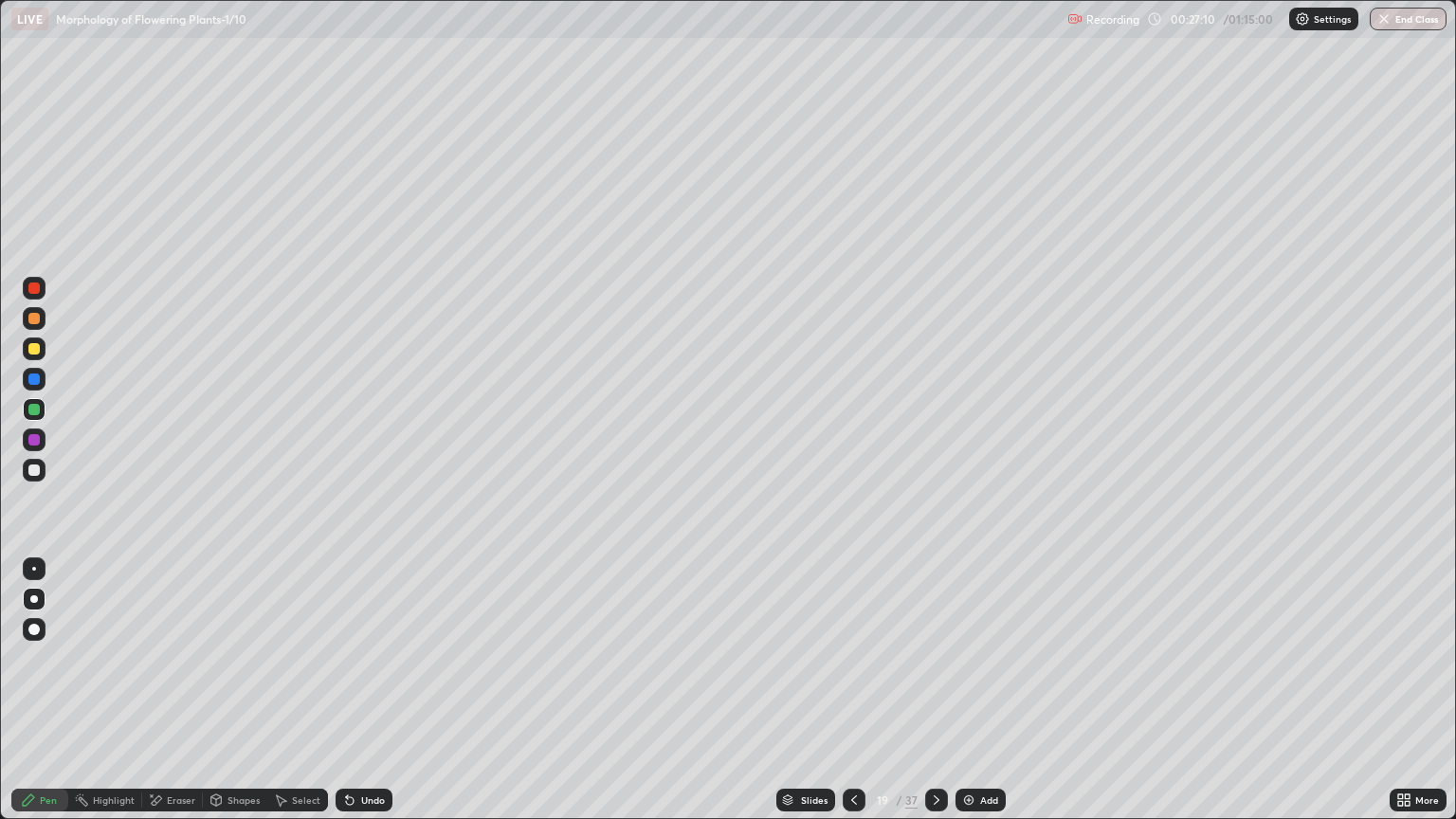 click at bounding box center (34, 470) 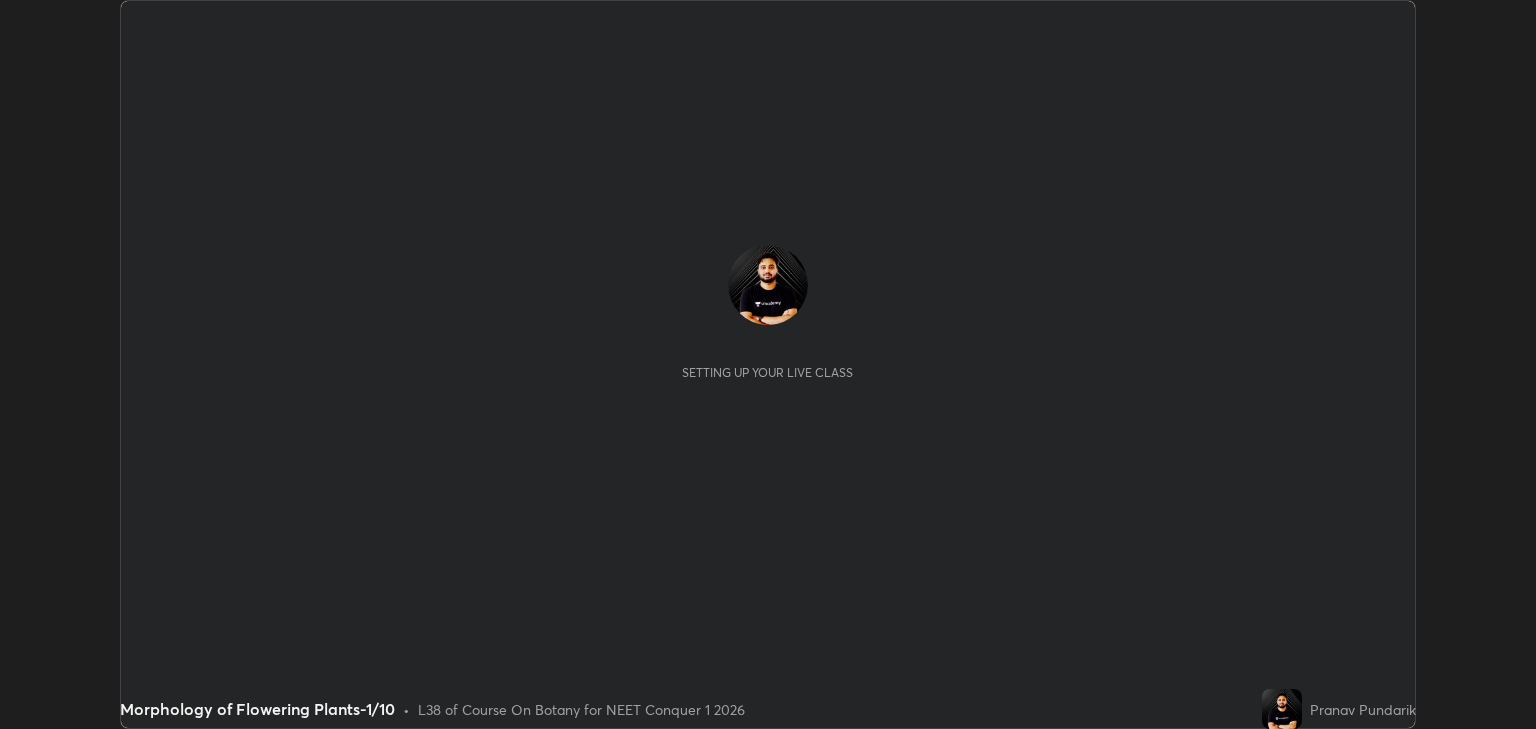 scroll, scrollTop: 0, scrollLeft: 0, axis: both 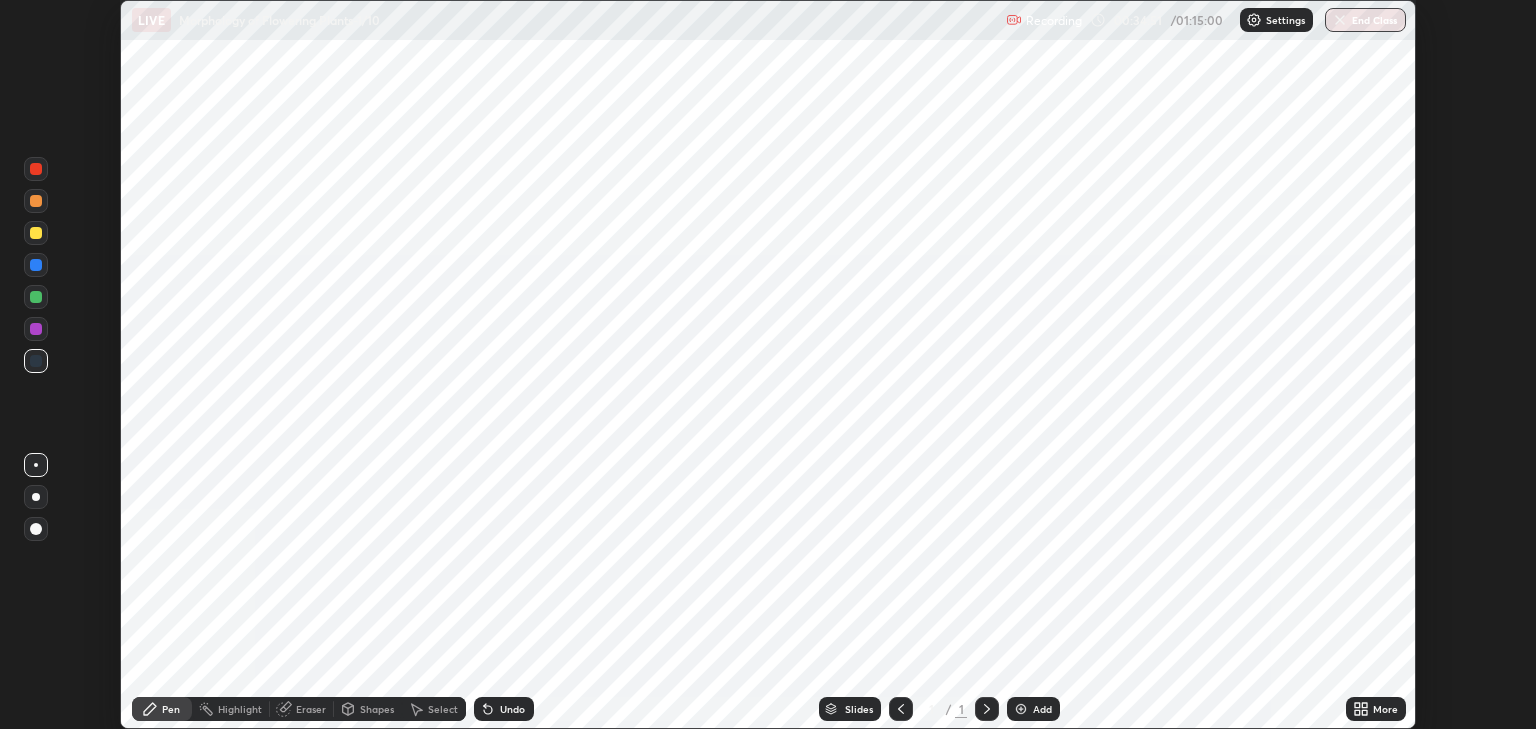 click 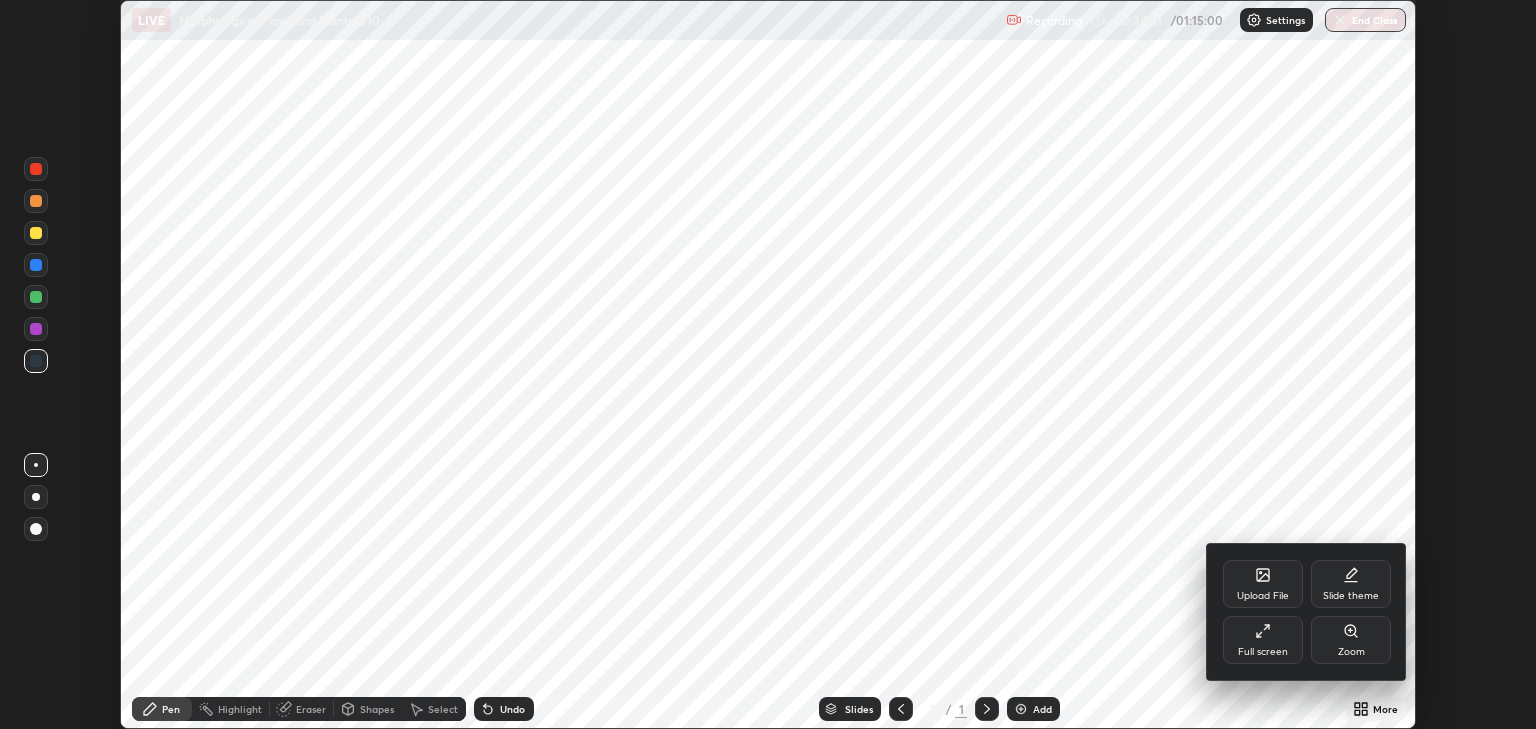 click on "Upload File" at bounding box center [1263, 584] 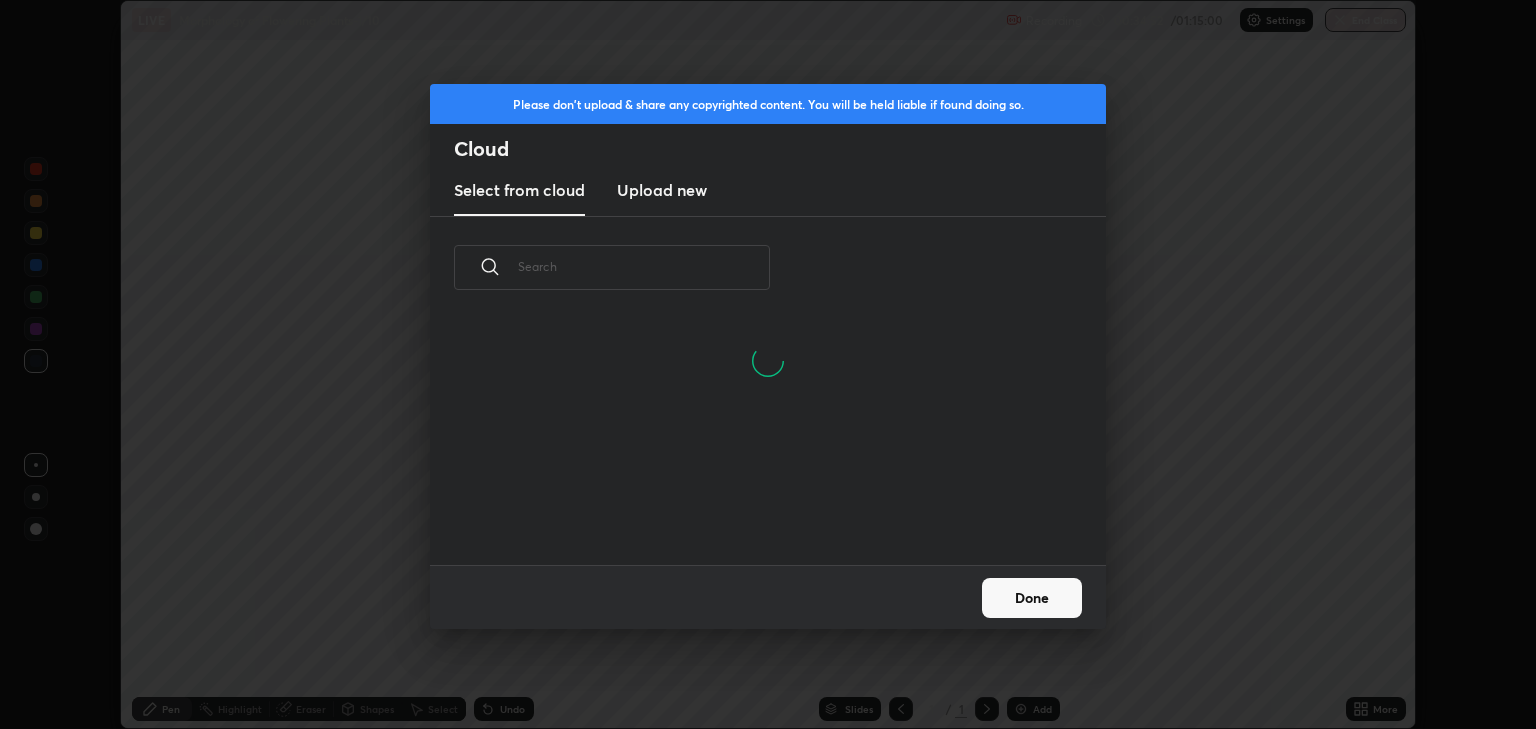 scroll, scrollTop: 7, scrollLeft: 11, axis: both 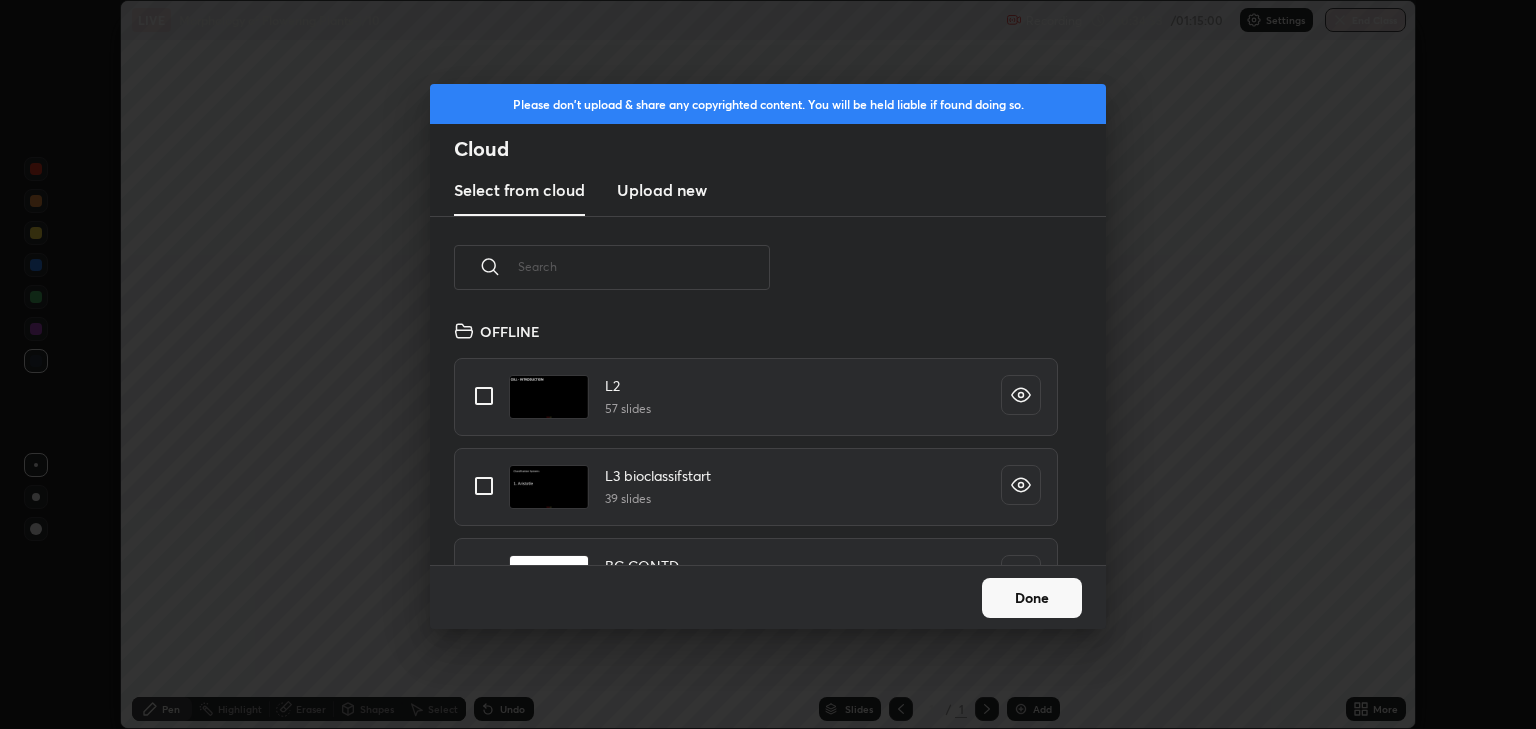 click at bounding box center [644, 266] 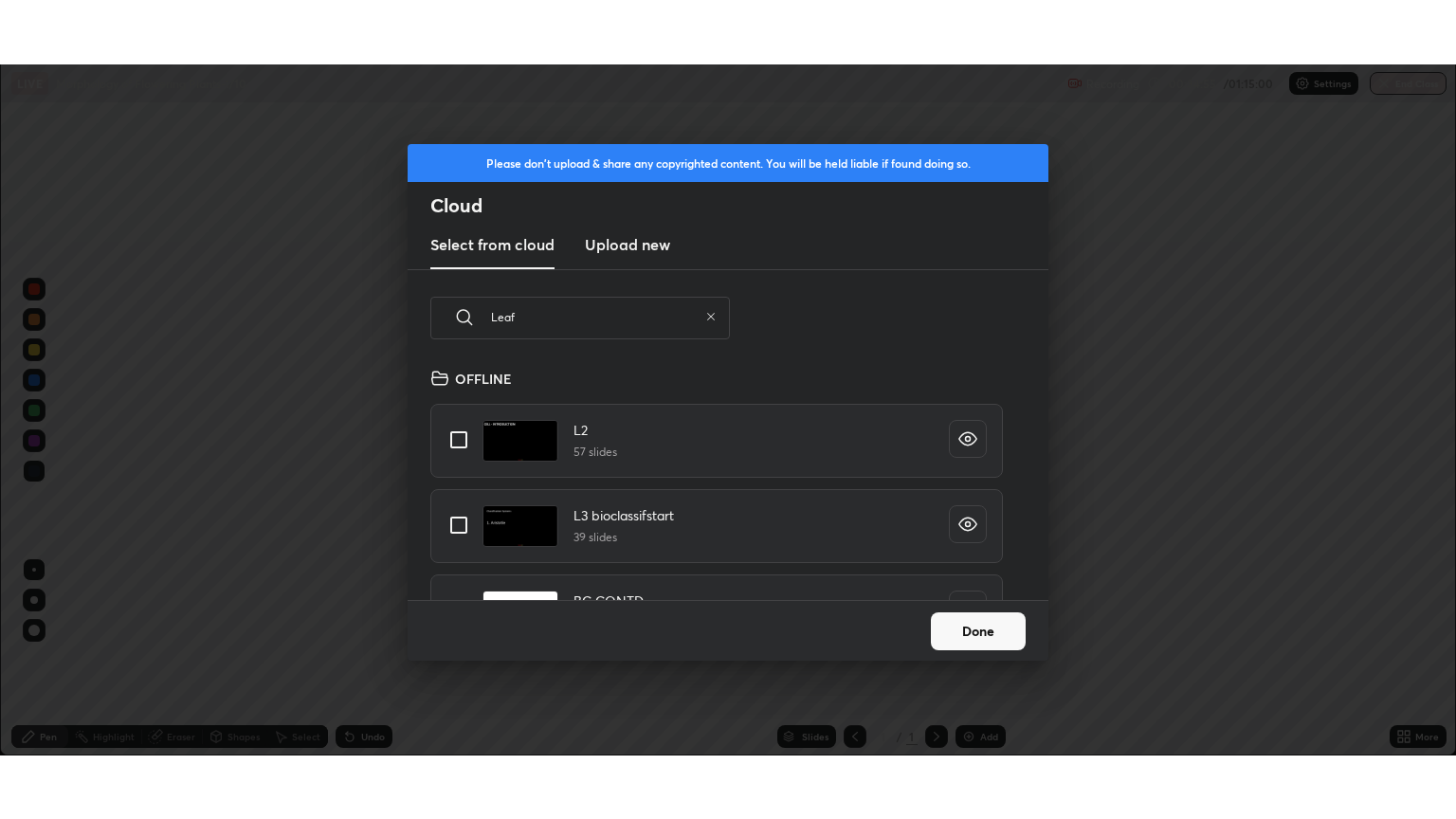 scroll, scrollTop: 93973, scrollLeft: 93336, axis: both 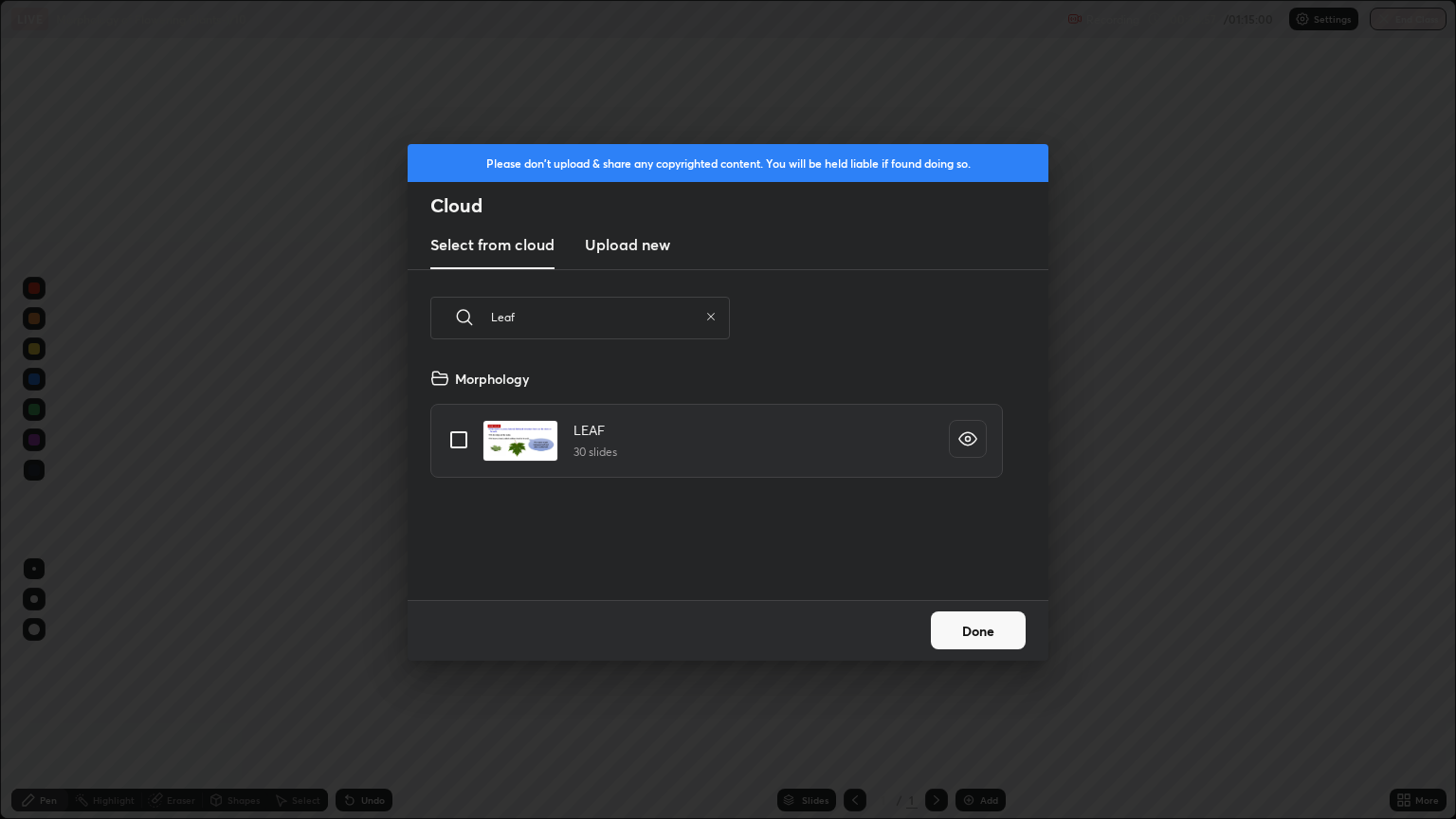 type on "Leaf" 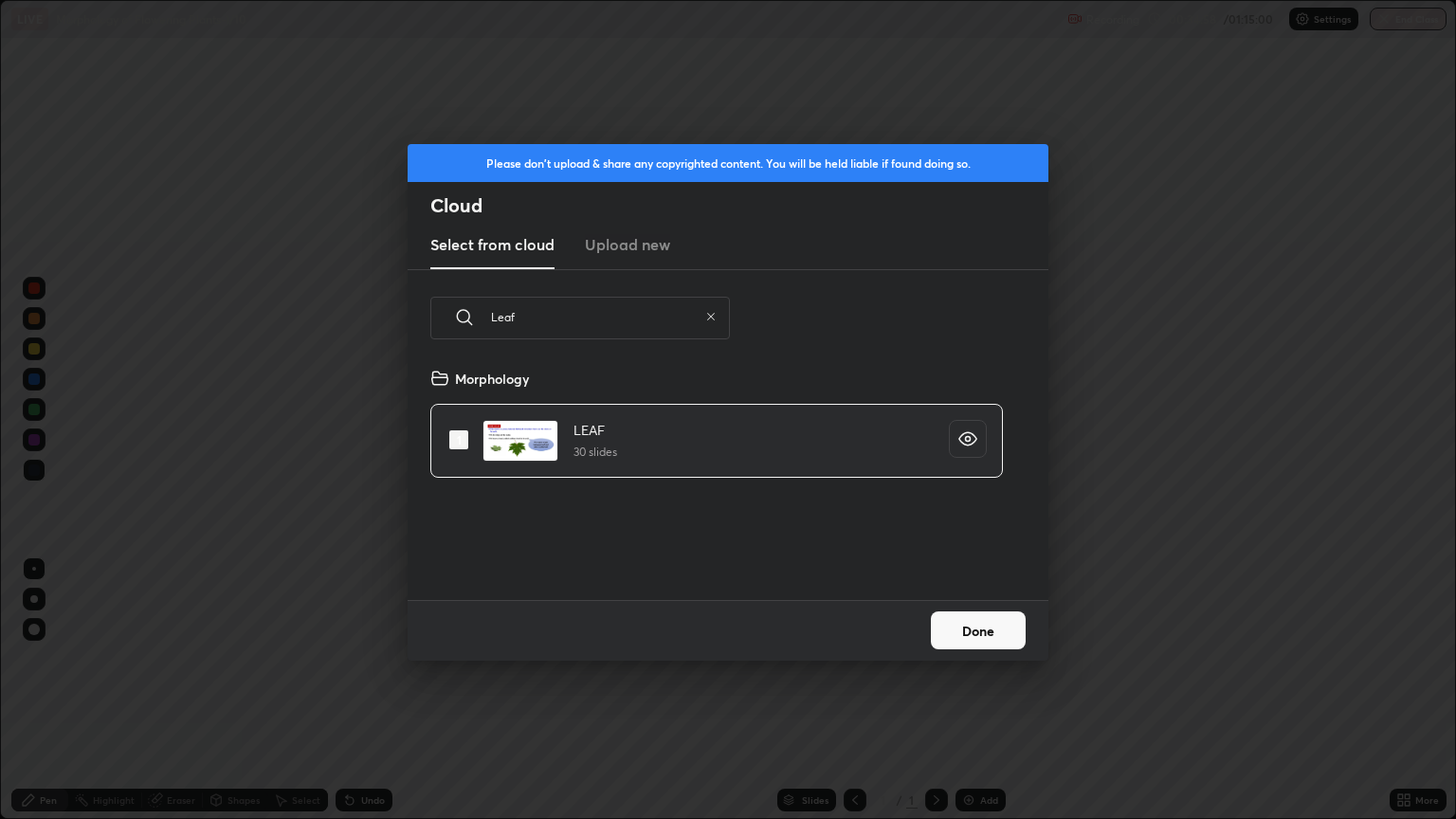 click on "Done" at bounding box center [978, 630] 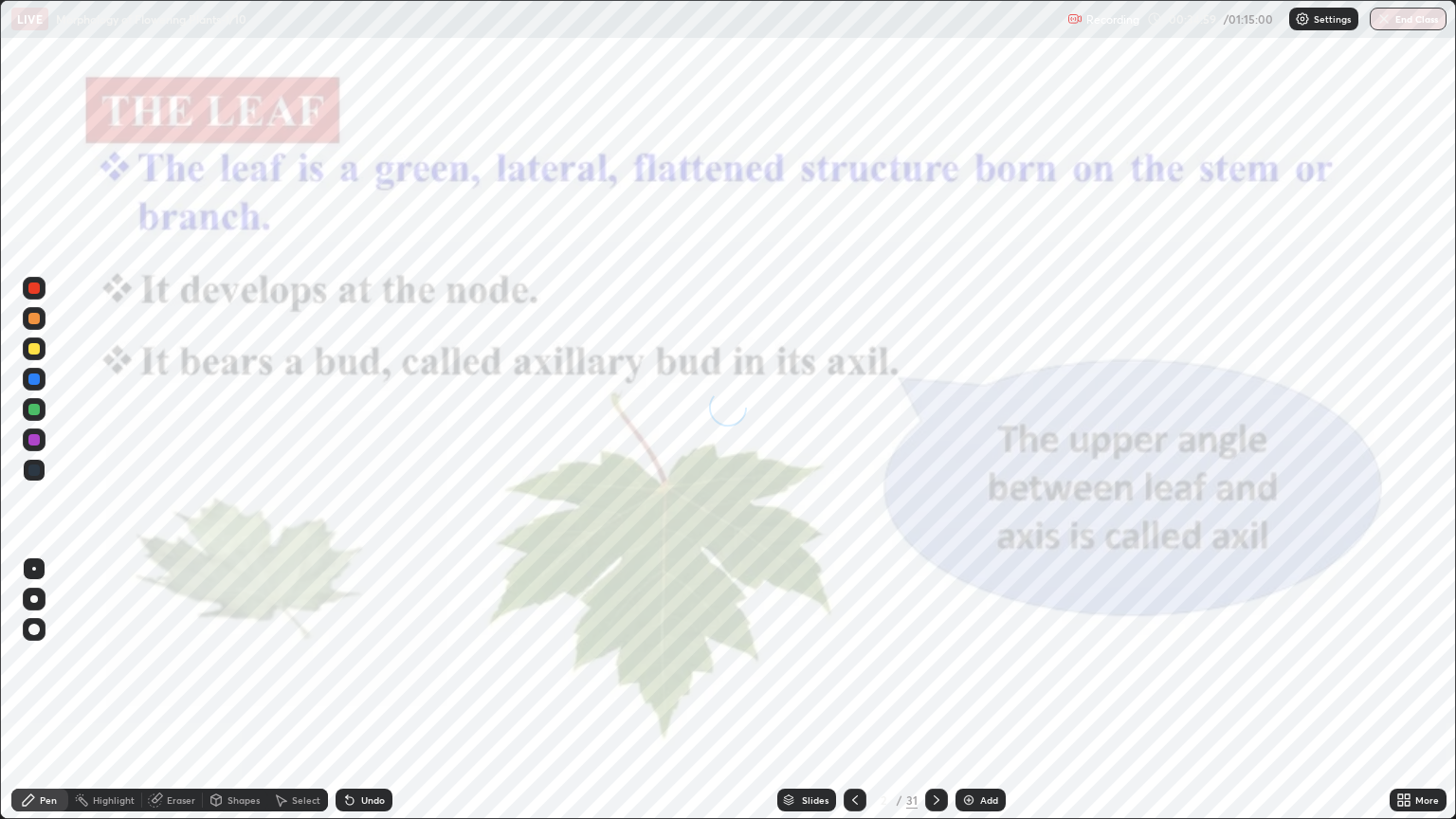 click on "Slides" at bounding box center [807, 800] 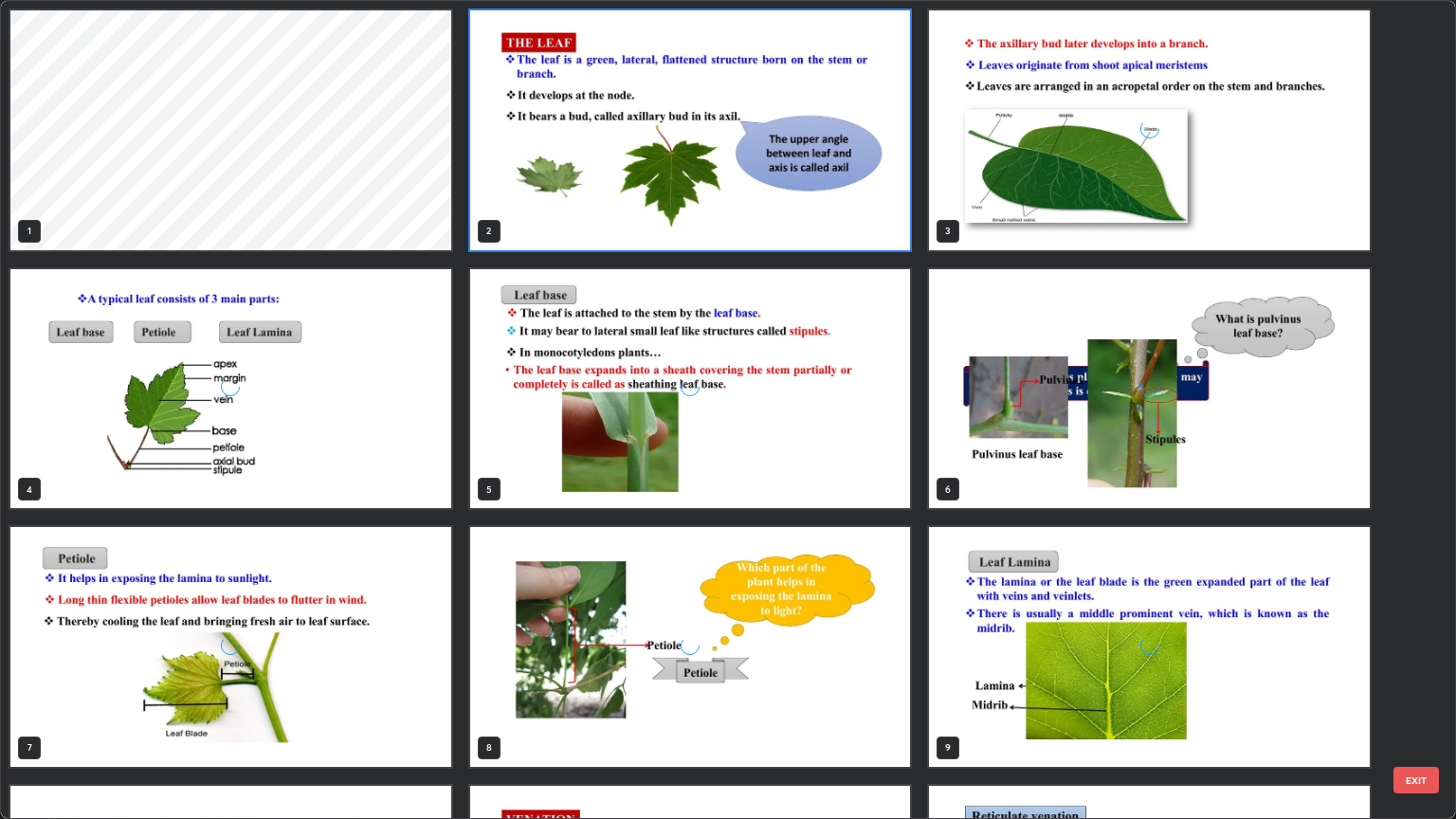 scroll, scrollTop: 6, scrollLeft: 9, axis: both 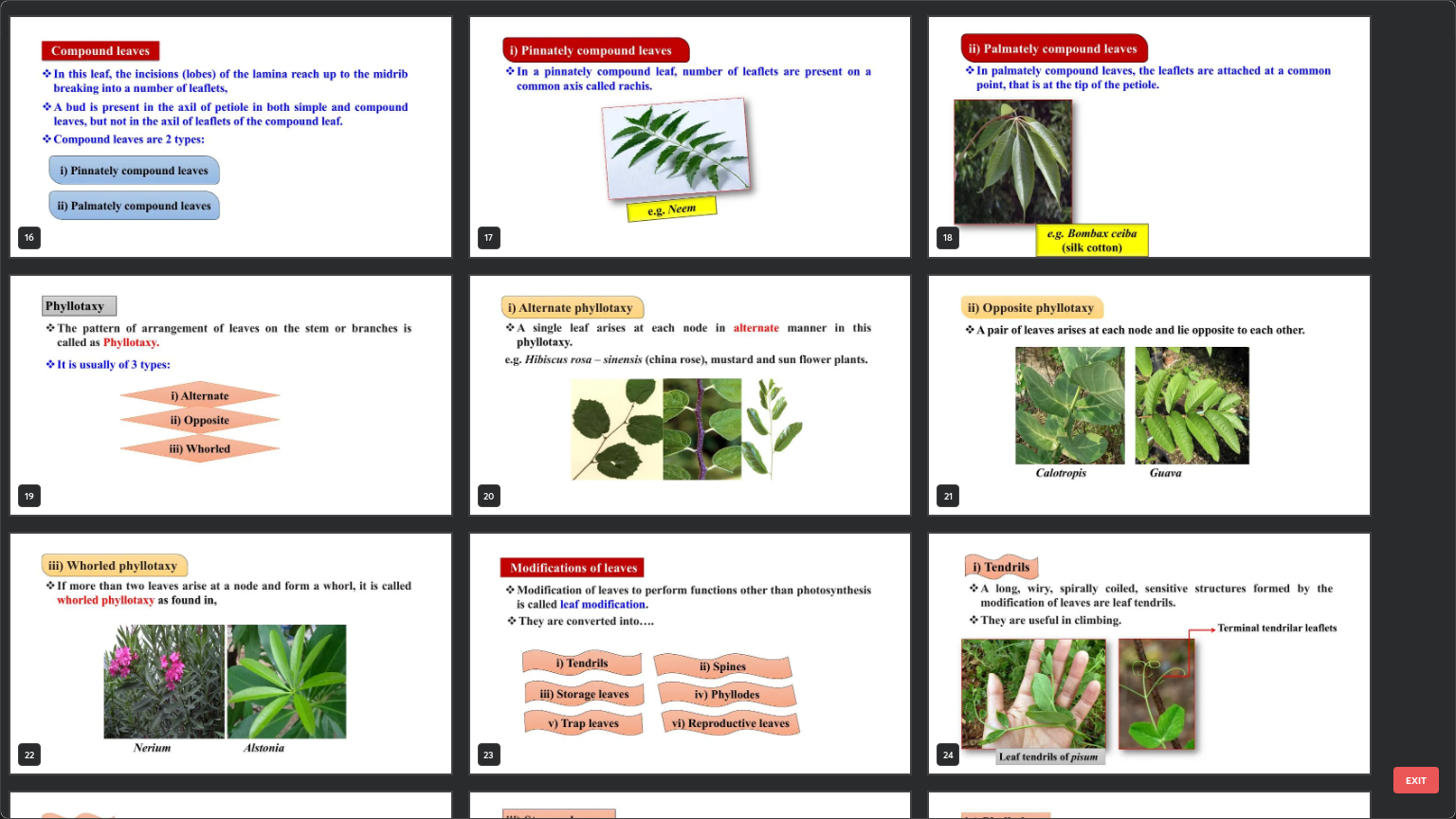 click at bounding box center [1149, 395] 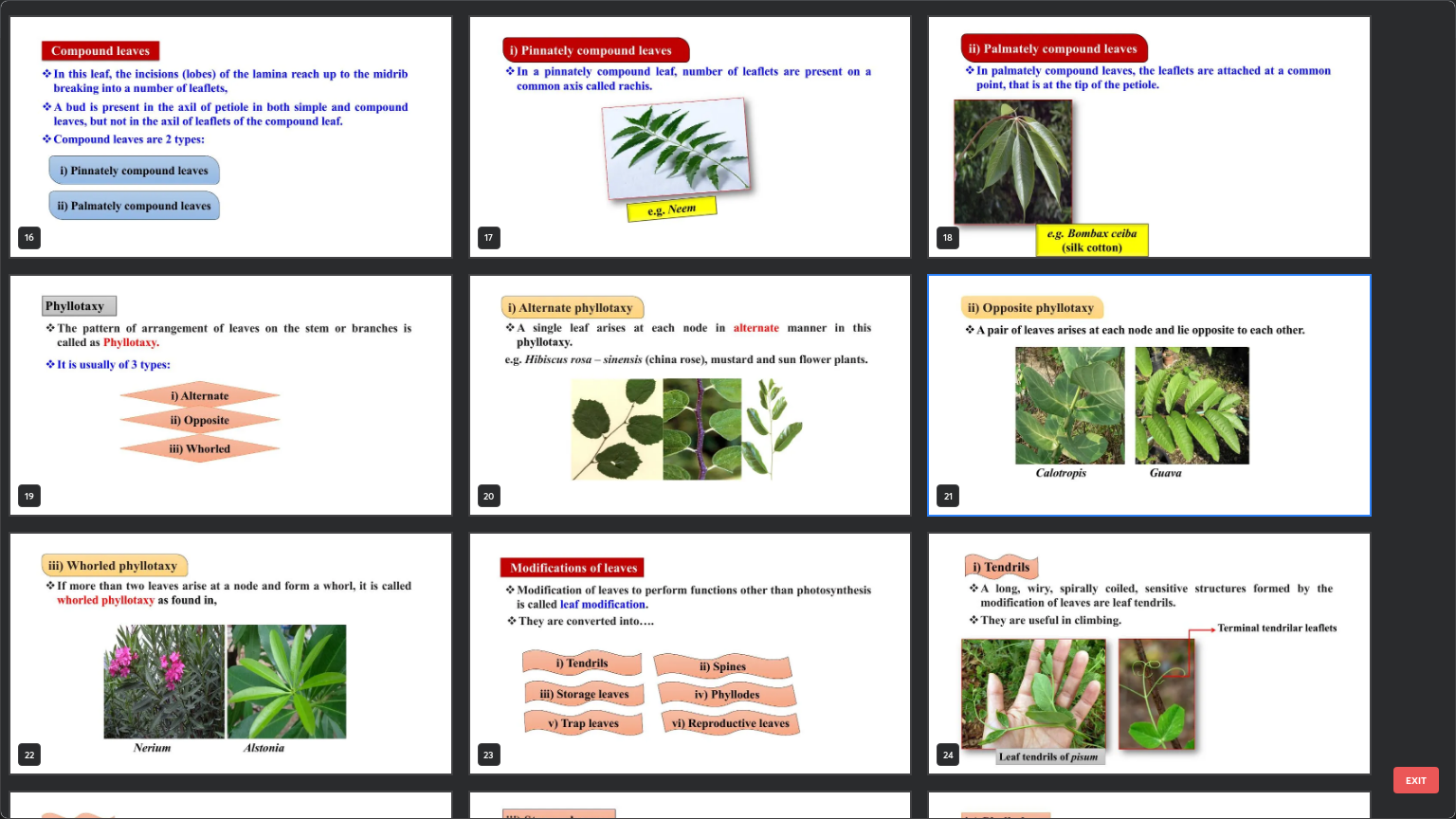 click at bounding box center (1149, 395) 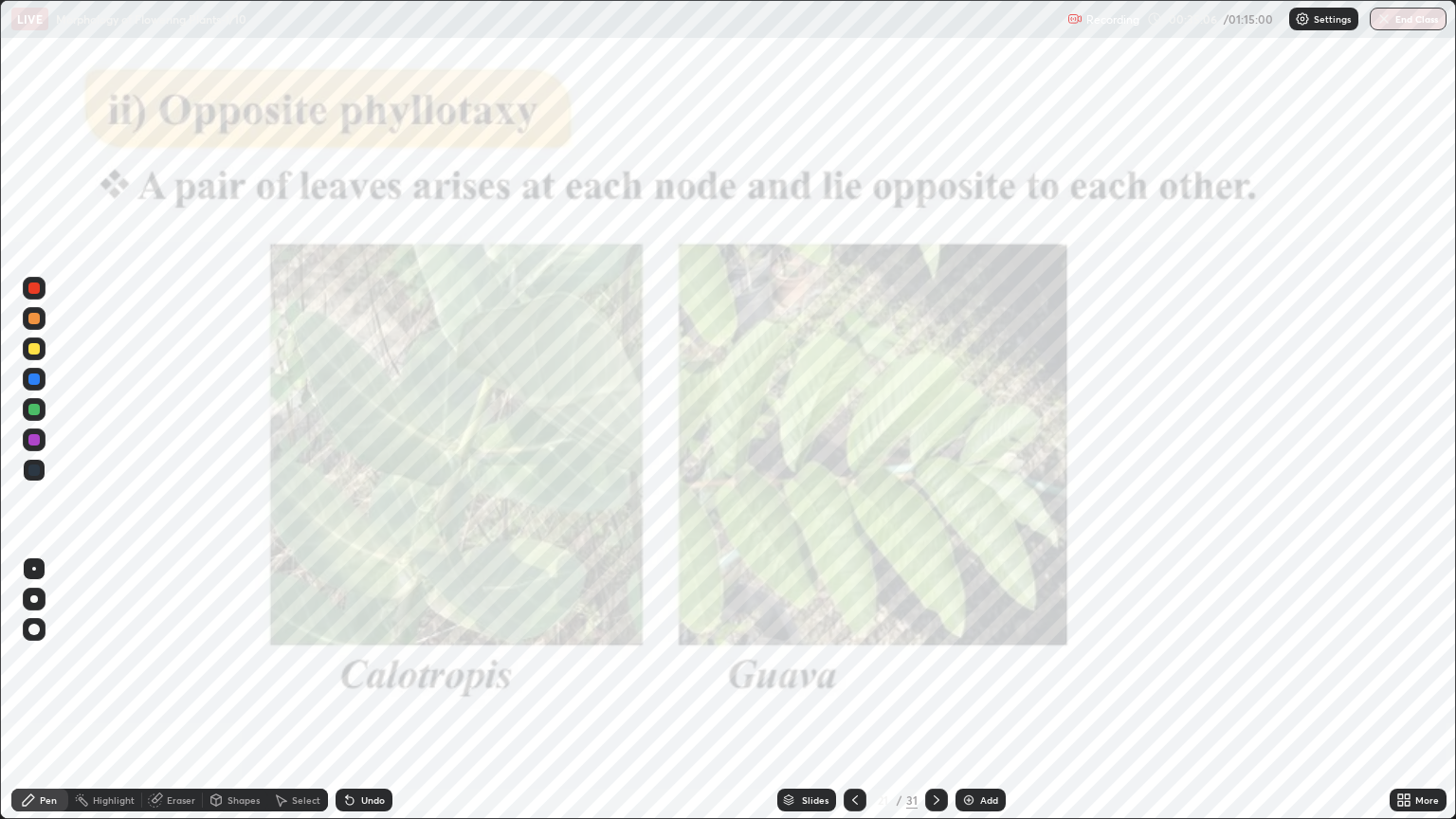 click at bounding box center [1149, 395] 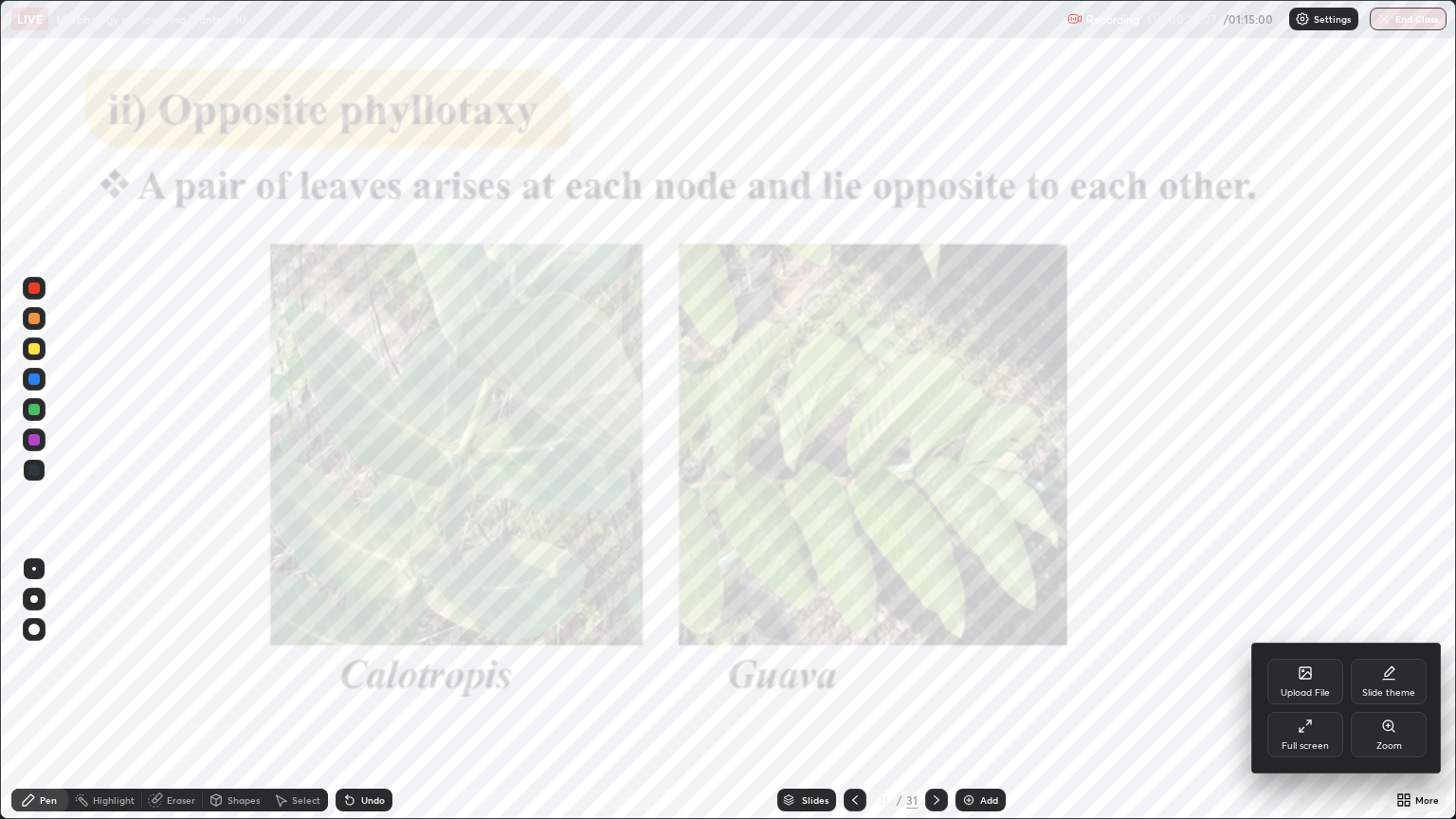 click on "Zoom" at bounding box center [1389, 735] 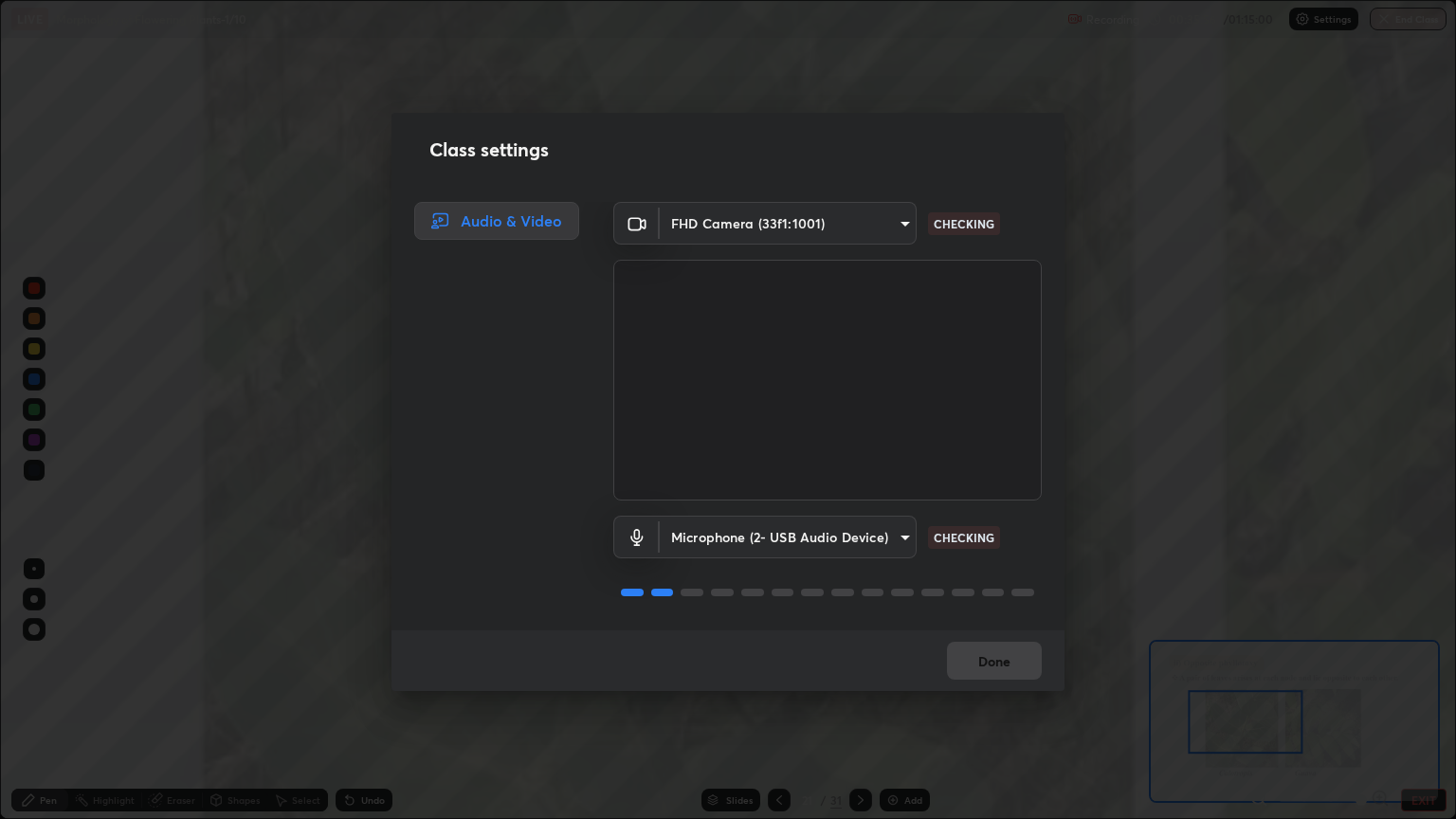 scroll, scrollTop: 2, scrollLeft: 0, axis: vertical 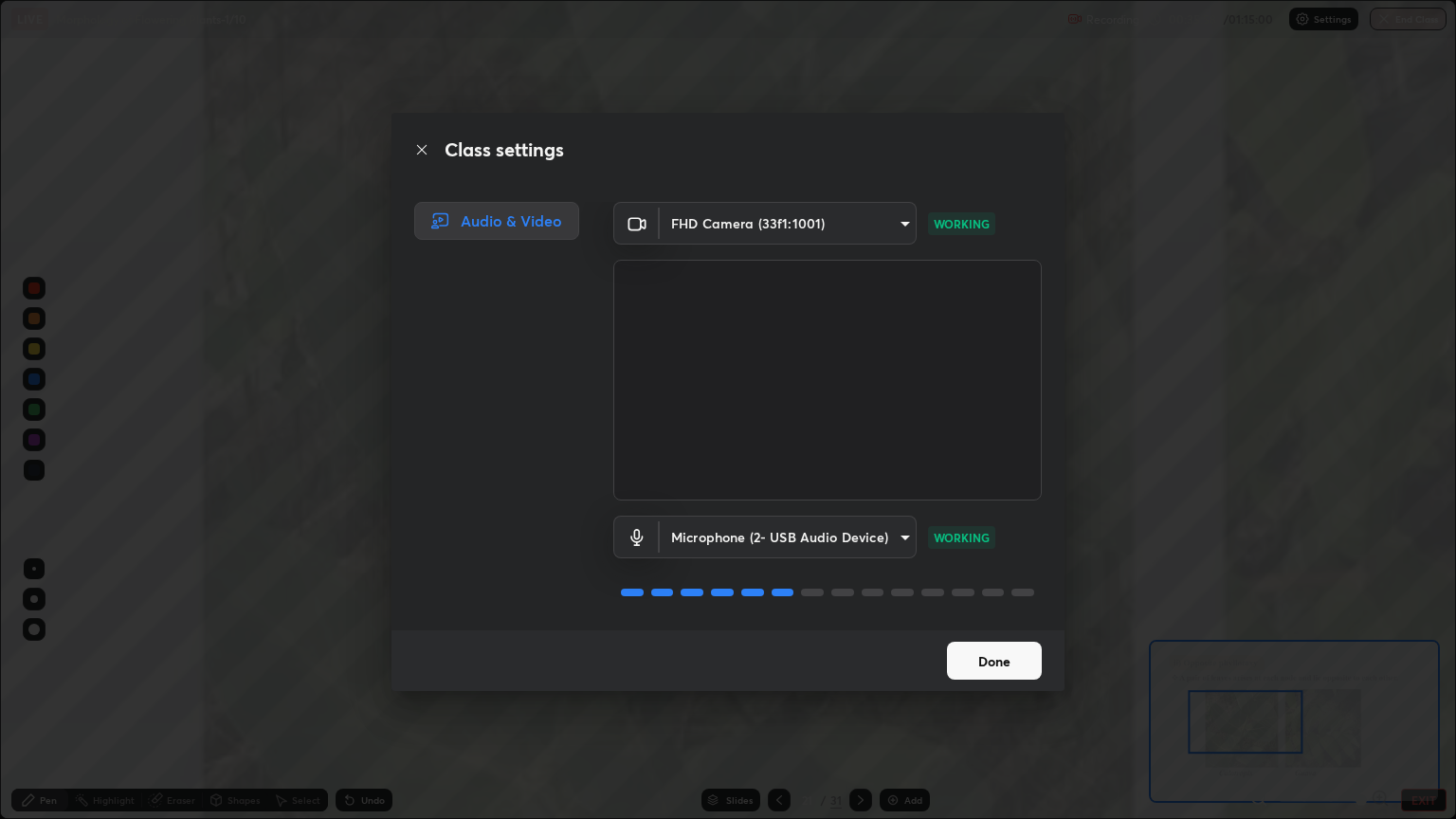 click on "Done" at bounding box center [994, 661] 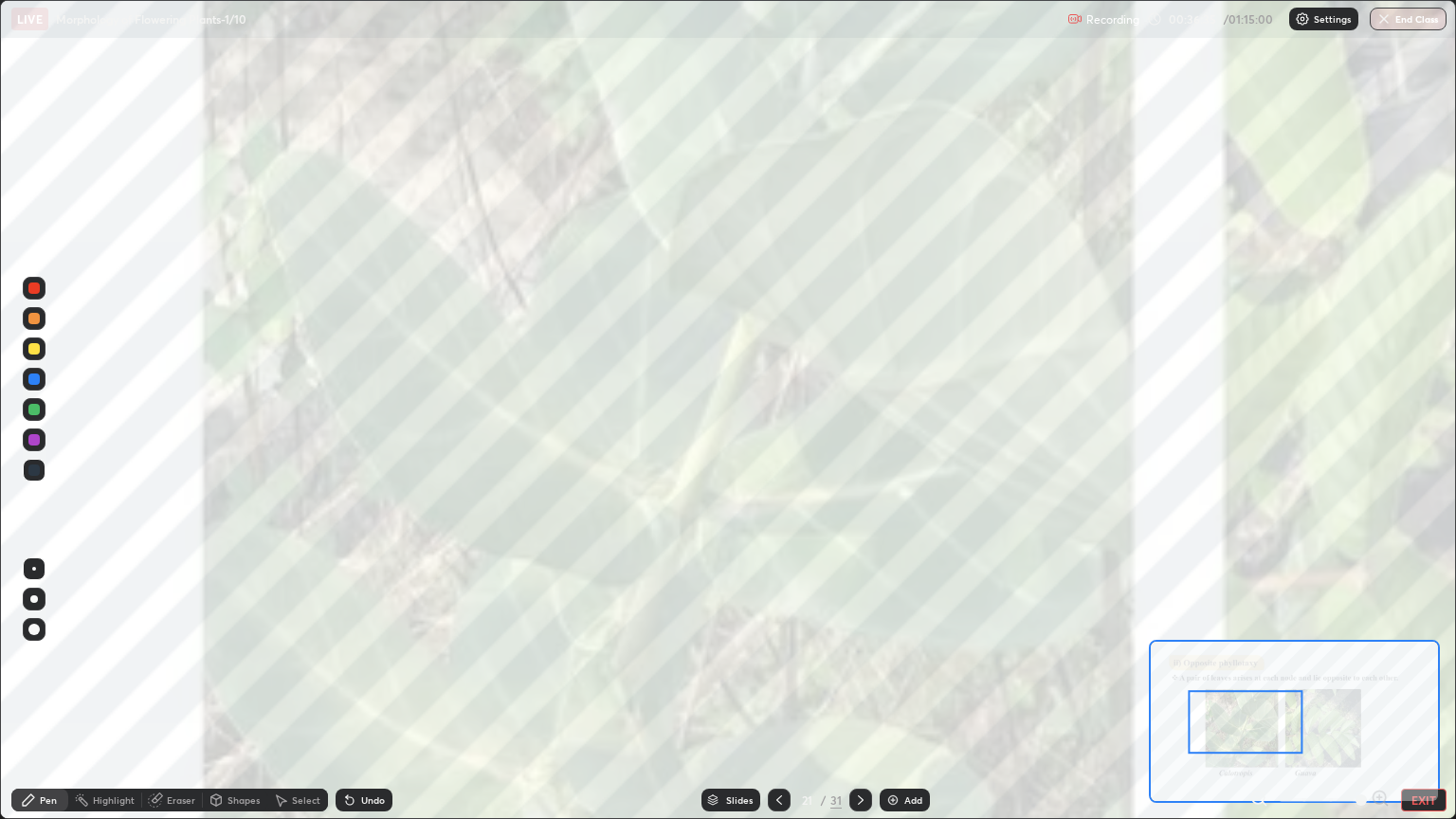click on "Slides" at bounding box center (739, 800) 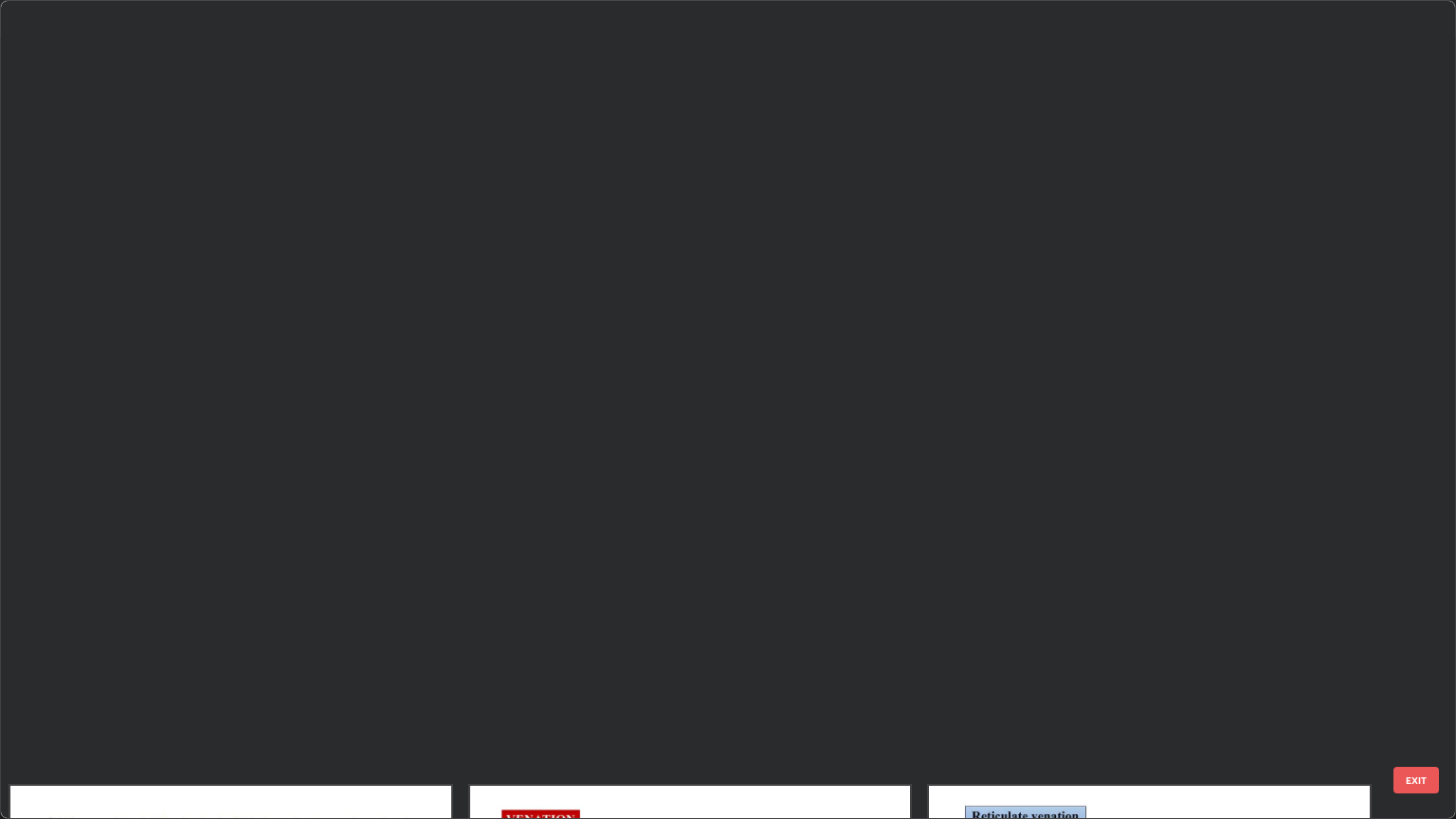 scroll, scrollTop: 992, scrollLeft: 0, axis: vertical 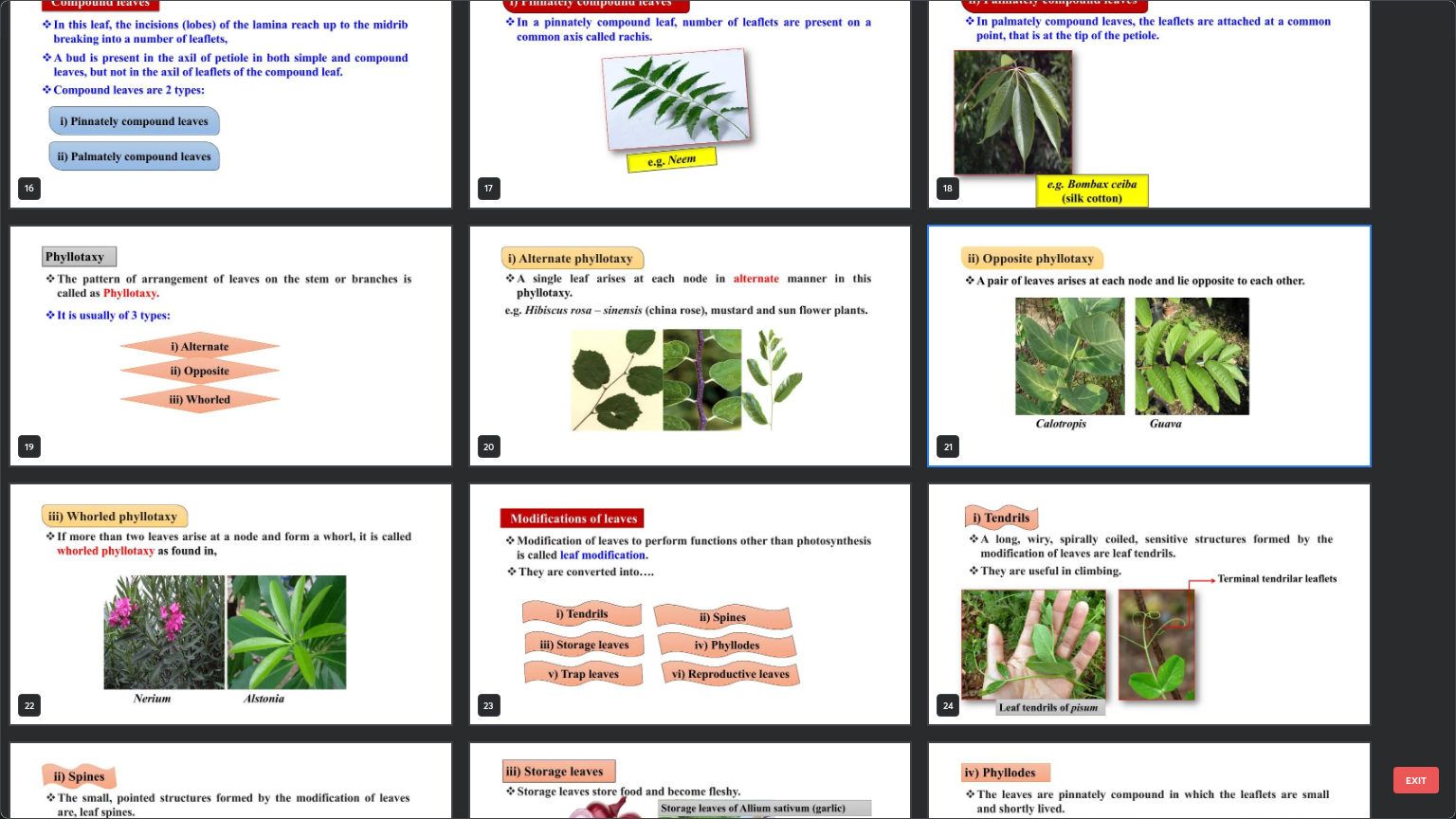click at bounding box center (230, 604) 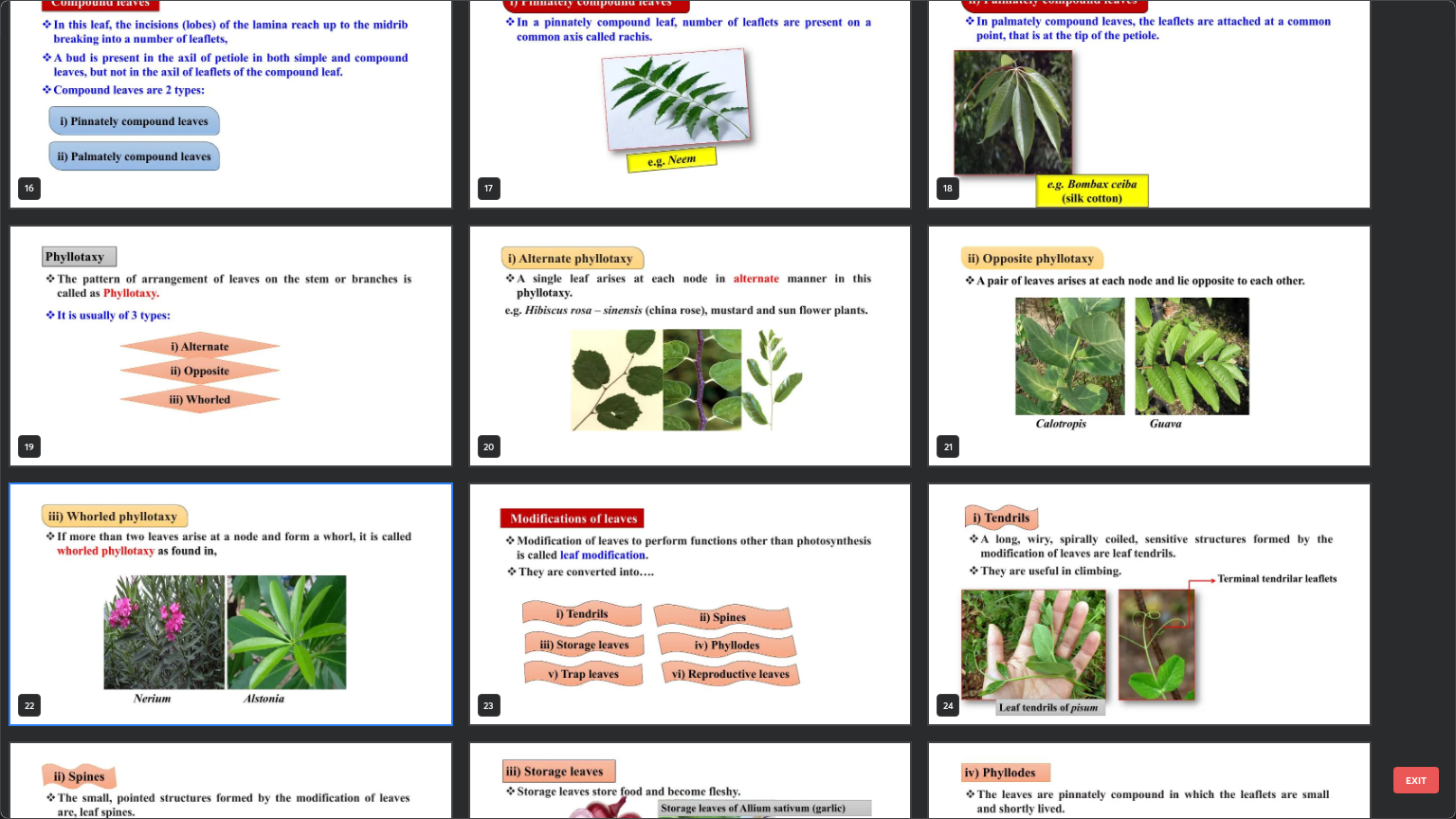 click at bounding box center (230, 604) 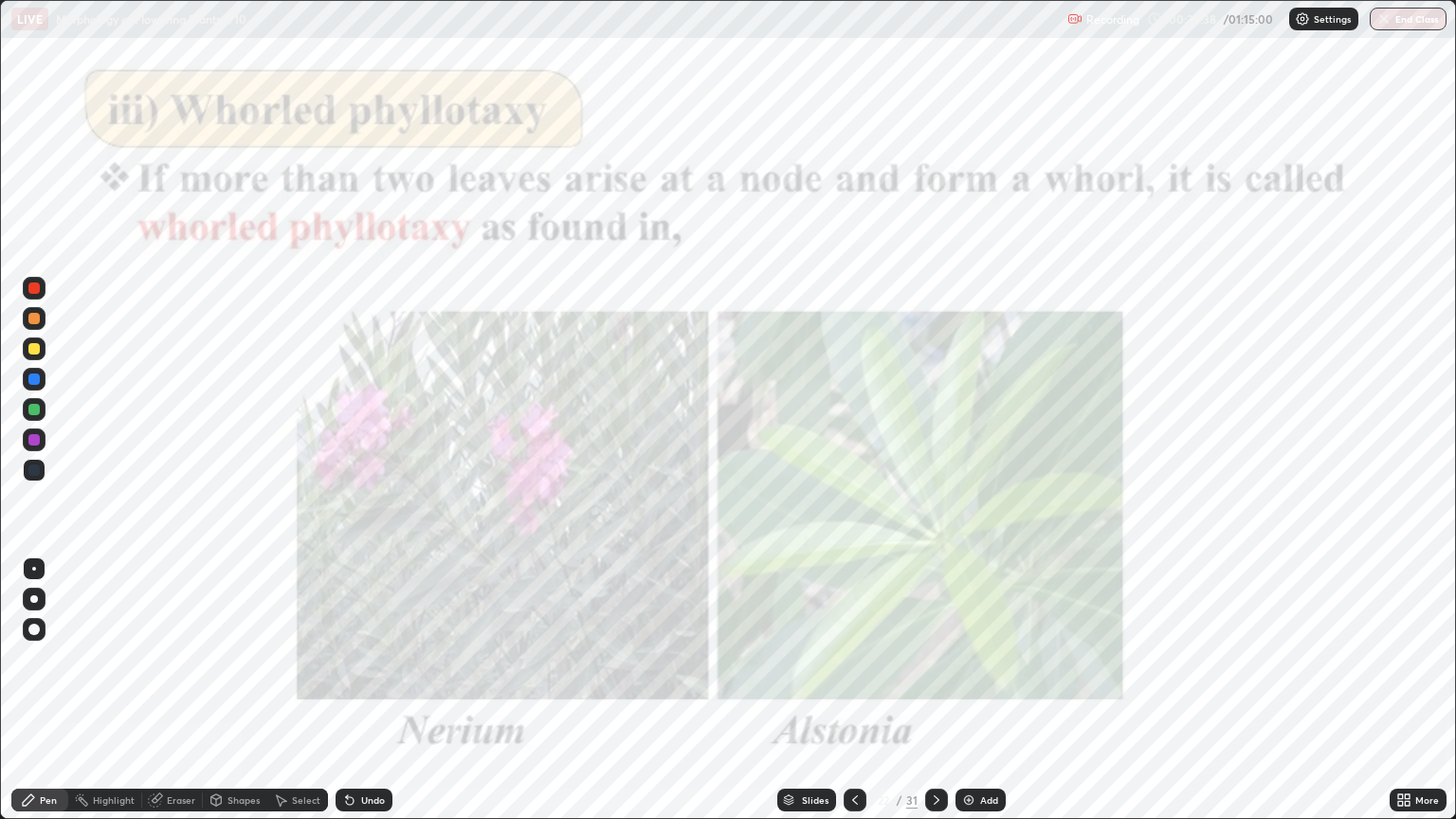 click at bounding box center [230, 604] 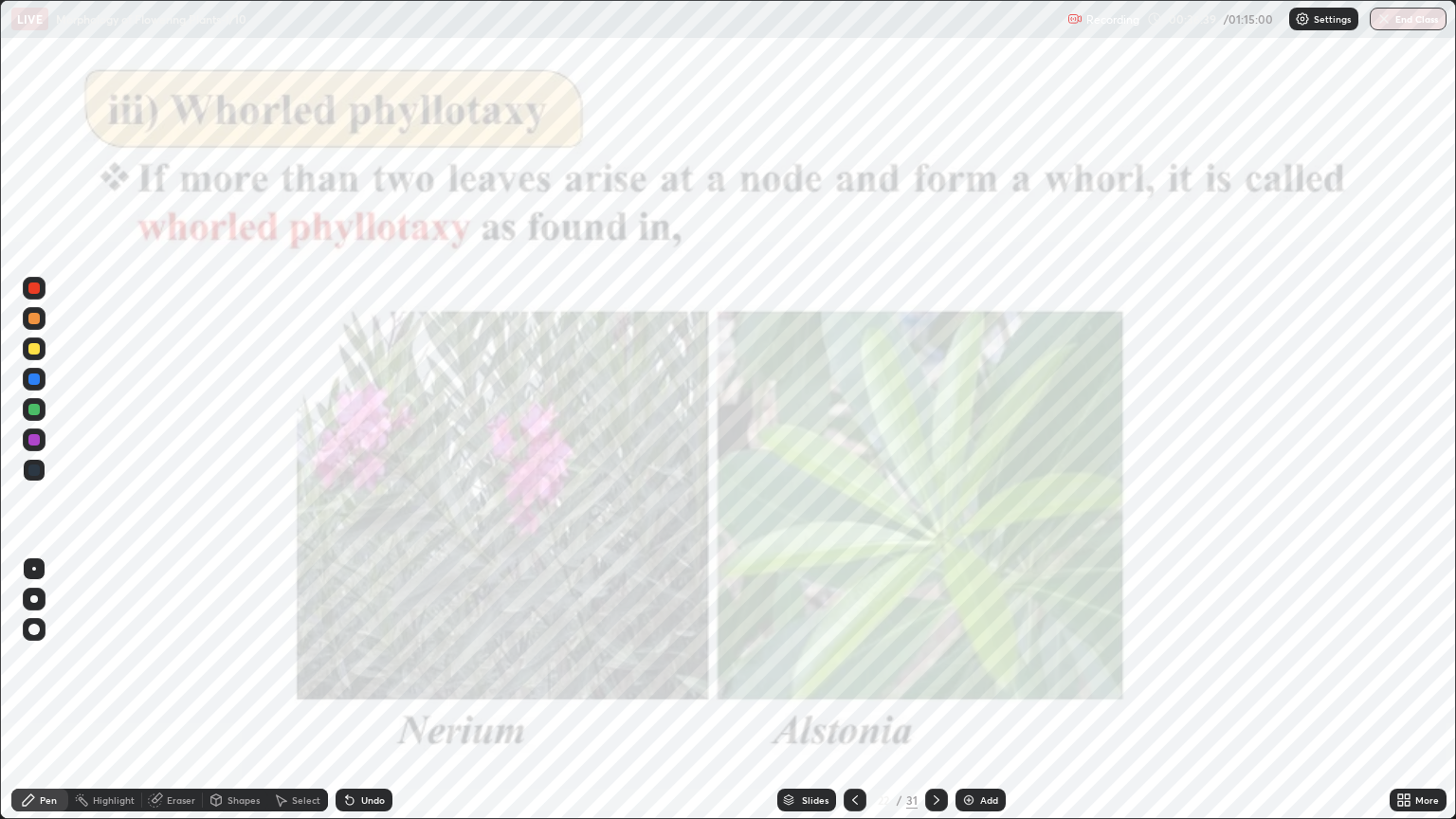 click on "More" at bounding box center (1418, 800) 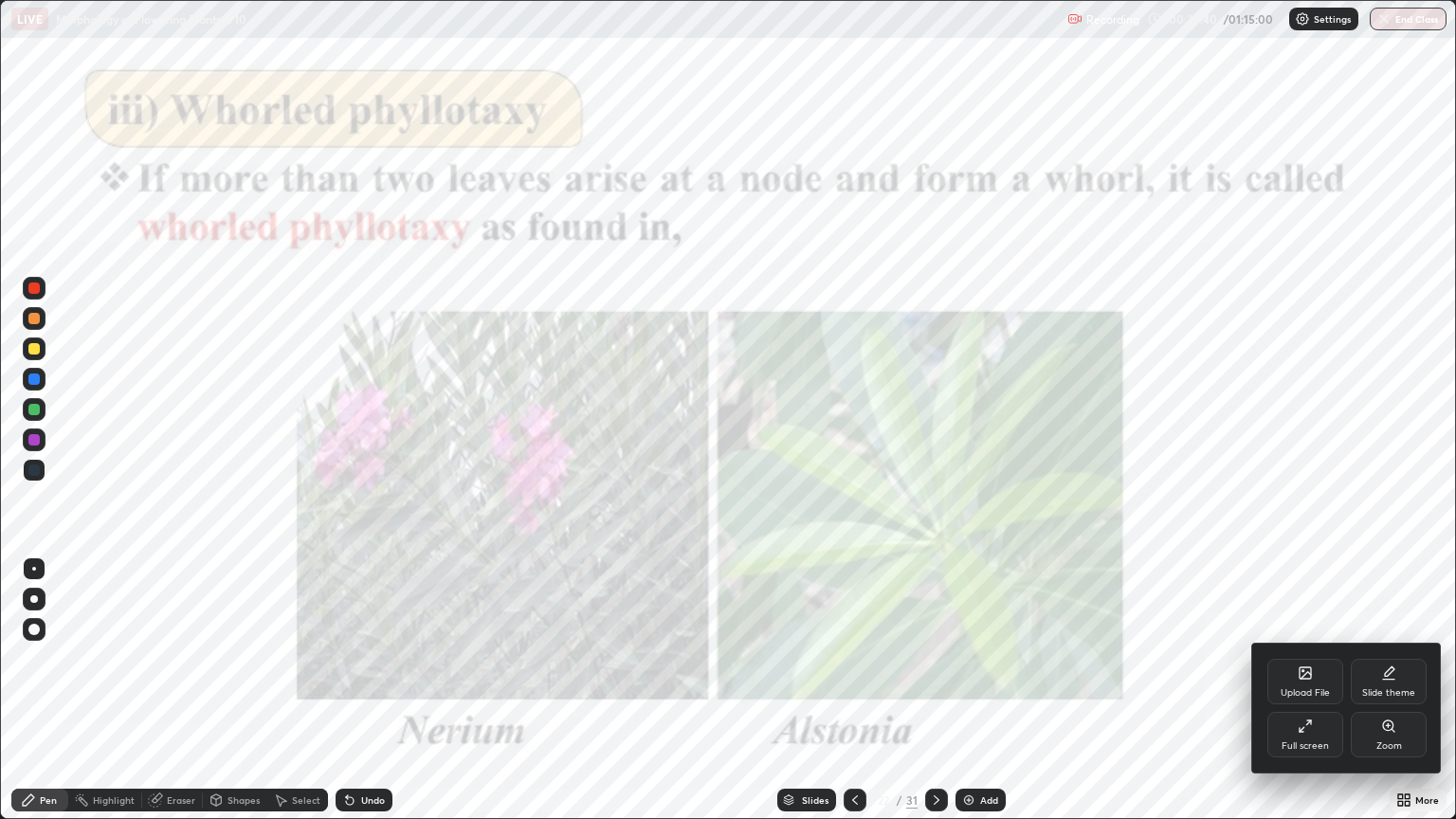 click on "Zoom" at bounding box center [1389, 735] 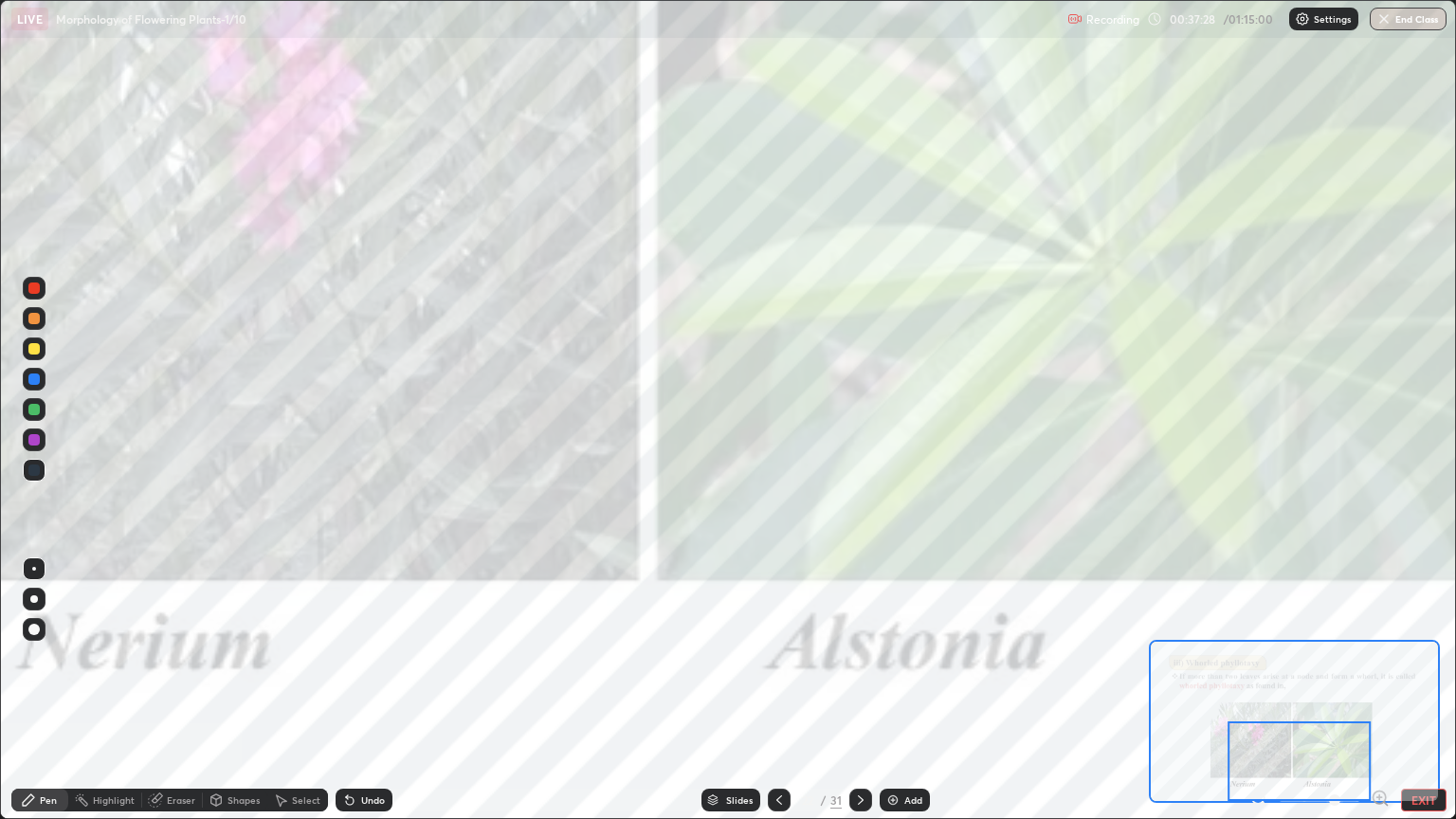 click on "Slides" at bounding box center [739, 800] 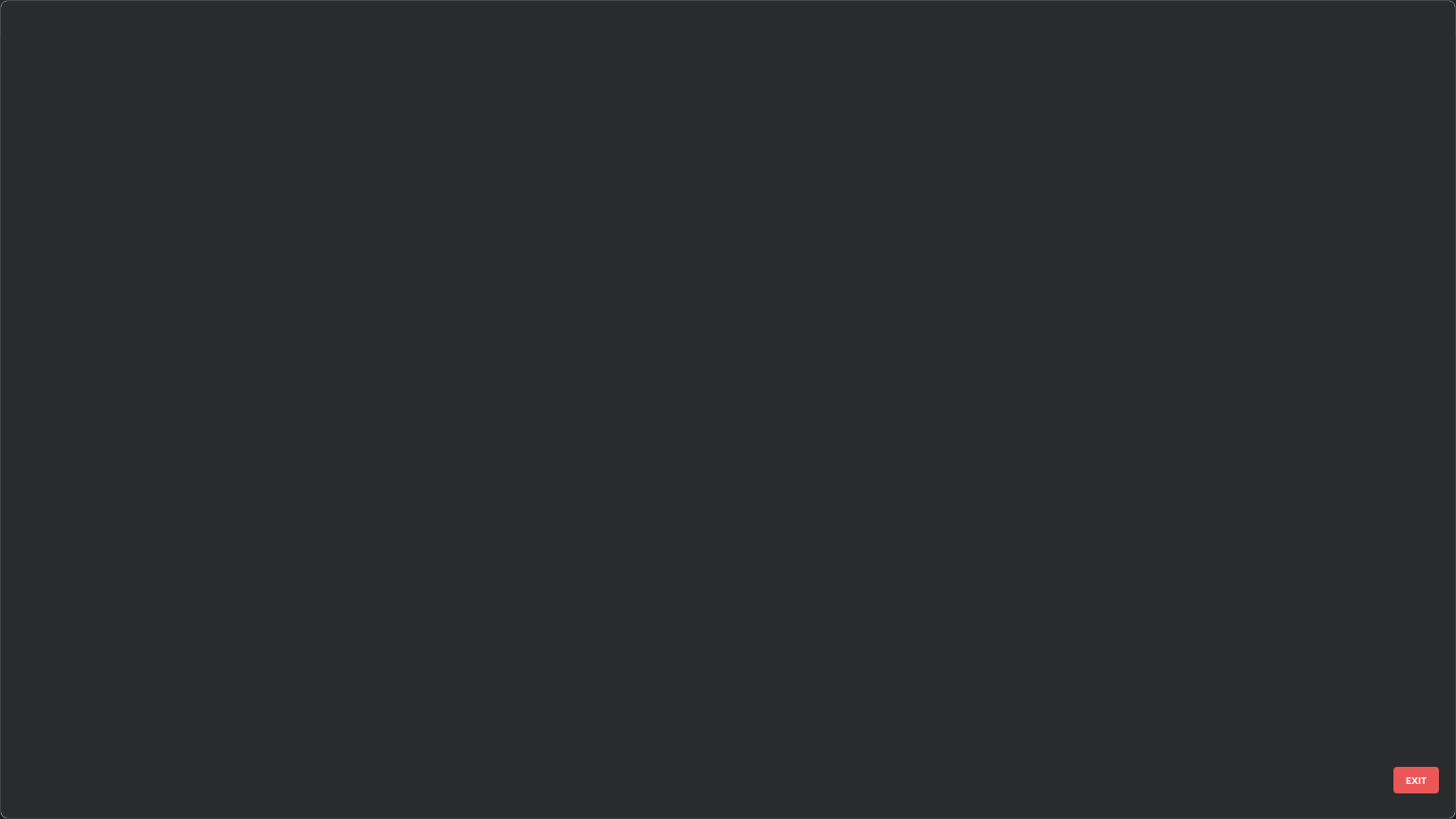 scroll, scrollTop: 1250, scrollLeft: 0, axis: vertical 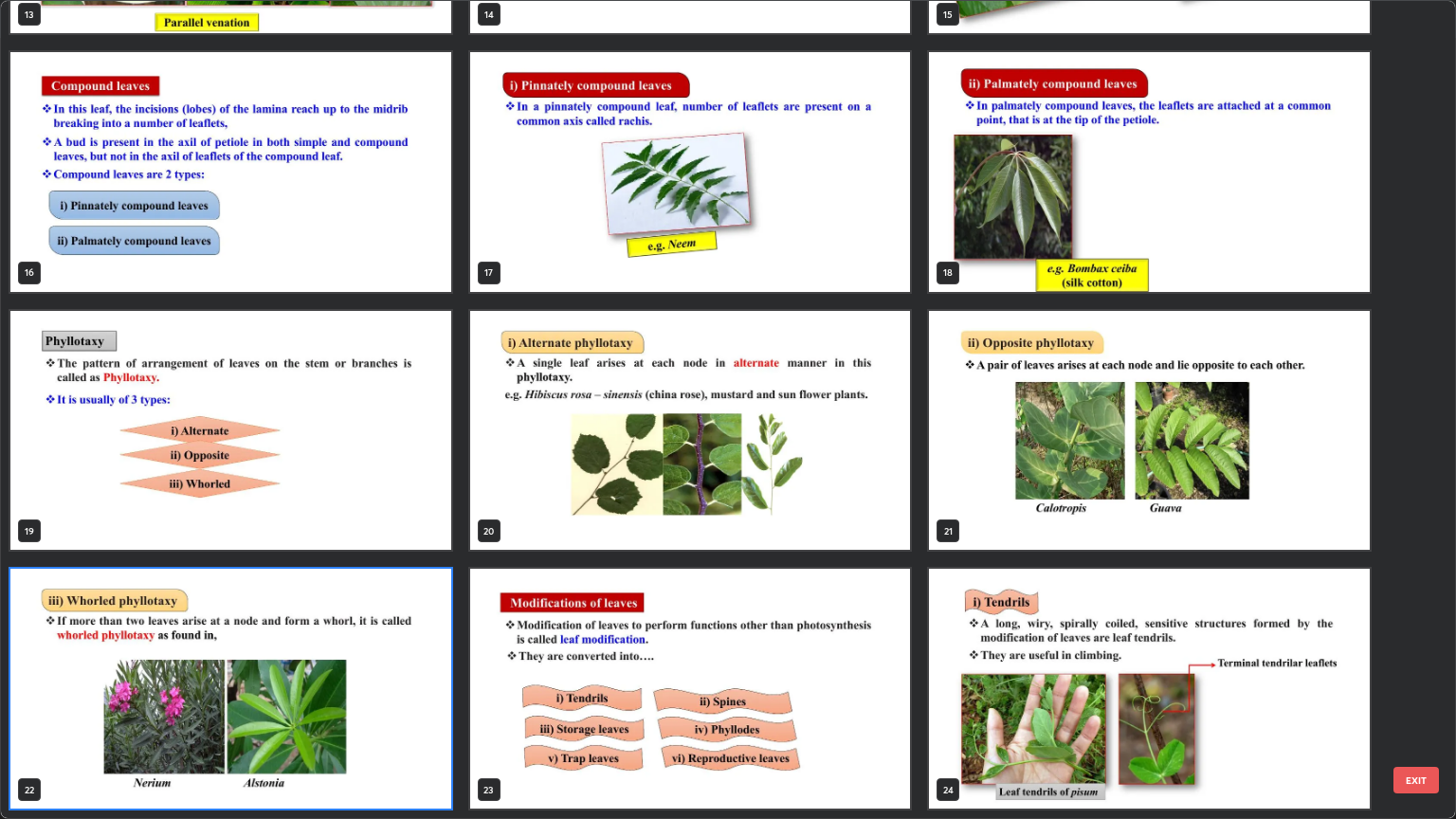 click at bounding box center (690, 430) 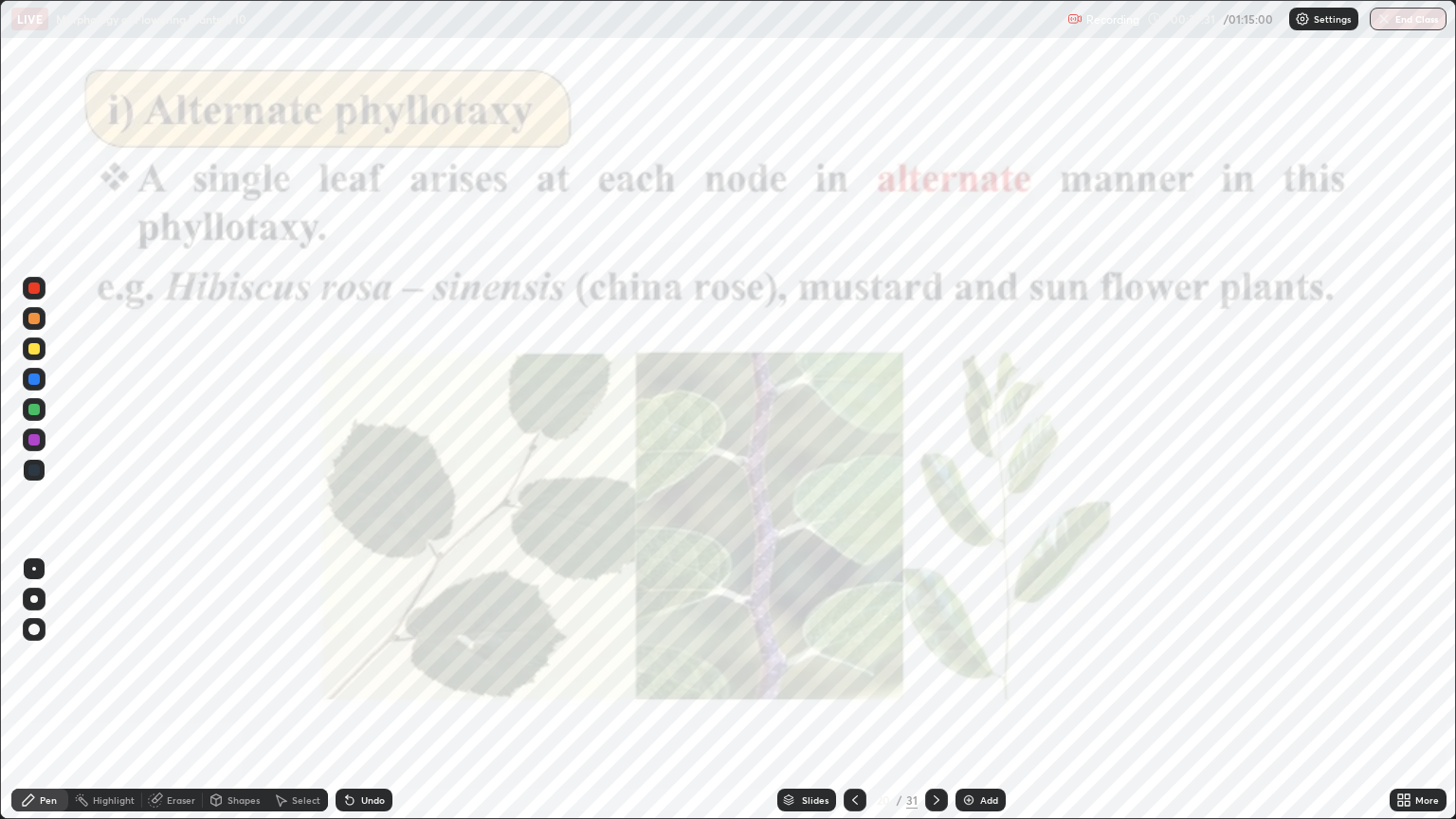 click at bounding box center (690, 430) 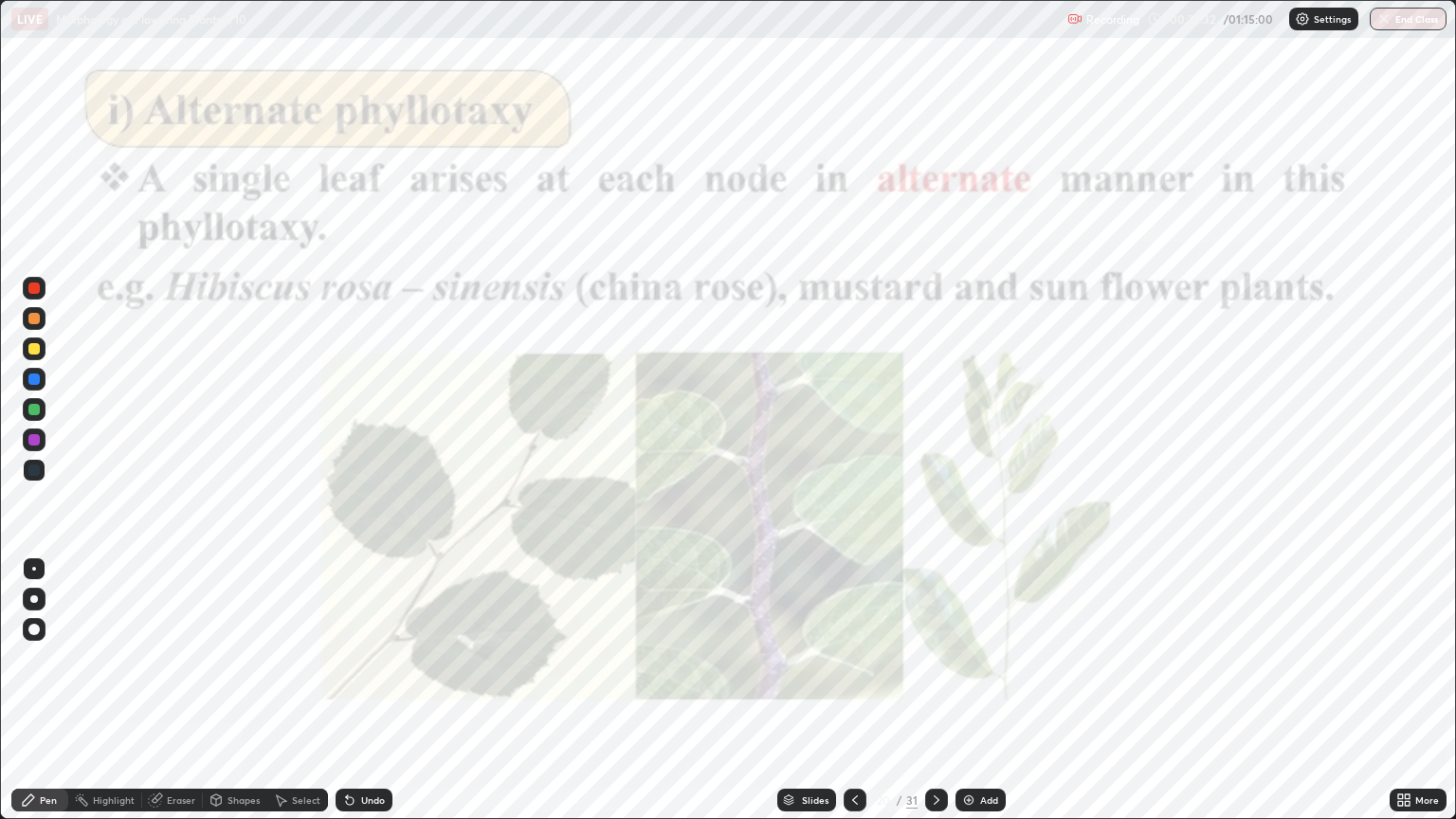 click on "More" at bounding box center (1427, 800) 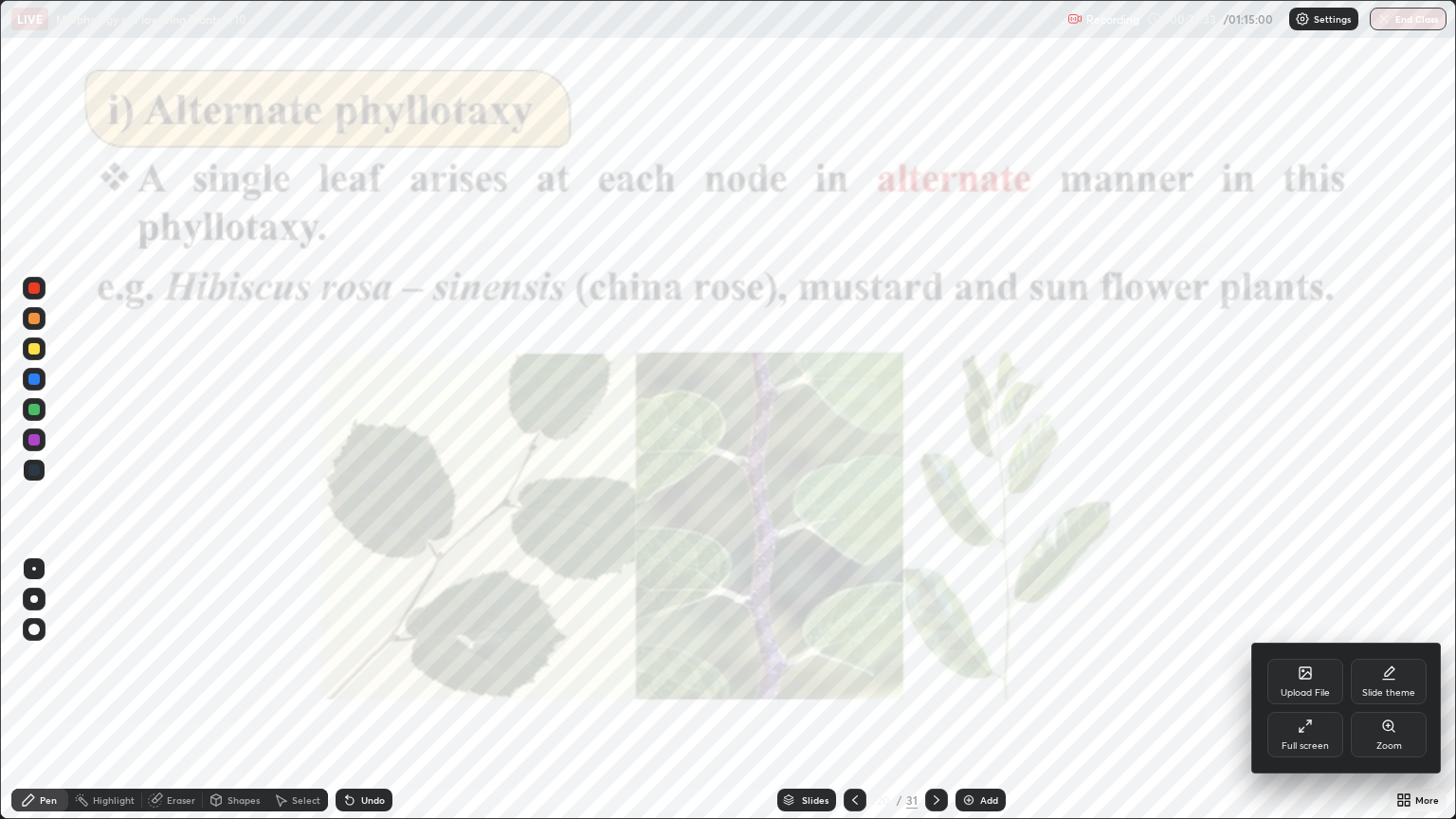 click on "Zoom" at bounding box center (1389, 746) 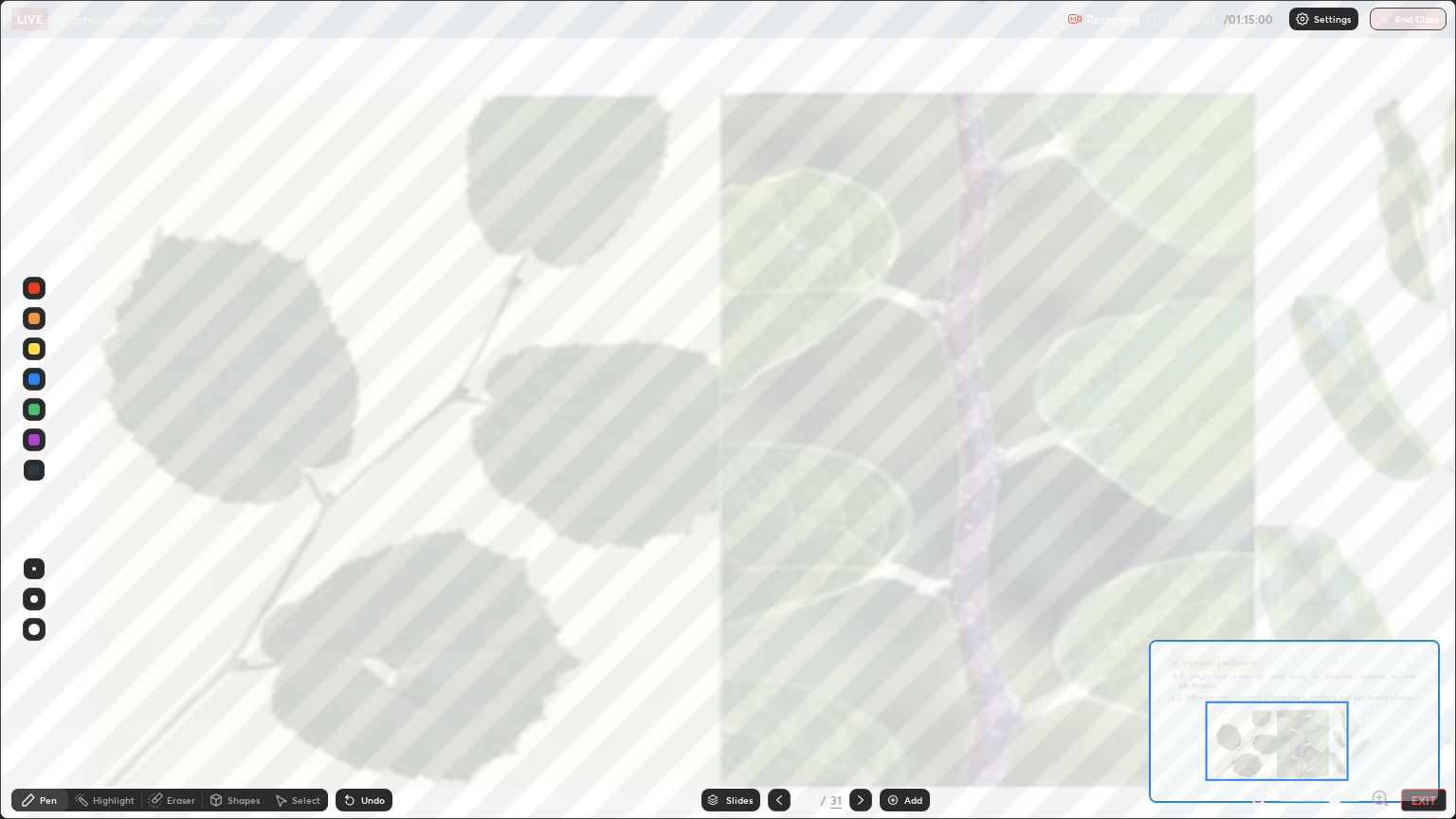 click on "Add" at bounding box center (913, 800) 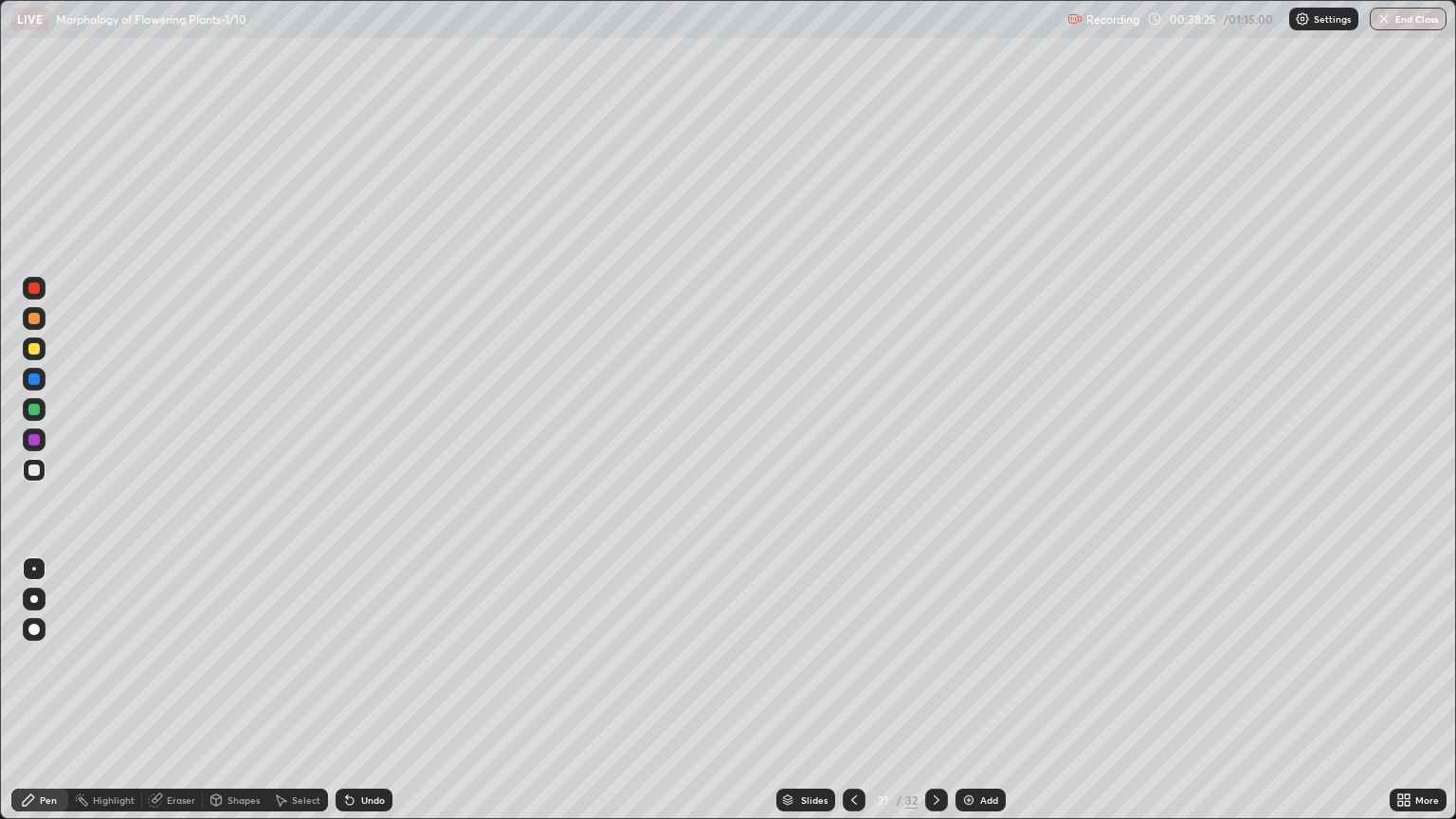 click at bounding box center (34, 349) 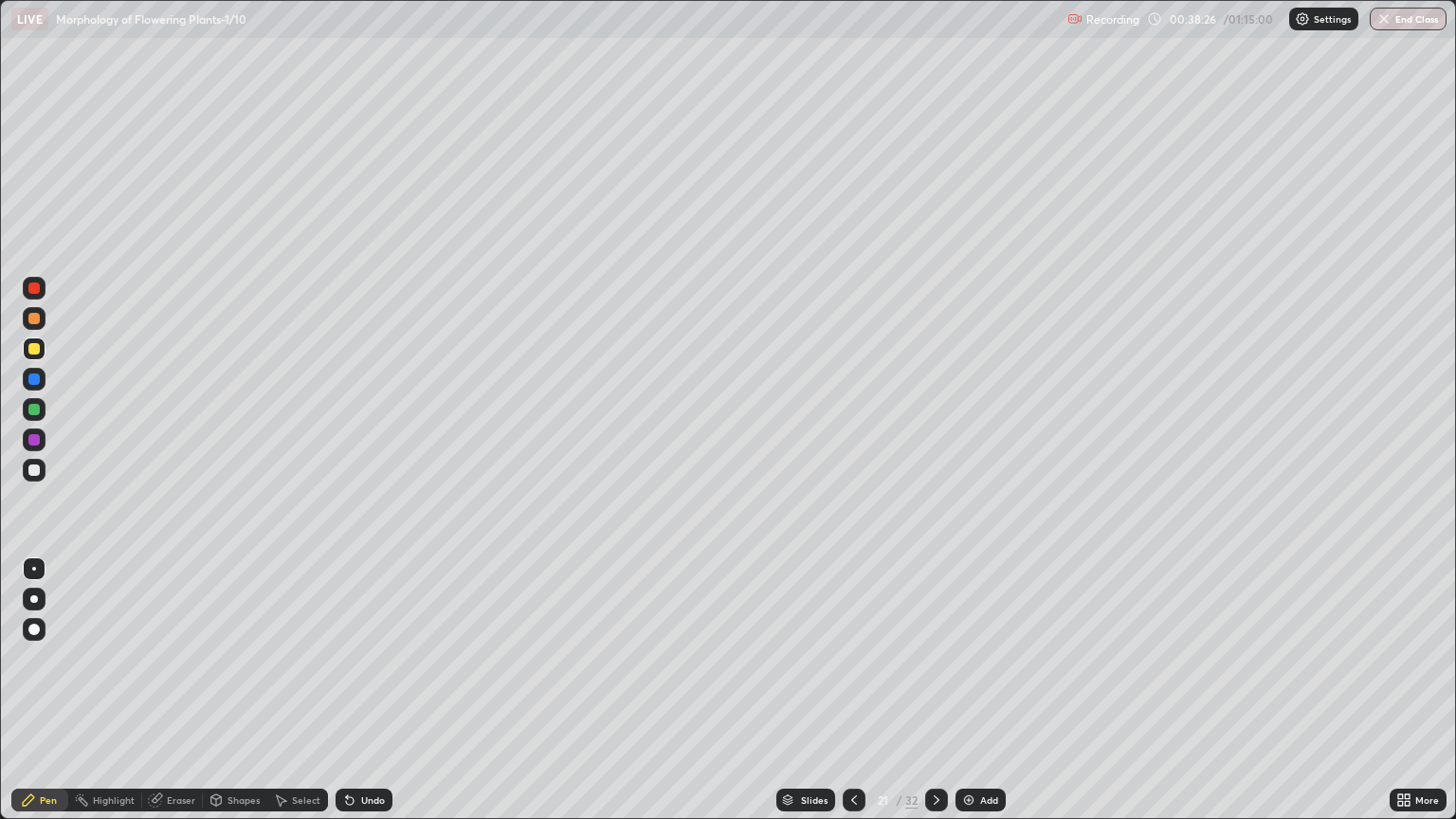 click at bounding box center [34, 599] 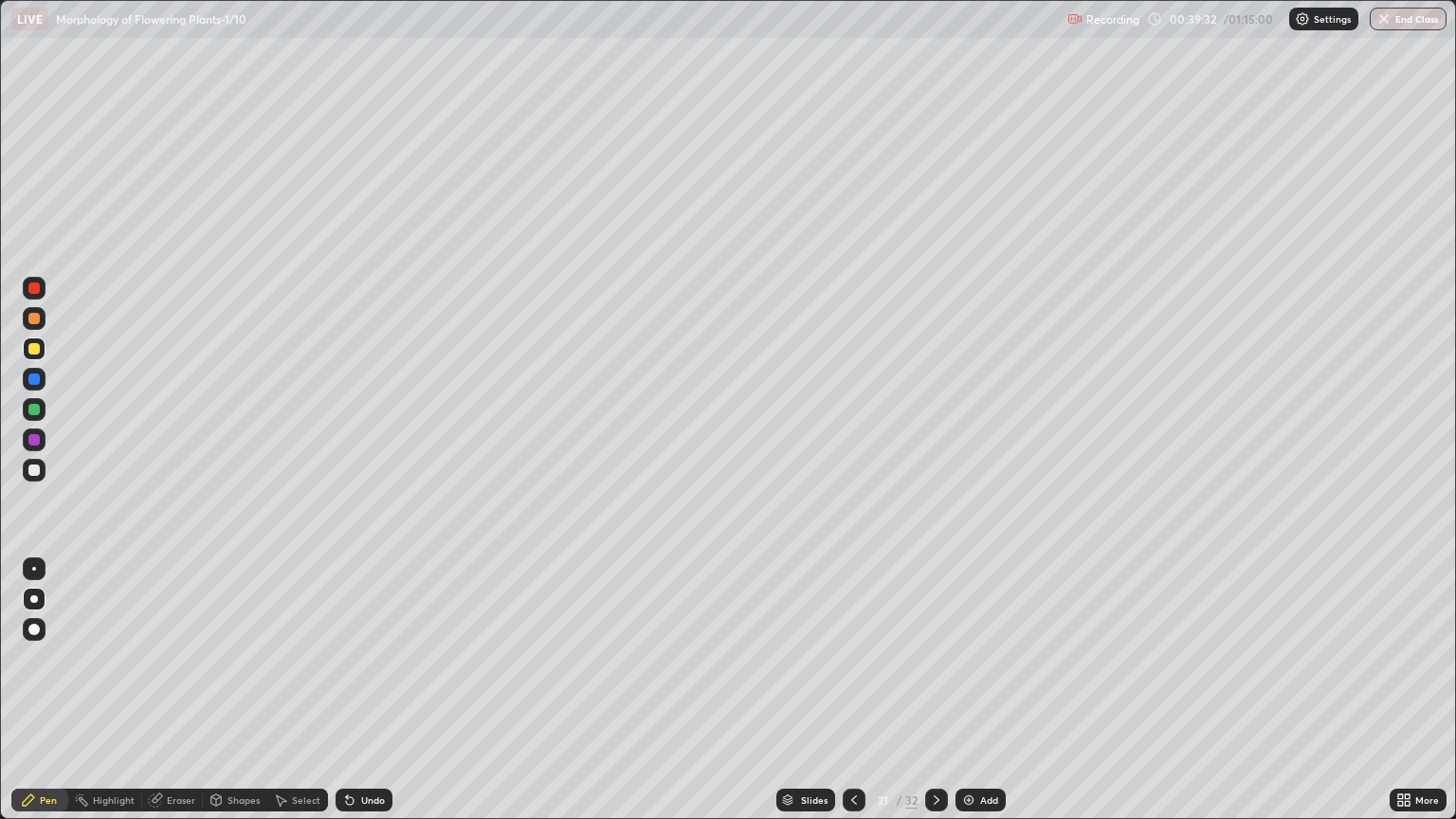 click on "Add" at bounding box center (980, 800) 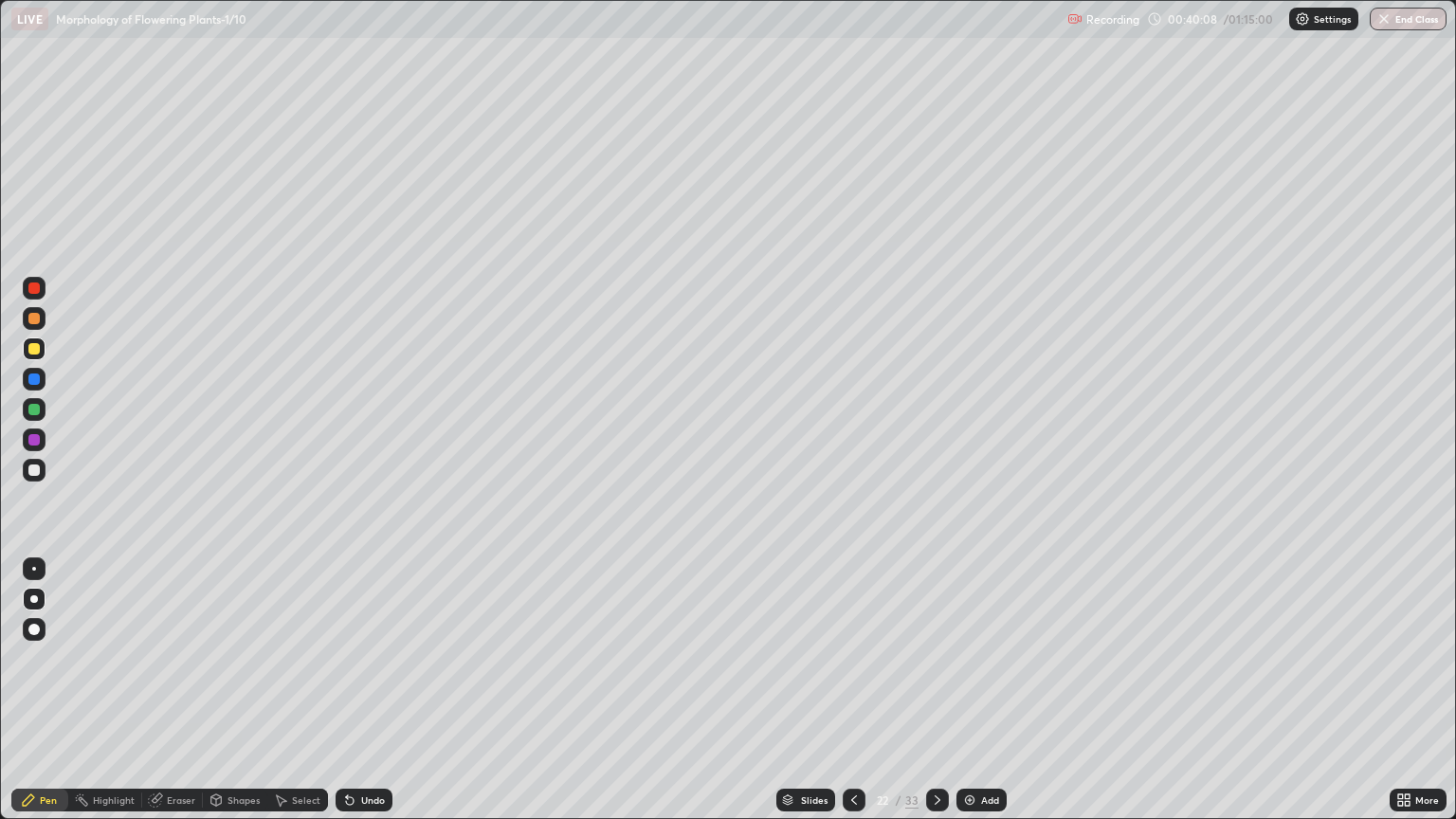 click on "Eraser" at bounding box center [173, 800] 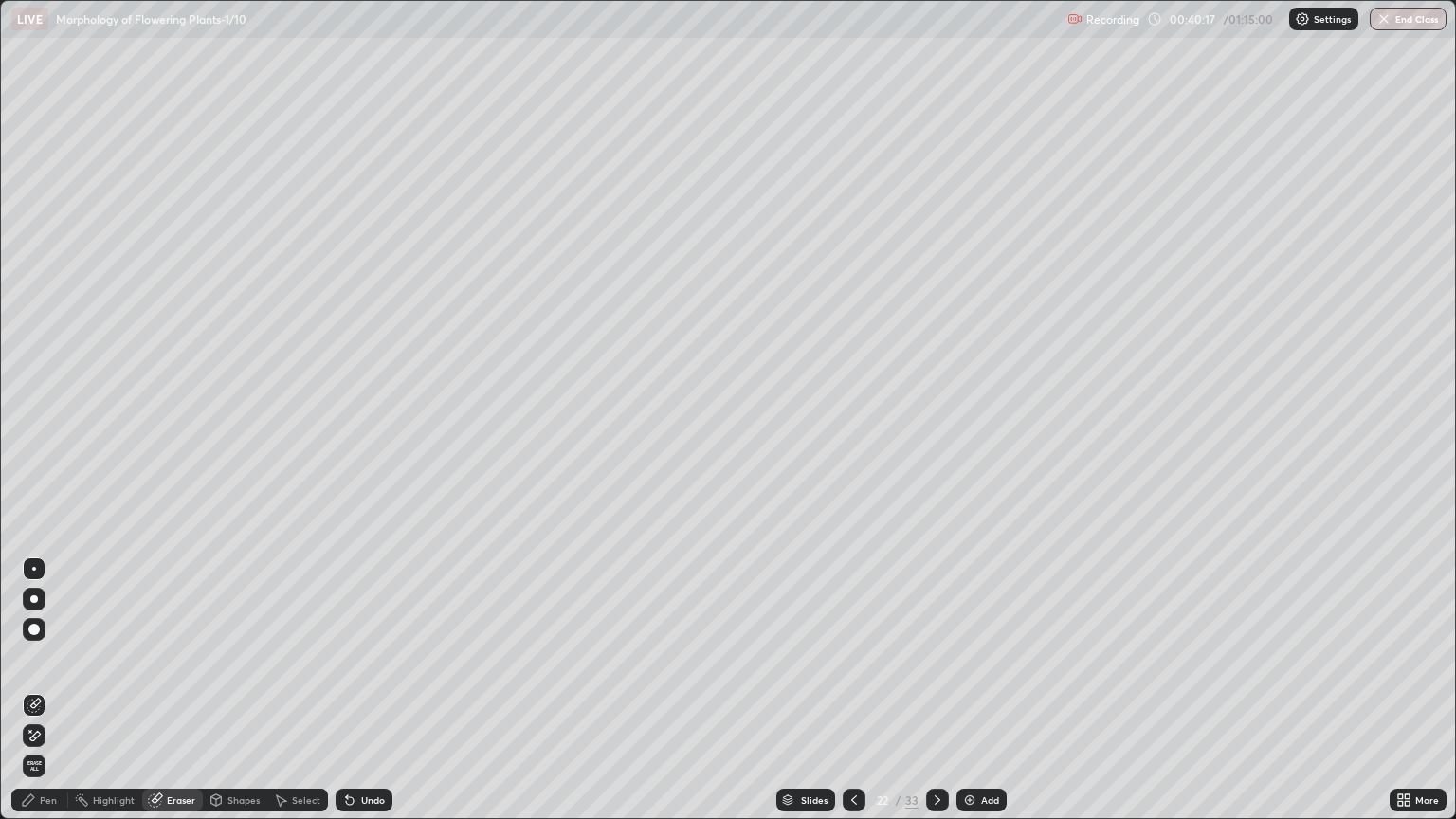 click on "Pen" at bounding box center [40, 800] 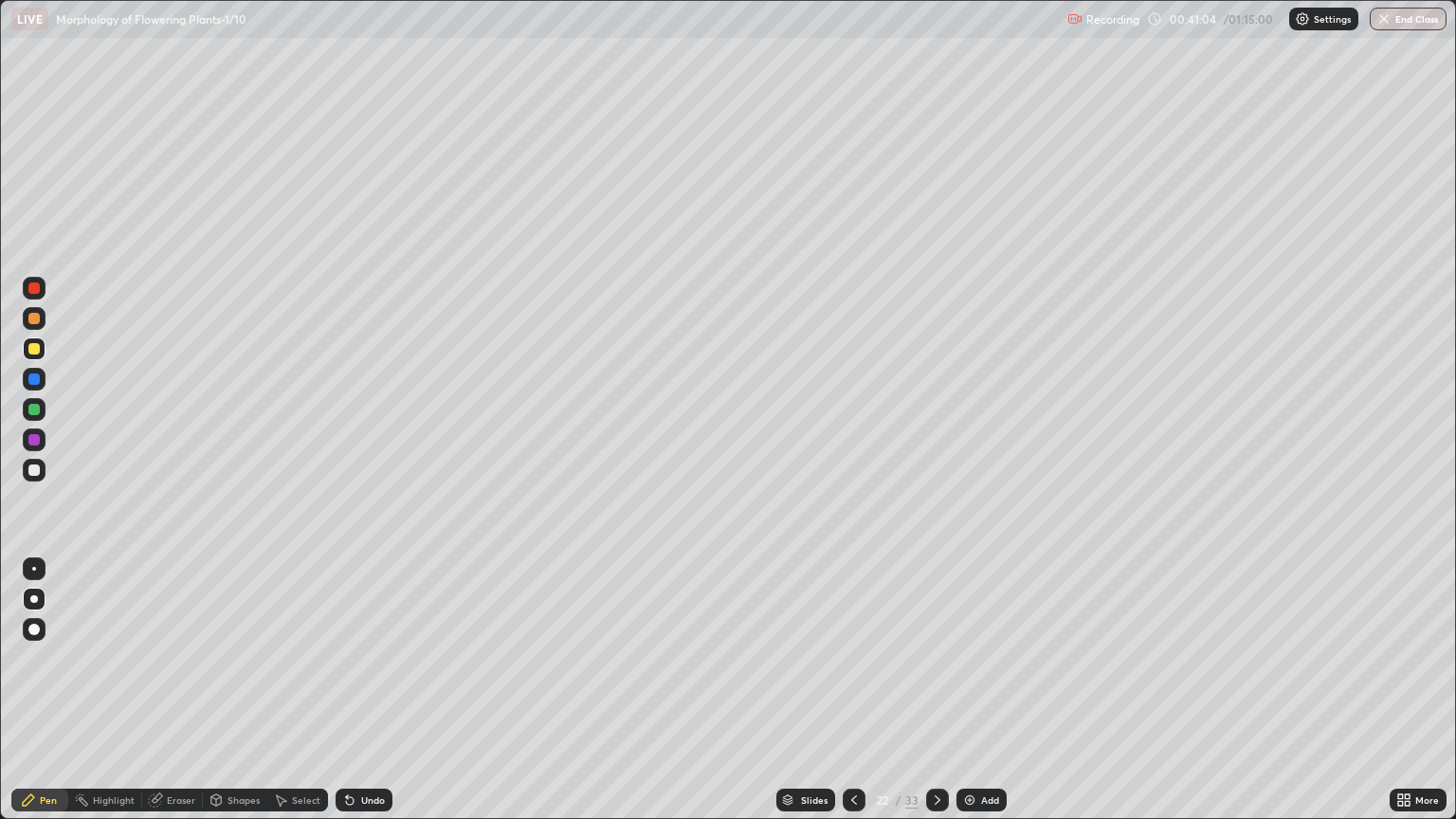 click at bounding box center (34, 288) 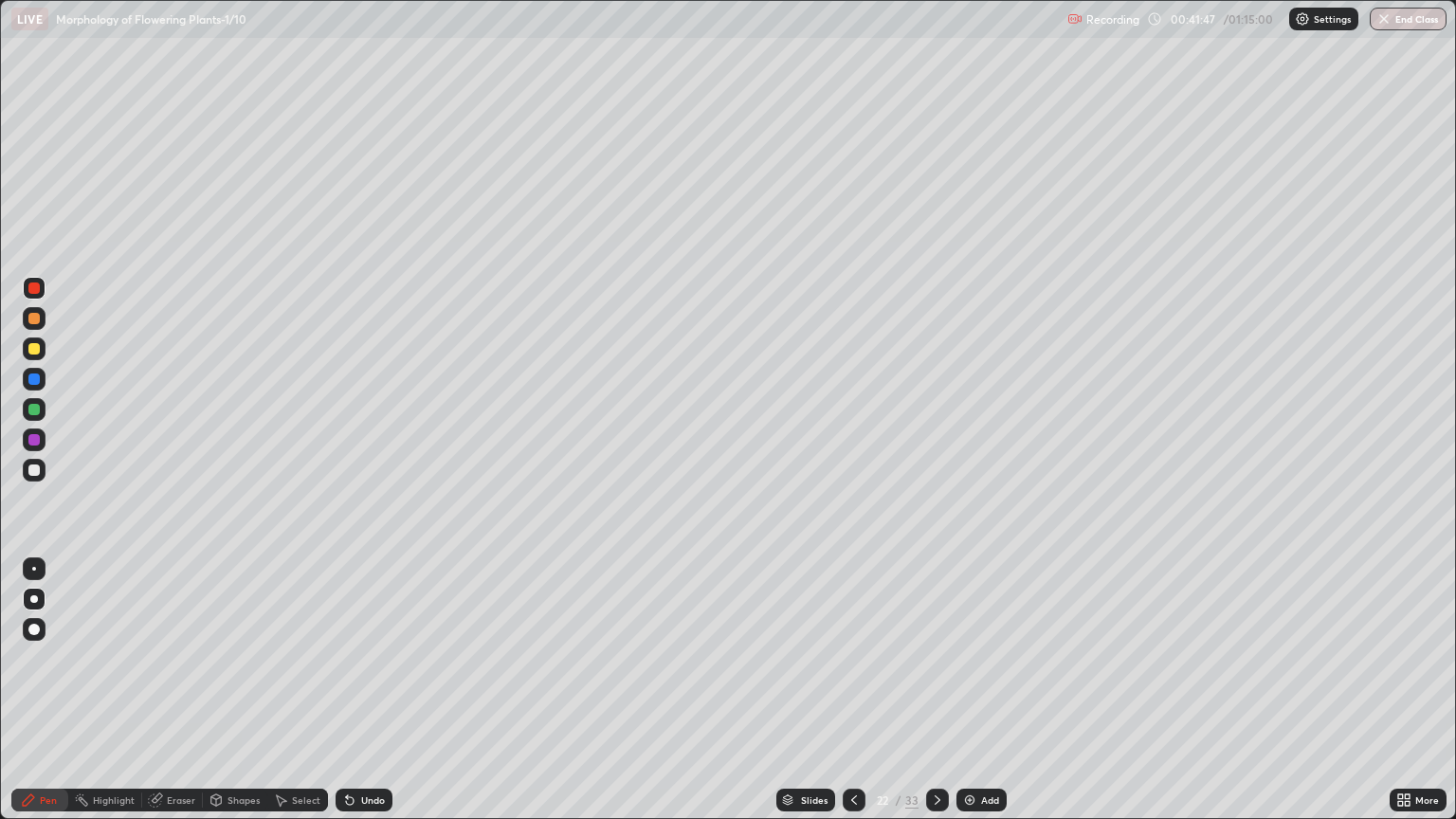 click on "Slides" at bounding box center [814, 800] 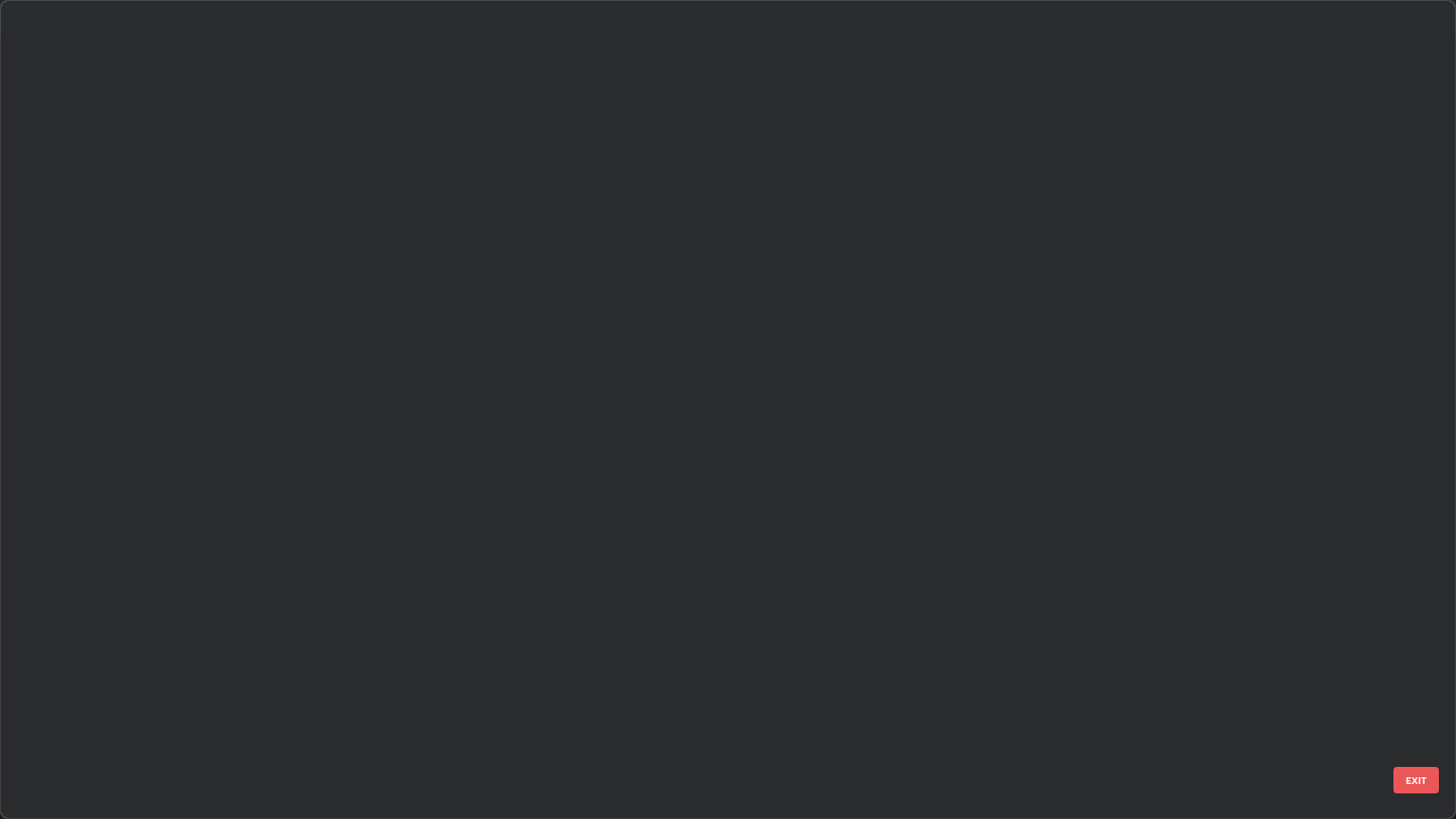 scroll, scrollTop: 1250, scrollLeft: 0, axis: vertical 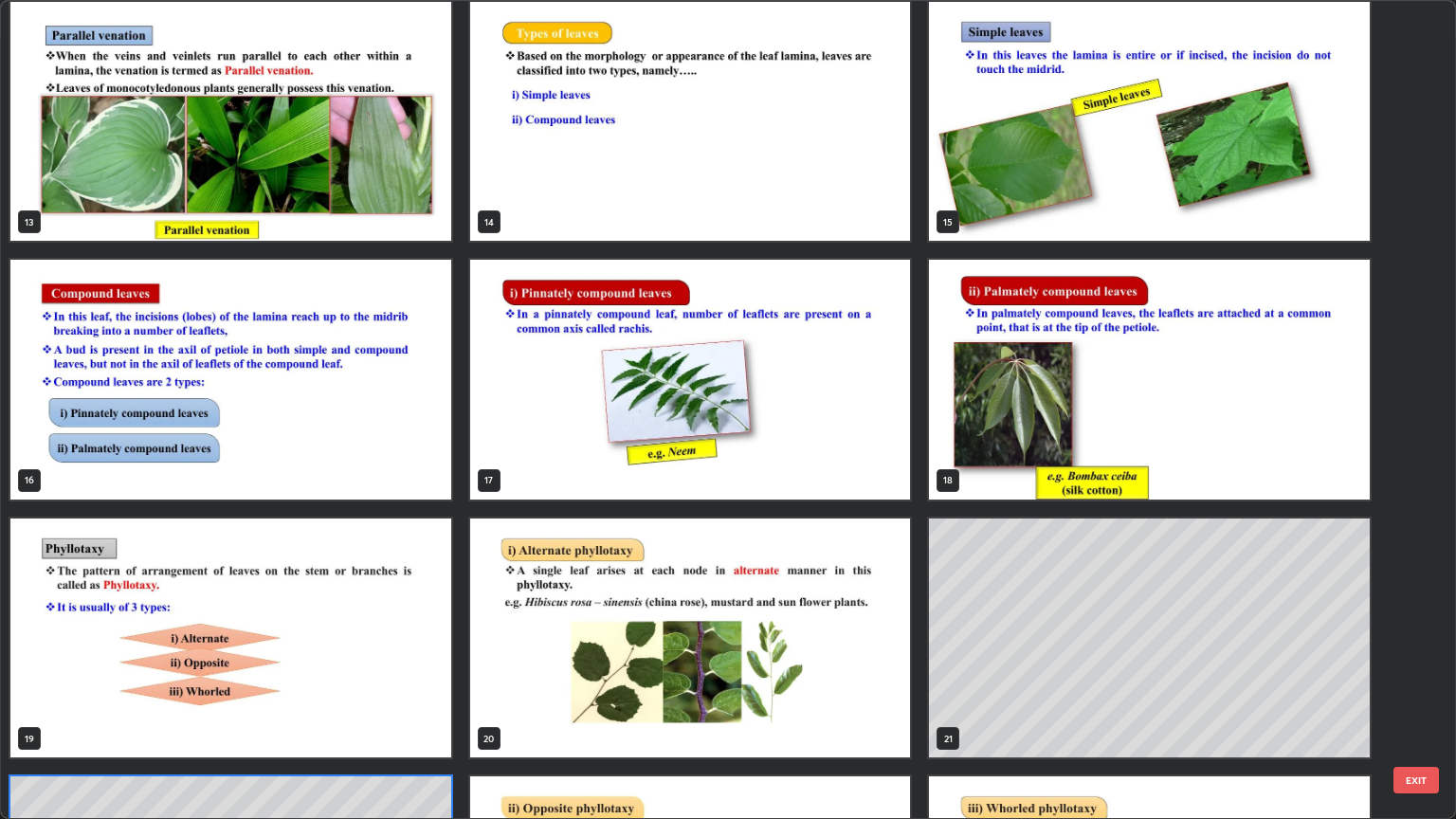 click at bounding box center (690, 379) 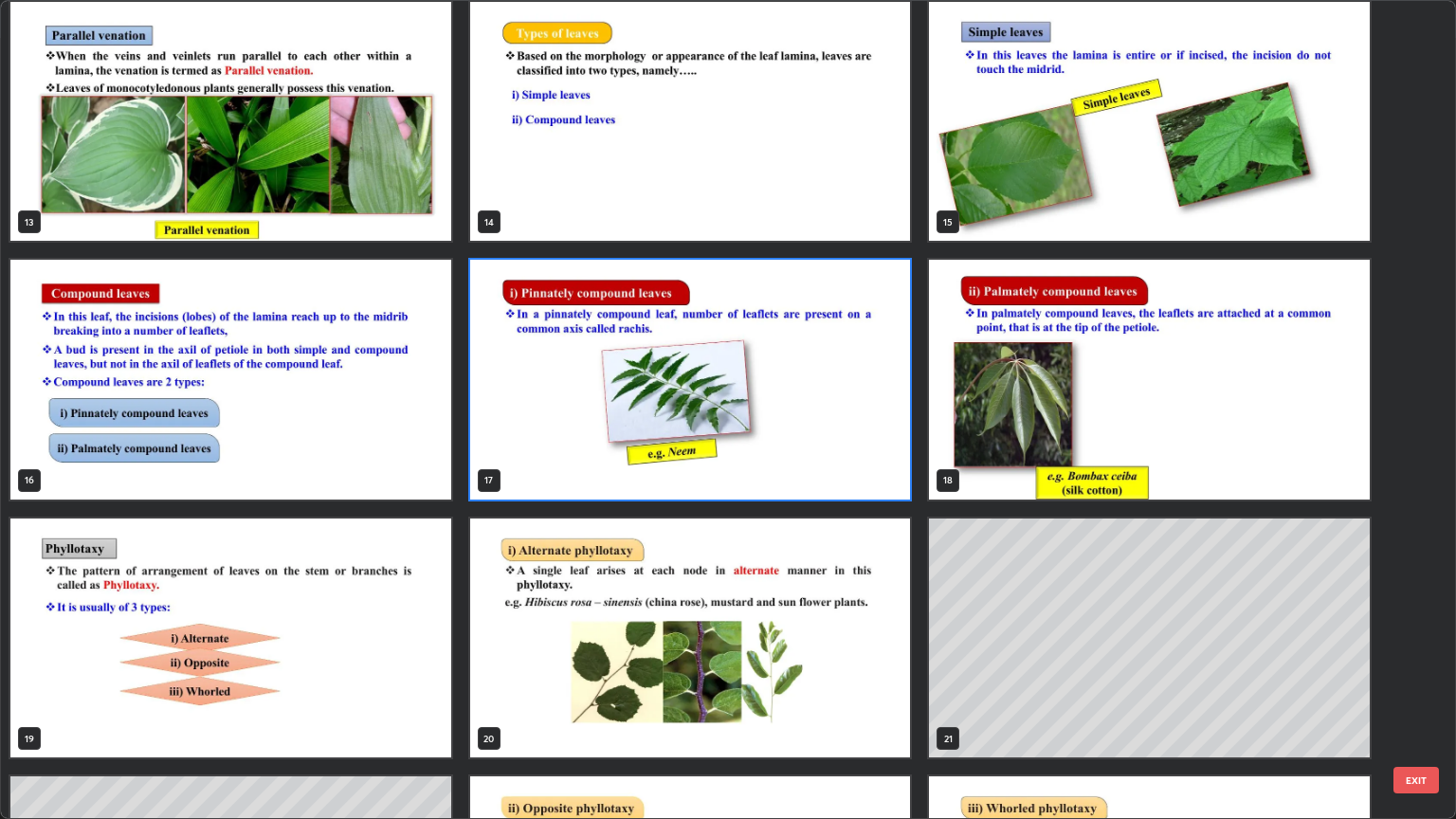 click at bounding box center [690, 379] 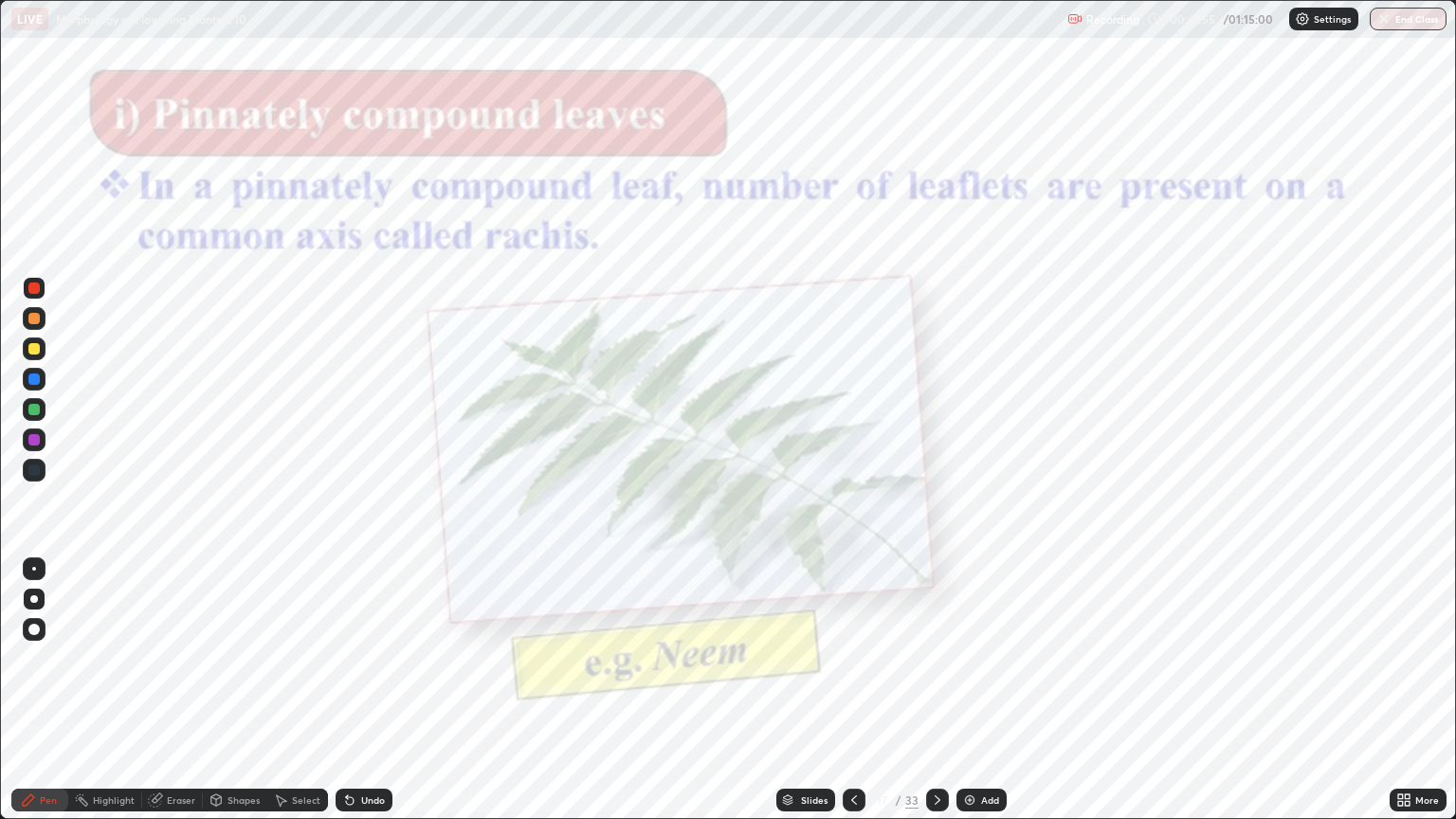 click at bounding box center [690, 379] 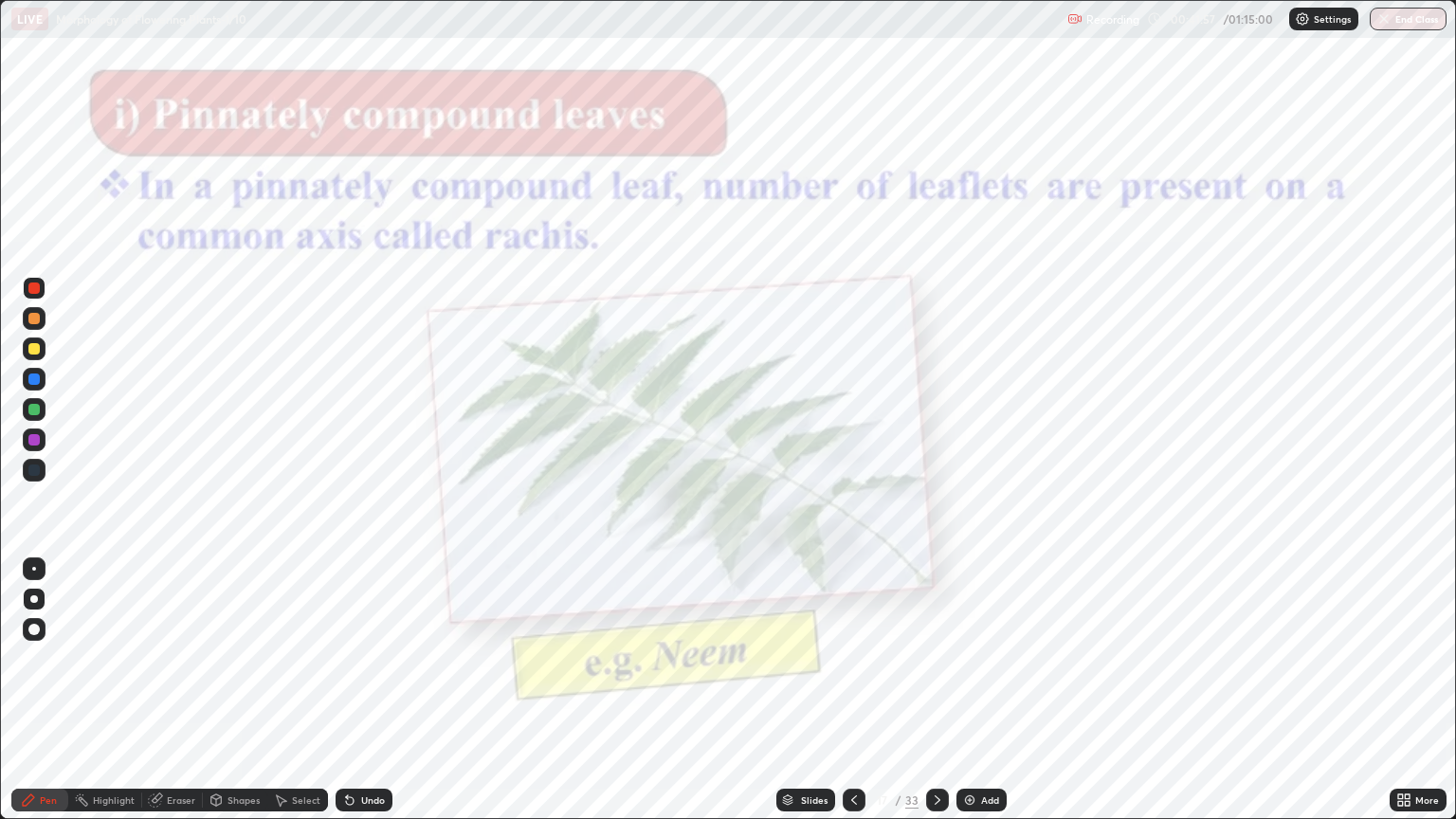 click 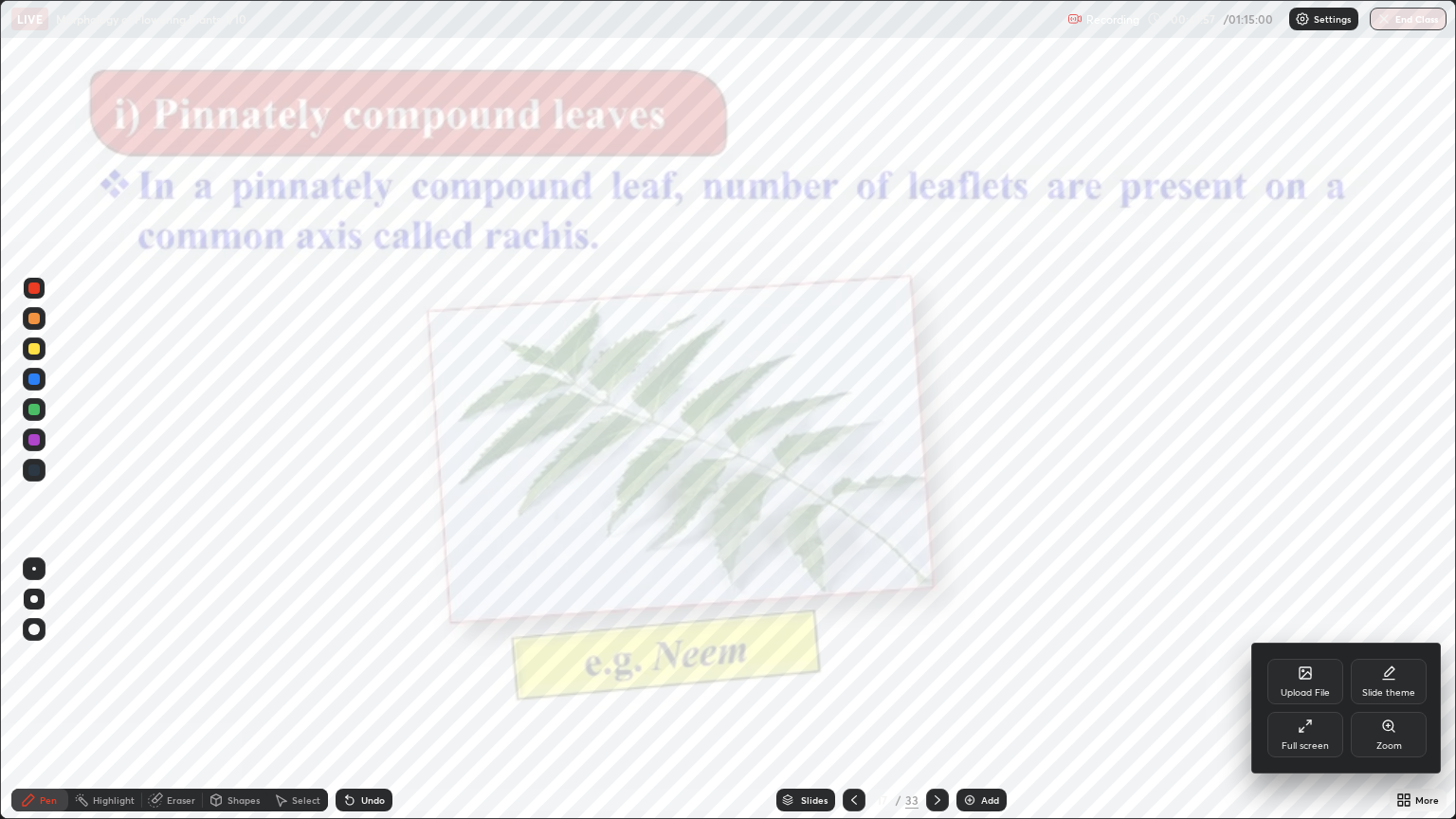 click on "Zoom" at bounding box center (1389, 735) 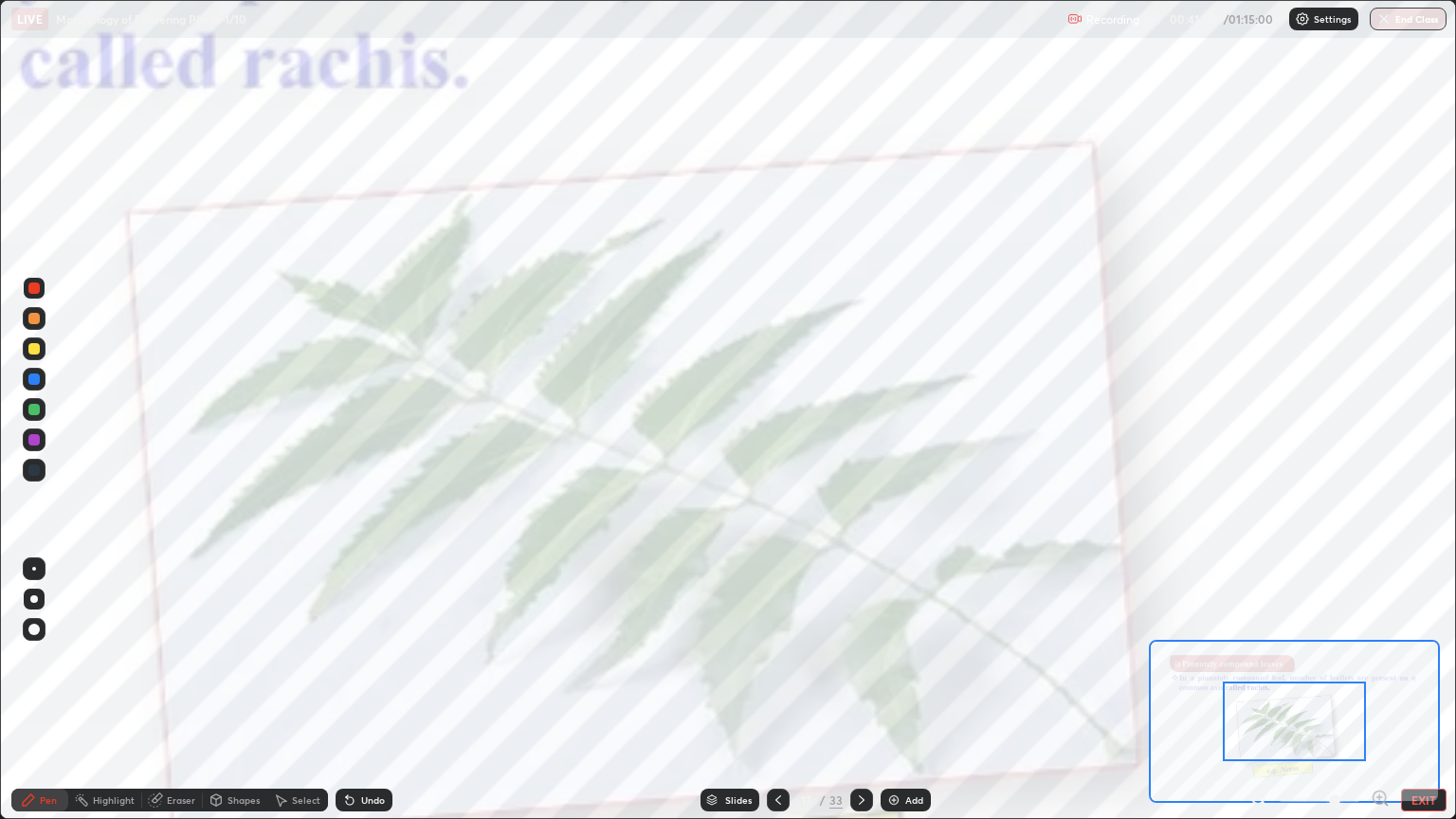 click at bounding box center [1294, 721] 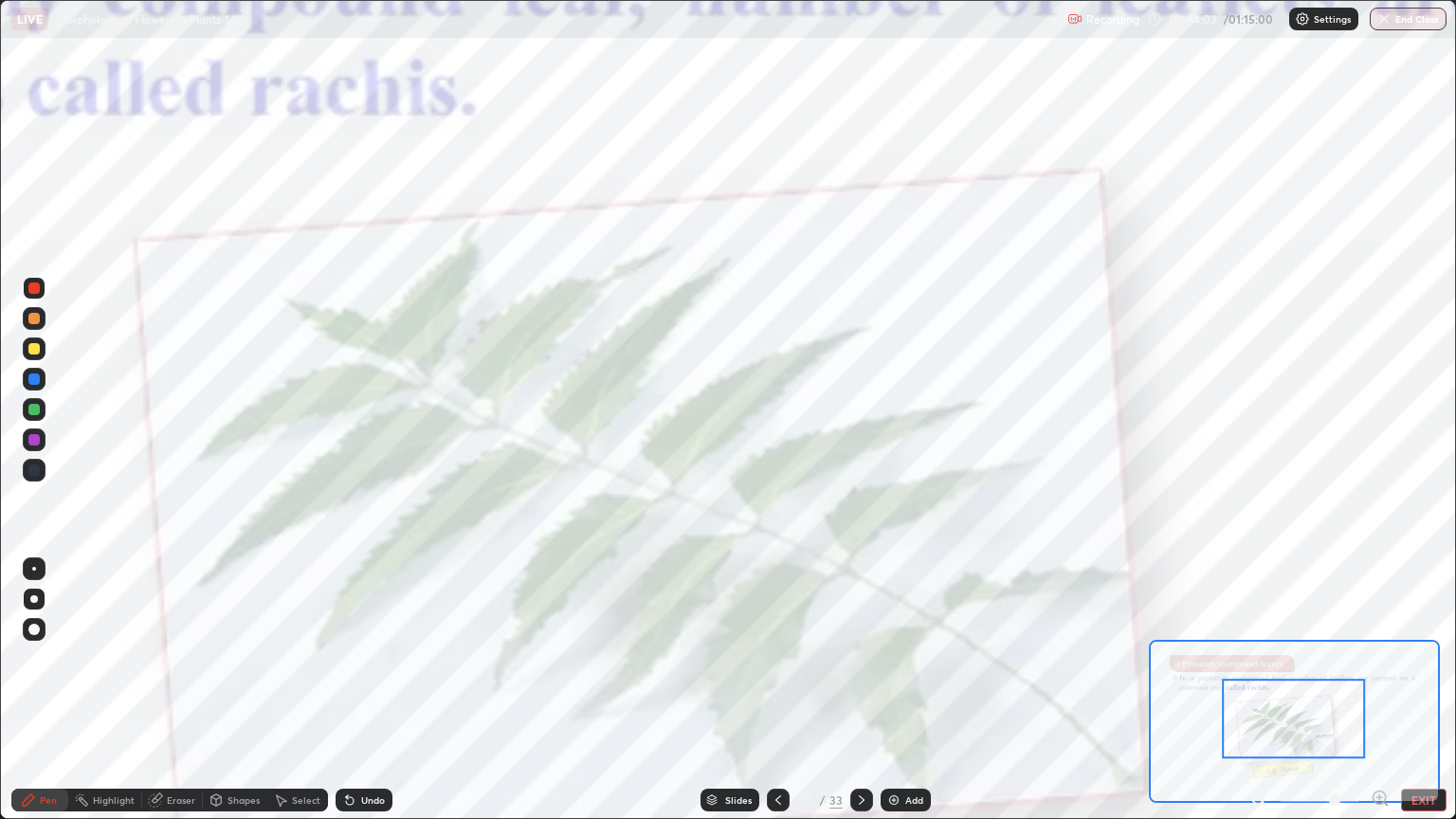 click on "EXIT" at bounding box center (1424, 800) 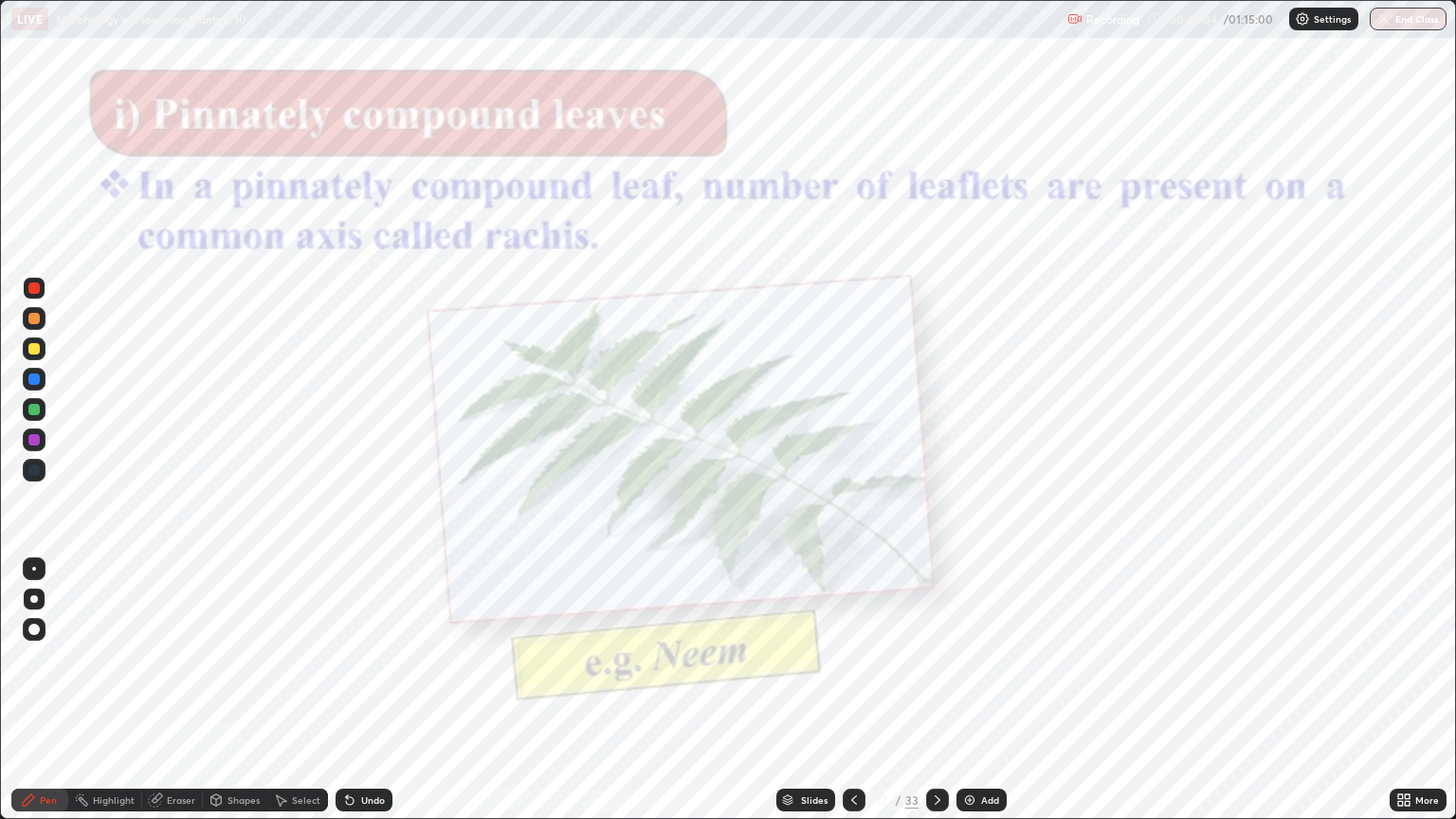 click on "Slides" at bounding box center [806, 800] 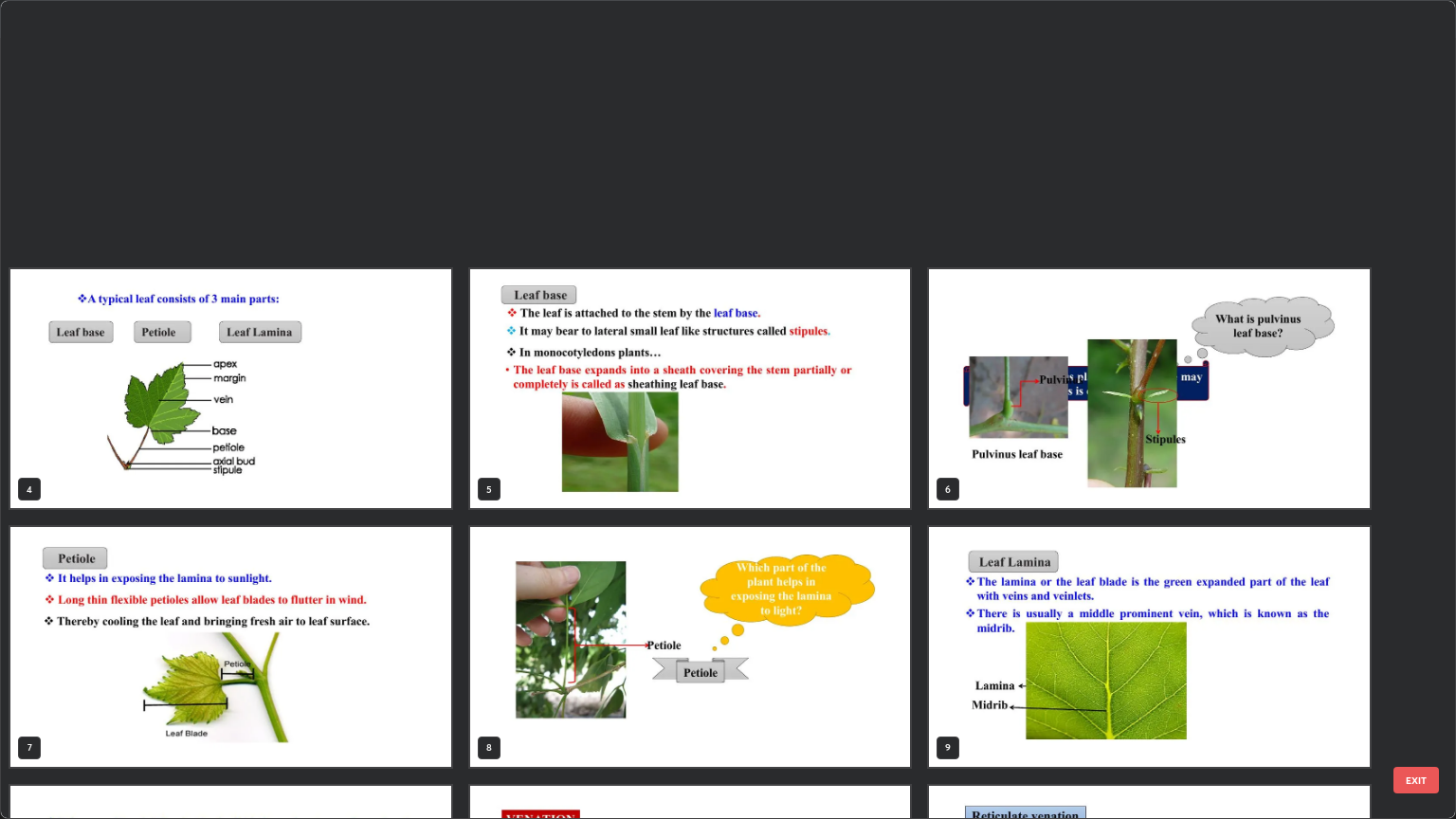 scroll, scrollTop: 733, scrollLeft: 0, axis: vertical 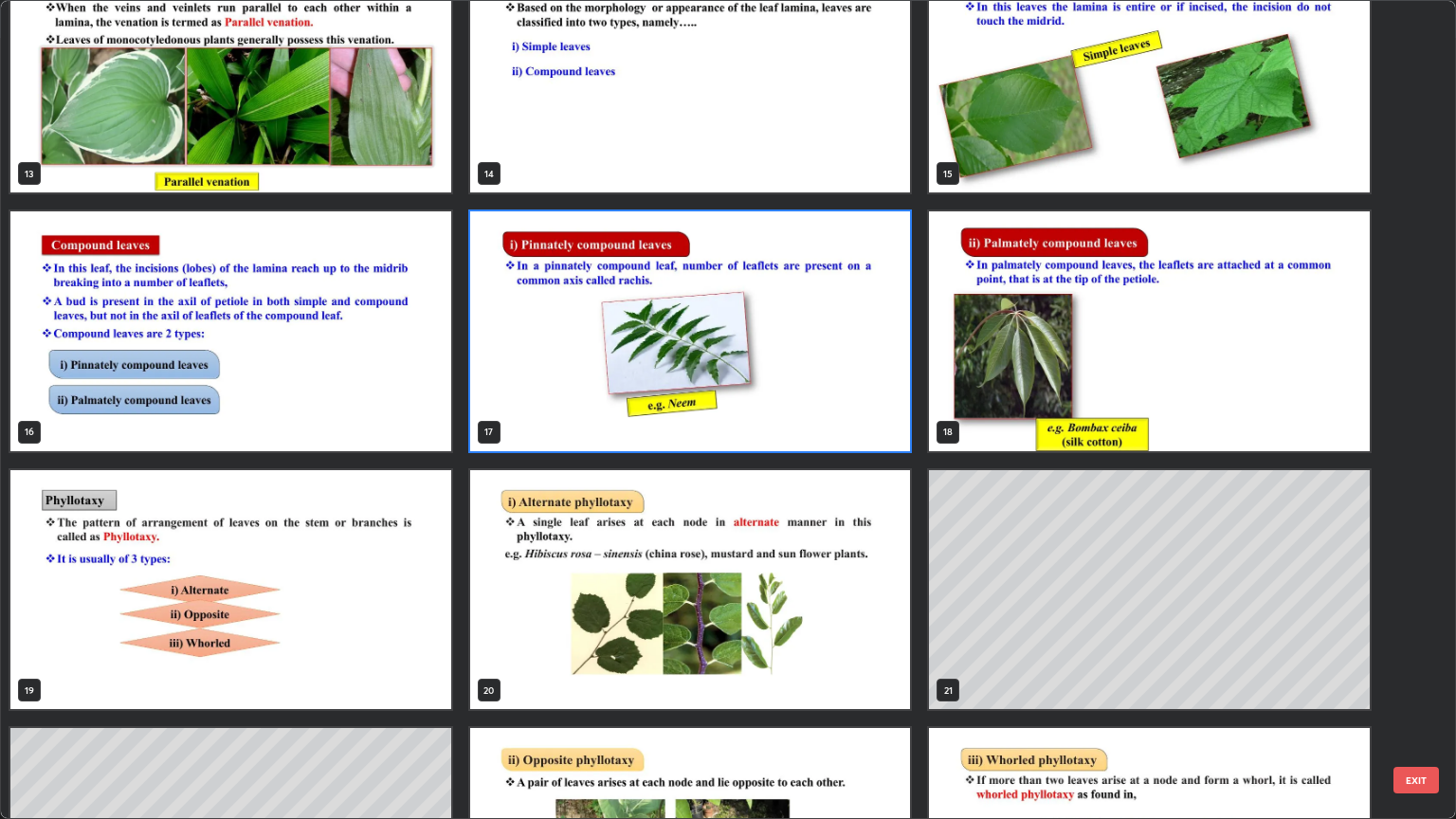 click at bounding box center (1149, 331) 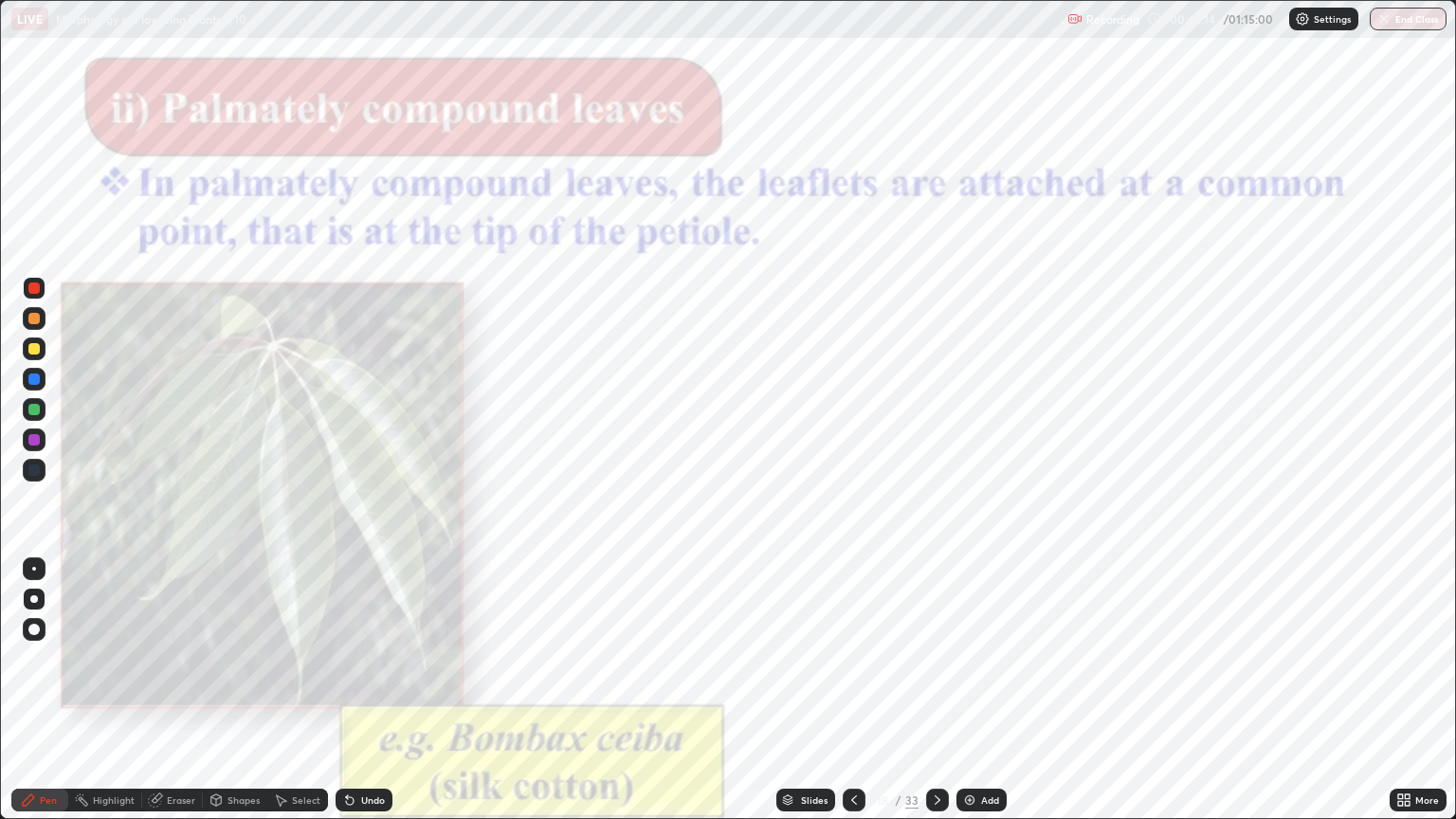 click at bounding box center (1149, 331) 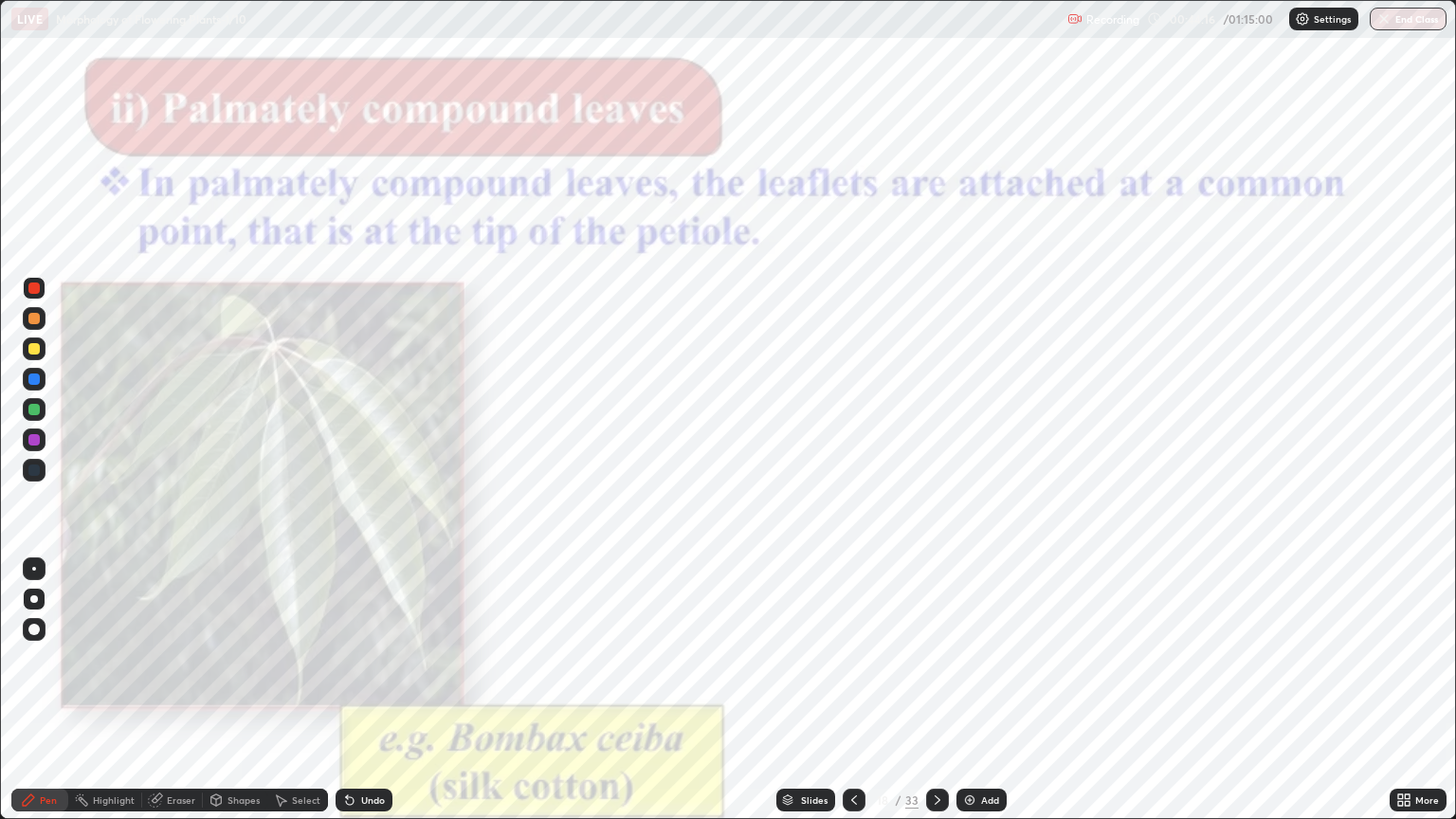 click 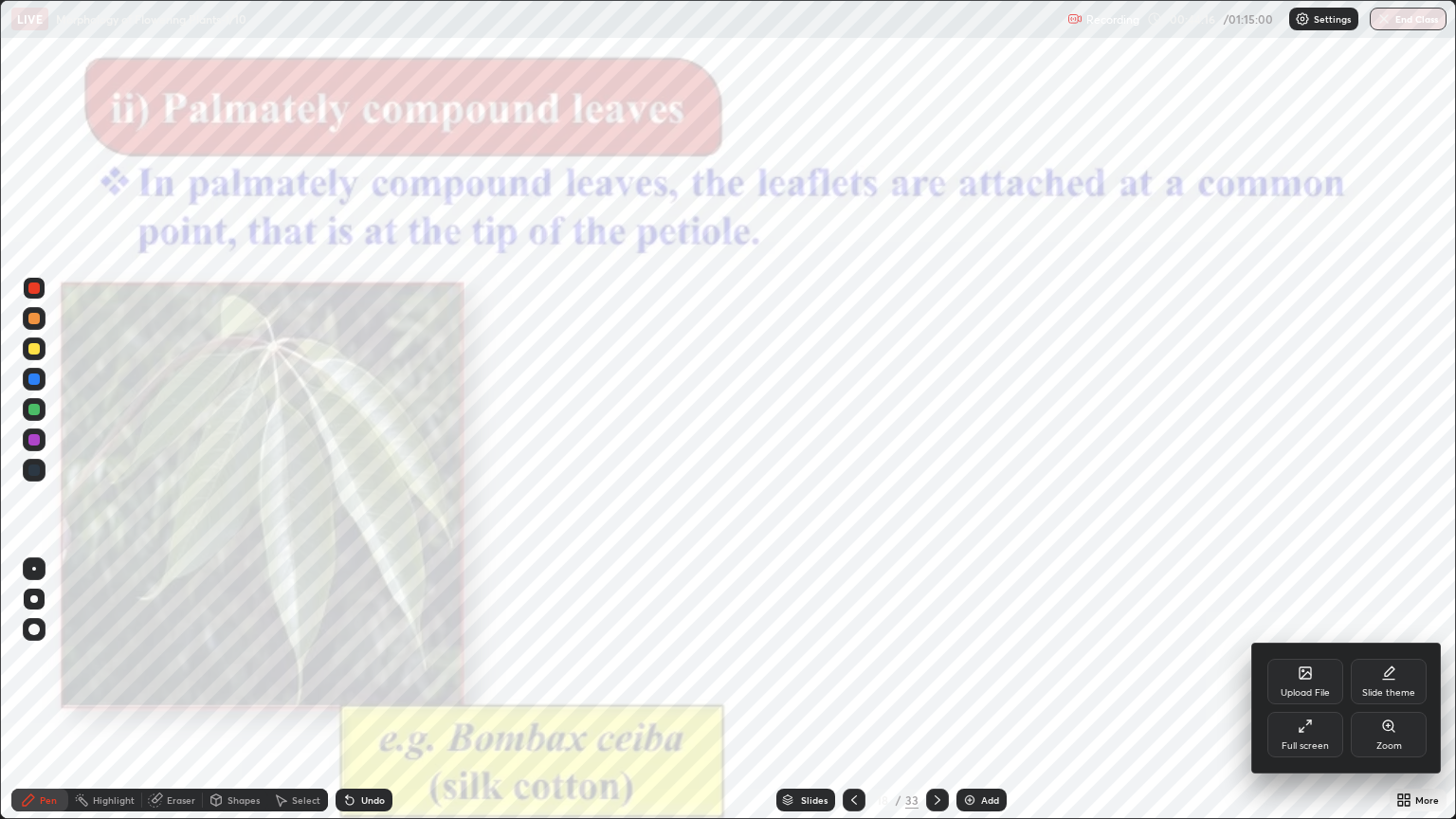 click 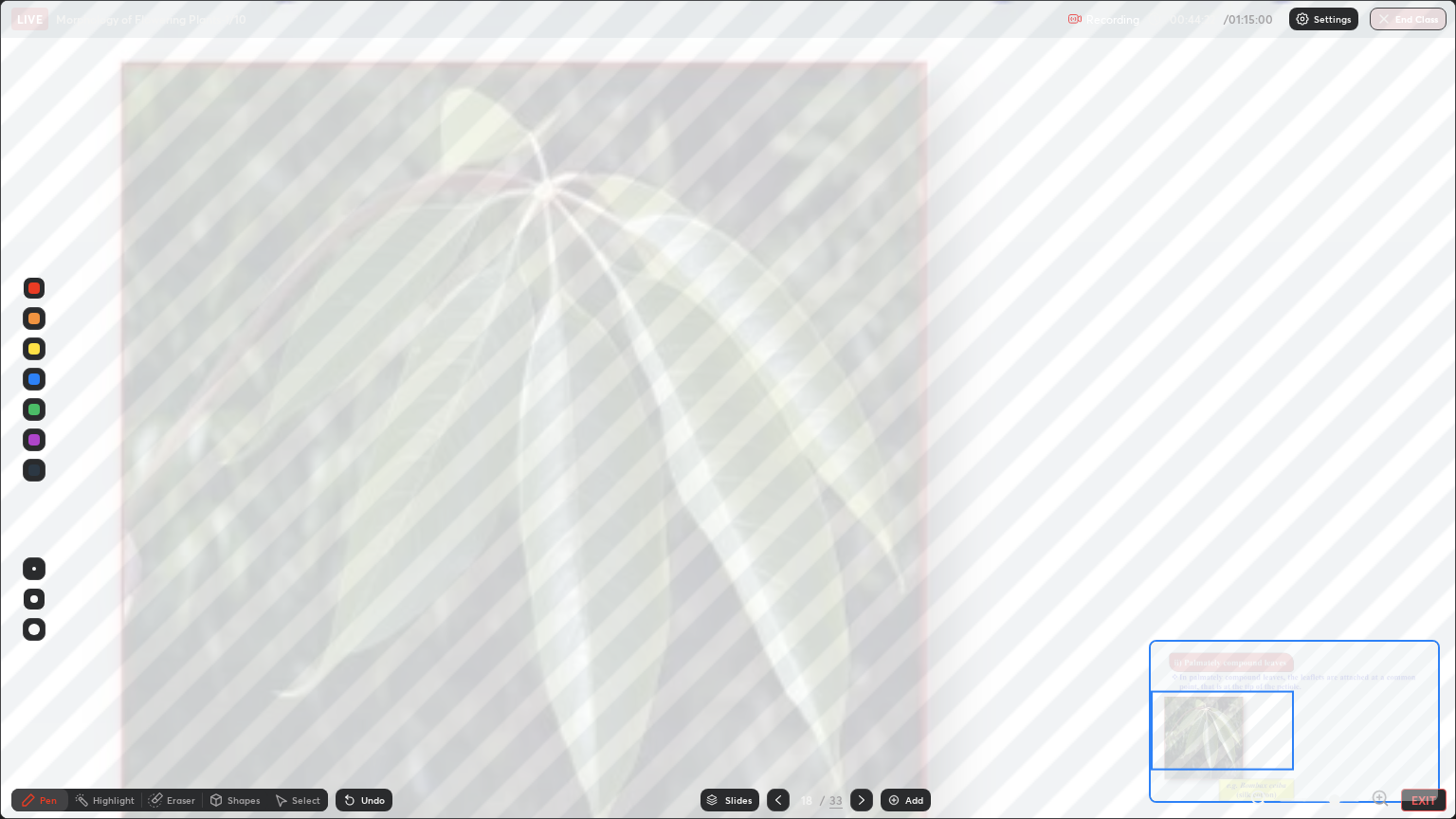 click on "EXIT" at bounding box center (1424, 800) 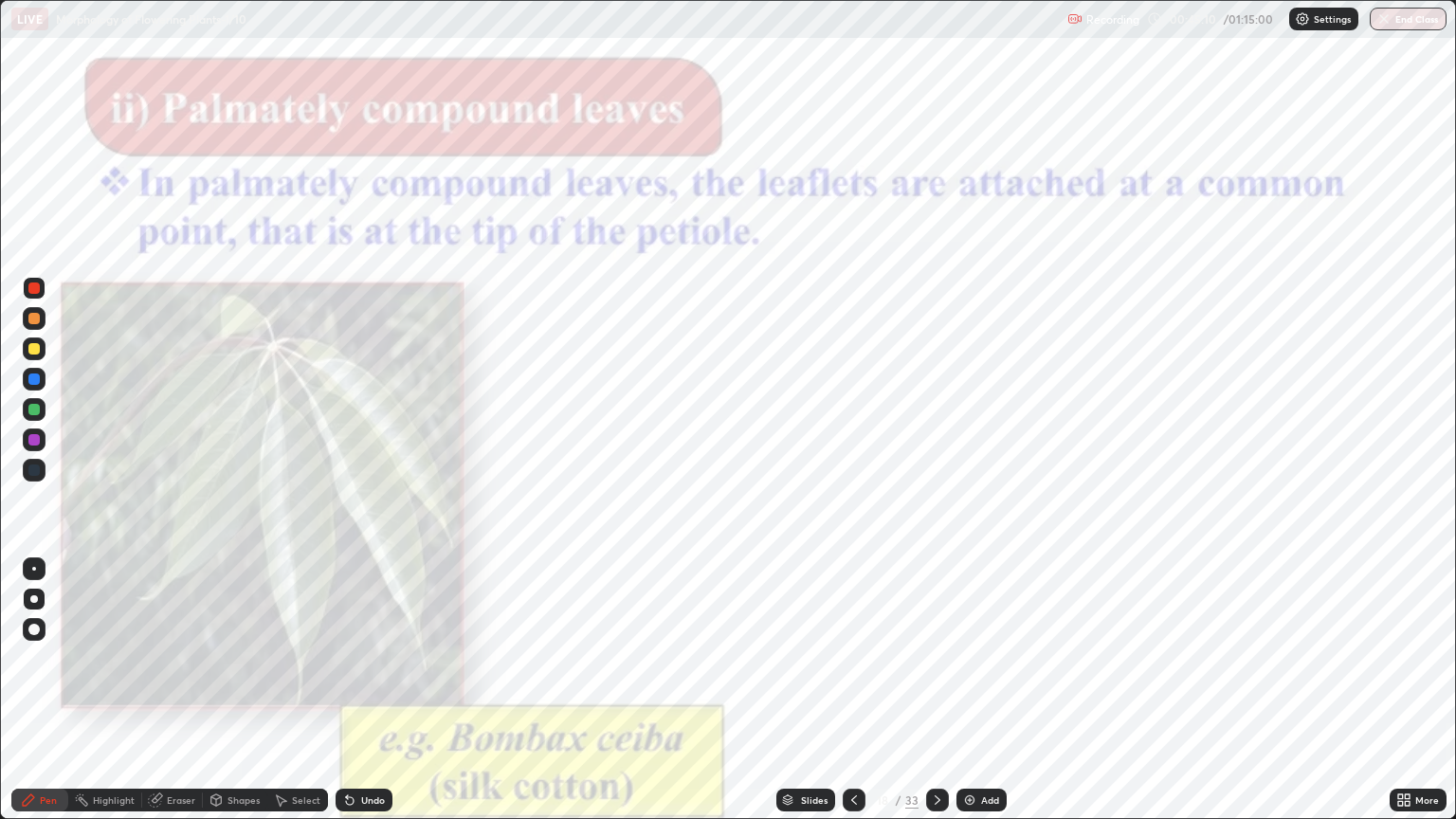 click on "Add" at bounding box center [990, 800] 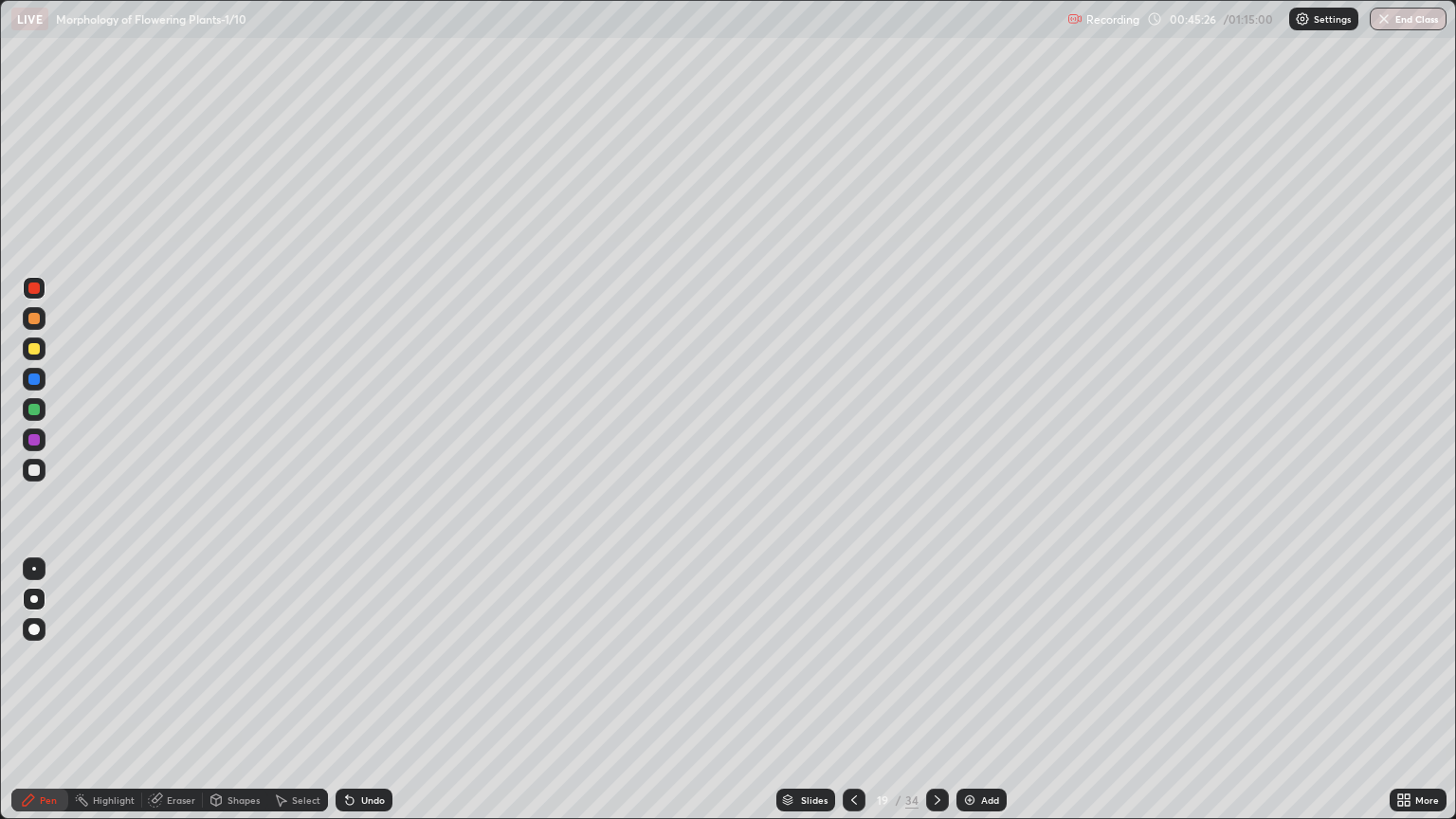 click 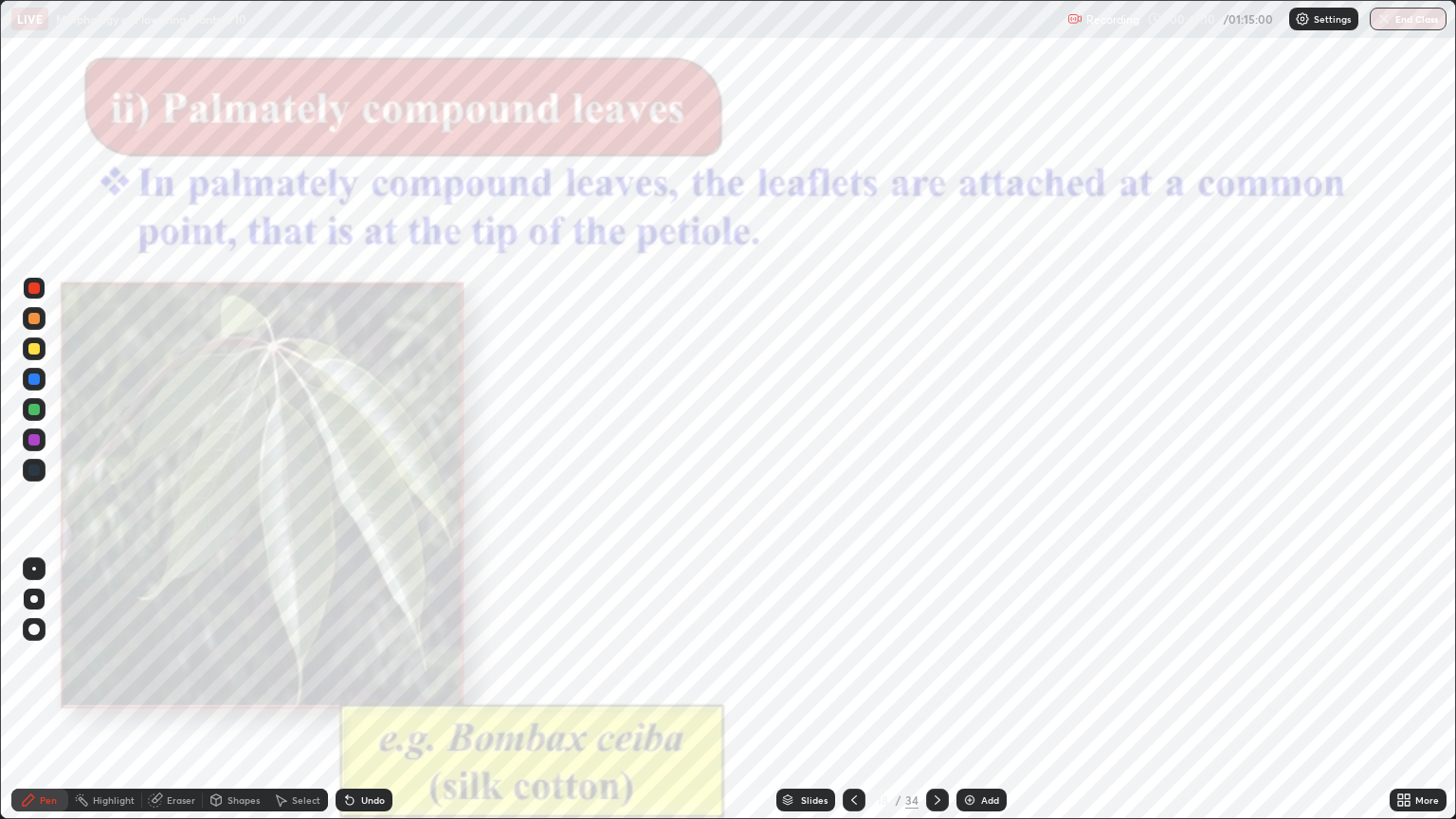 click on "Slides" at bounding box center [814, 800] 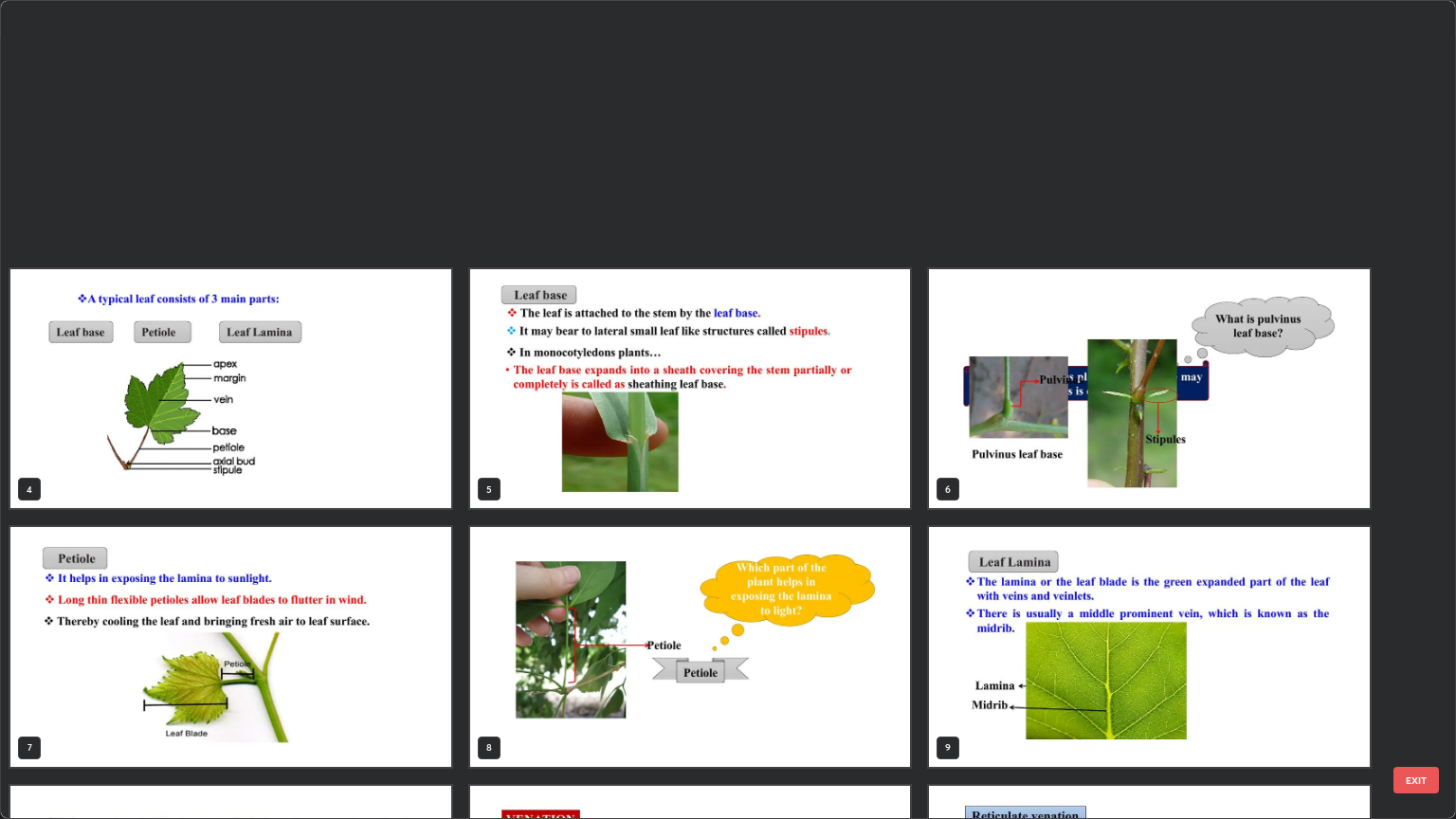 scroll, scrollTop: 733, scrollLeft: 0, axis: vertical 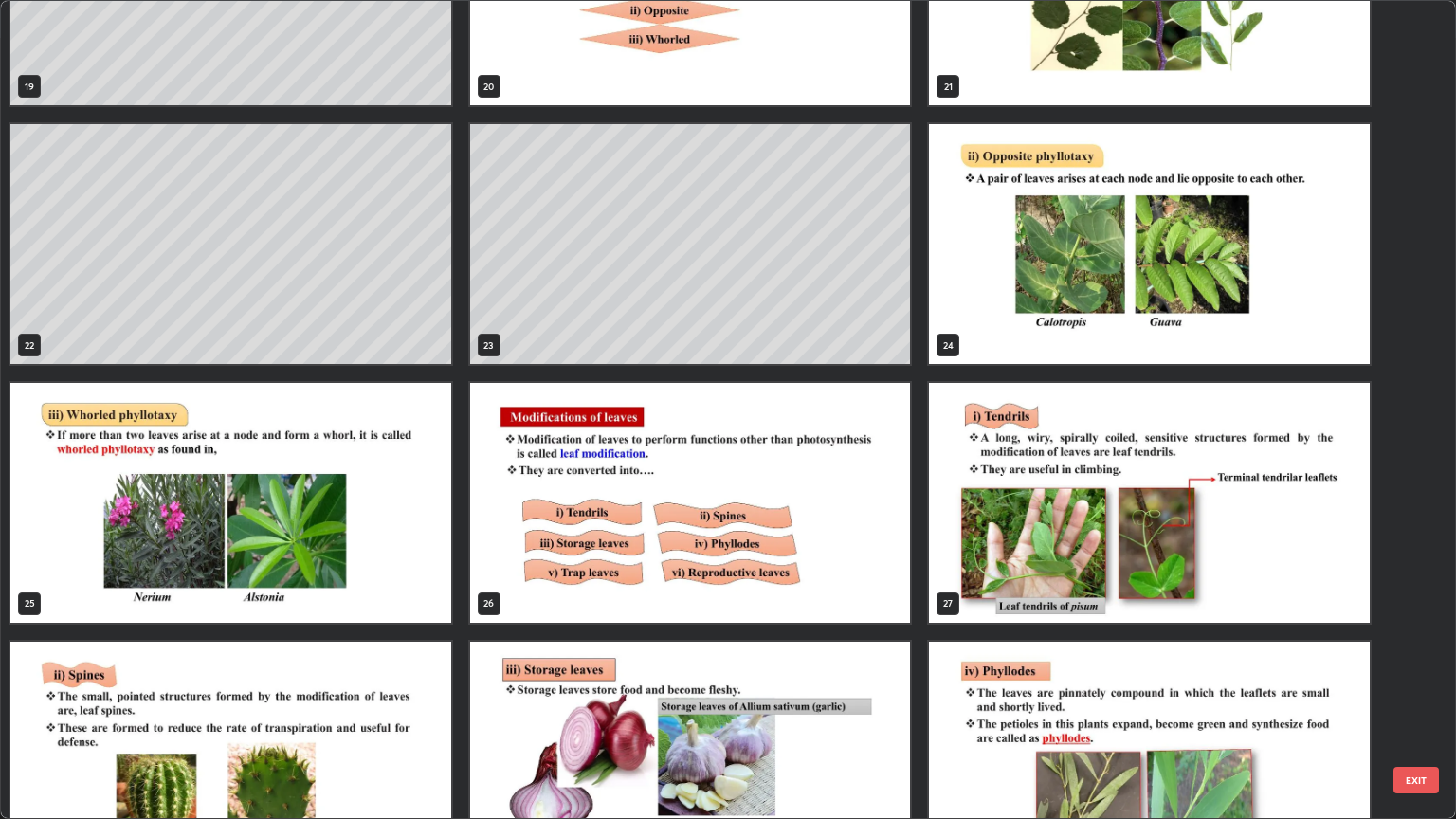 click at bounding box center (690, 502) 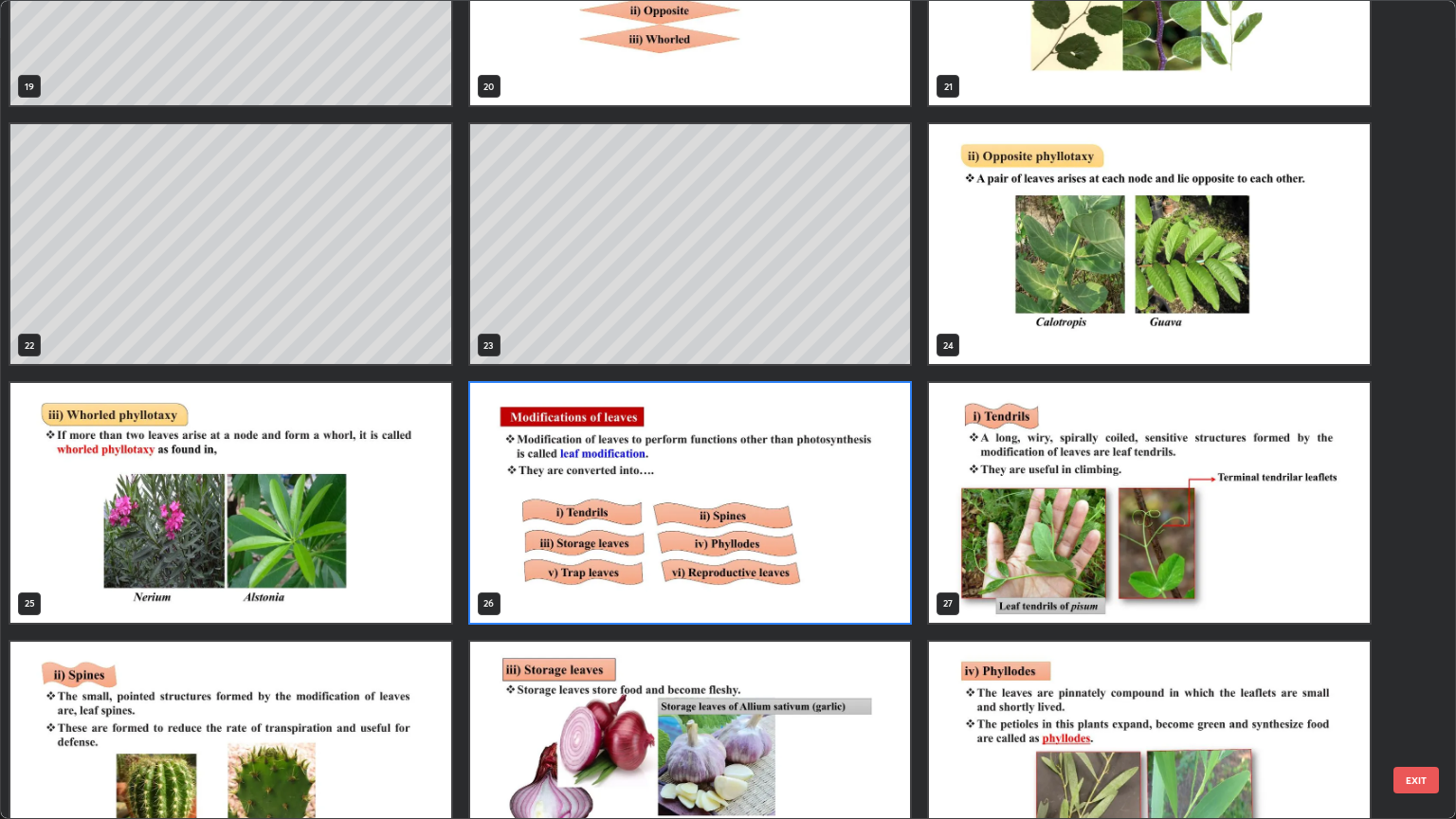 click at bounding box center [690, 502] 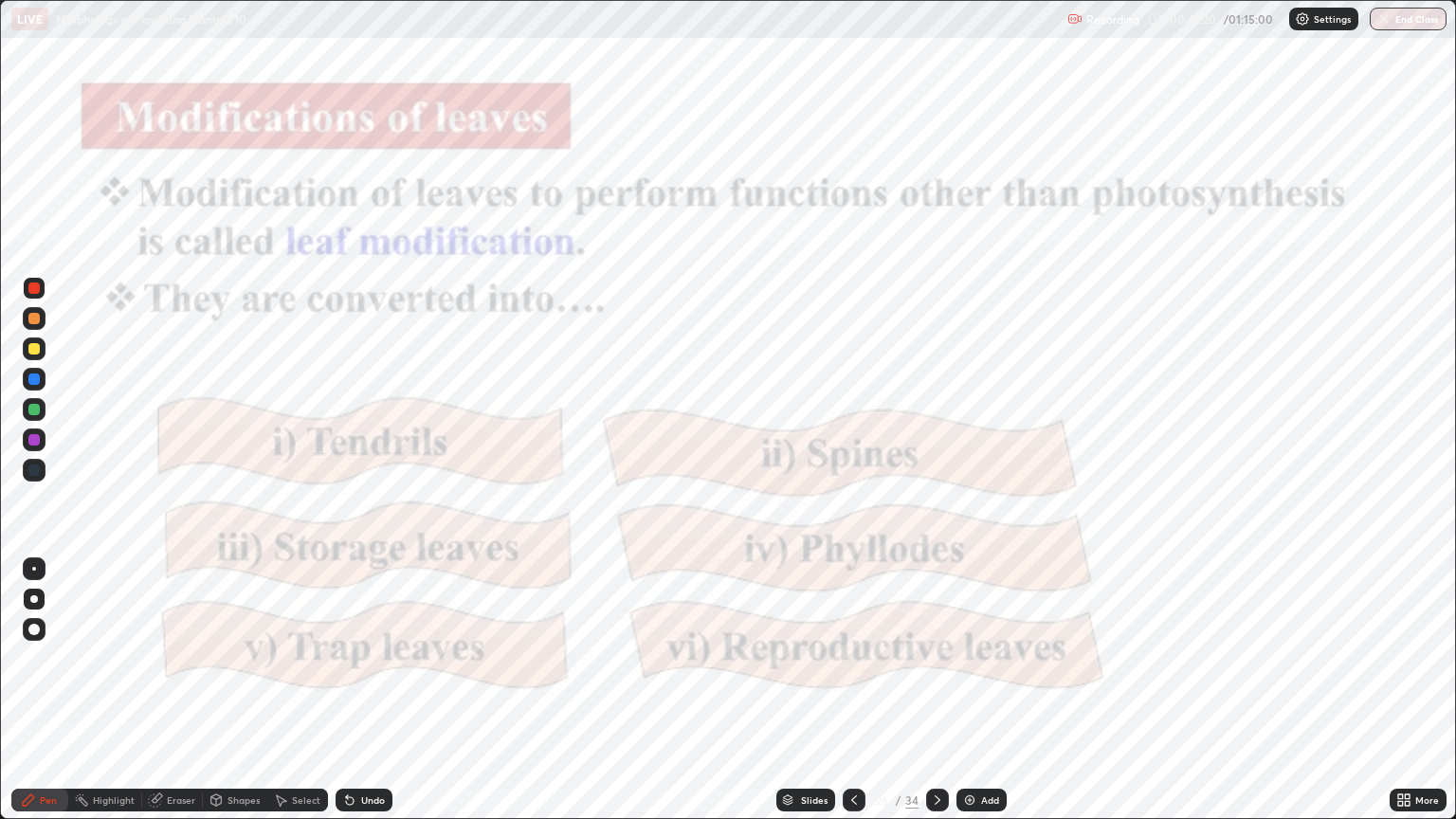 click at bounding box center [690, 502] 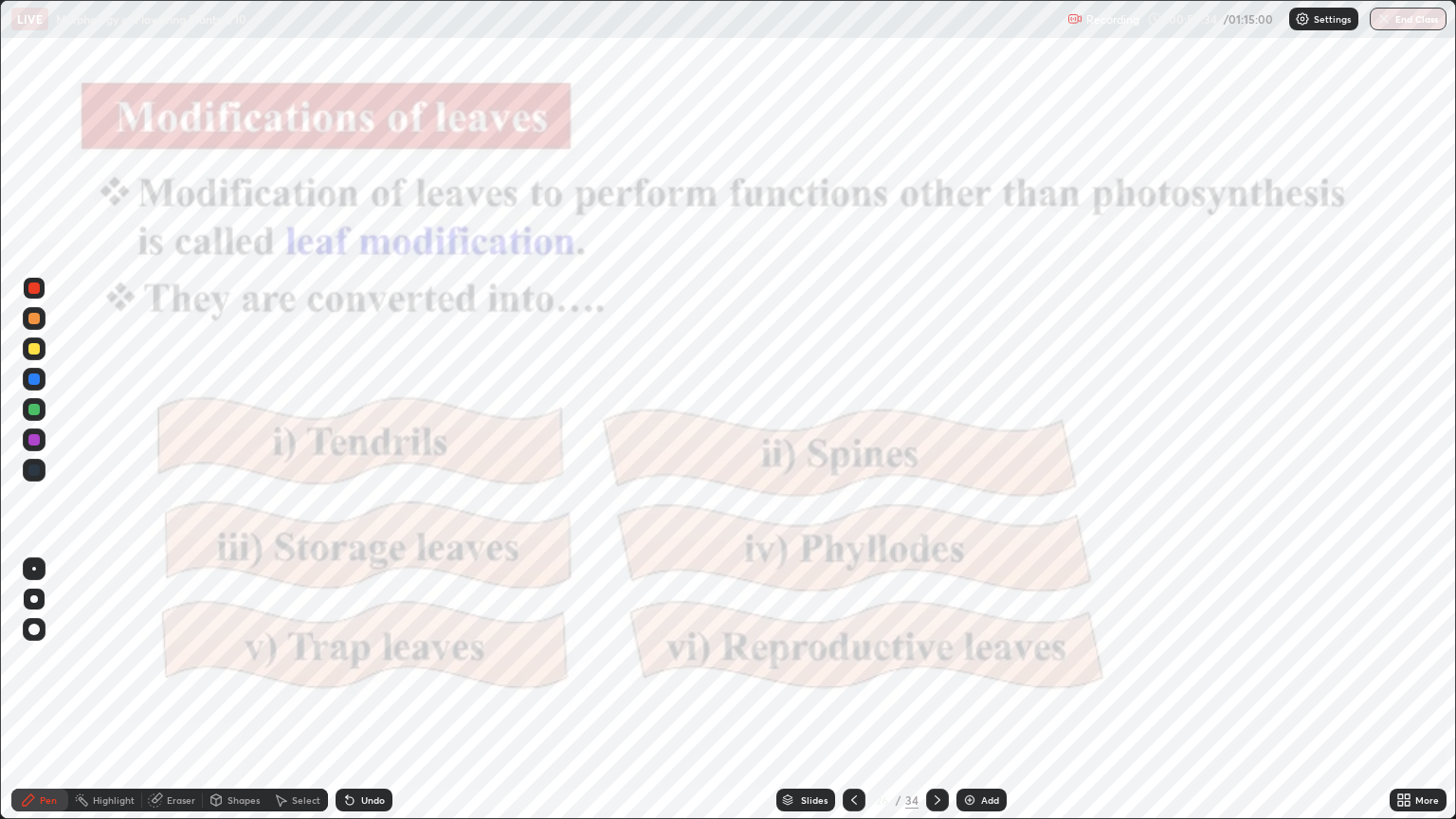 click on "Slides" at bounding box center (814, 800) 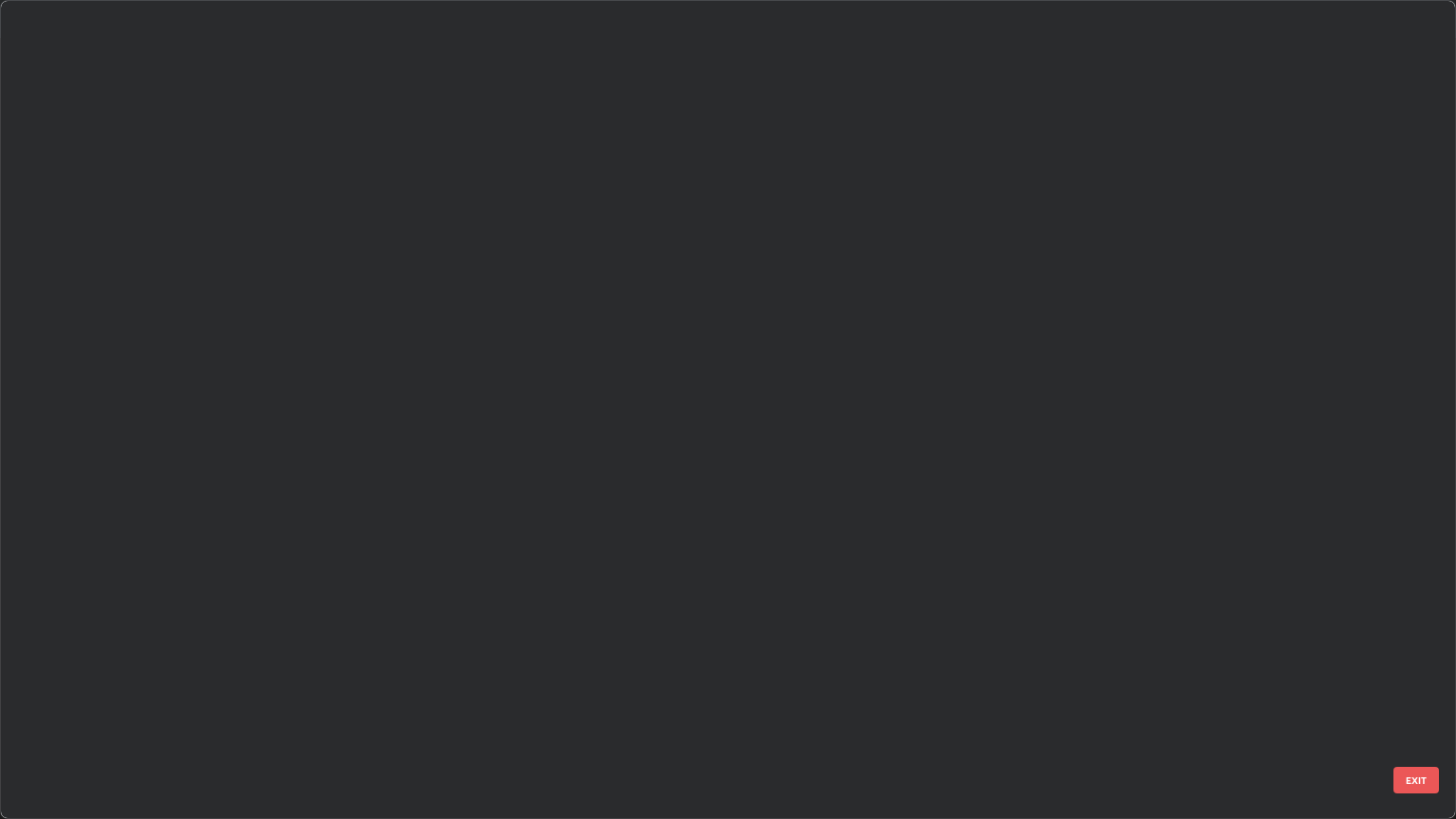 scroll, scrollTop: 1508, scrollLeft: 0, axis: vertical 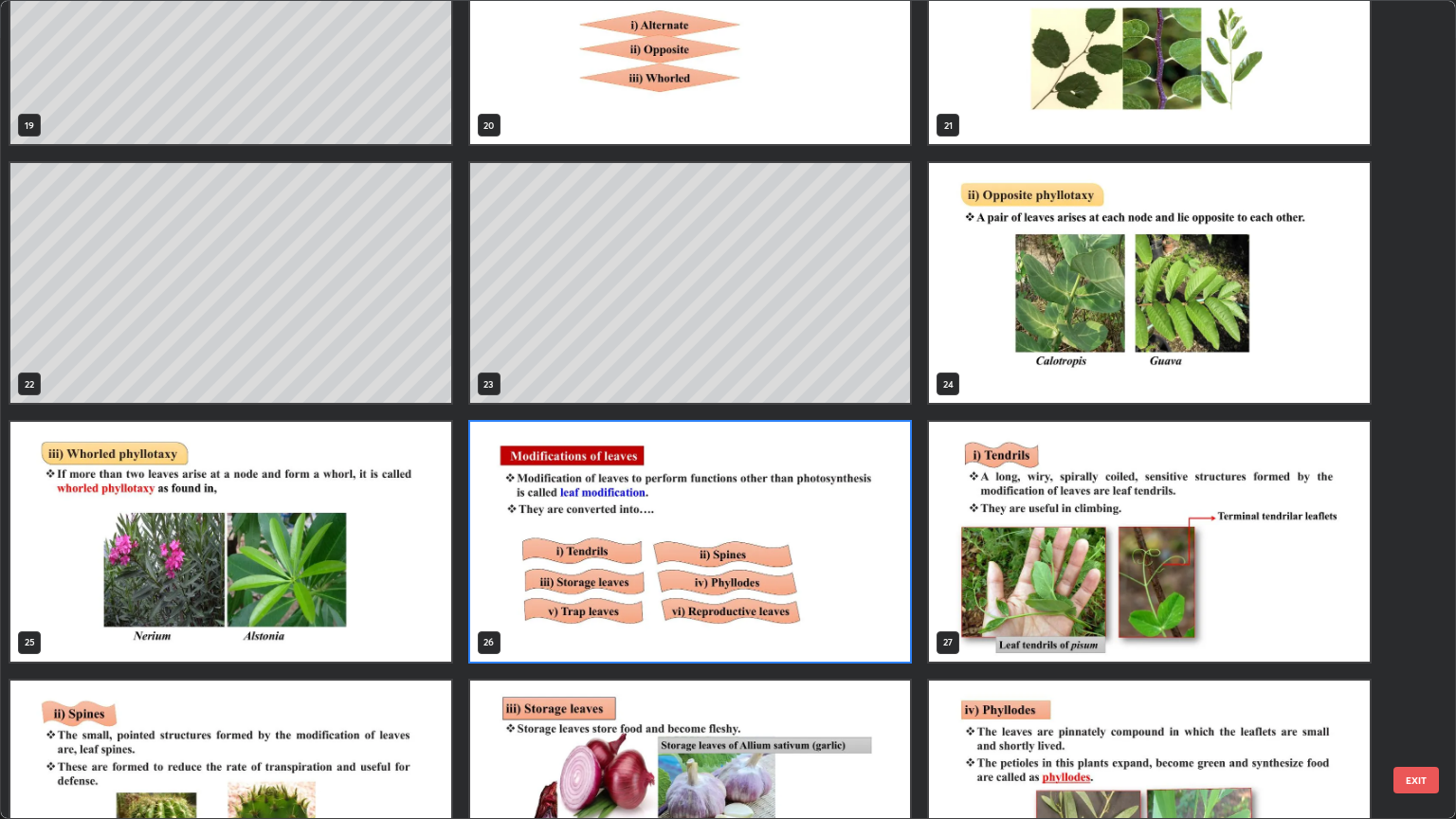 click at bounding box center [1149, 541] 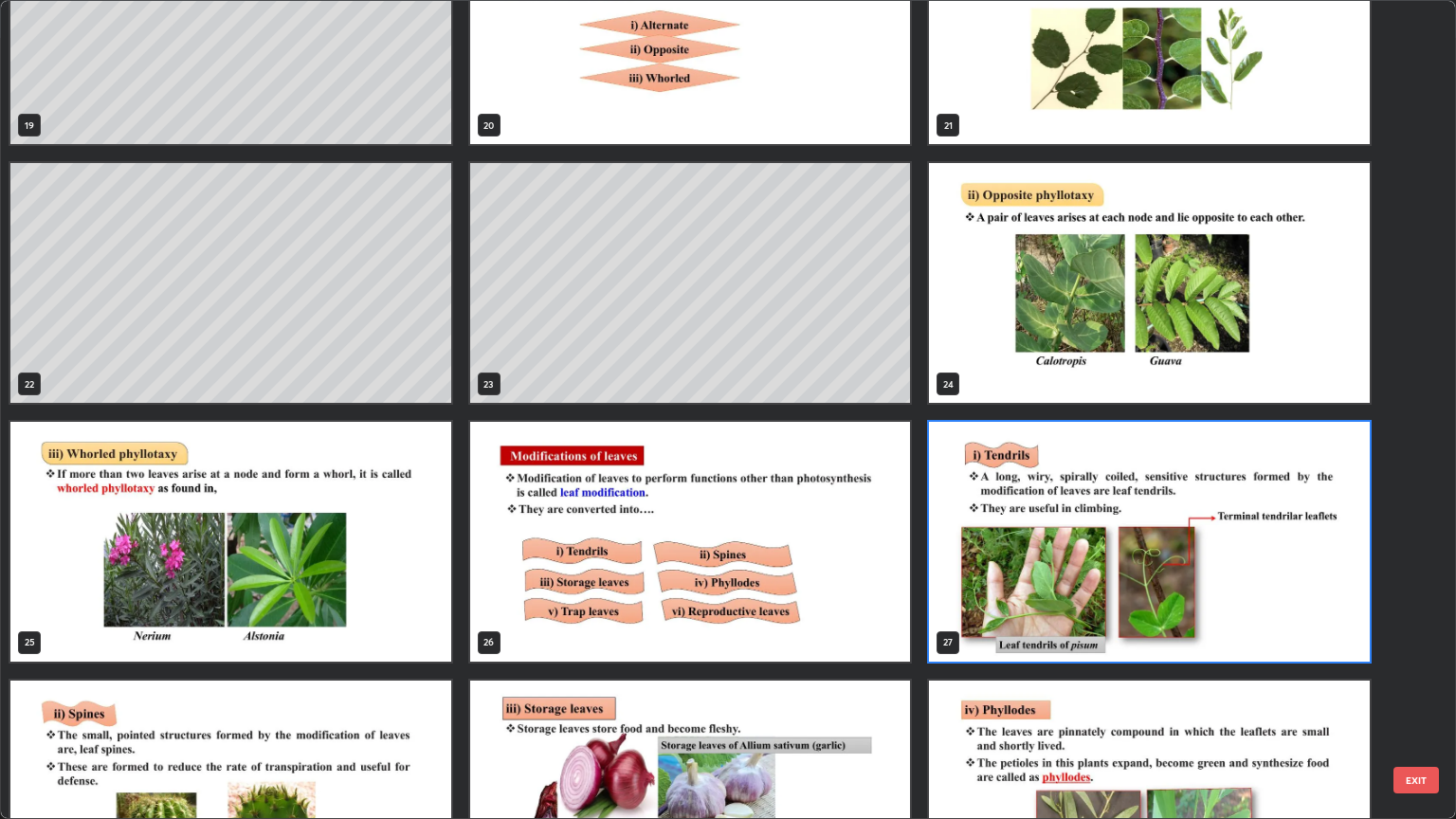 click at bounding box center [1149, 541] 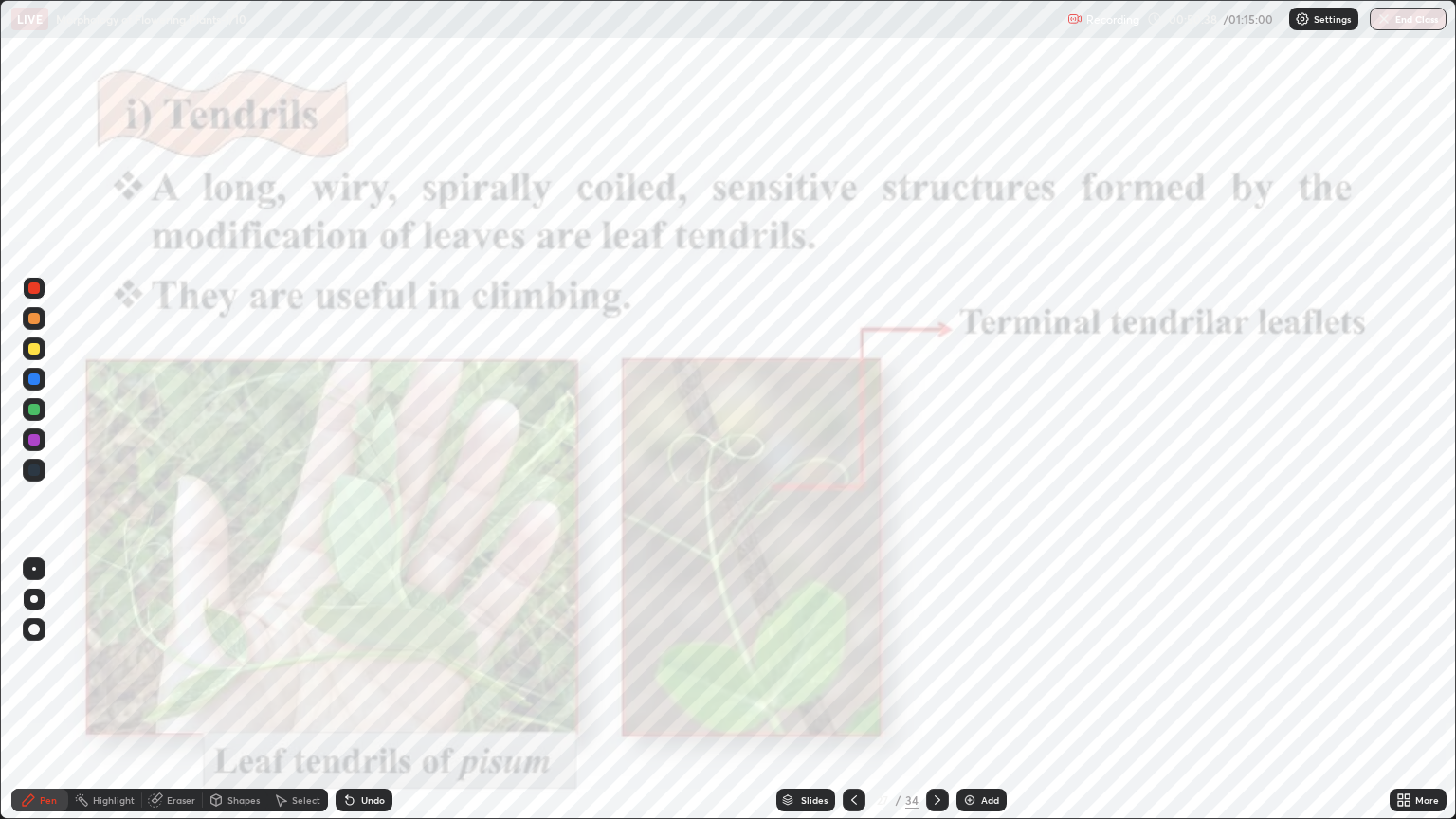 click 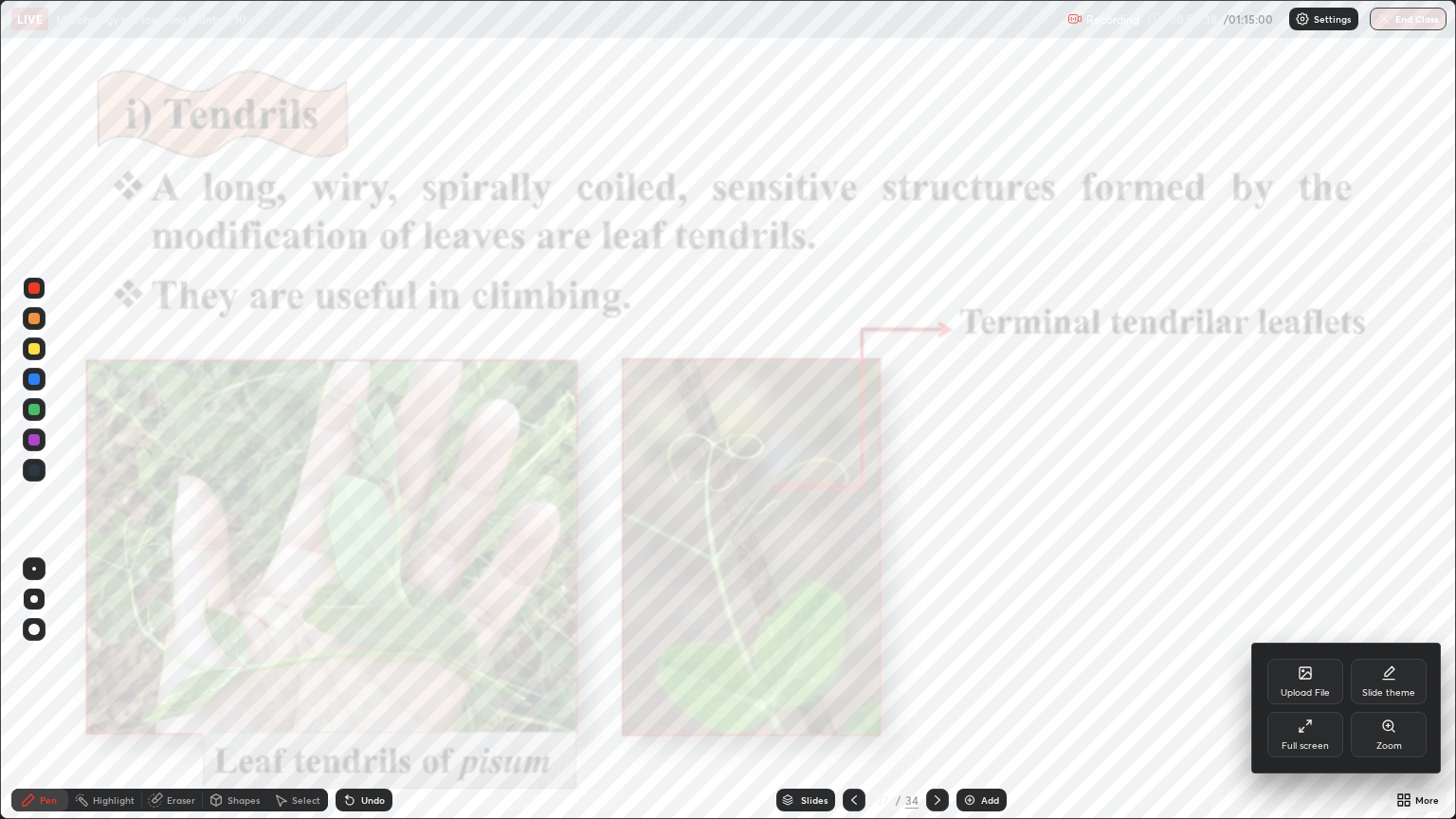 click on "Zoom" at bounding box center (1389, 735) 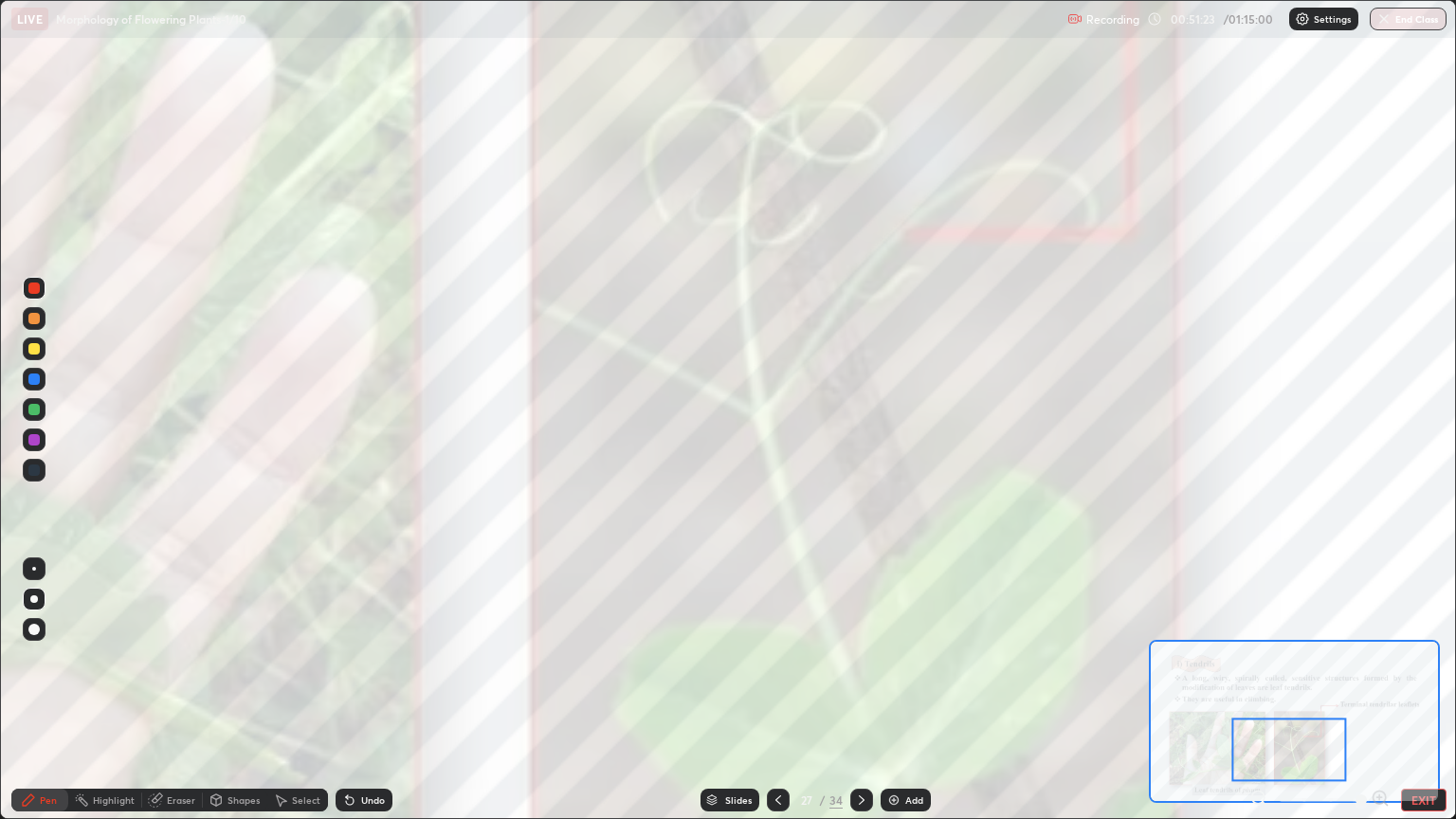 click 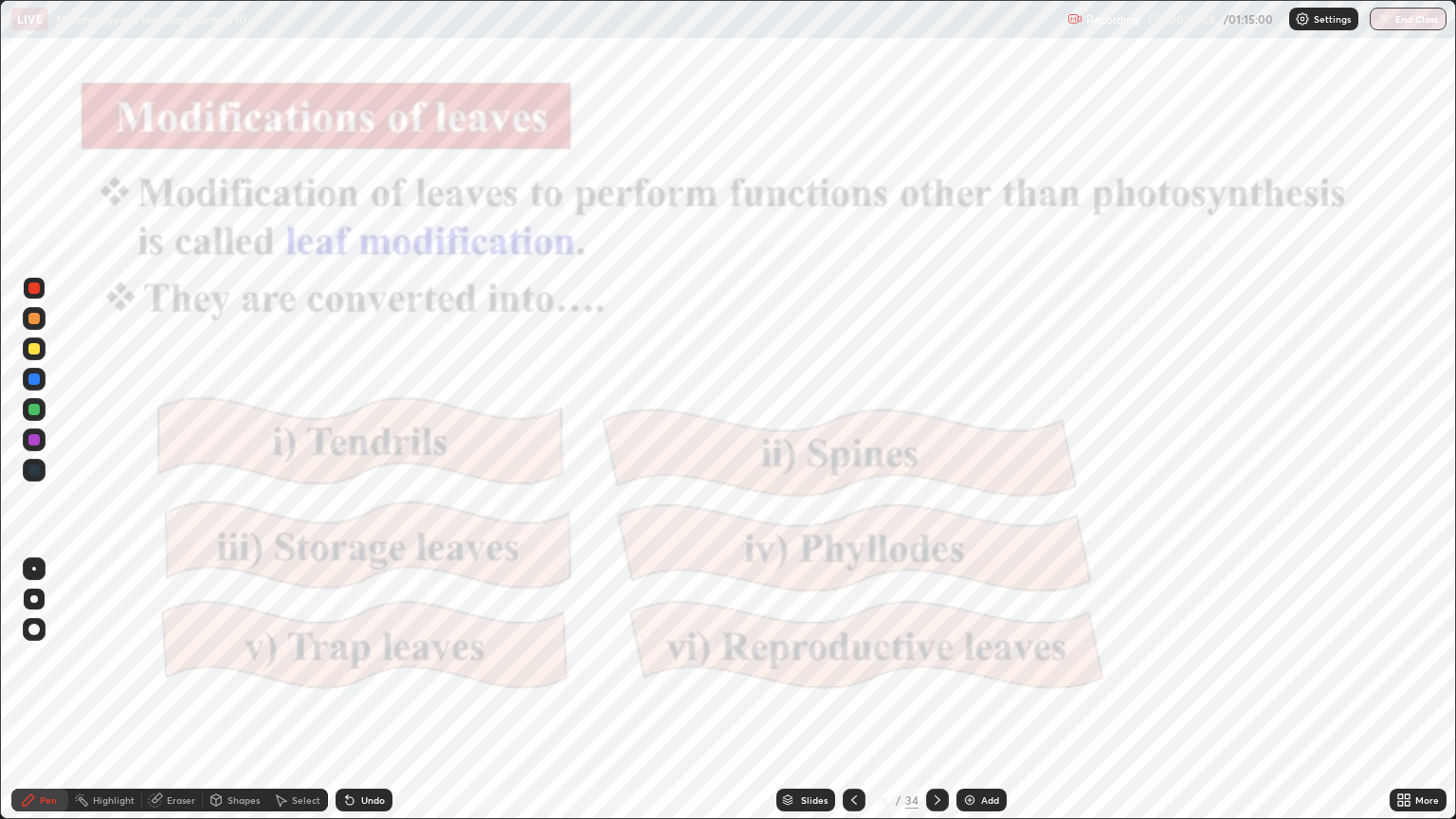 click on "Slides" at bounding box center [814, 800] 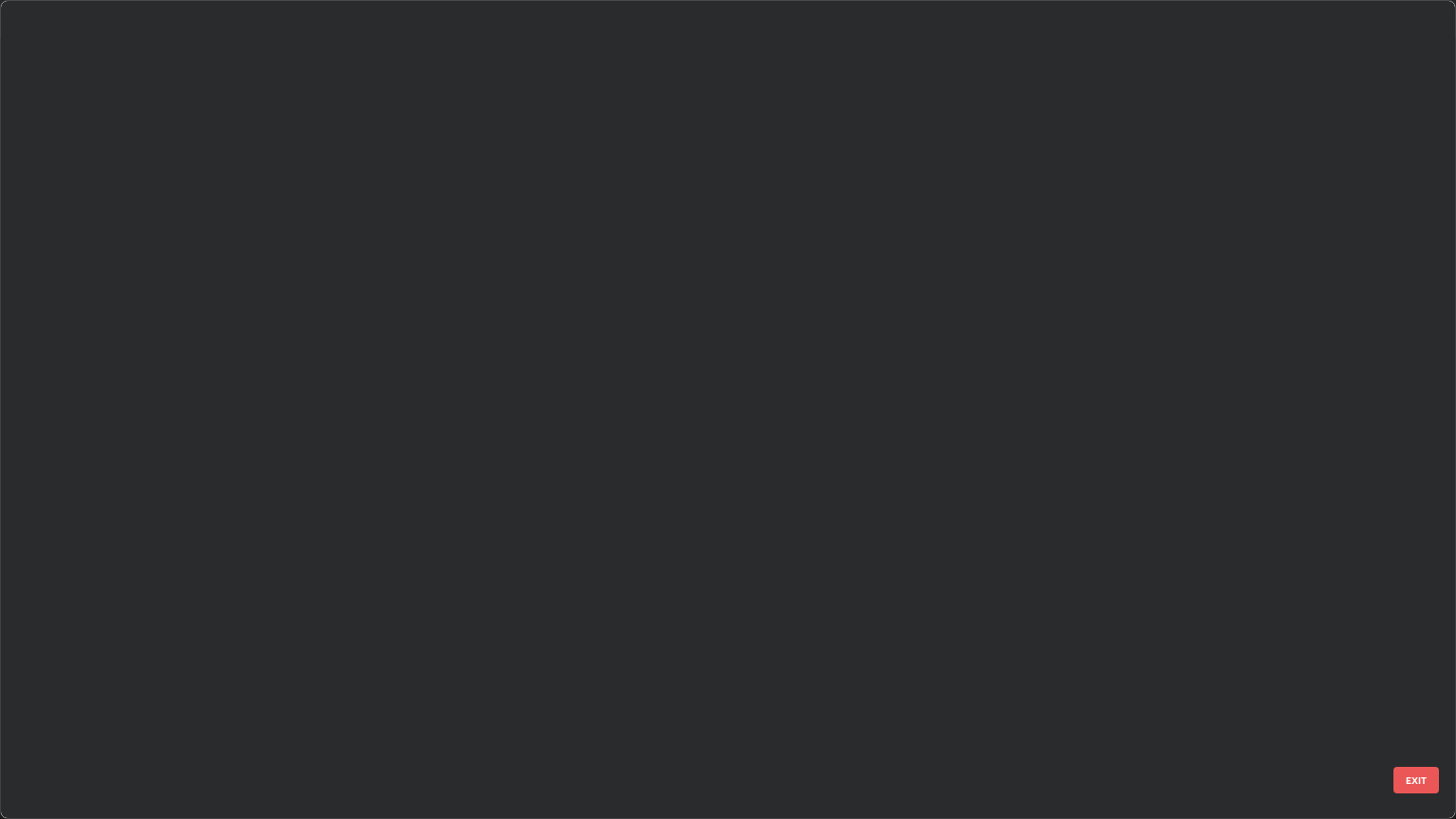 scroll, scrollTop: 1508, scrollLeft: 0, axis: vertical 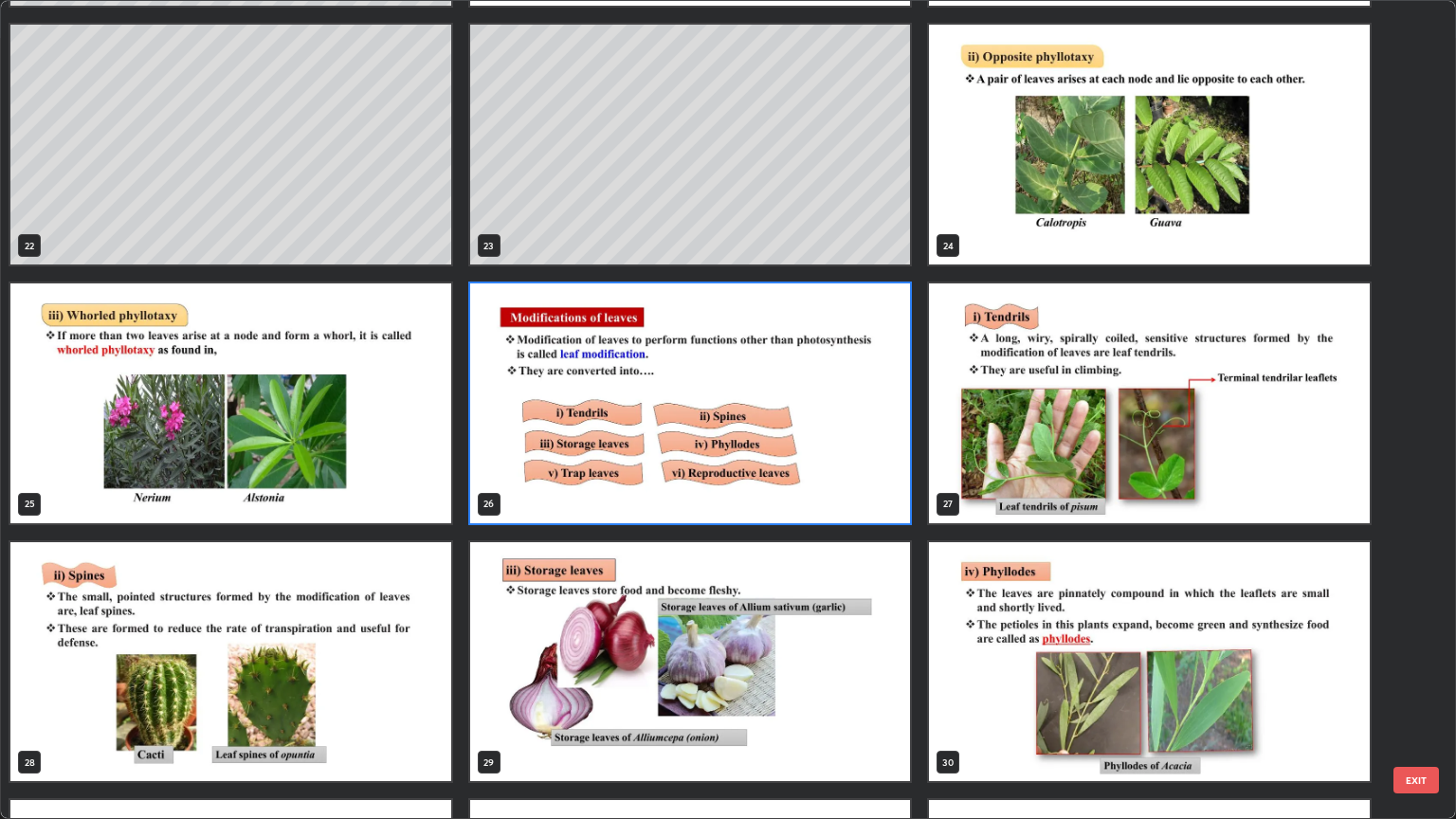 click at bounding box center [230, 662] 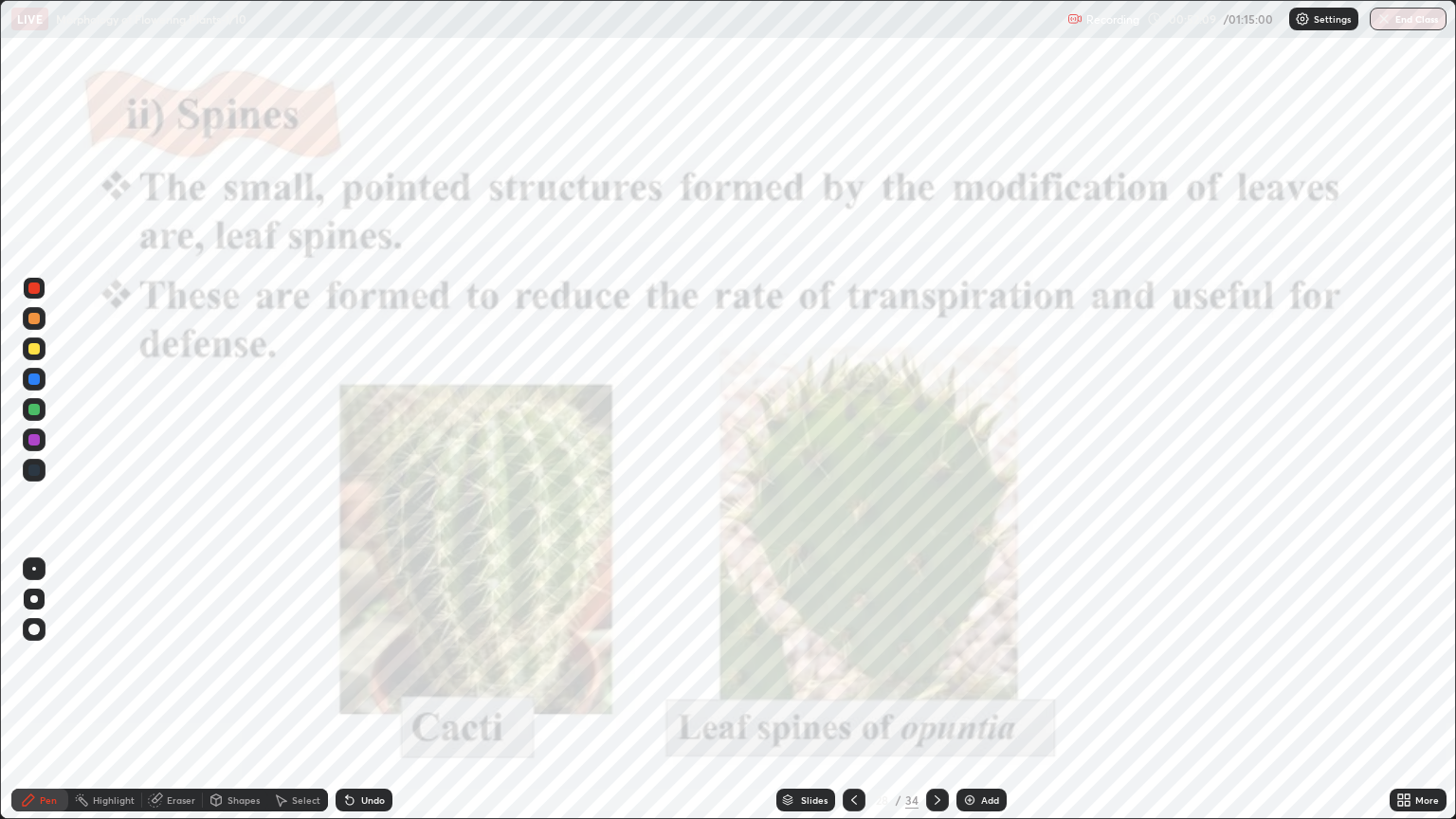 click at bounding box center (230, 662) 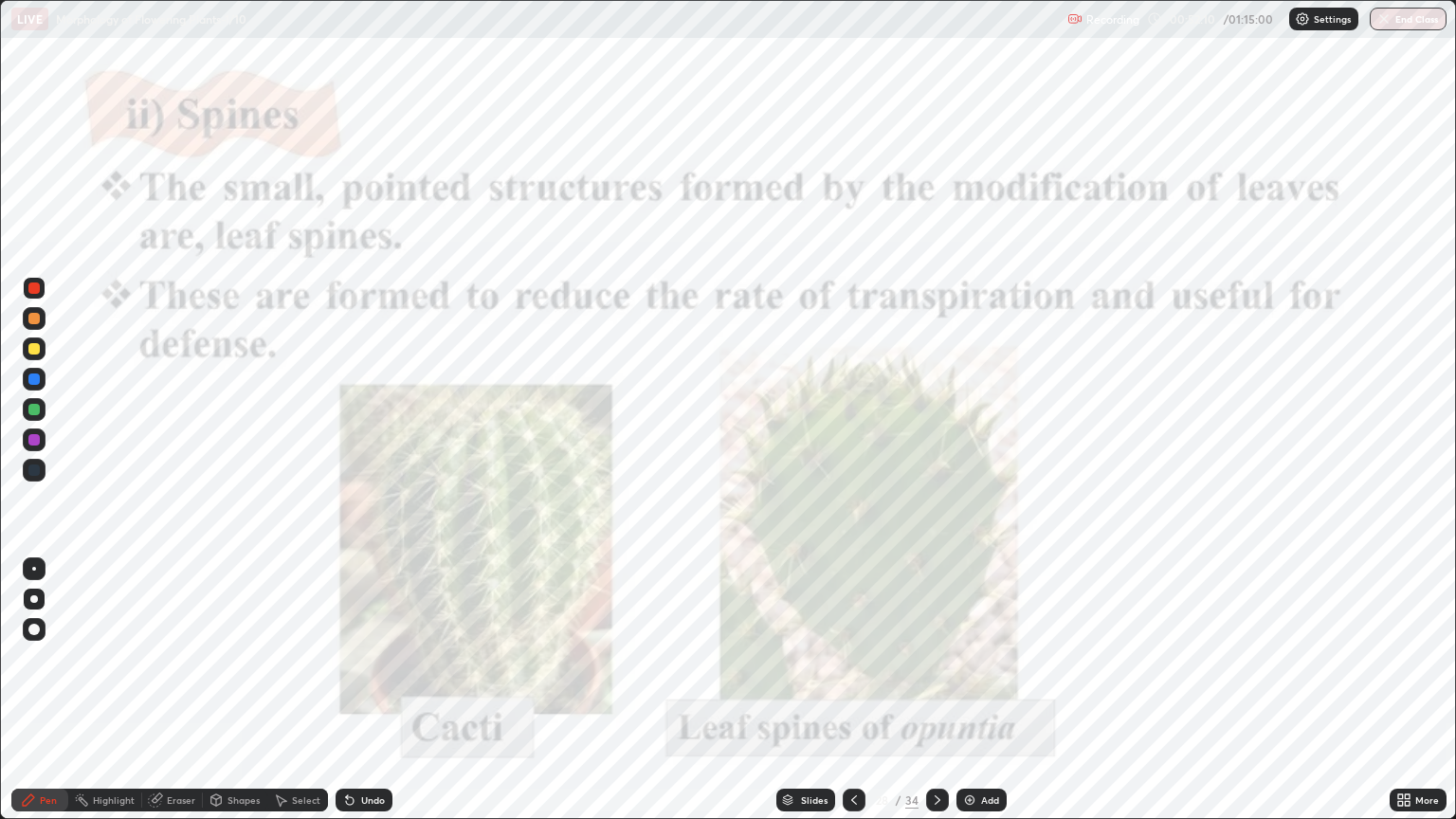 click on "More" at bounding box center [1418, 800] 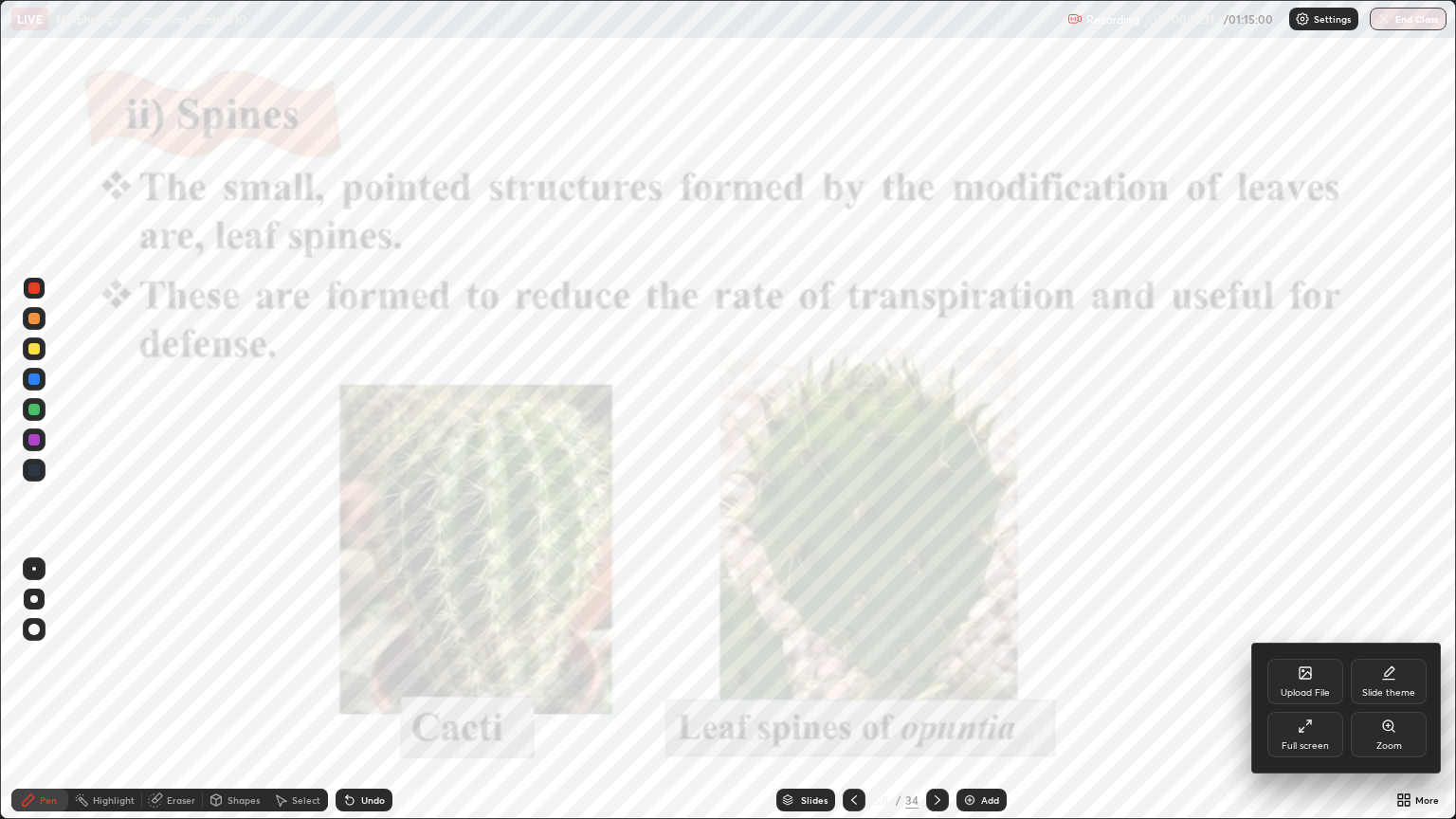 click on "Zoom" at bounding box center (1389, 746) 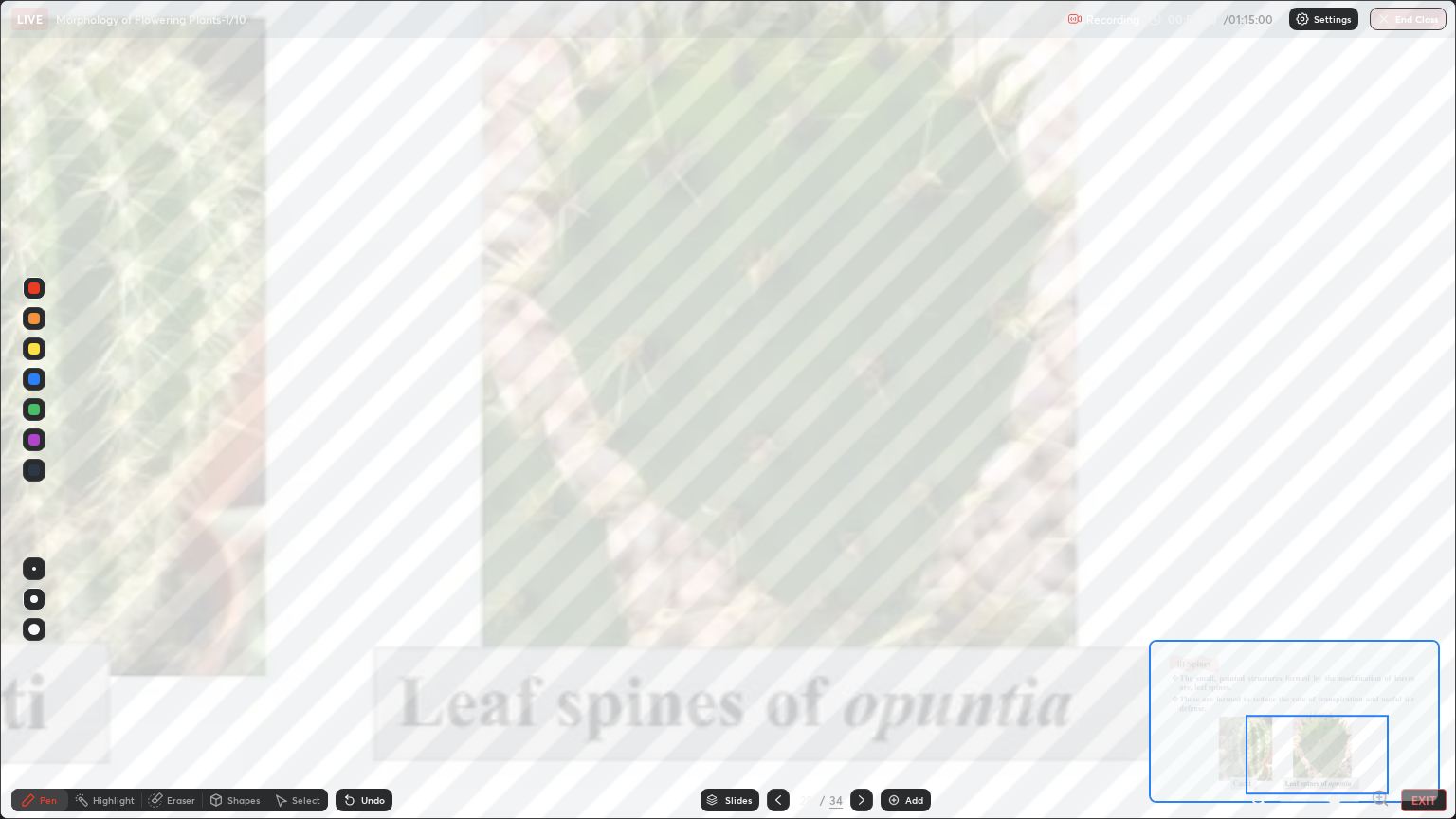 click at bounding box center (778, 800) 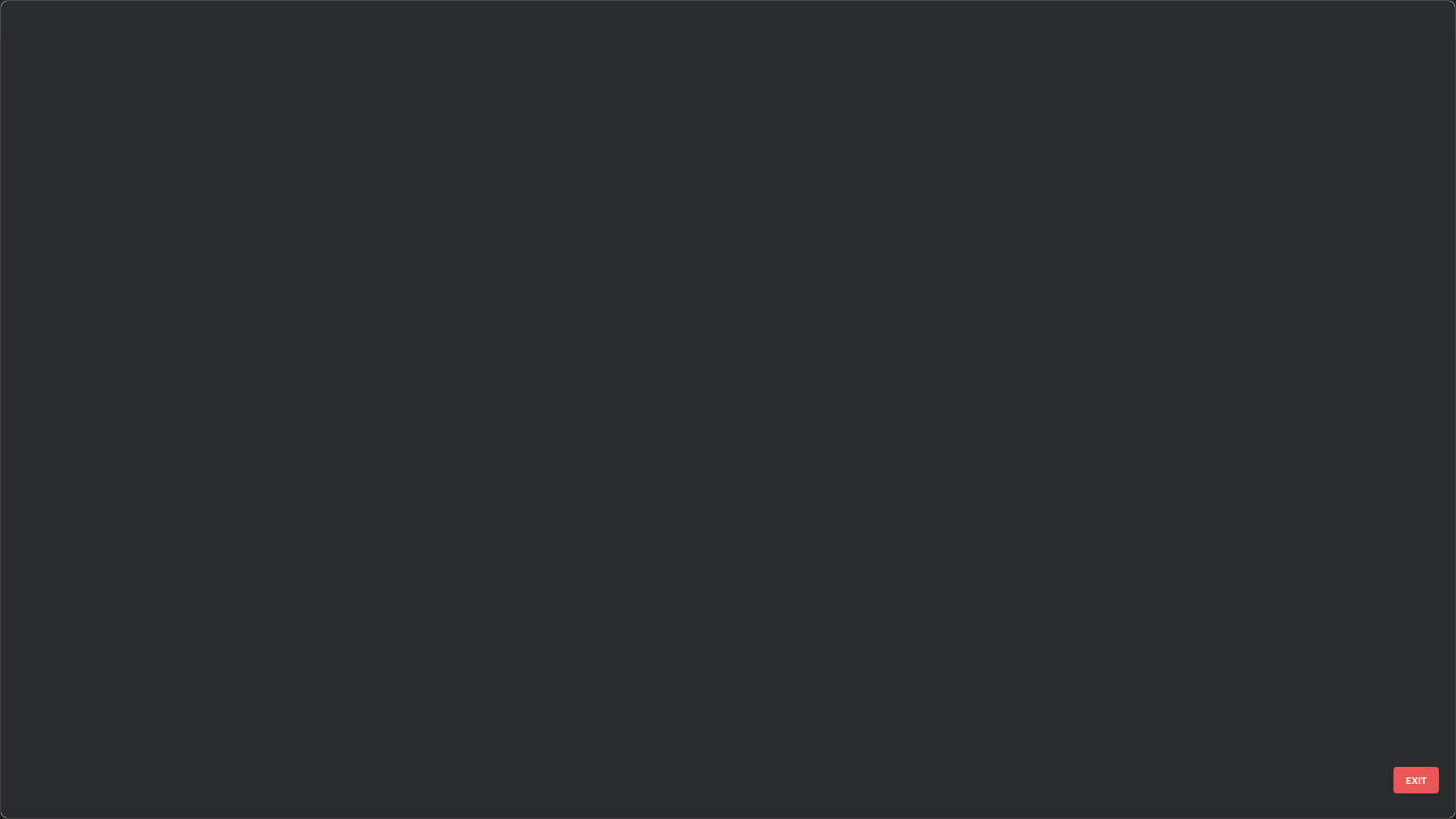 scroll, scrollTop: 1508, scrollLeft: 0, axis: vertical 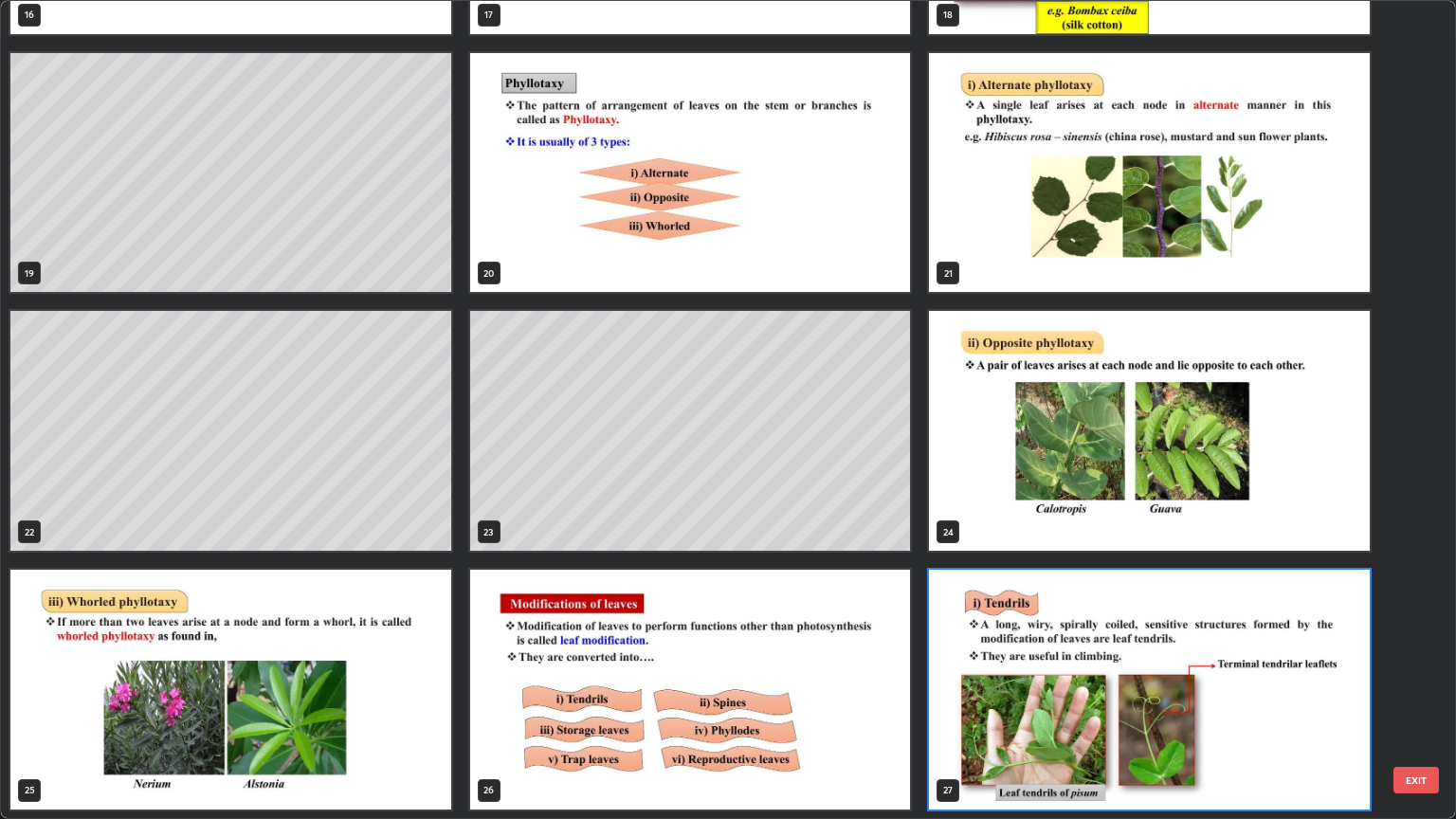 click at bounding box center (690, 689) 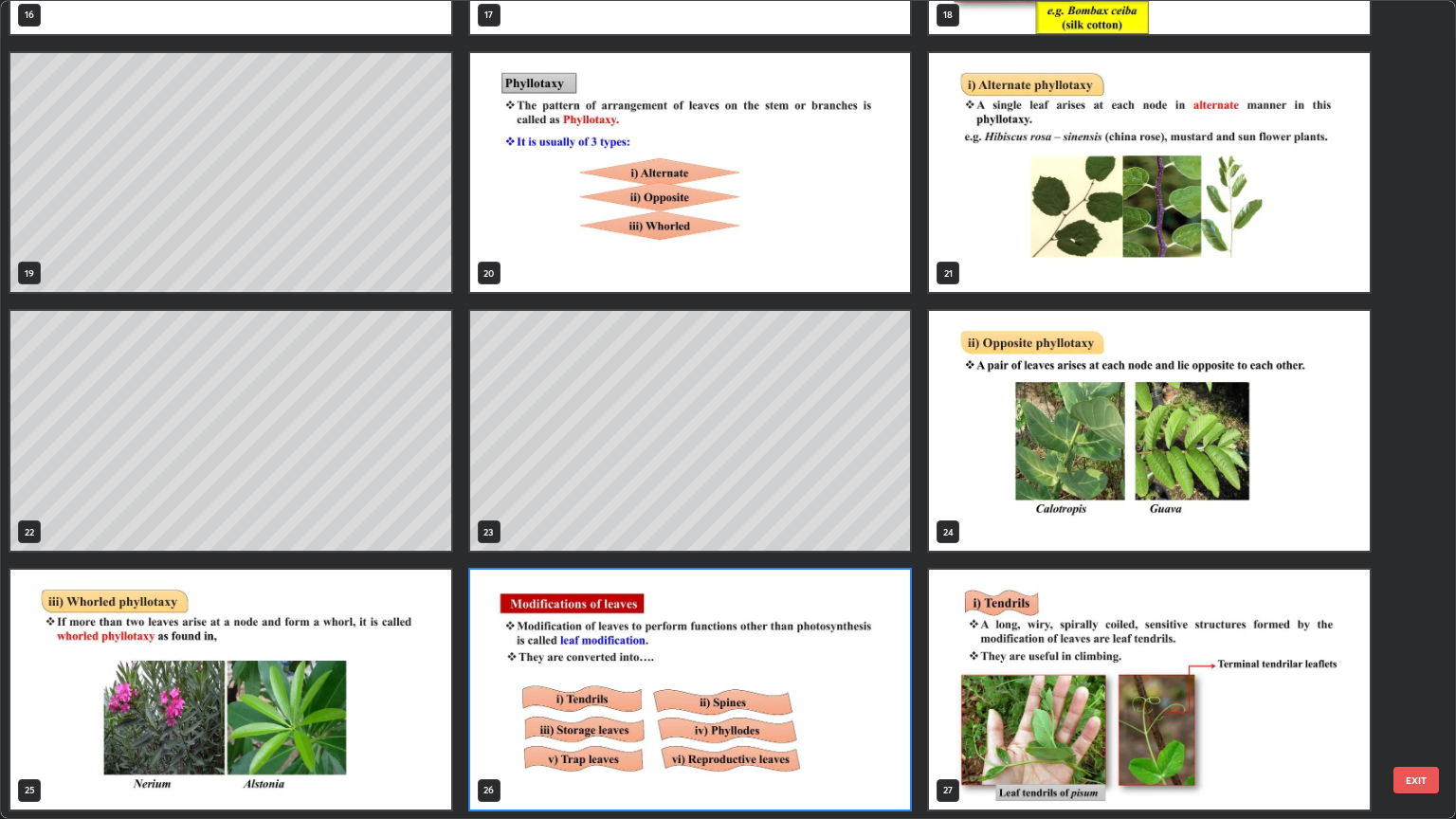 click at bounding box center [690, 689] 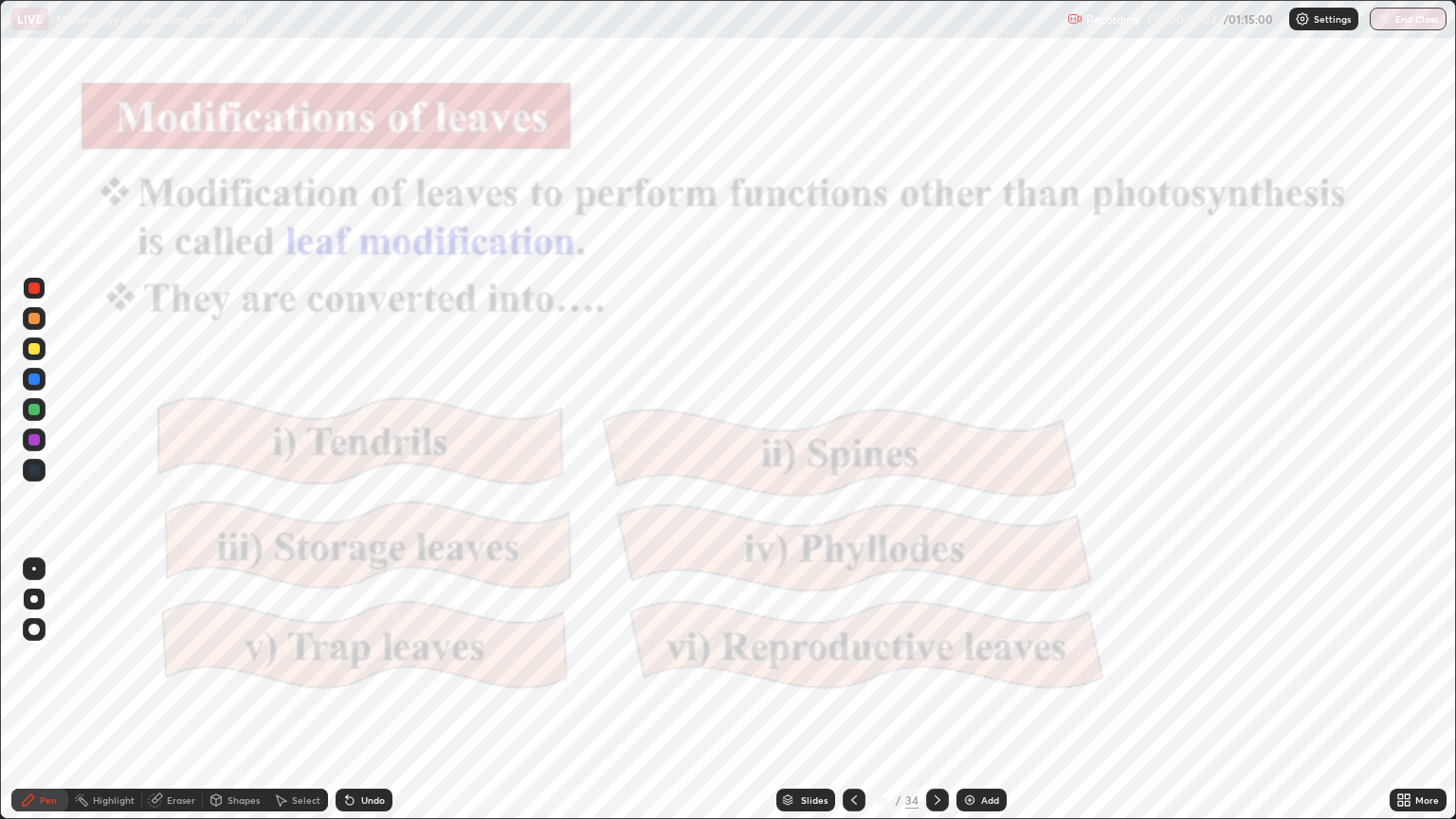 click at bounding box center (690, 689) 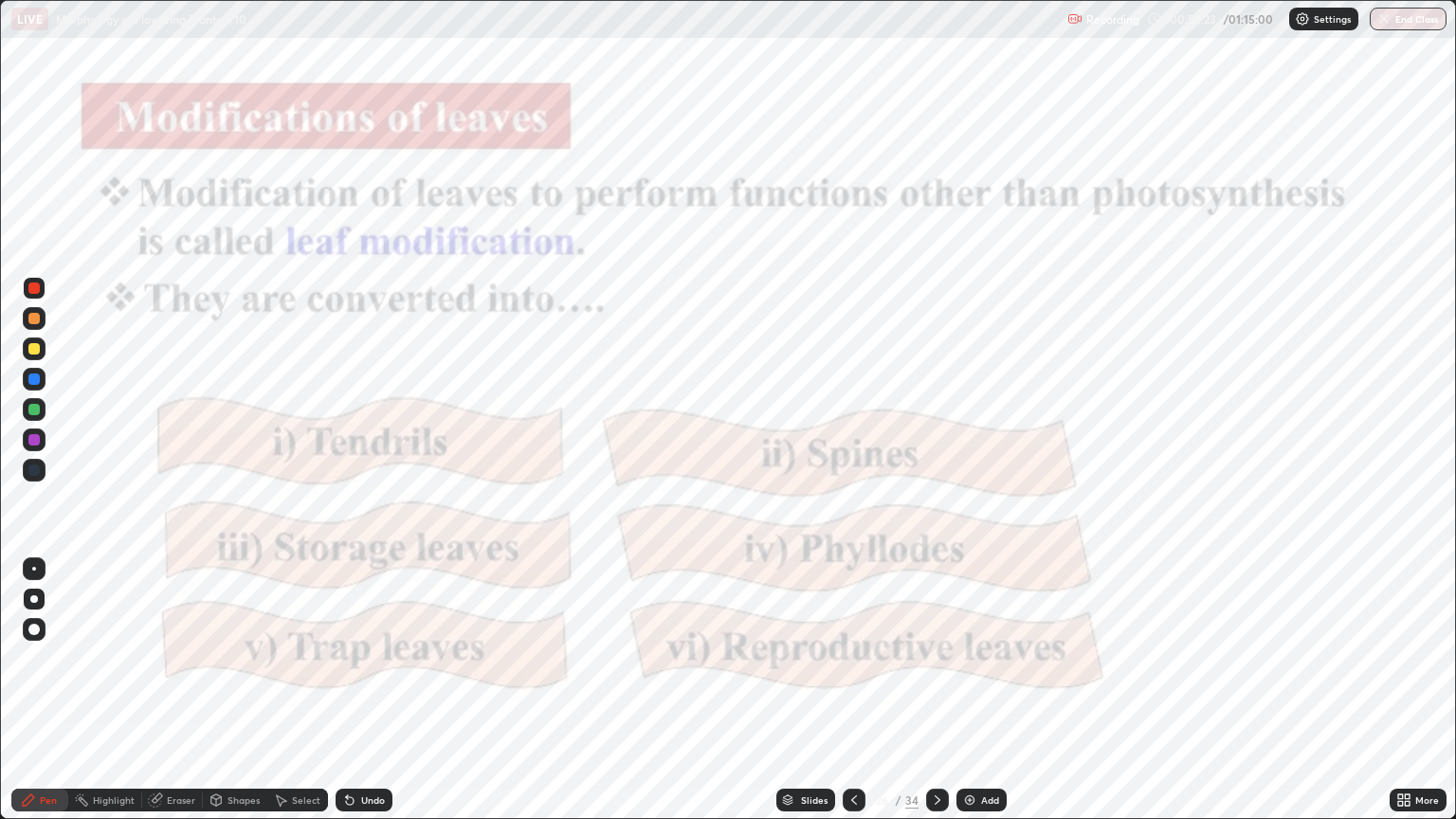 click on "Slides" at bounding box center (814, 800) 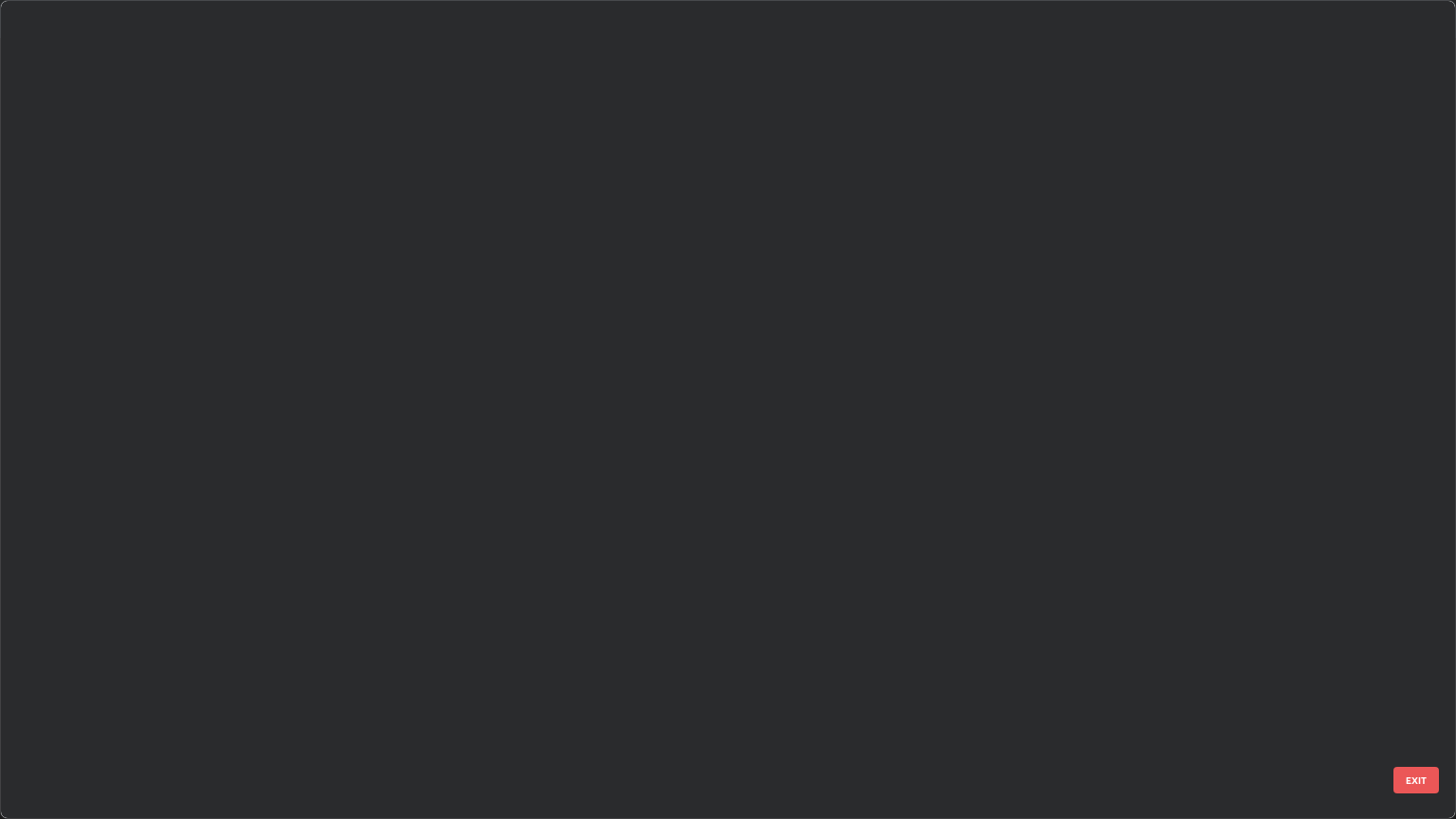 scroll, scrollTop: 1508, scrollLeft: 0, axis: vertical 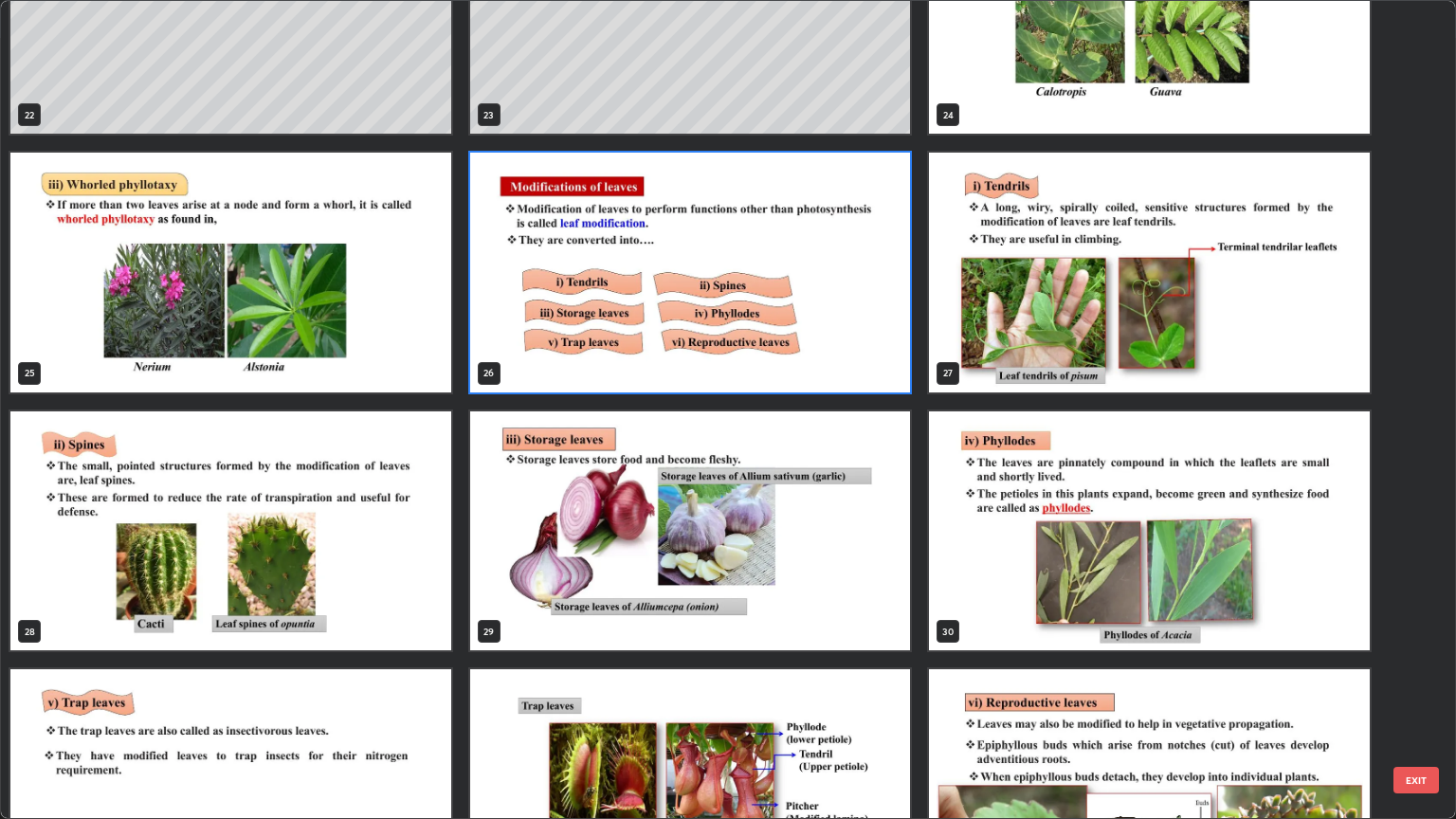 click at bounding box center [690, 531] 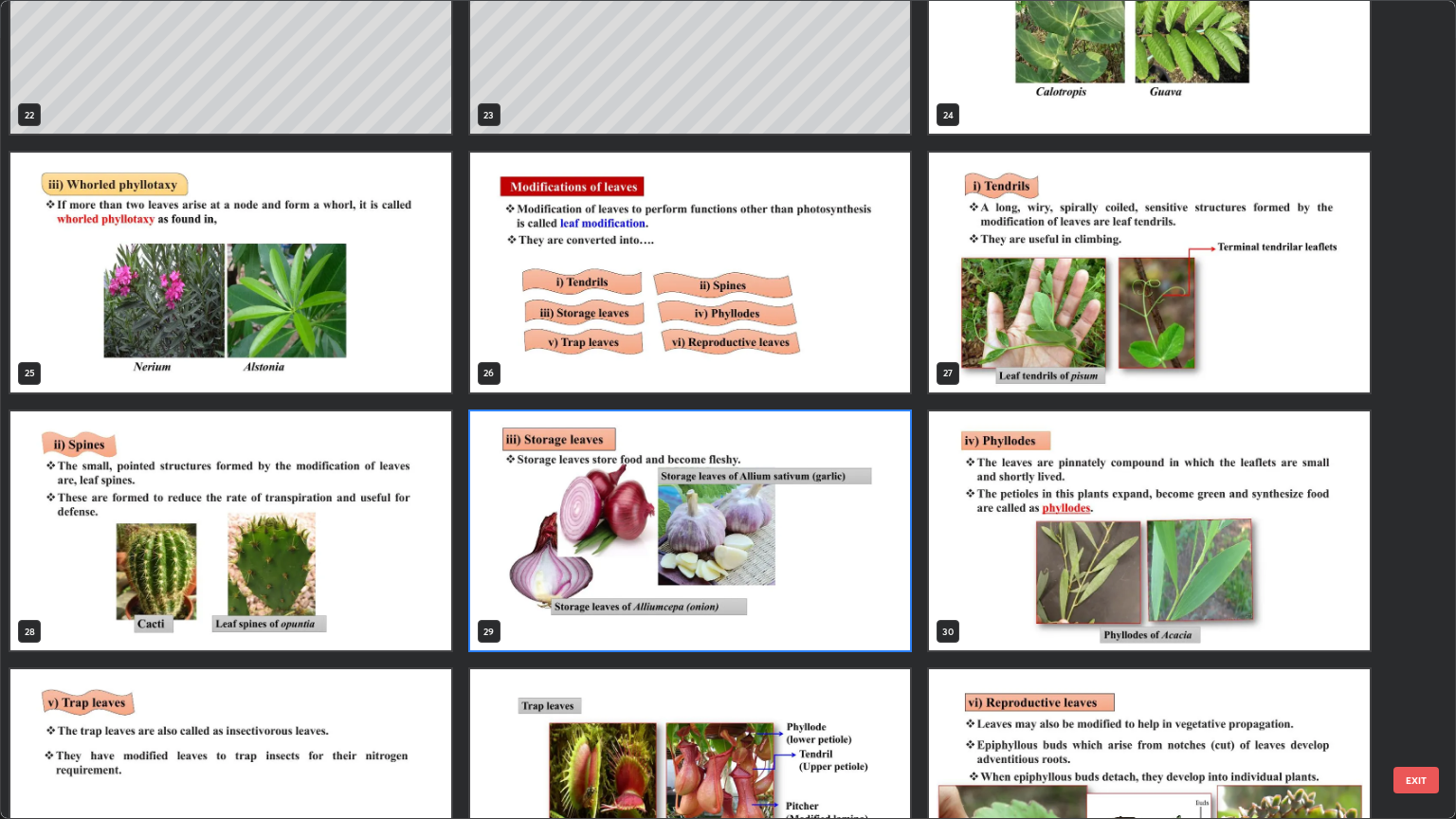 click at bounding box center (690, 531) 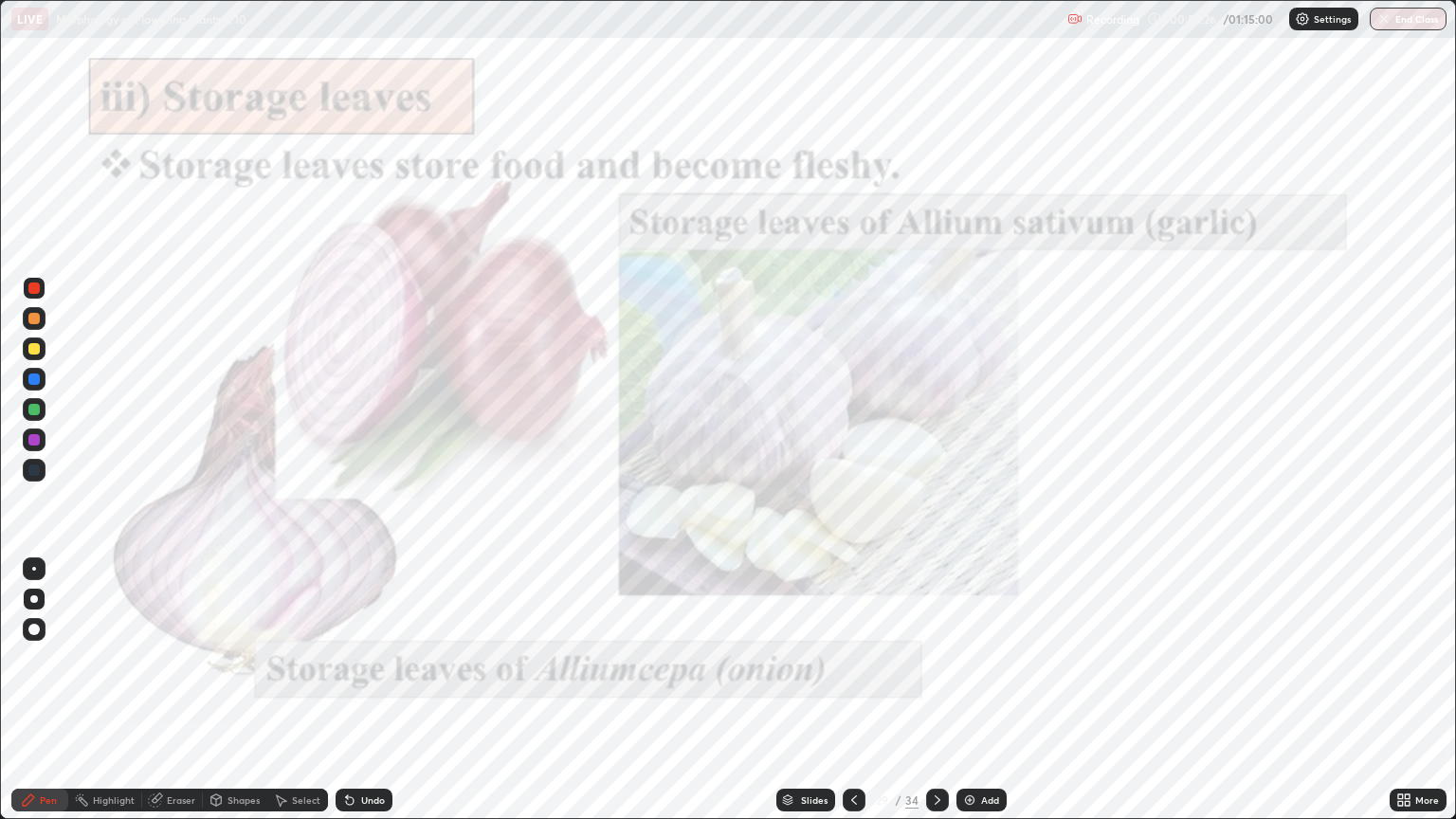 click at bounding box center [690, 531] 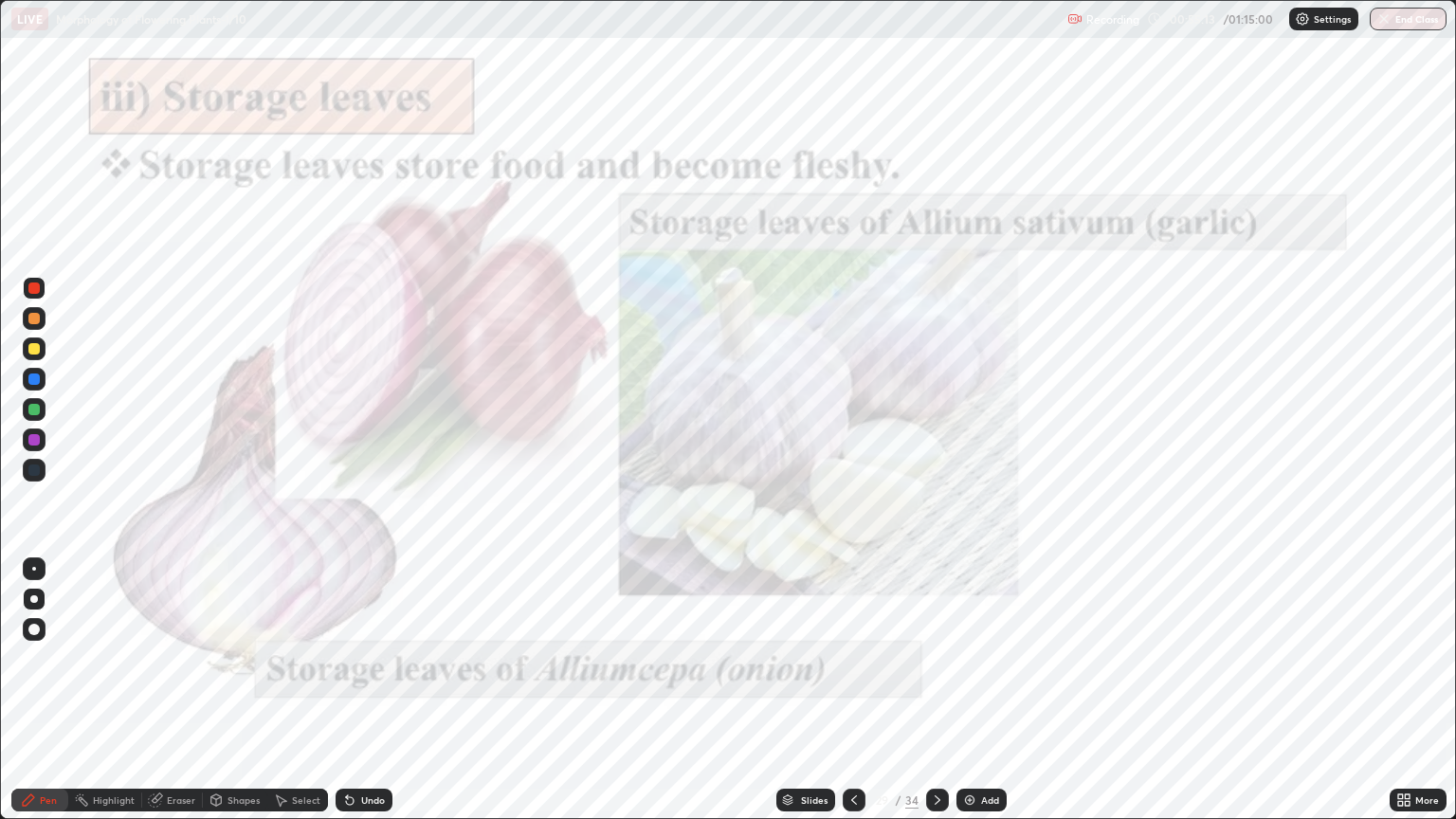 click at bounding box center [854, 800] 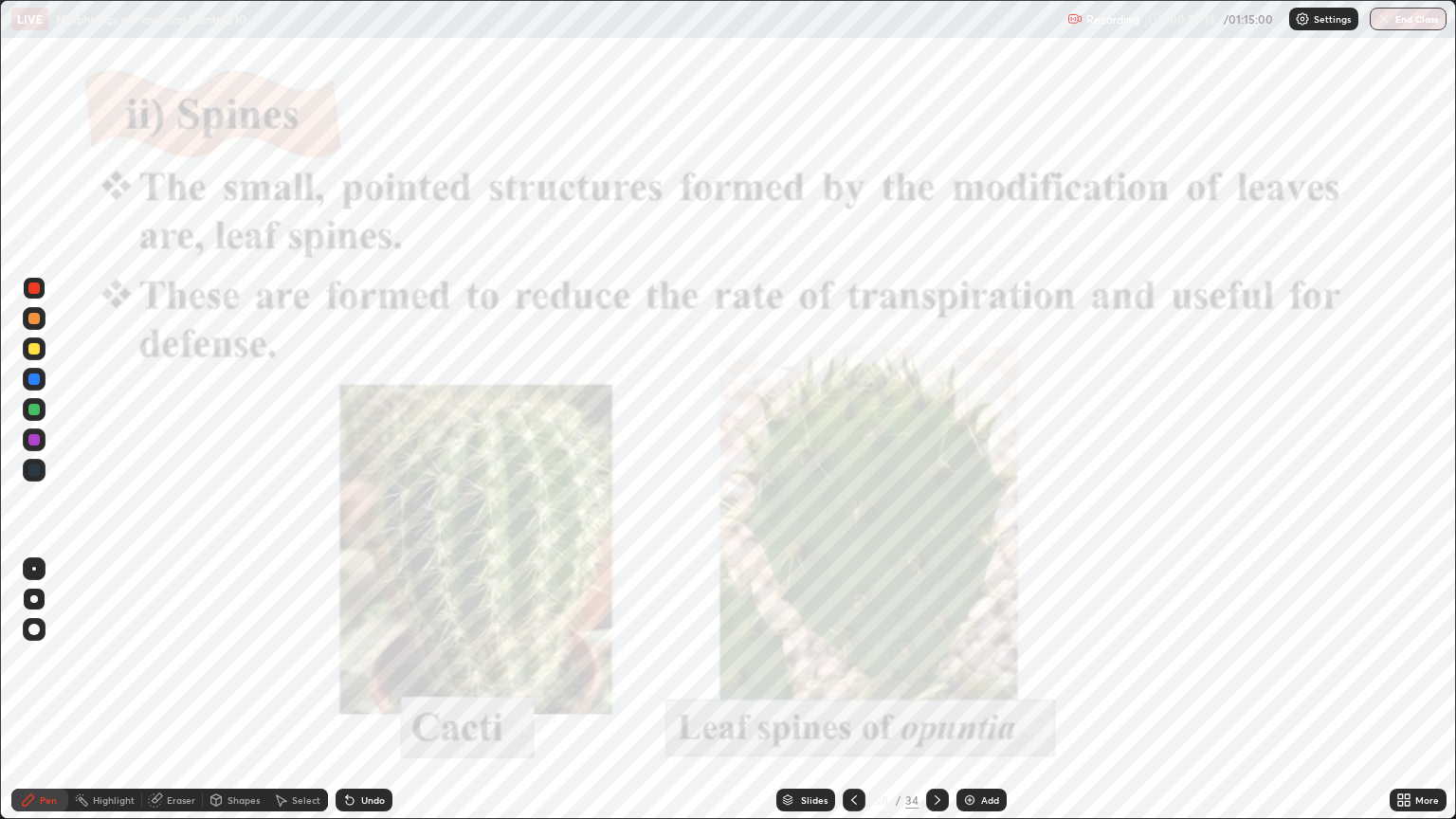 click 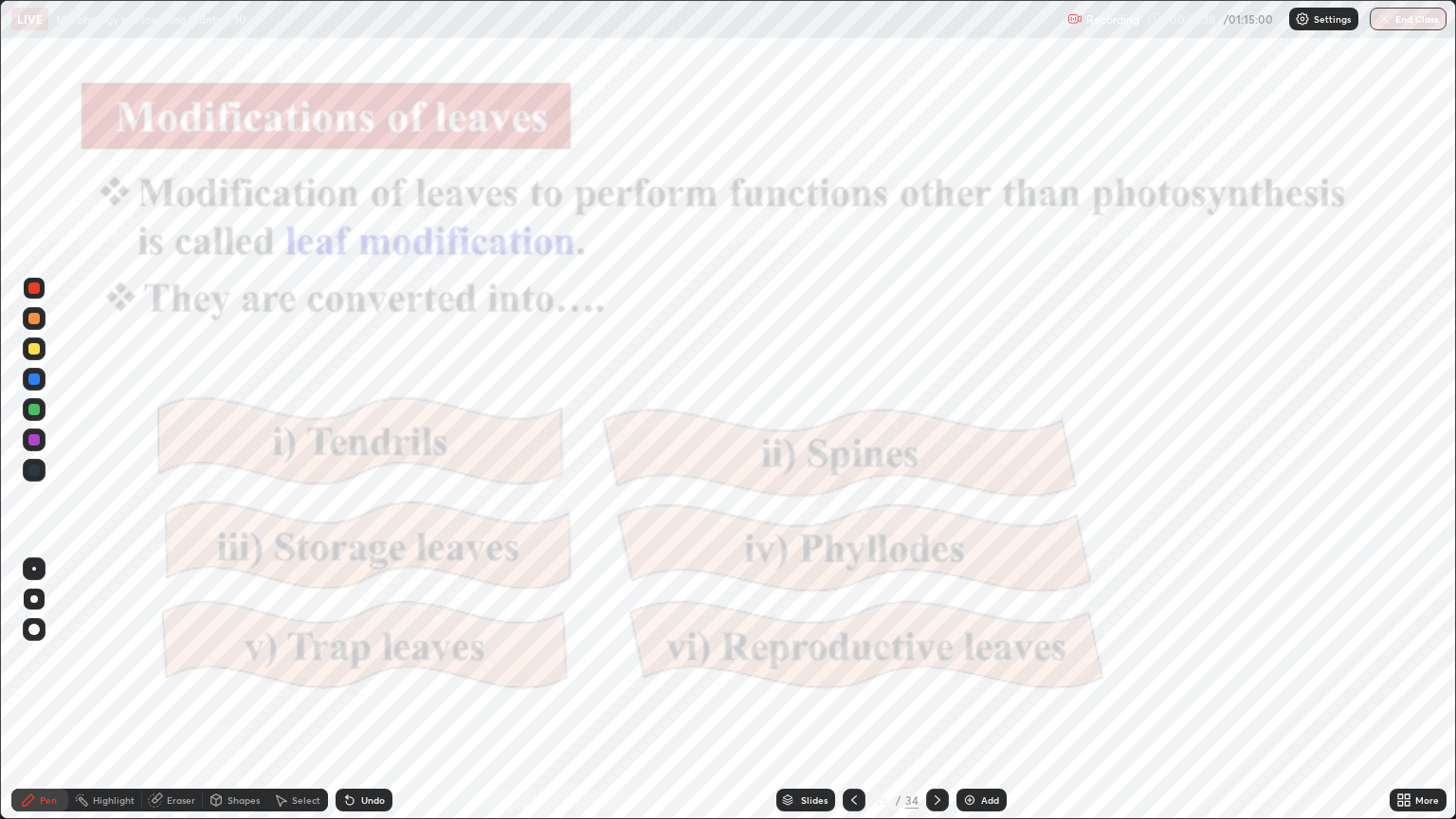 click on "Slides" at bounding box center [814, 800] 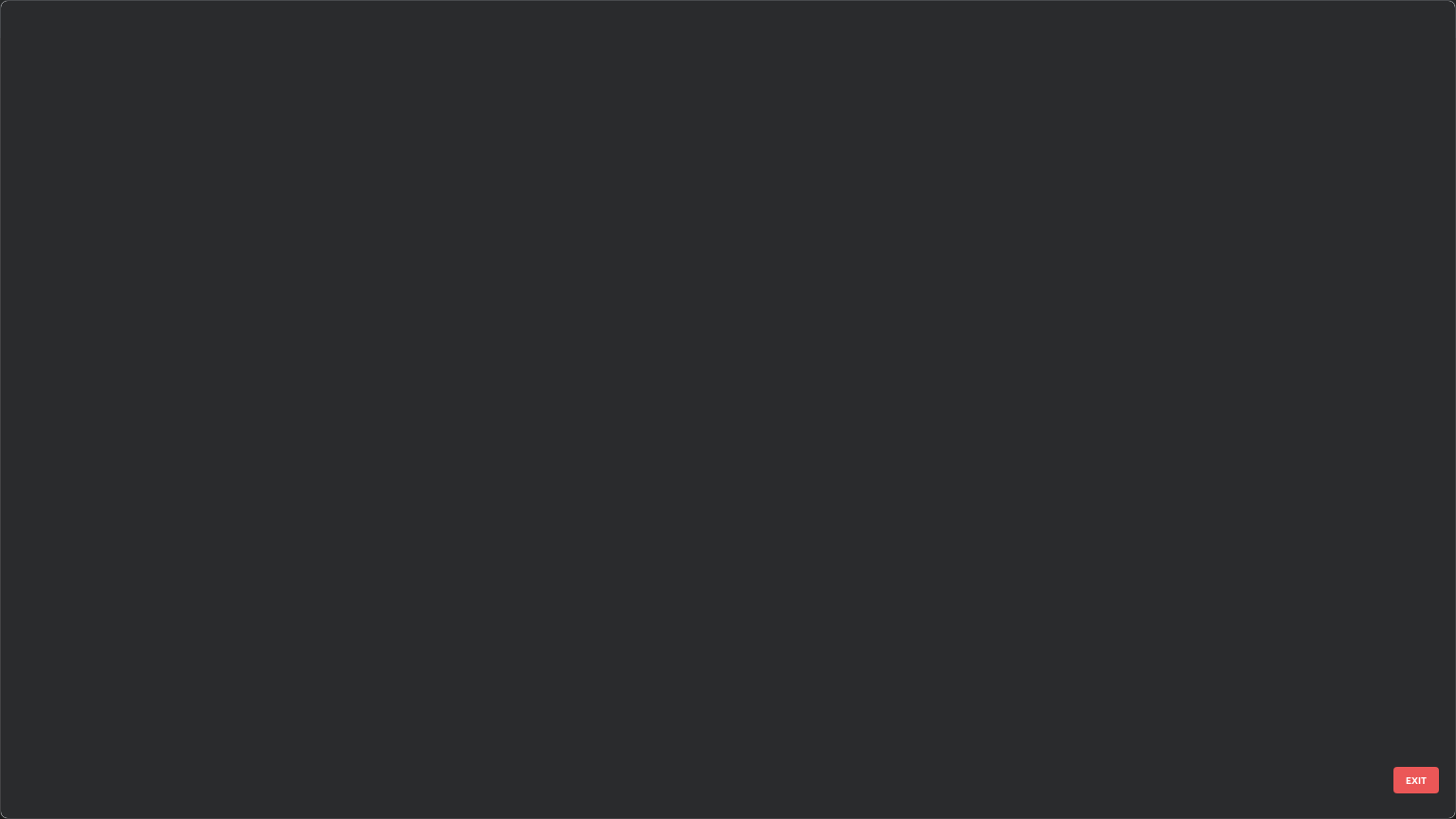 scroll, scrollTop: 1508, scrollLeft: 0, axis: vertical 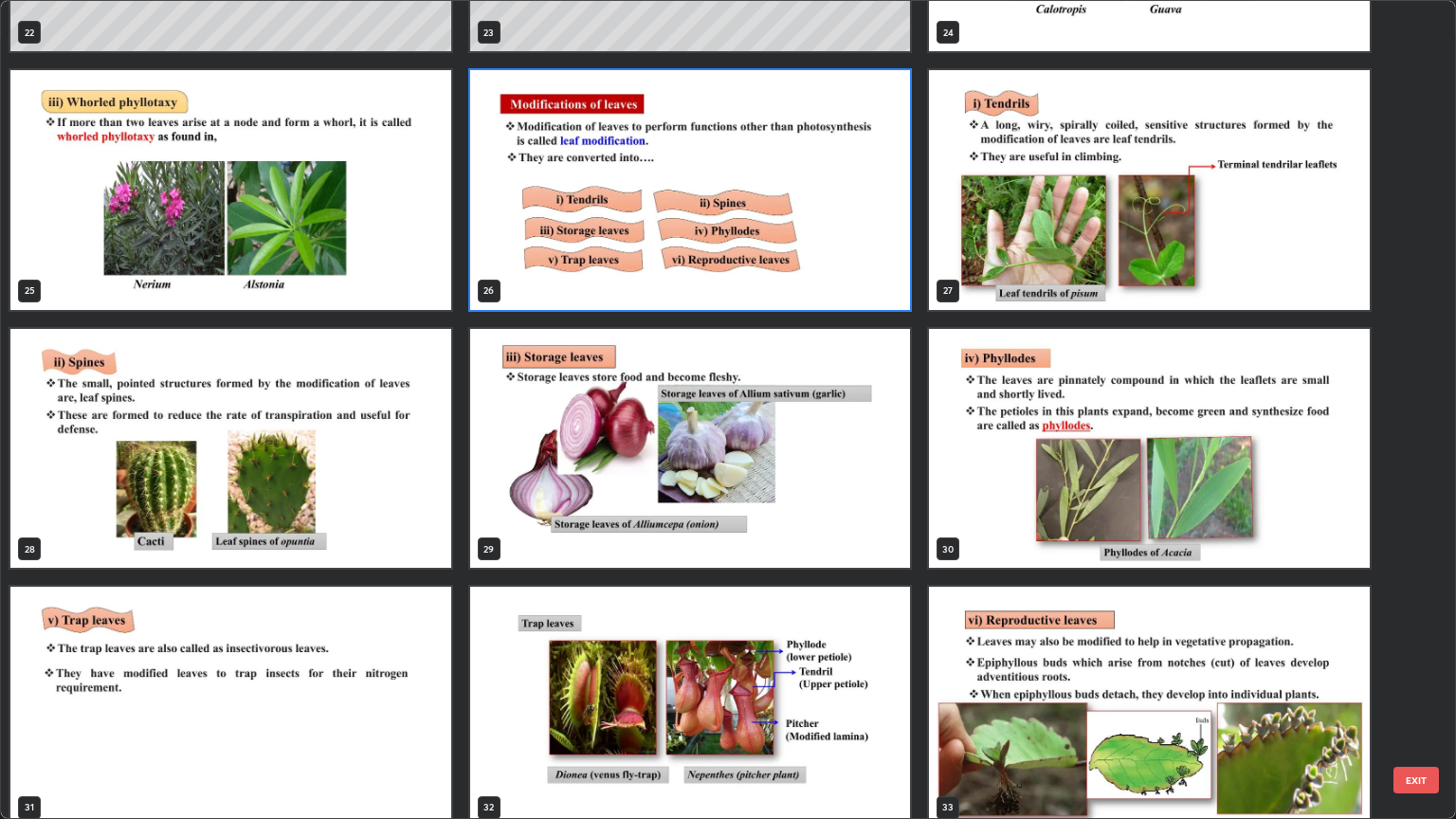 click at bounding box center [1149, 448] 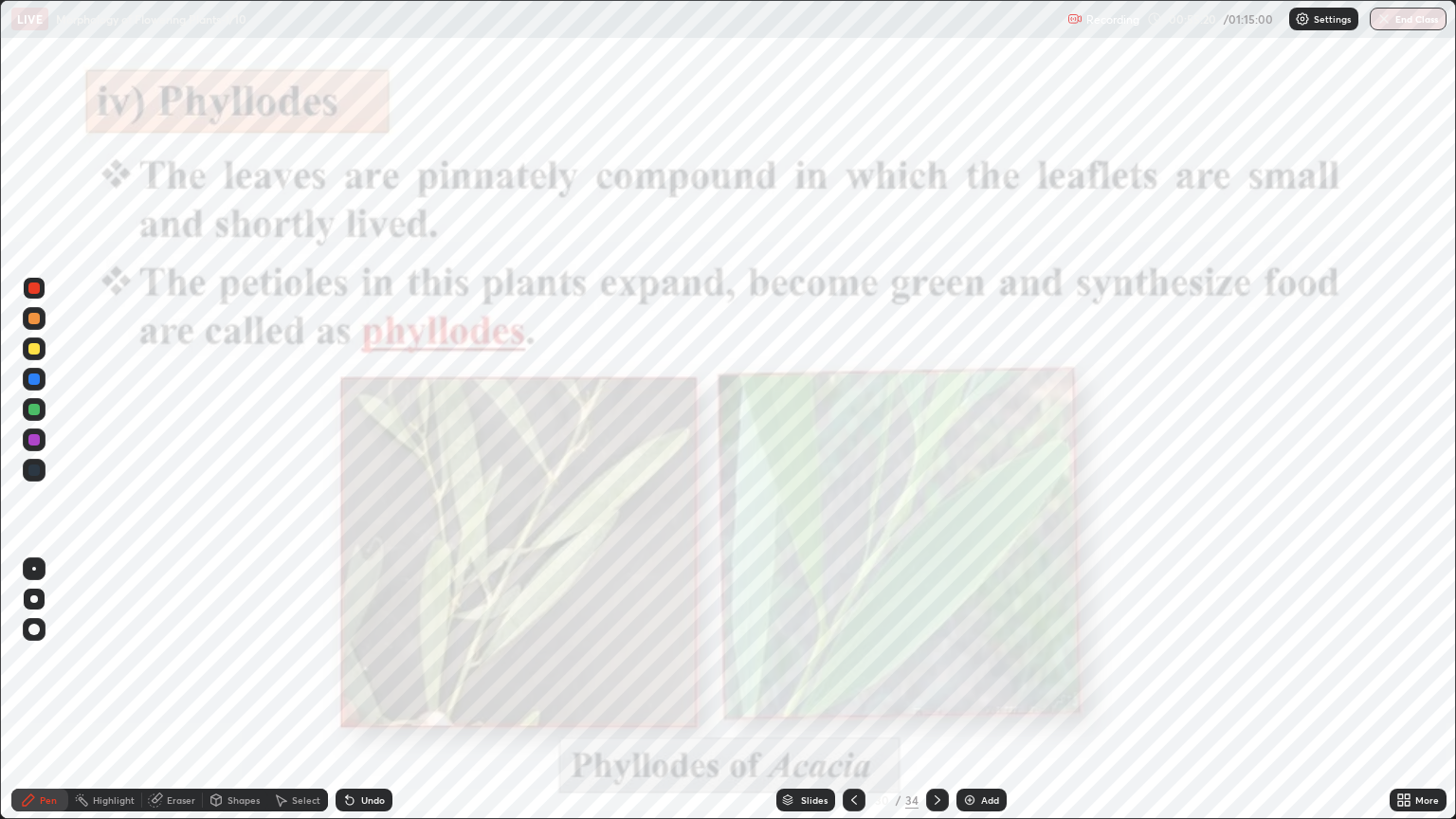 click at bounding box center [1149, 448] 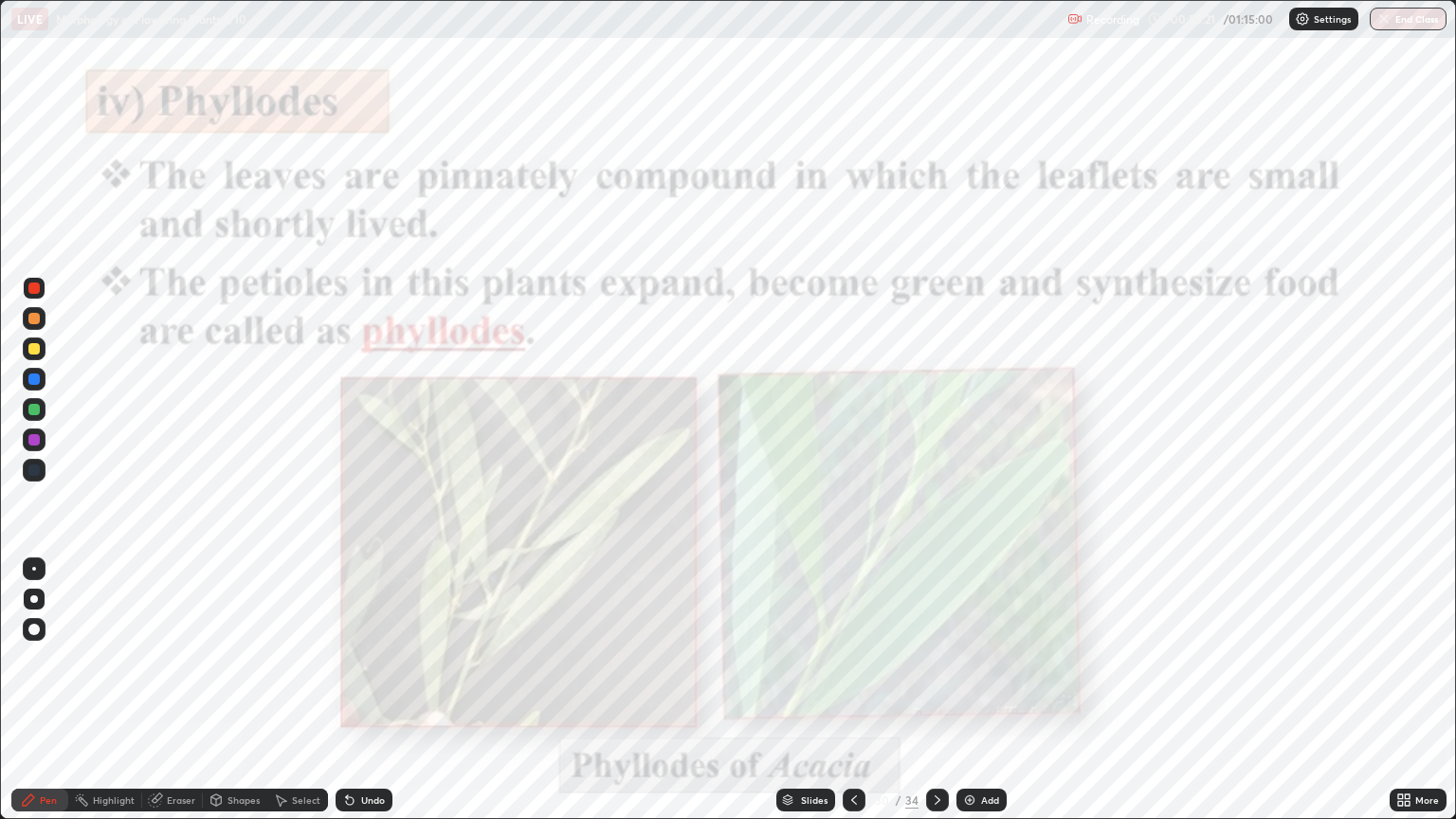 click 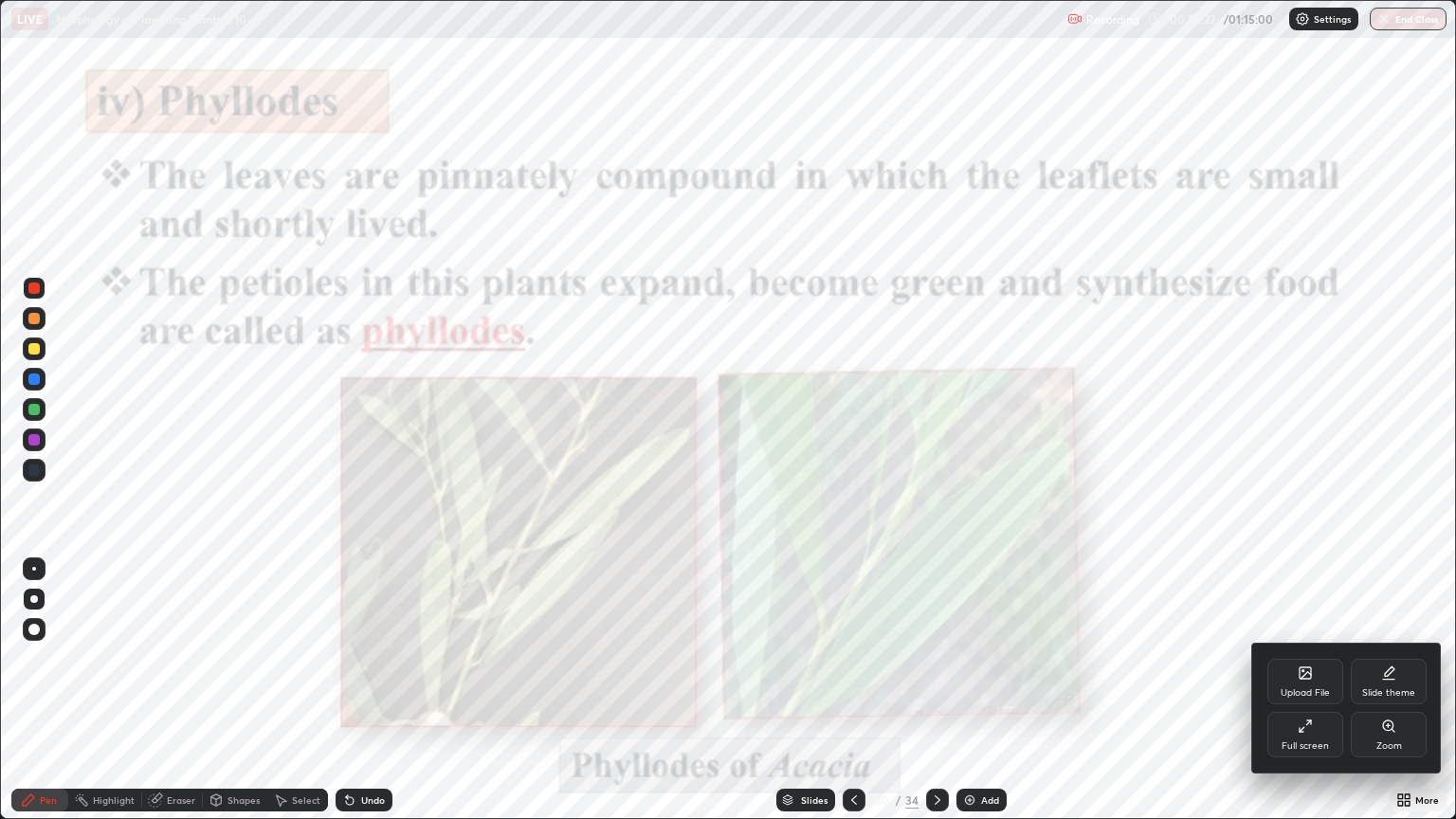 click on "Zoom" at bounding box center (1389, 735) 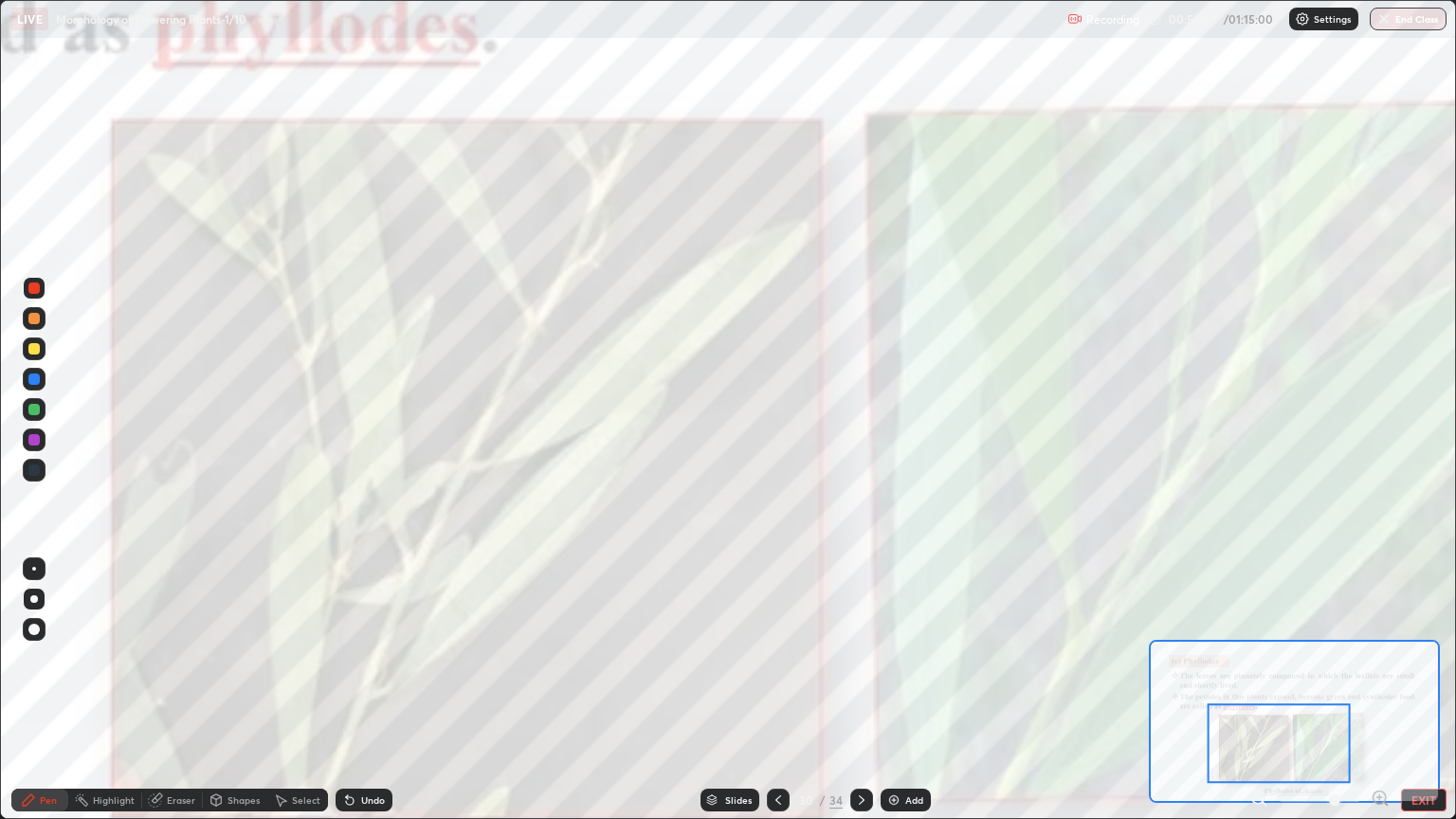 click on "EXIT" at bounding box center (1424, 800) 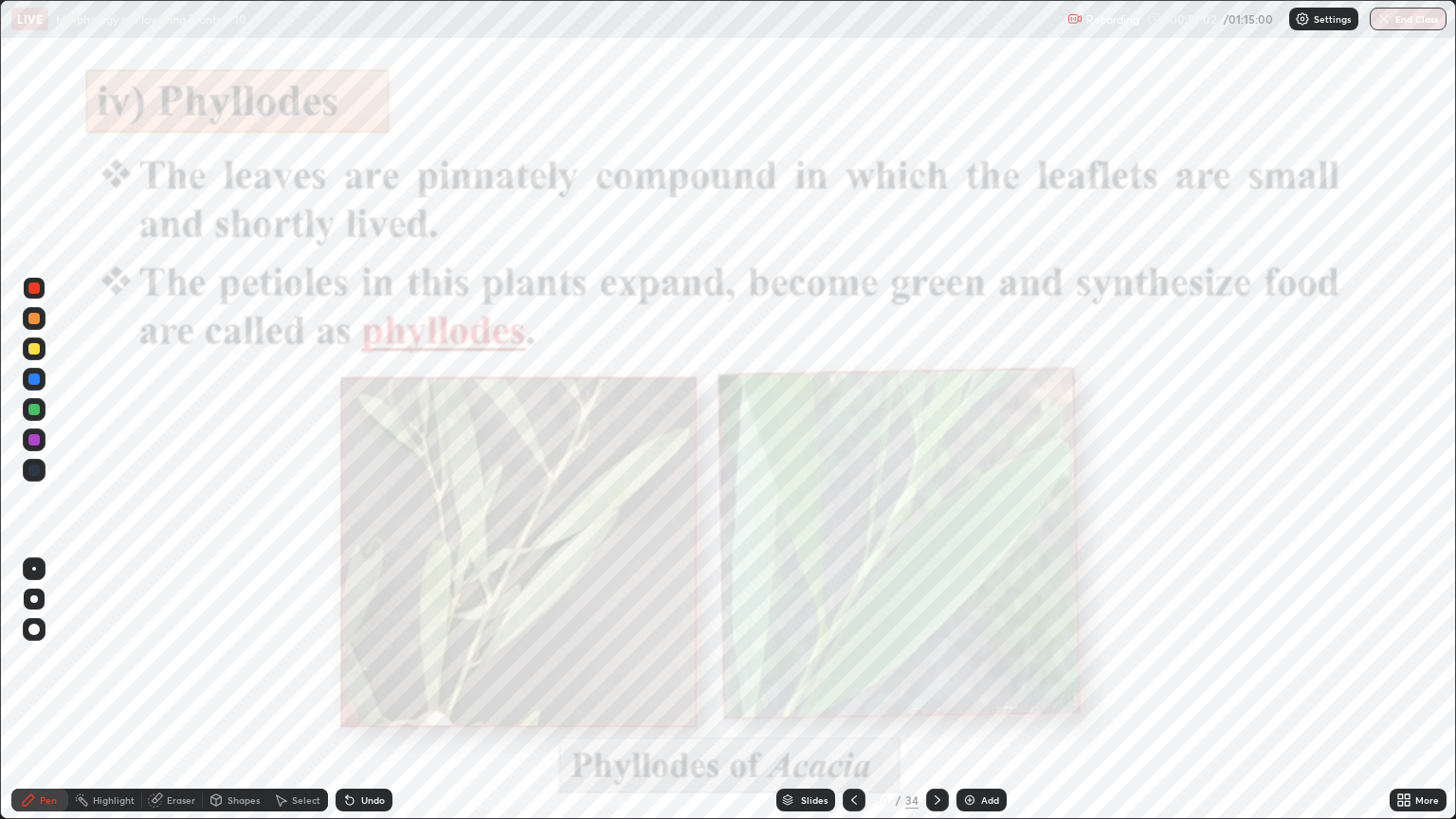 click 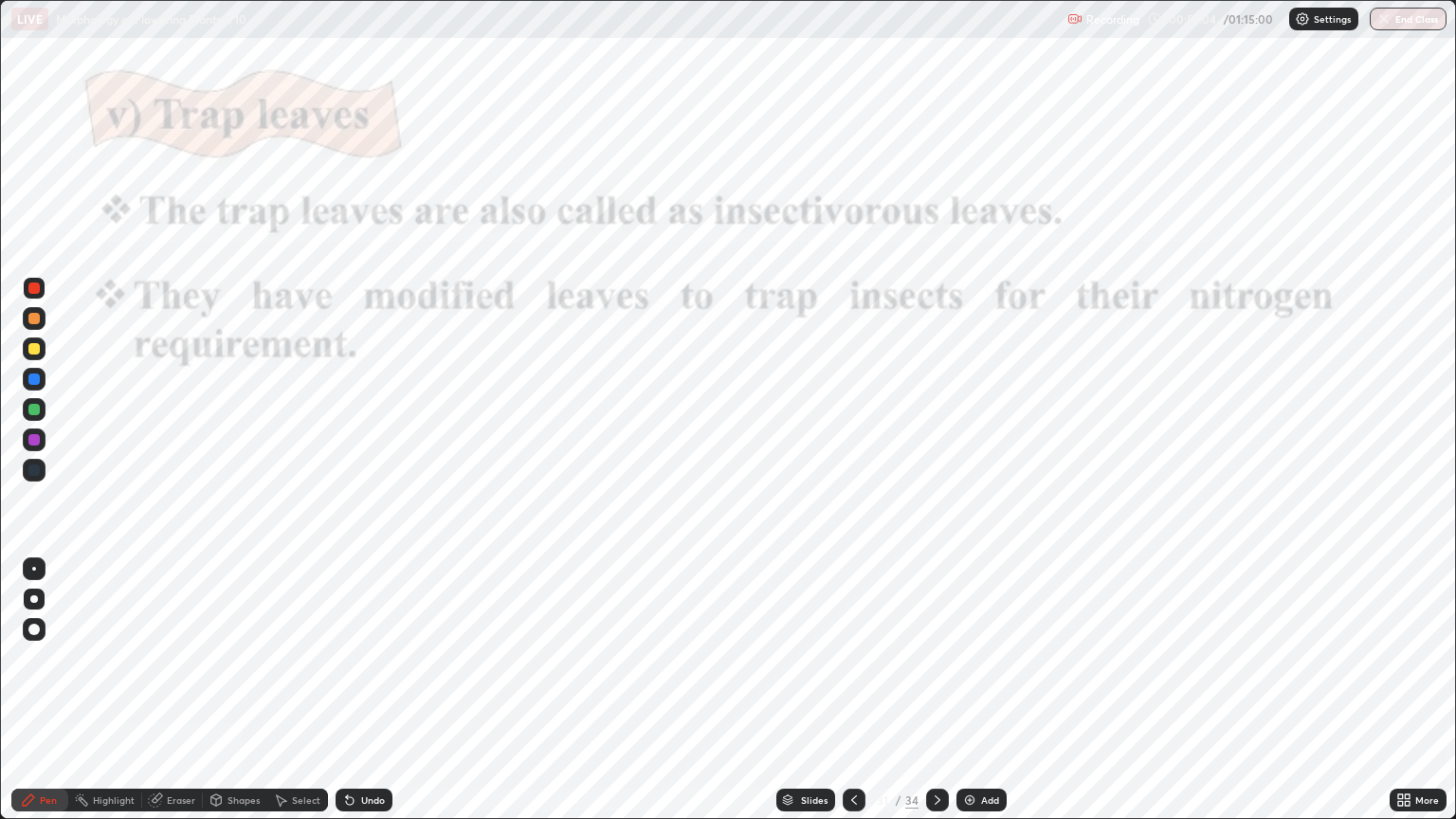 click 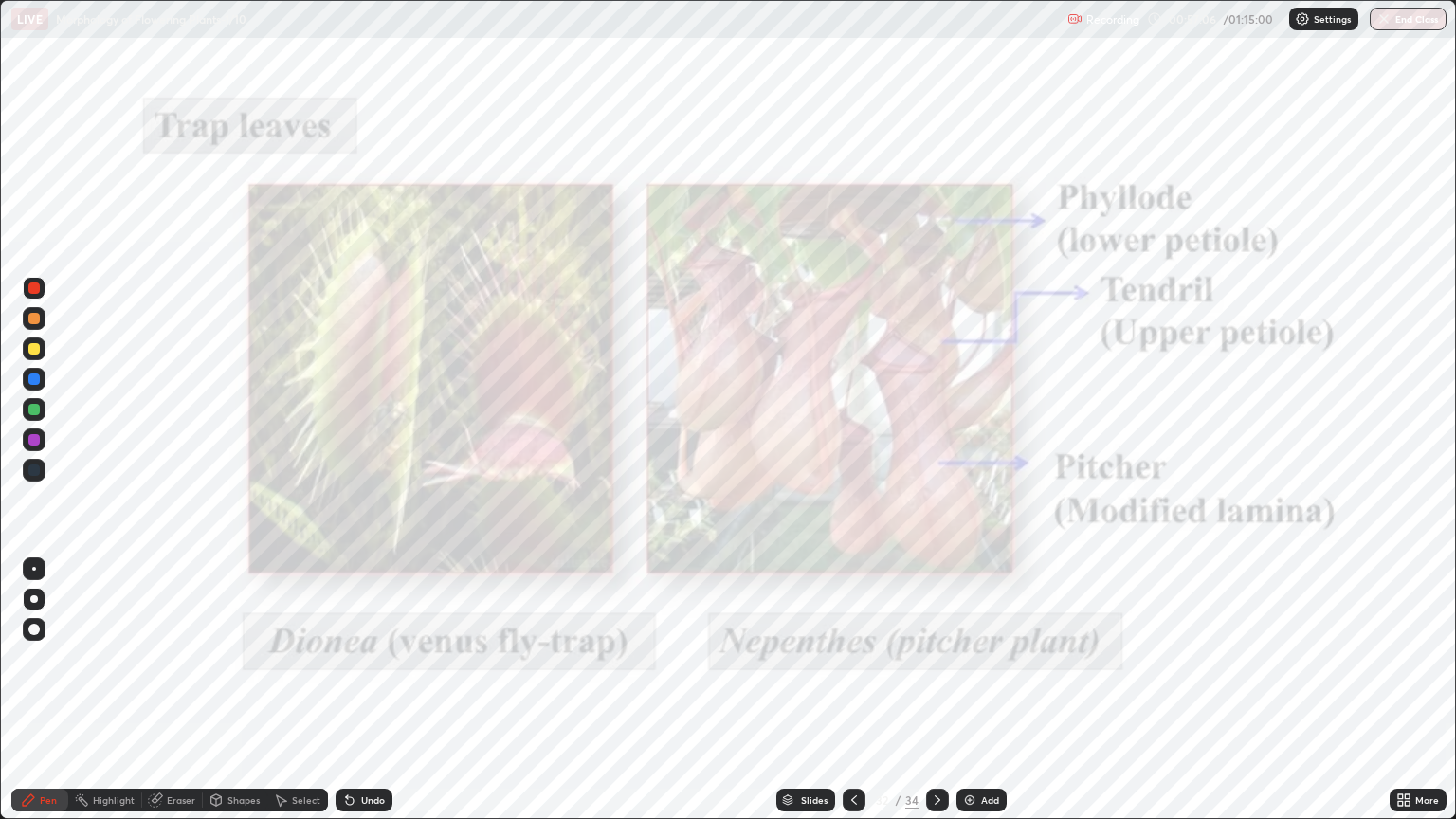 click 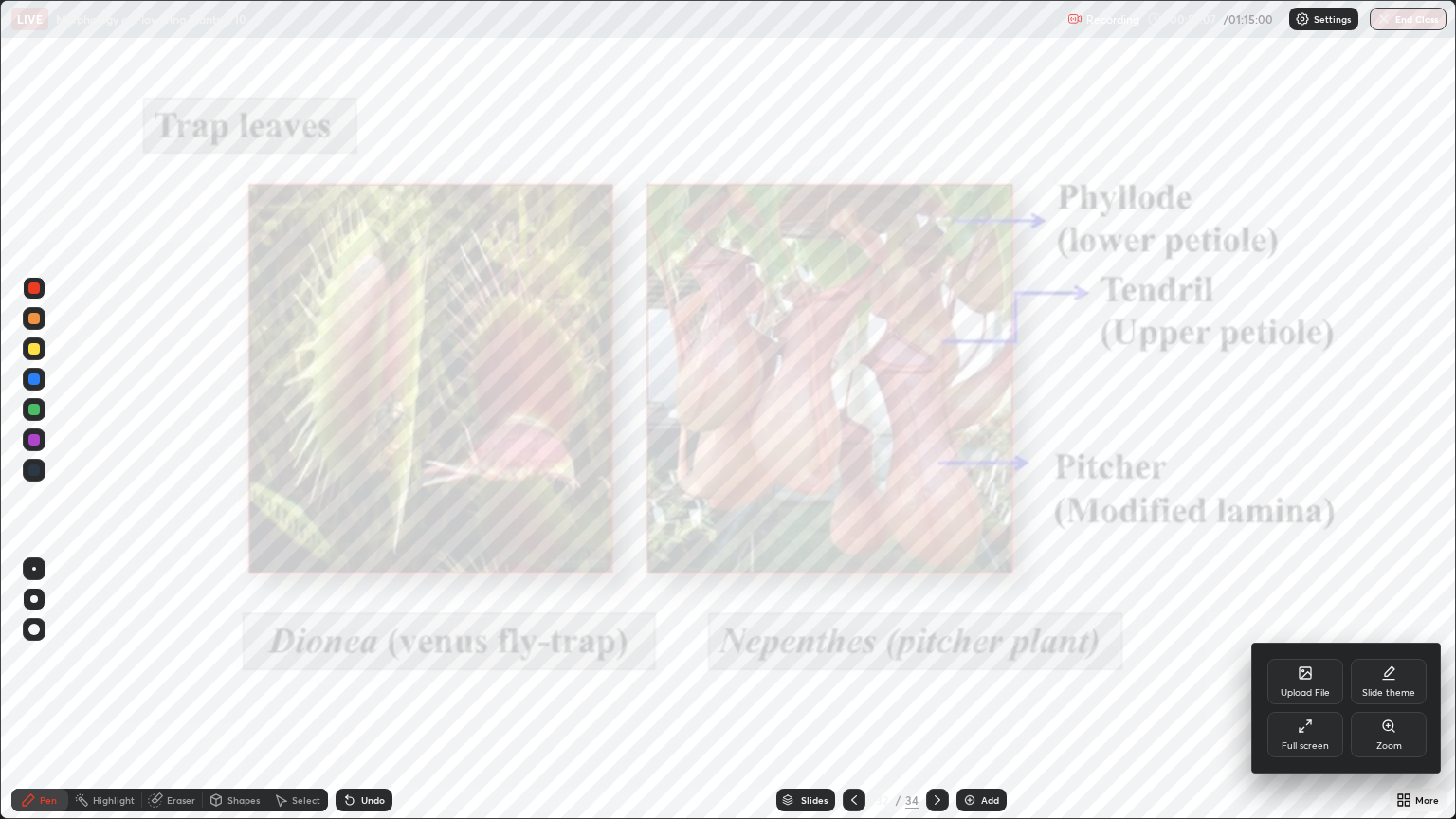 click on "Zoom" at bounding box center (1389, 746) 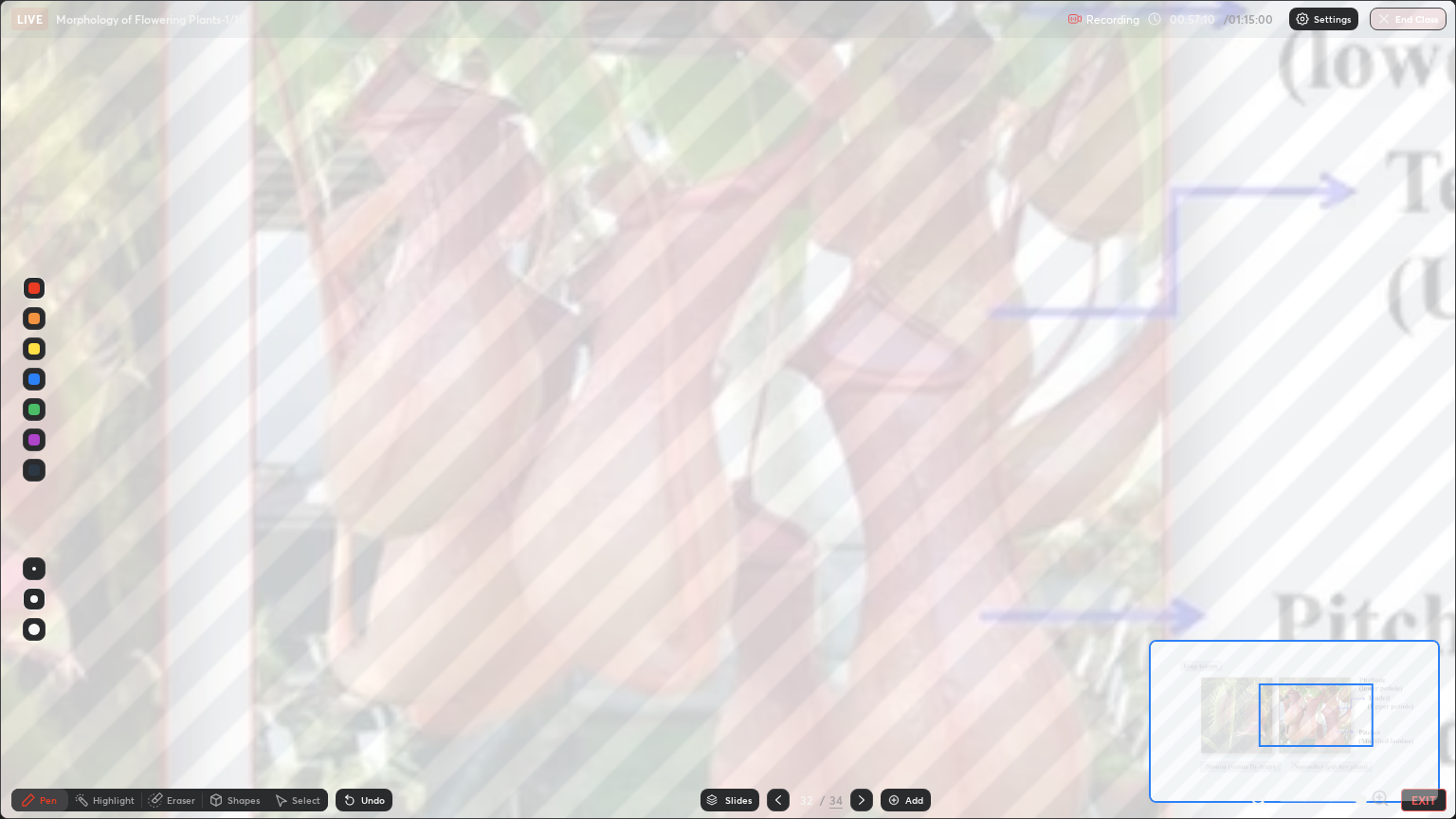 click 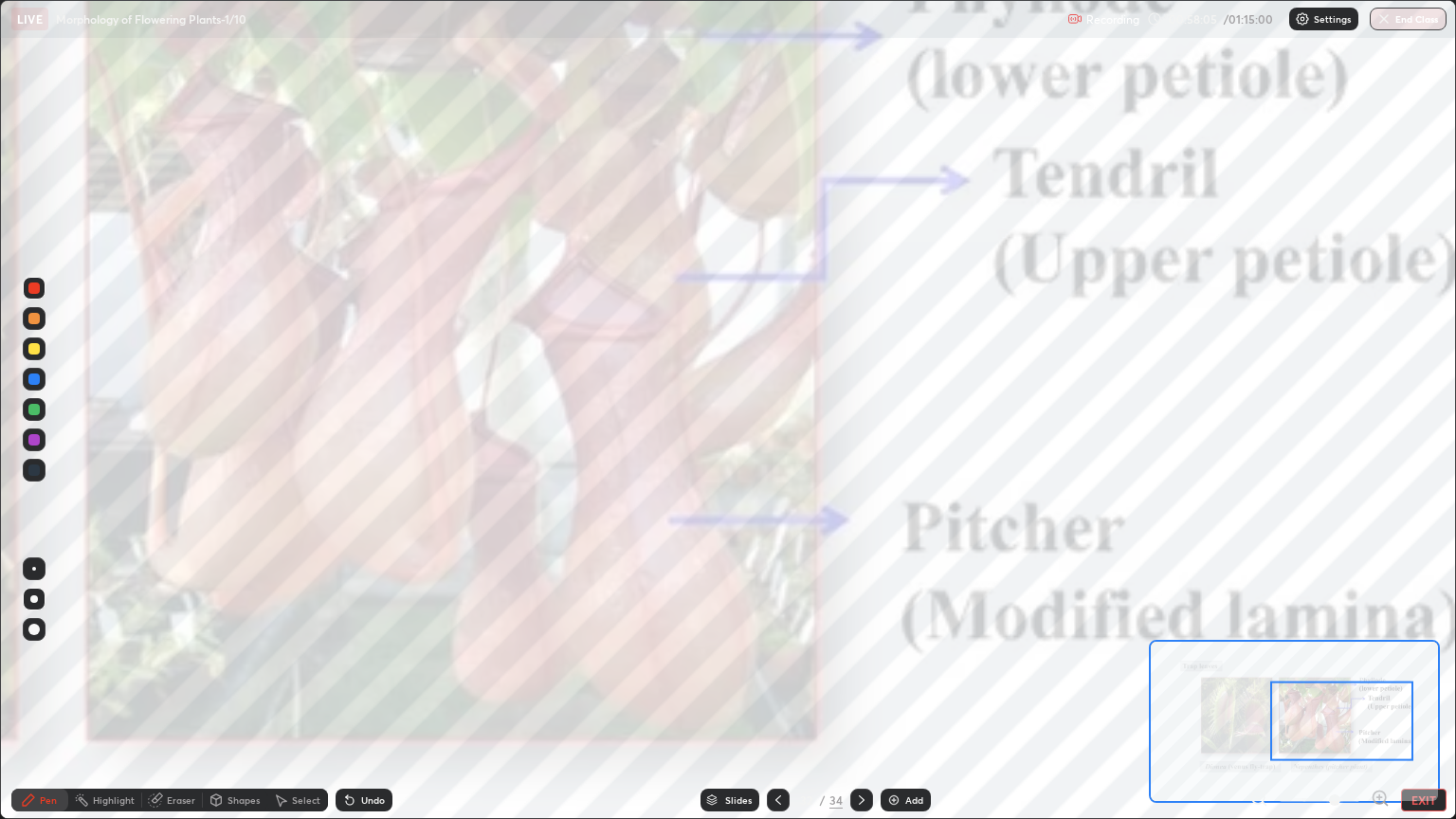 click on "EXIT" at bounding box center (1424, 800) 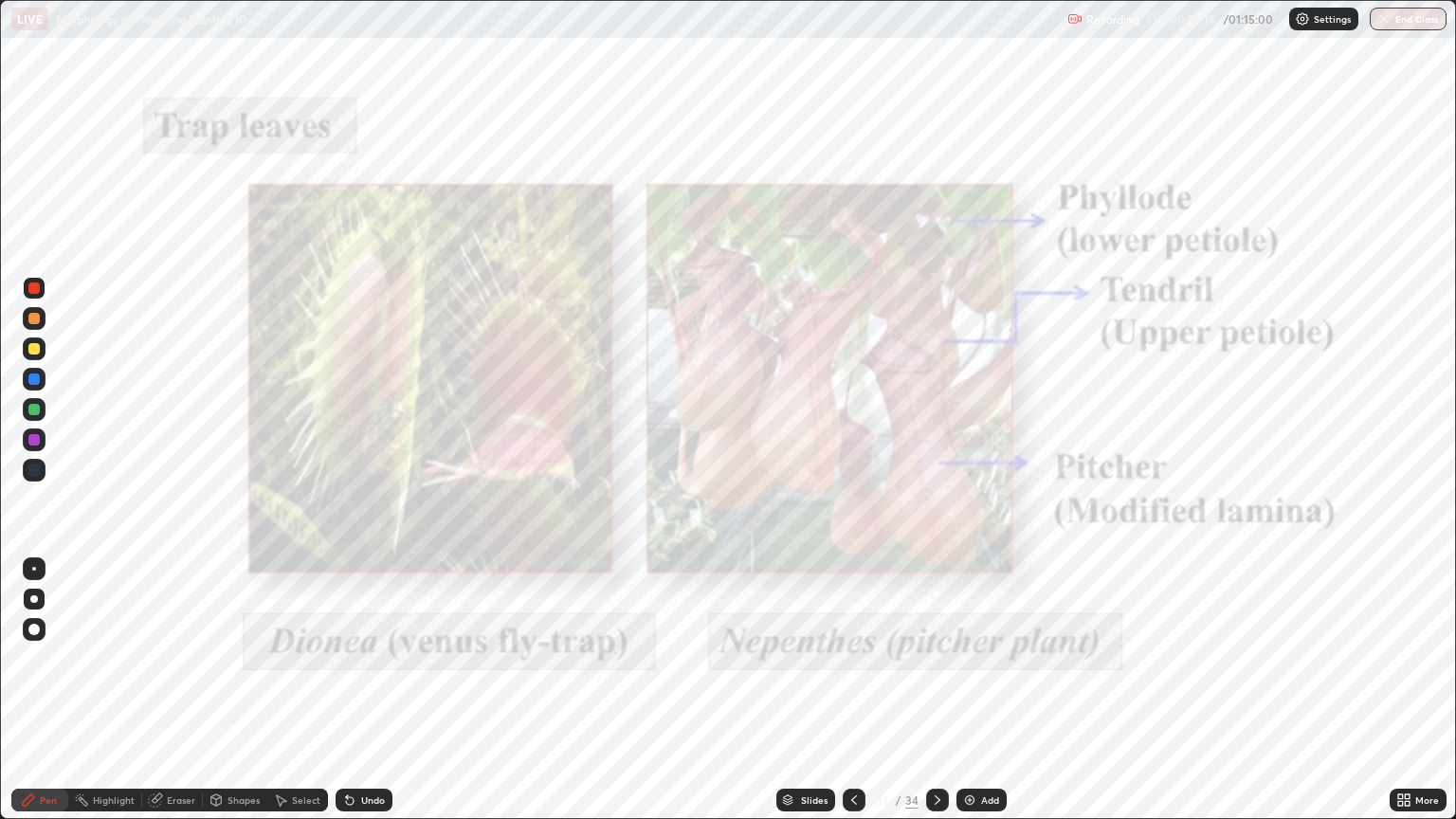 click on "Slides" at bounding box center [814, 800] 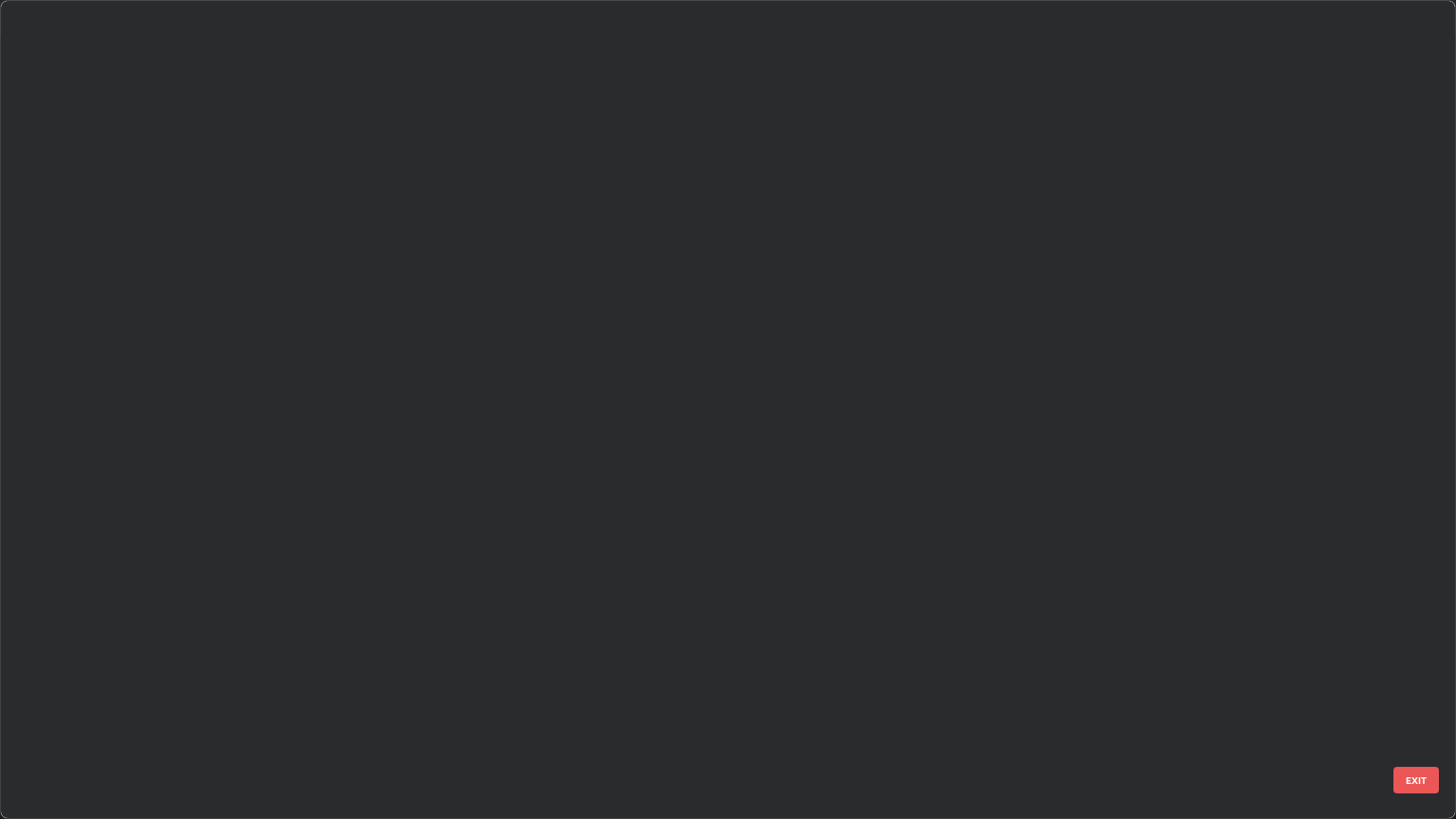 scroll, scrollTop: 2025, scrollLeft: 0, axis: vertical 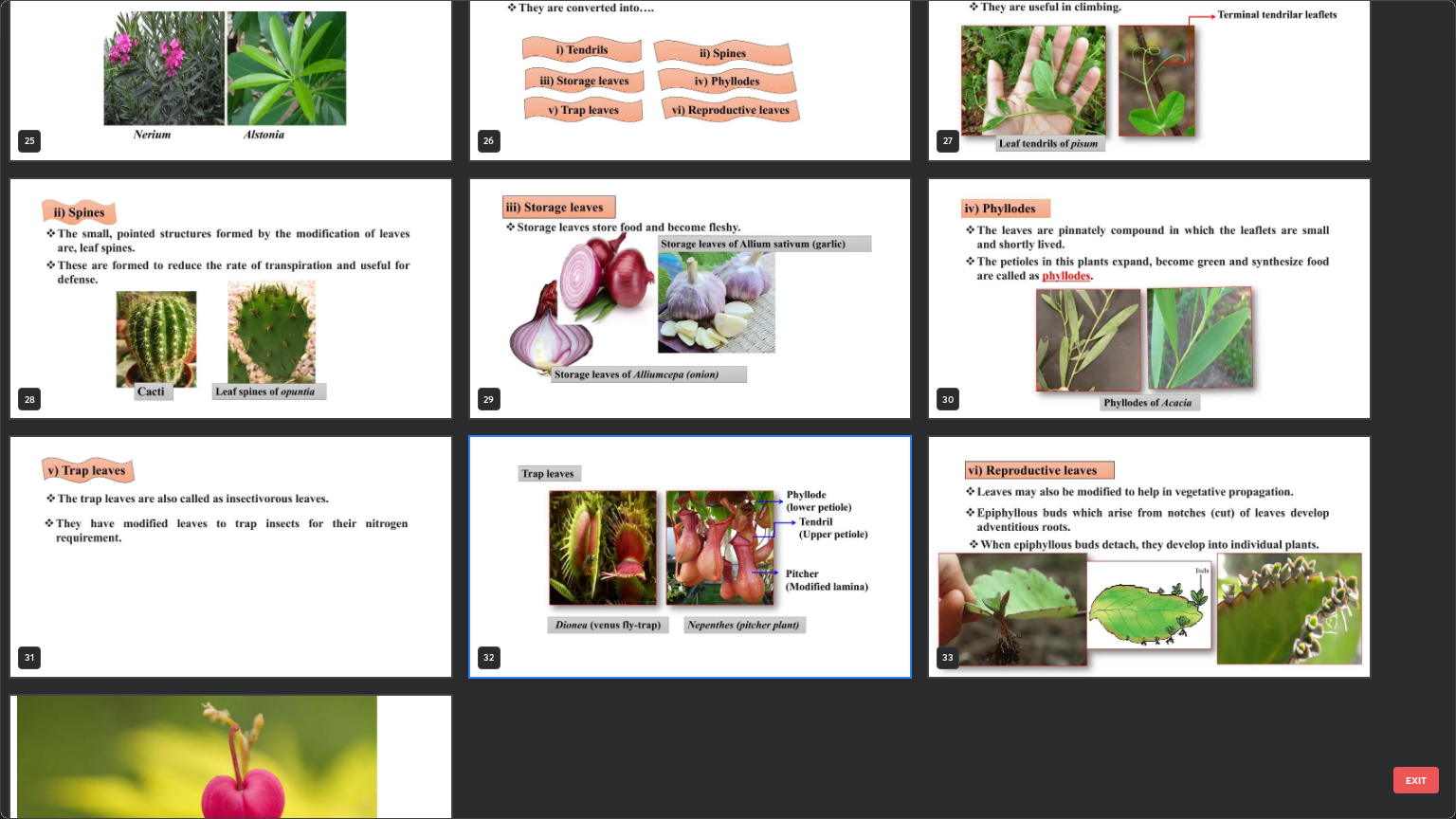 click at bounding box center [1149, 556] 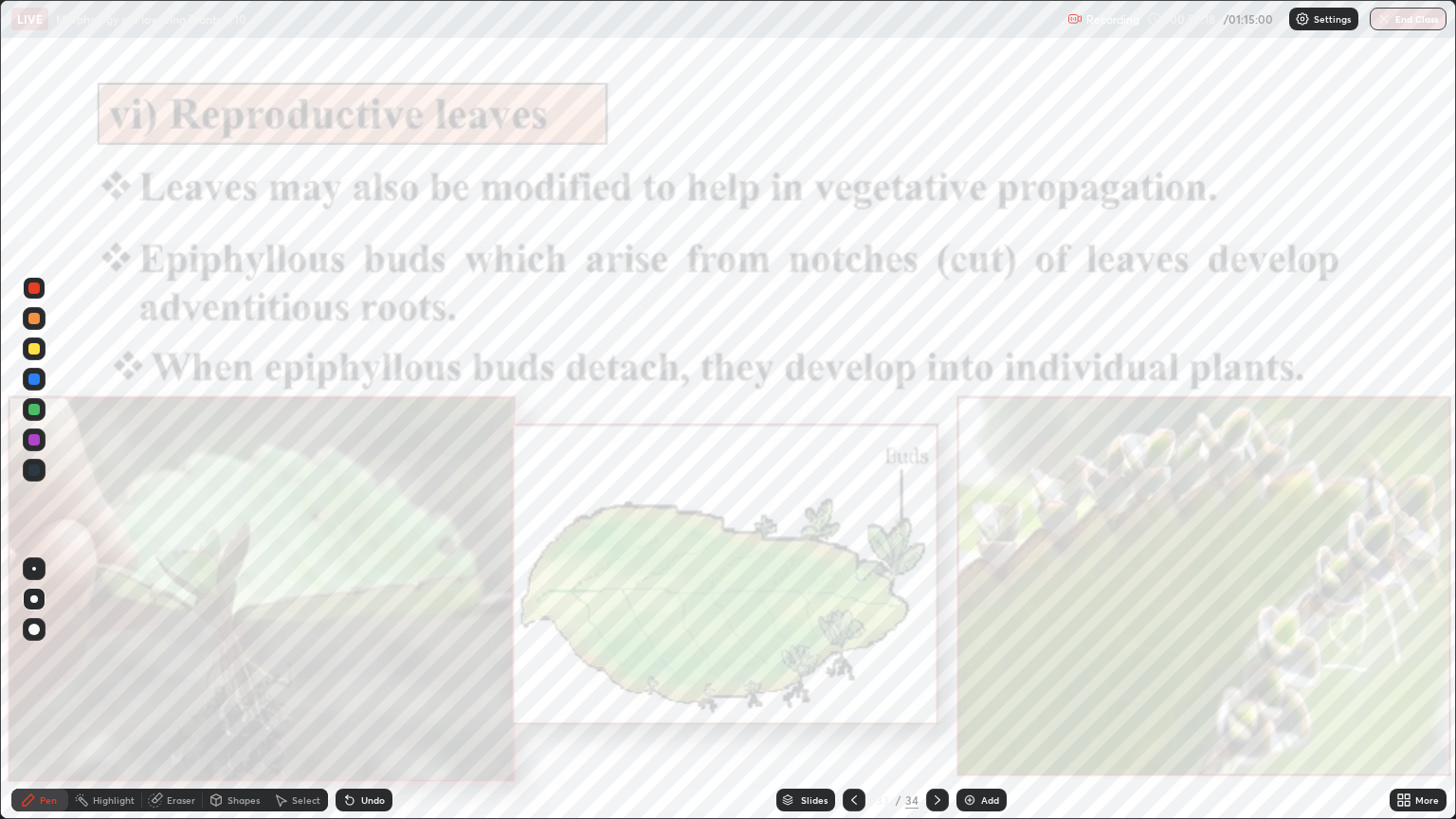 click at bounding box center (1149, 556) 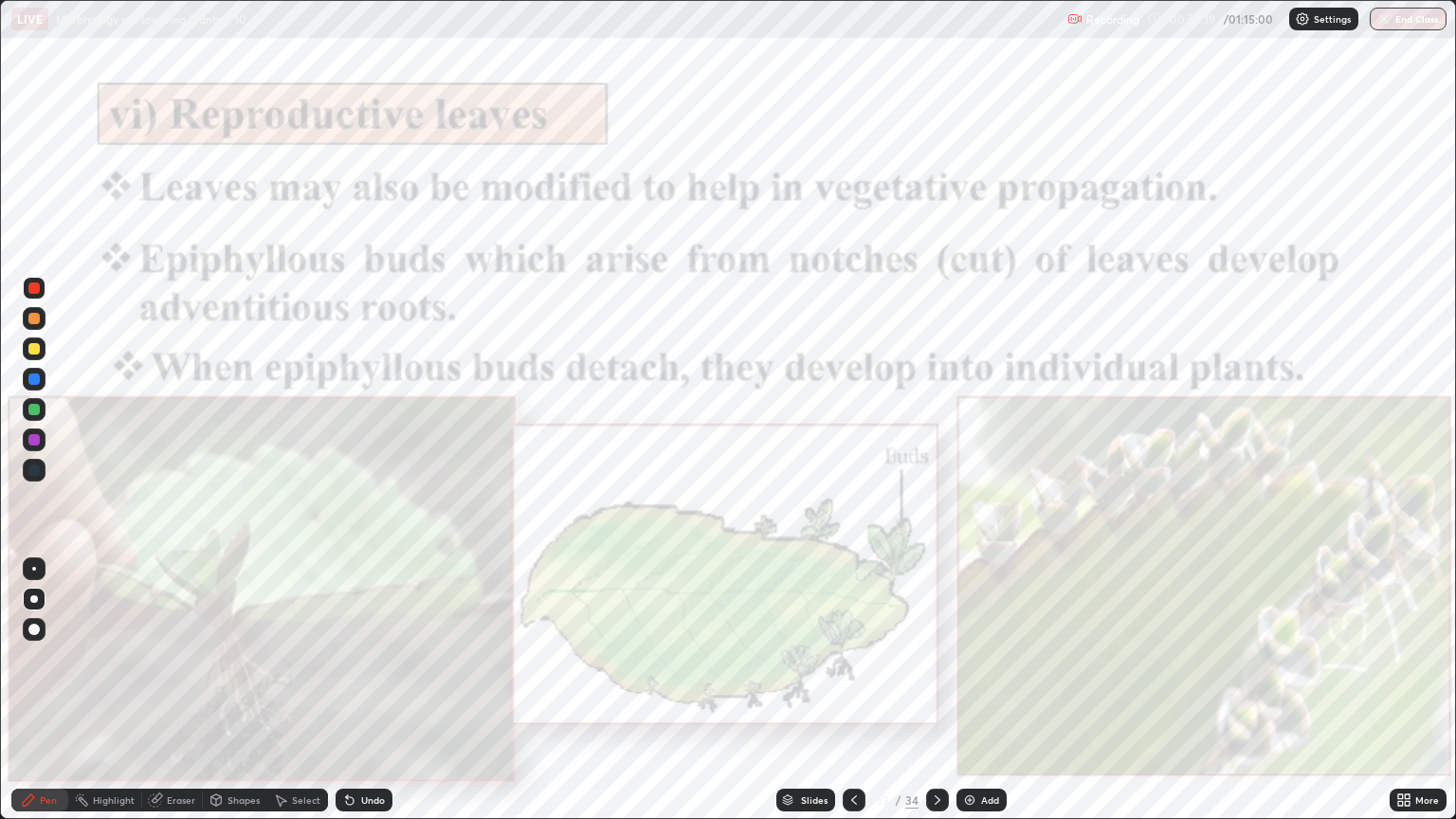 click 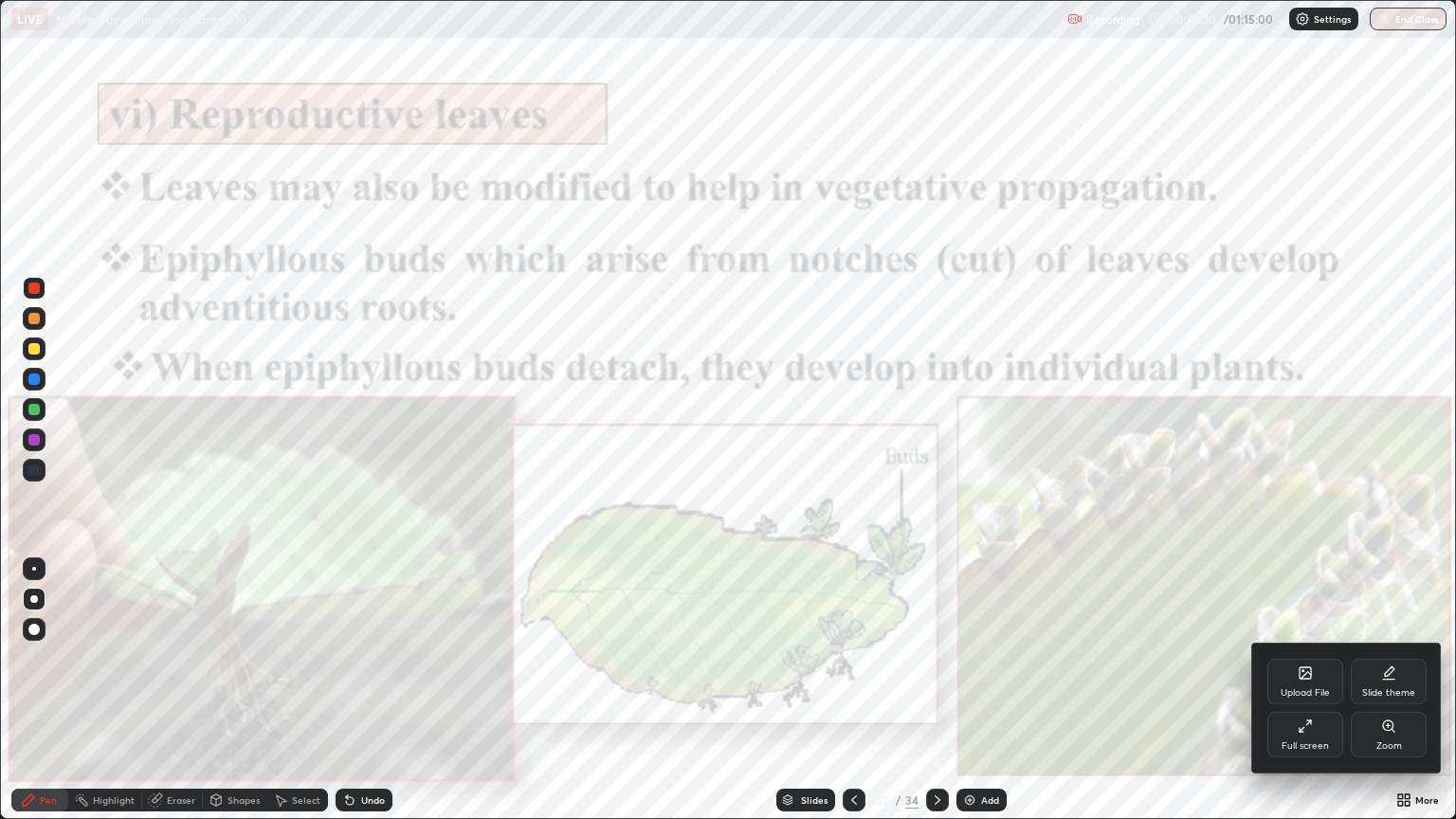 click on "Zoom" at bounding box center [1389, 735] 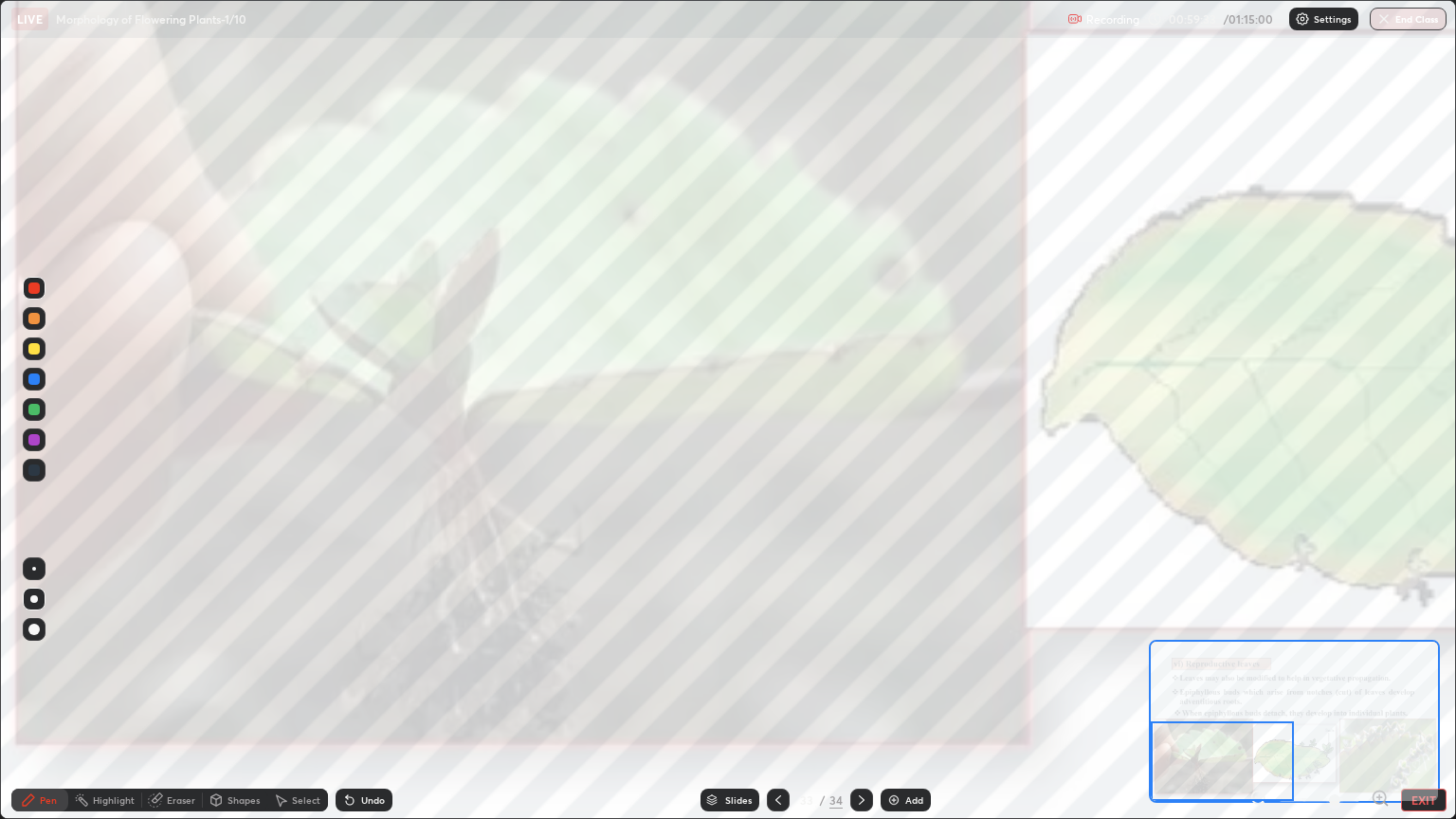 click at bounding box center (34, 349) 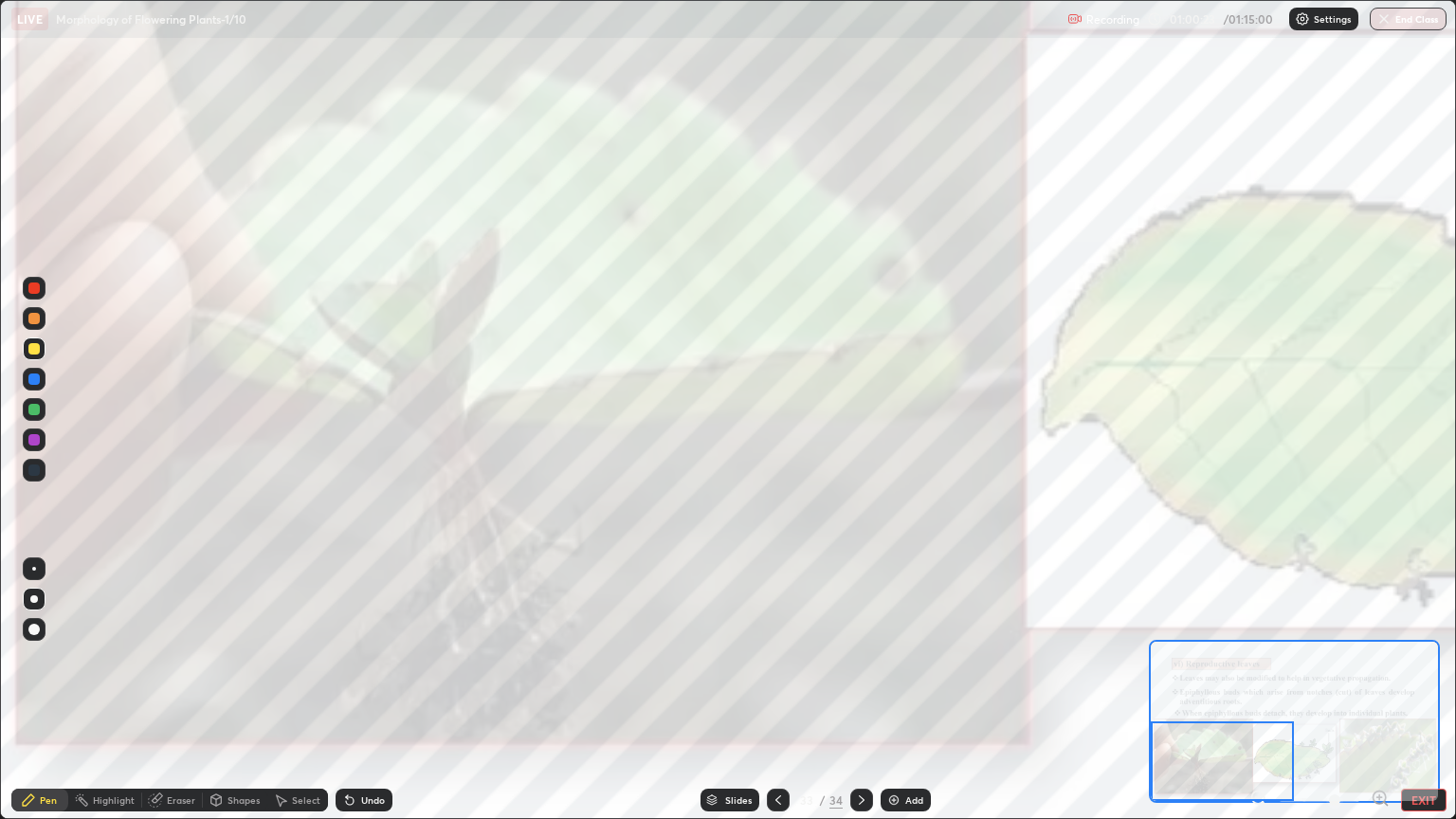 click on "EXIT" at bounding box center [1424, 800] 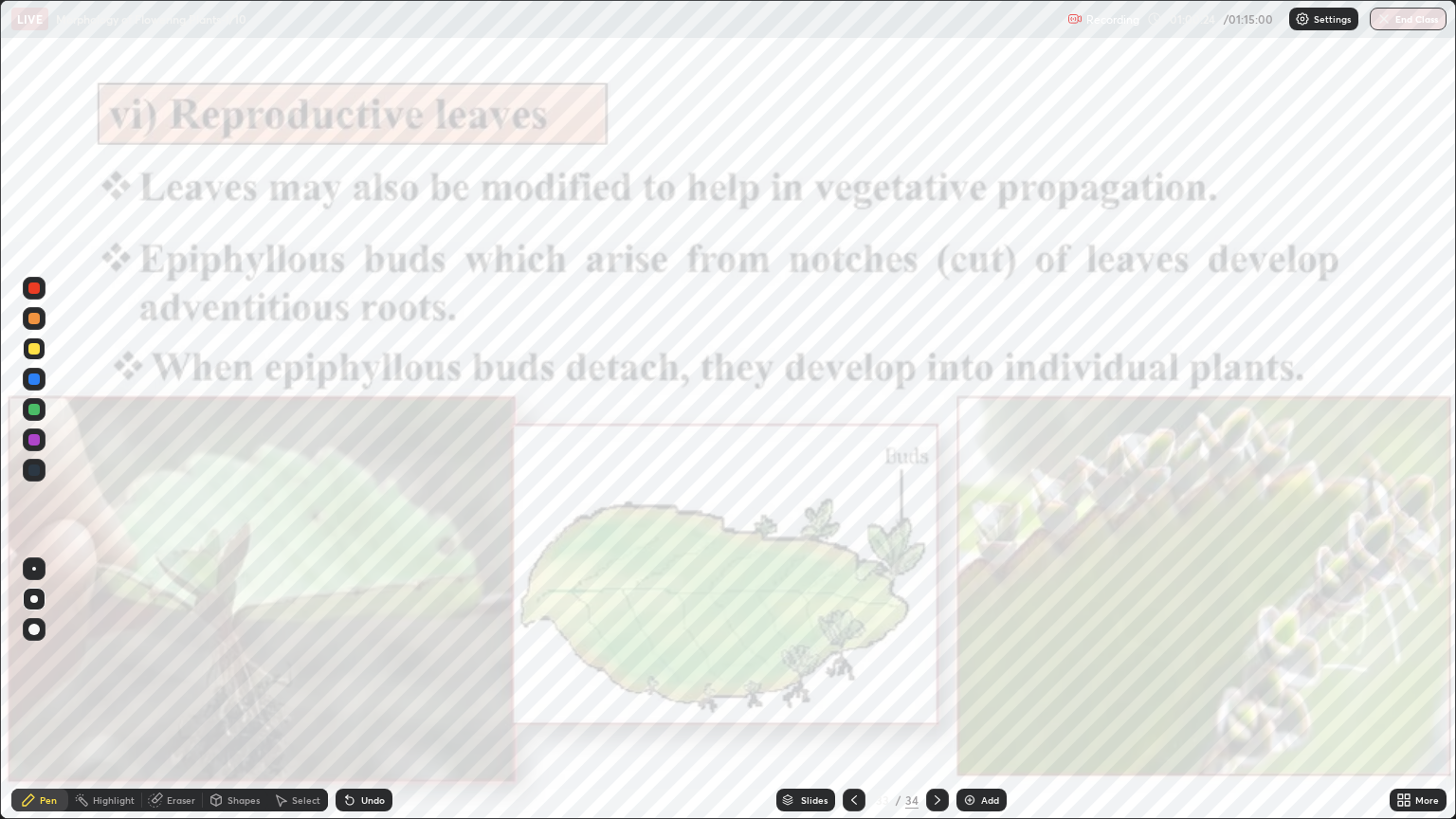 click on "Add" at bounding box center (981, 800) 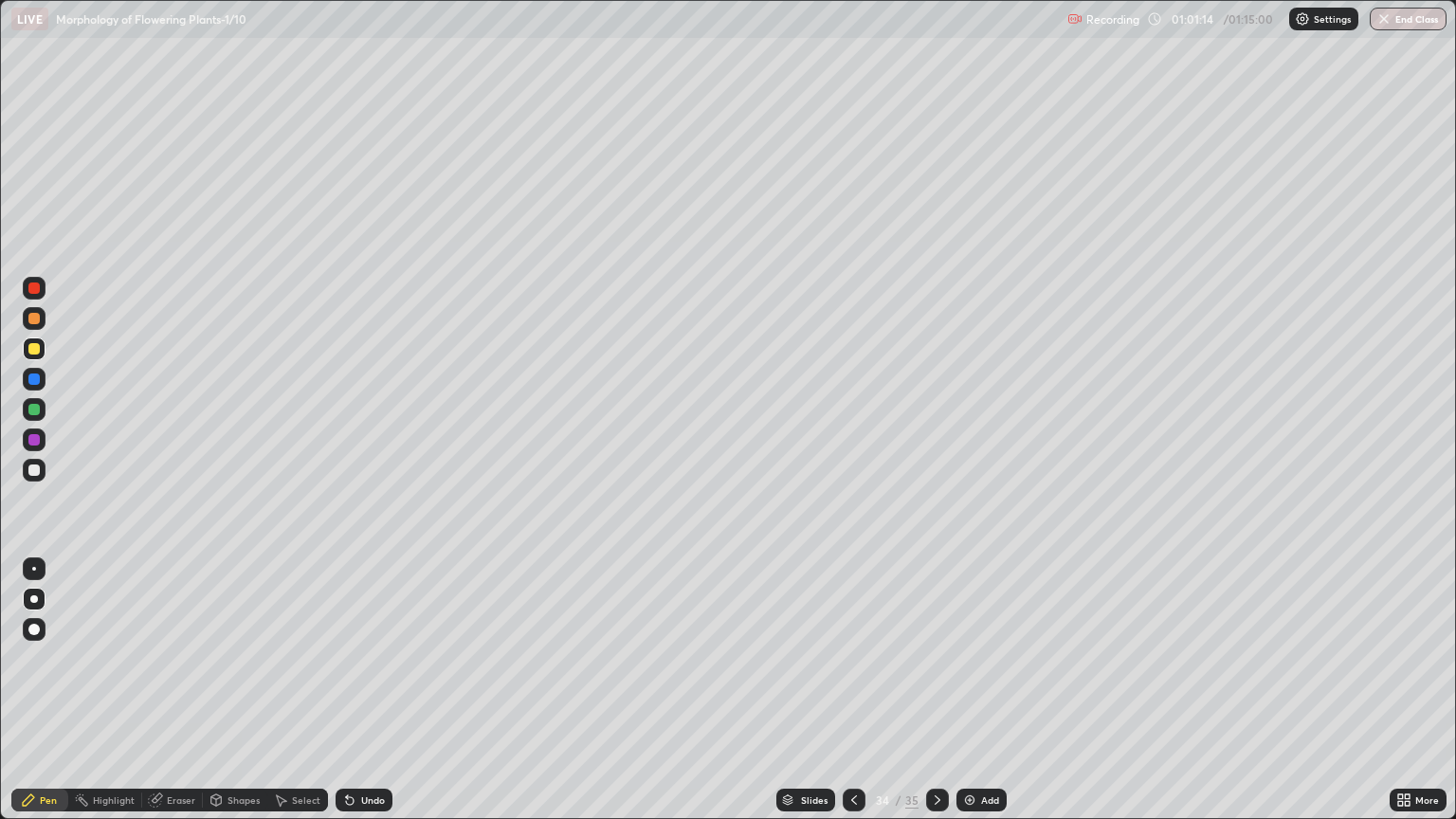 click on "End Class" at bounding box center (1408, 19) 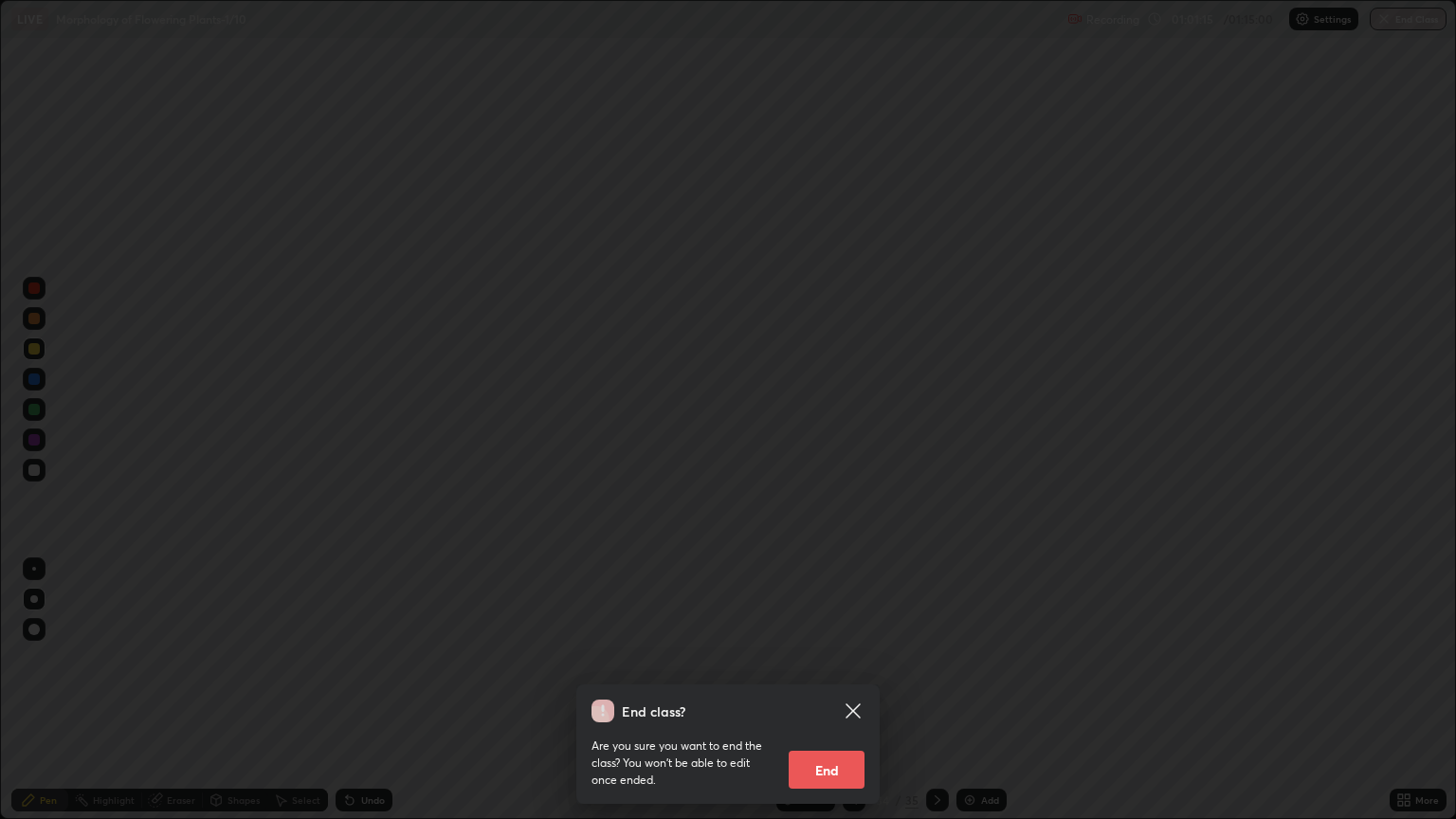click on "End" at bounding box center (827, 770) 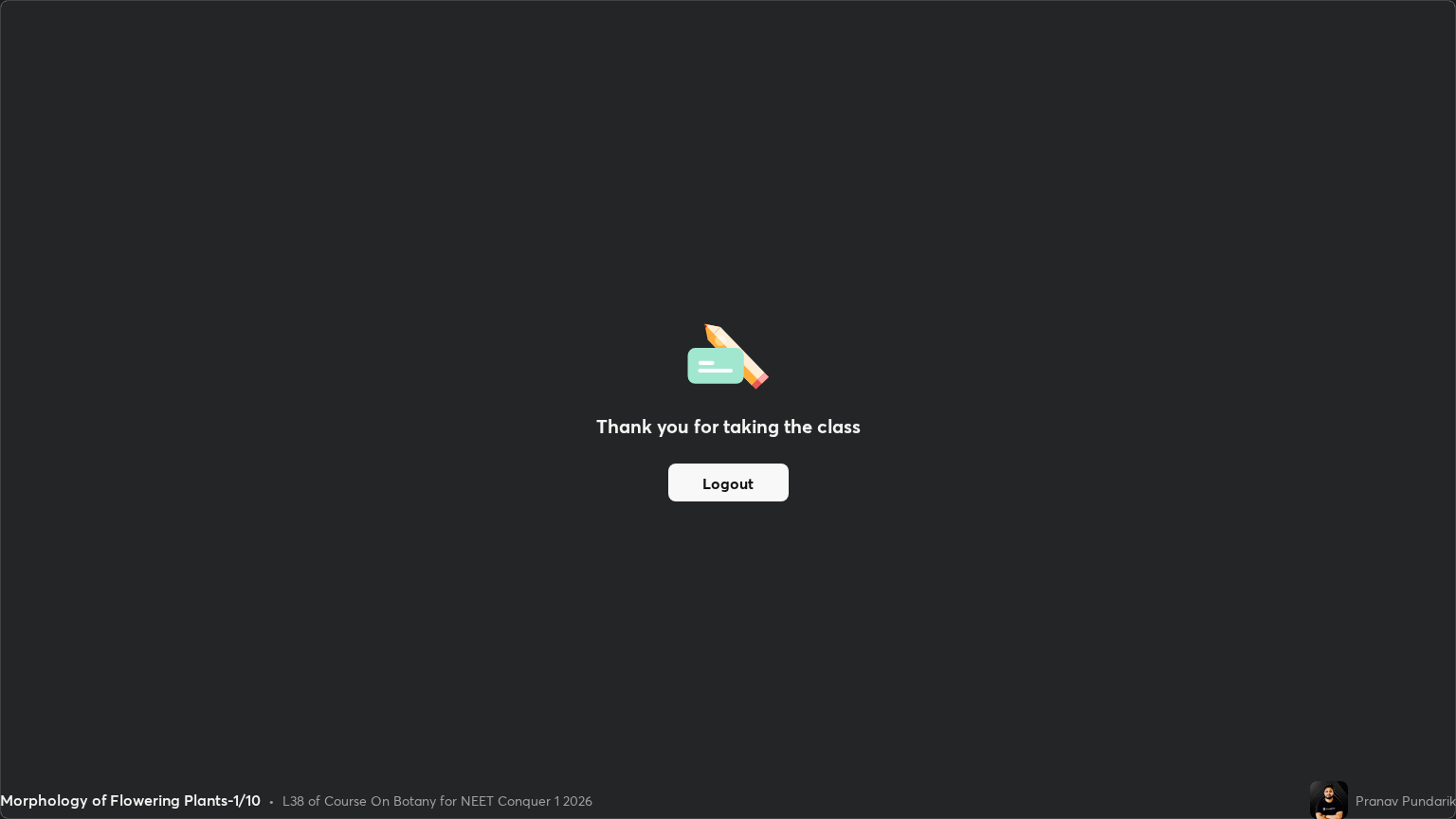 click on "Logout" at bounding box center (728, 482) 